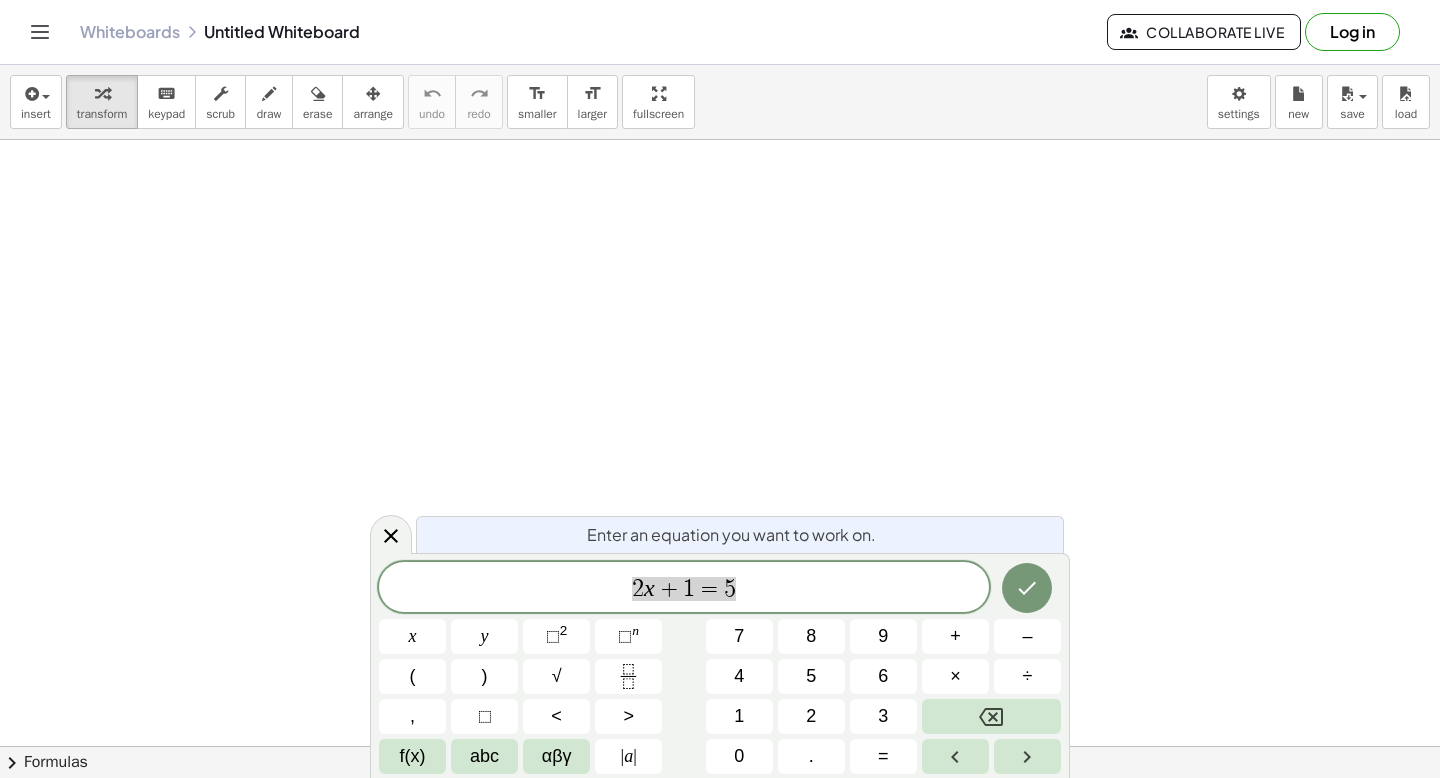 scroll, scrollTop: 0, scrollLeft: 0, axis: both 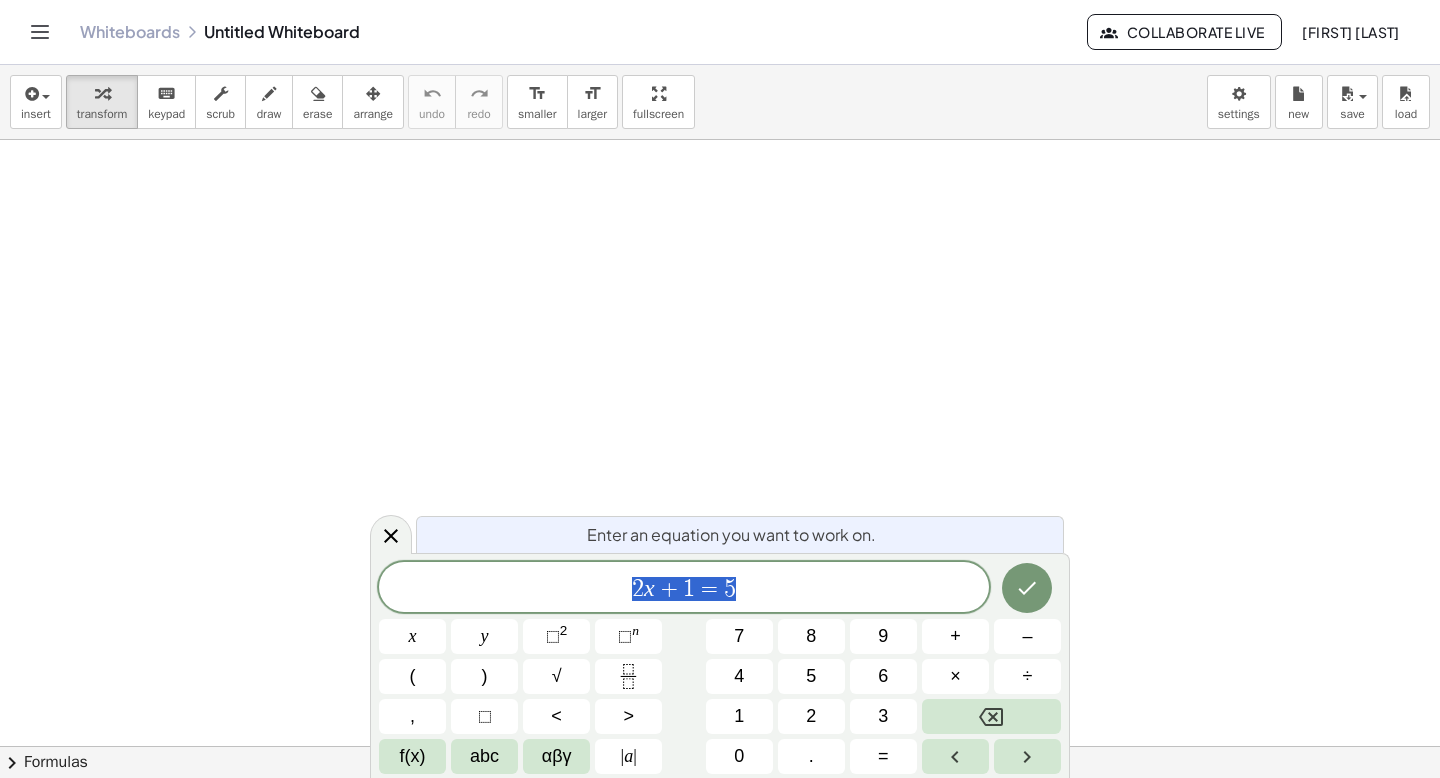 click on "Enter an equation you want to work on. 2 x + 1 = 5 x y ⬚ 2 ⬚ n 7 8 9 + – ( ) √ 4 5 6 × ÷ , ⬚ < > 1 2 3 f(x) abc αβγ | a | 0 . =" at bounding box center [720, 665] 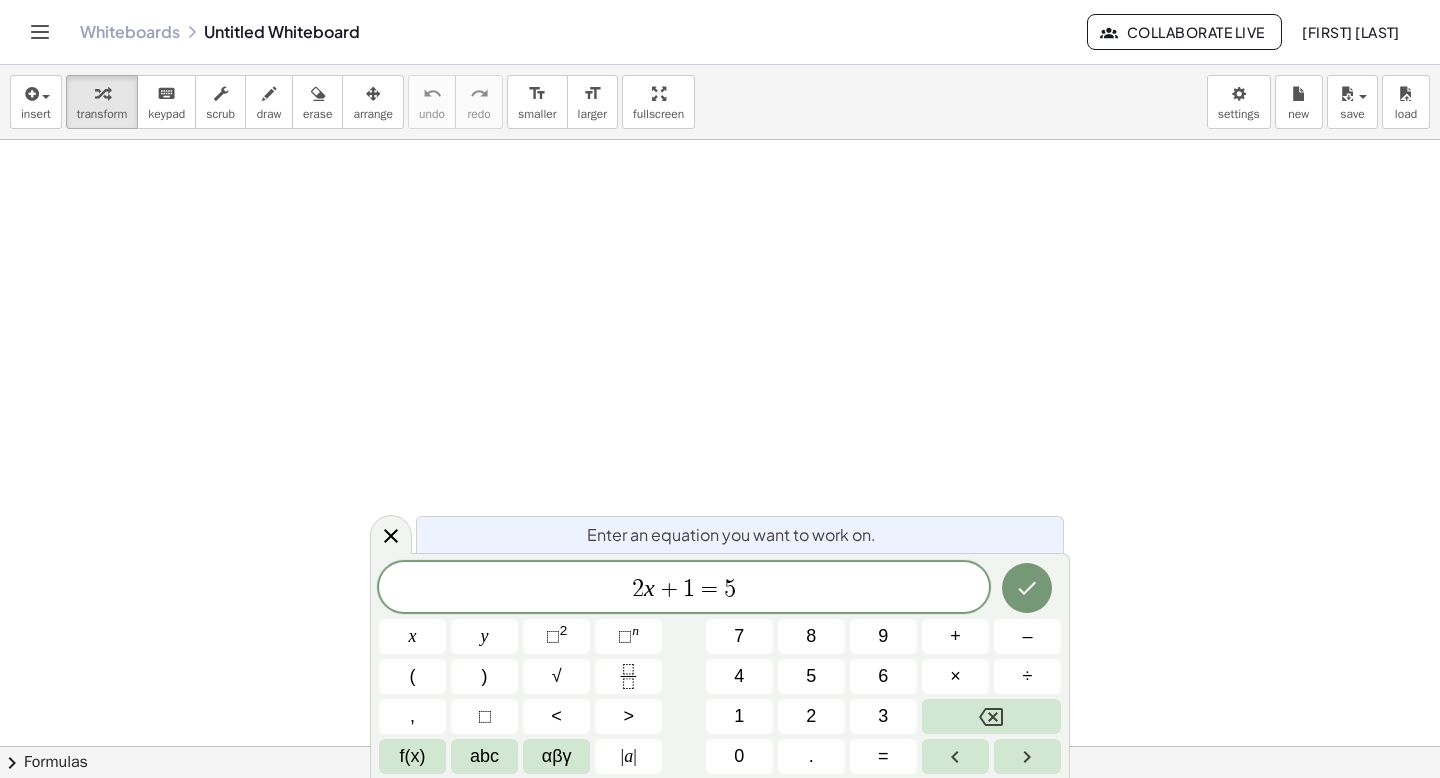 click 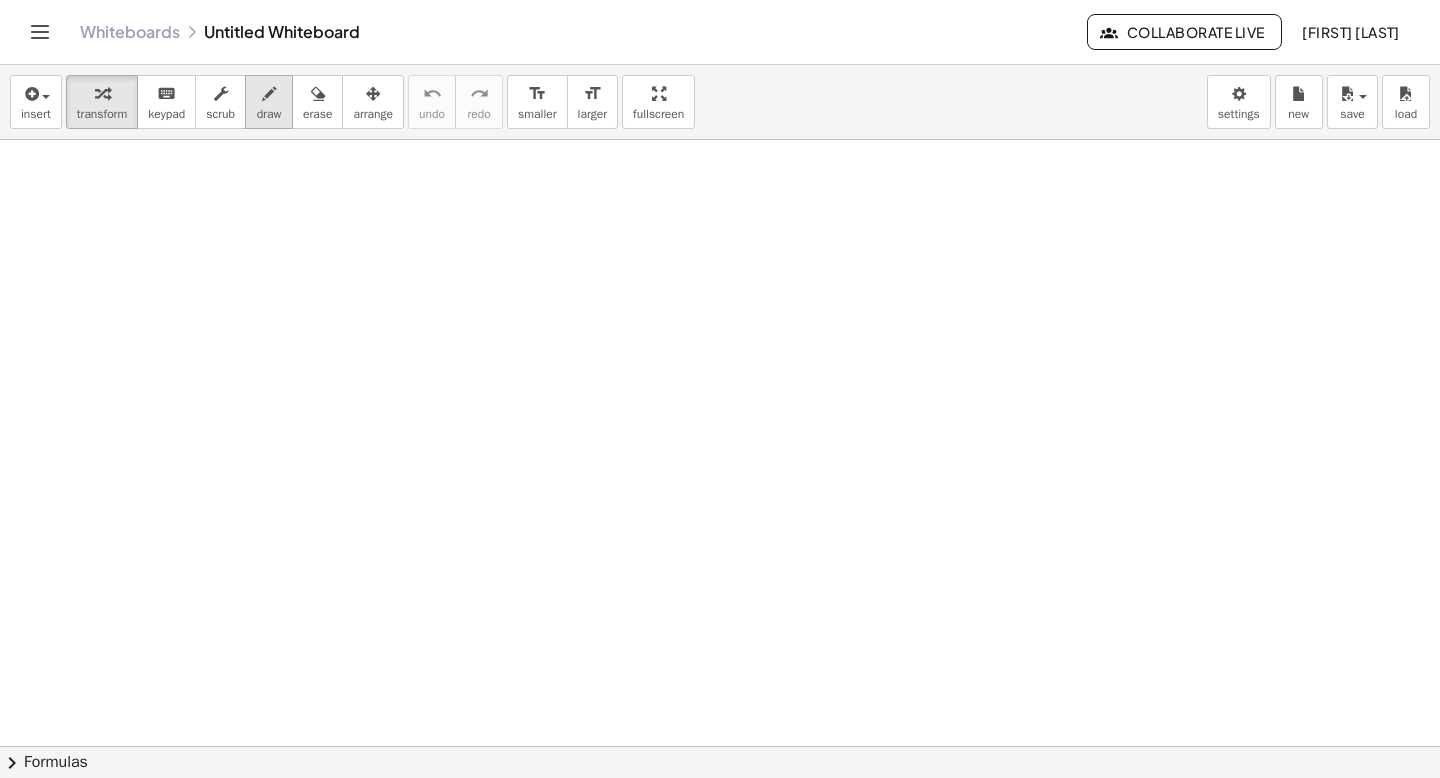click on "draw" at bounding box center [269, 114] 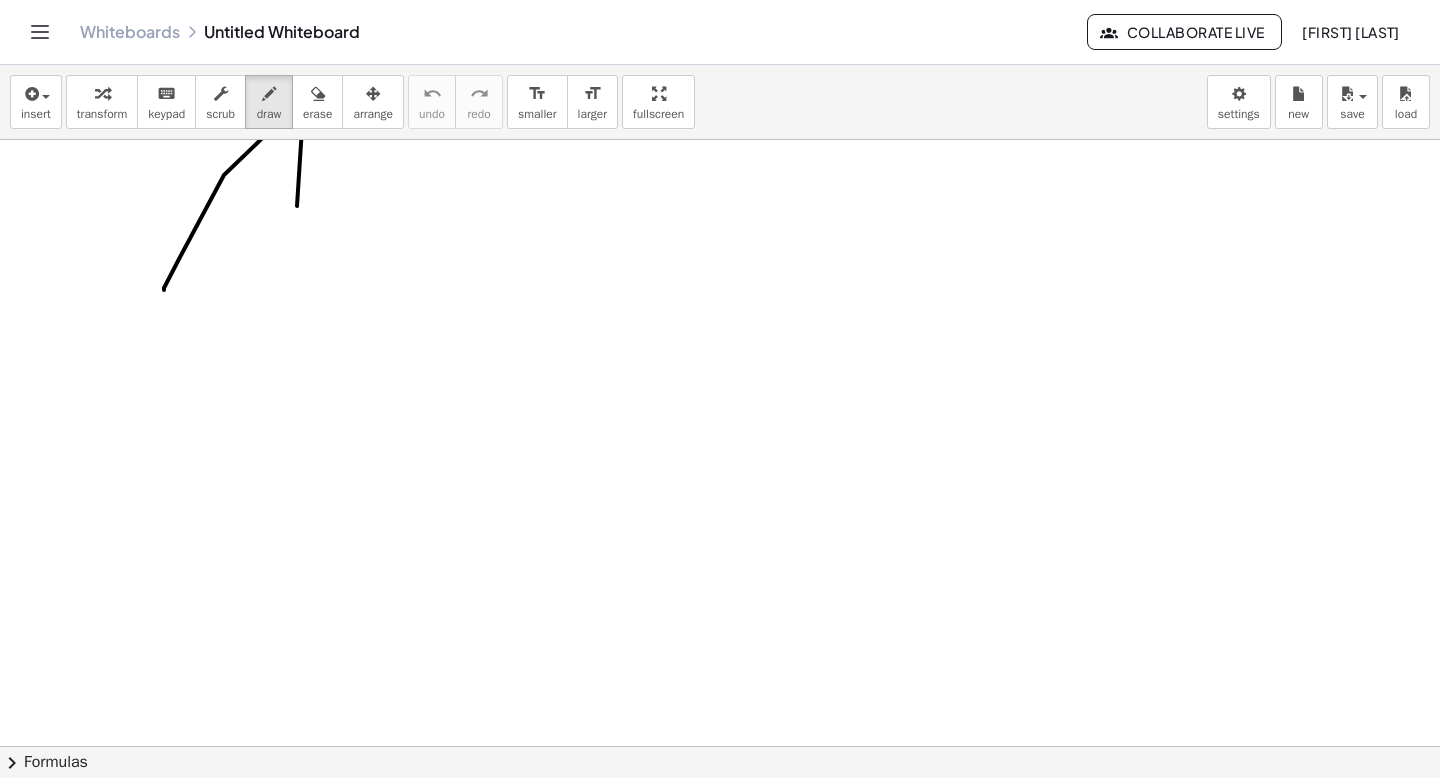 drag, startPoint x: 179, startPoint y: 259, endPoint x: 284, endPoint y: 289, distance: 109.201645 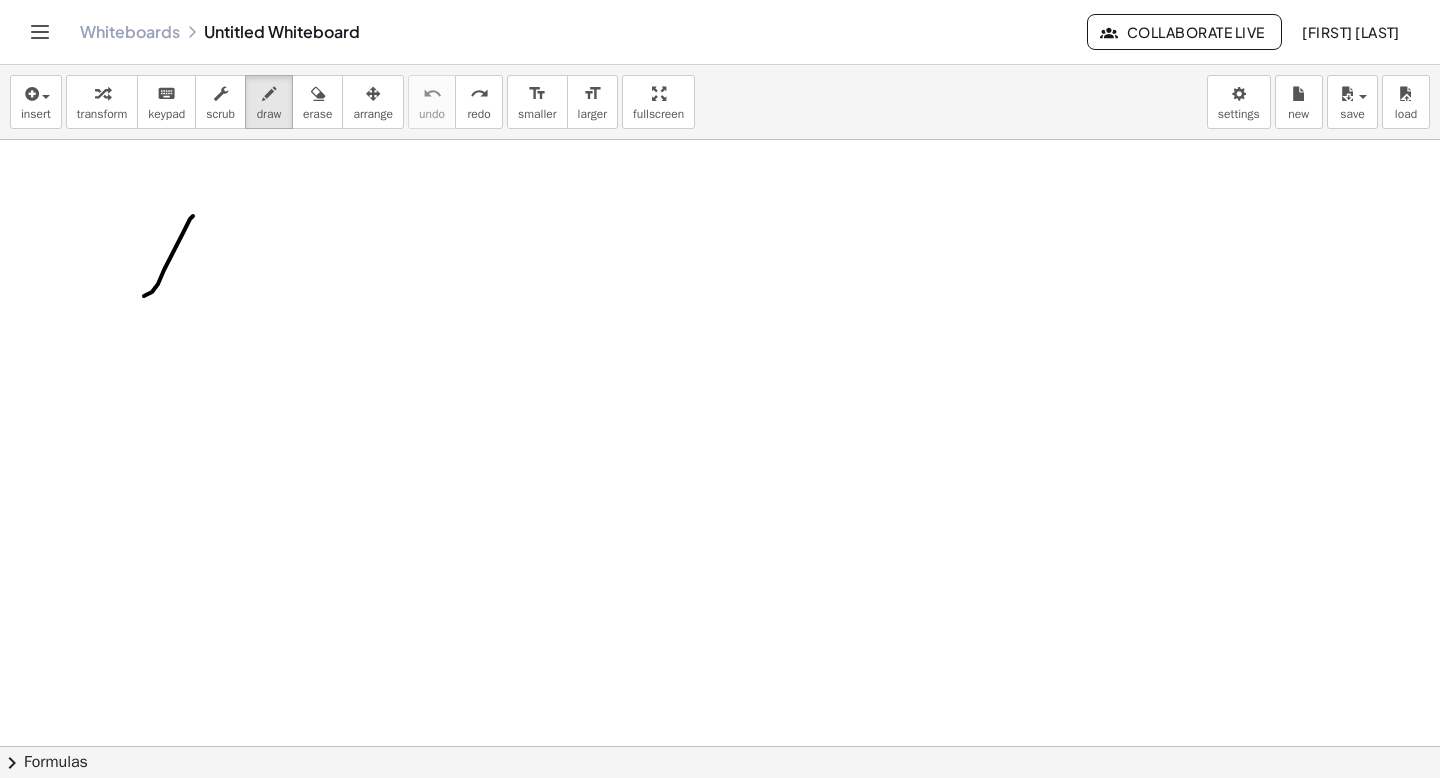 drag, startPoint x: 152, startPoint y: 292, endPoint x: 211, endPoint y: 300, distance: 59.5399 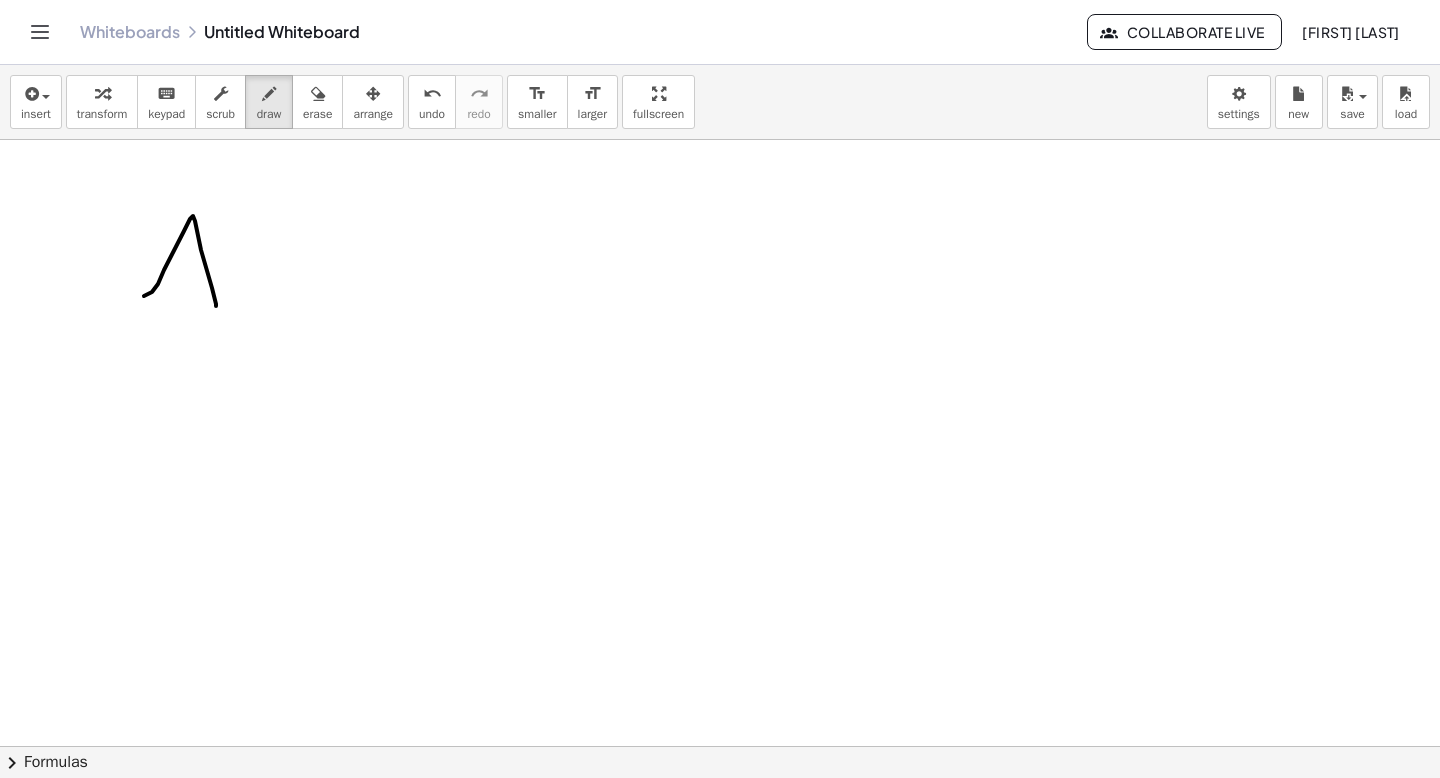 click at bounding box center (720, 811) 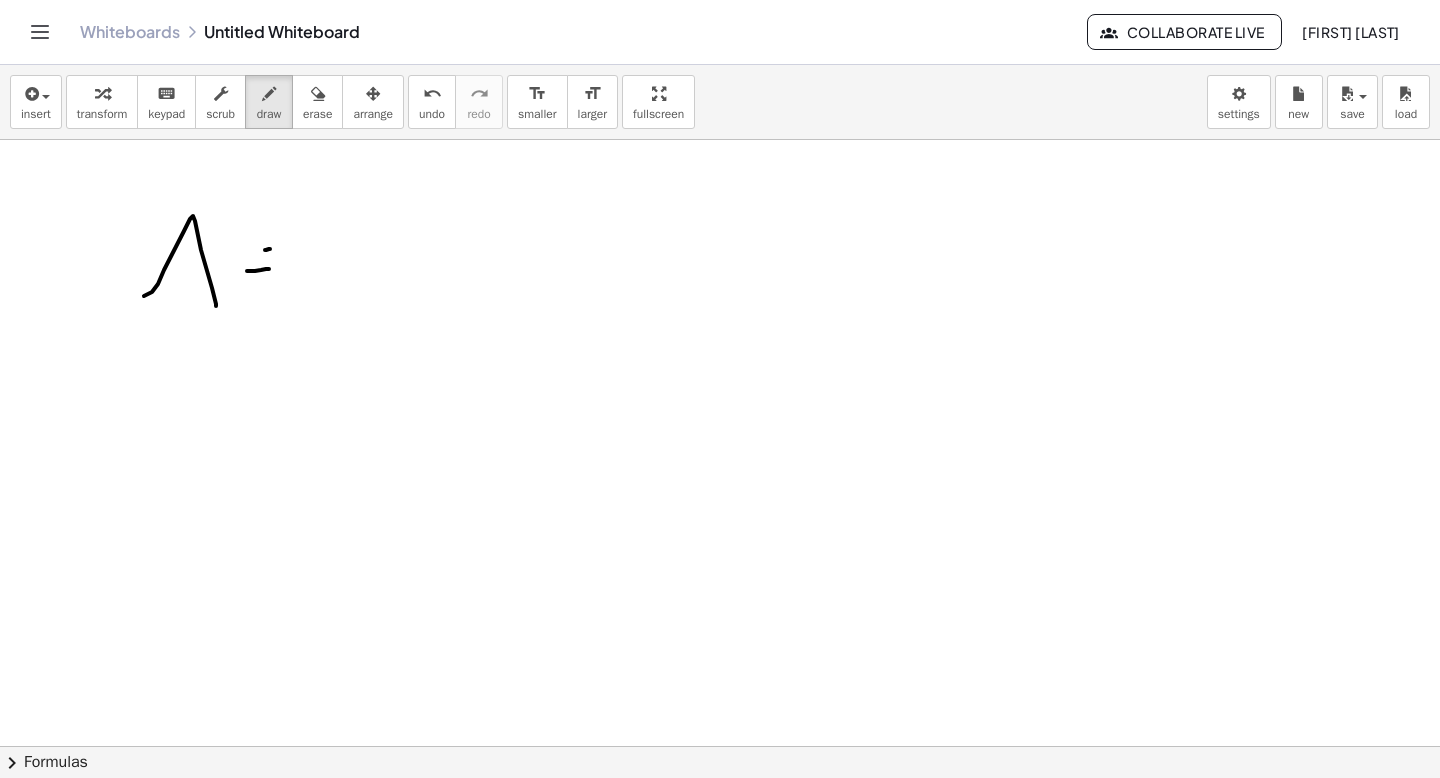 drag, startPoint x: 249, startPoint y: 271, endPoint x: 267, endPoint y: 265, distance: 18.973665 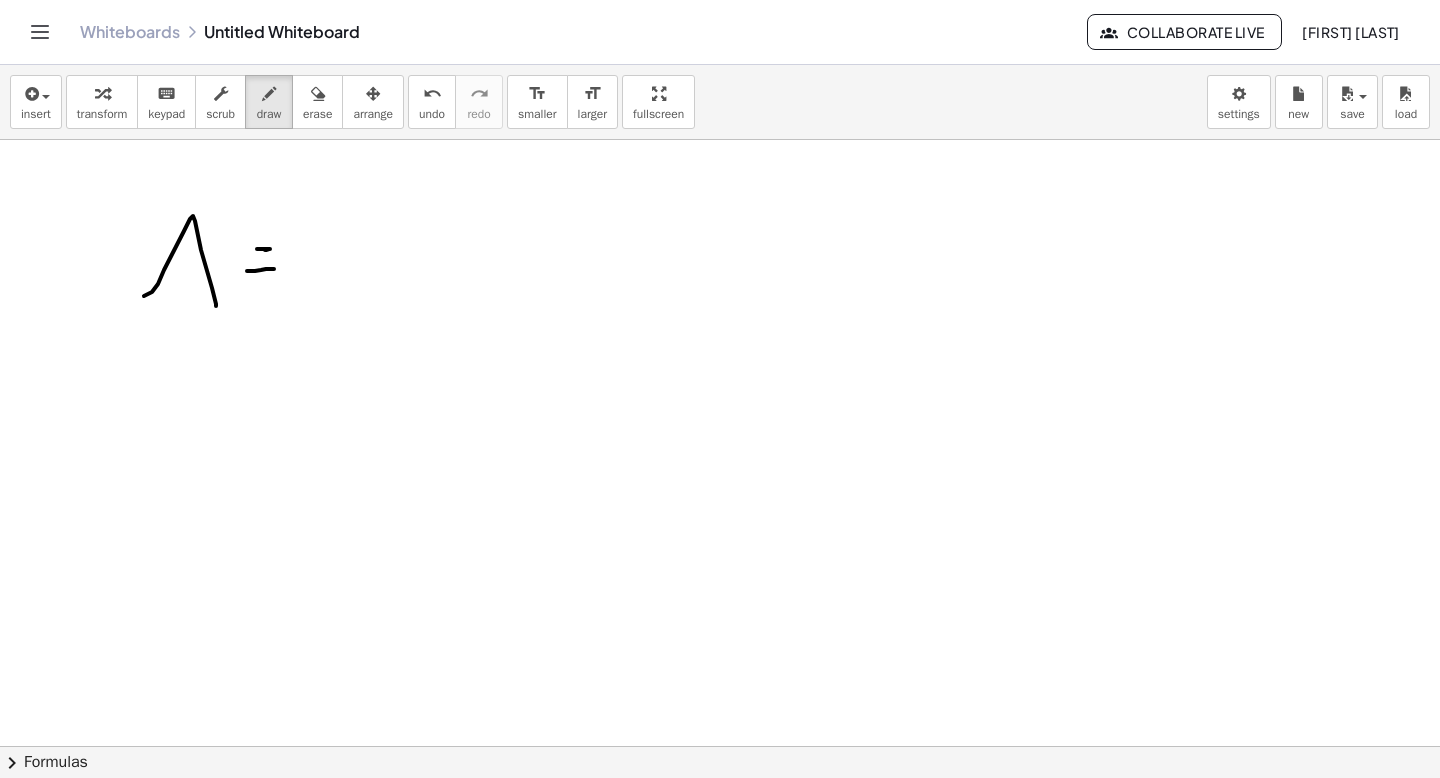 drag, startPoint x: 257, startPoint y: 249, endPoint x: 236, endPoint y: 249, distance: 21 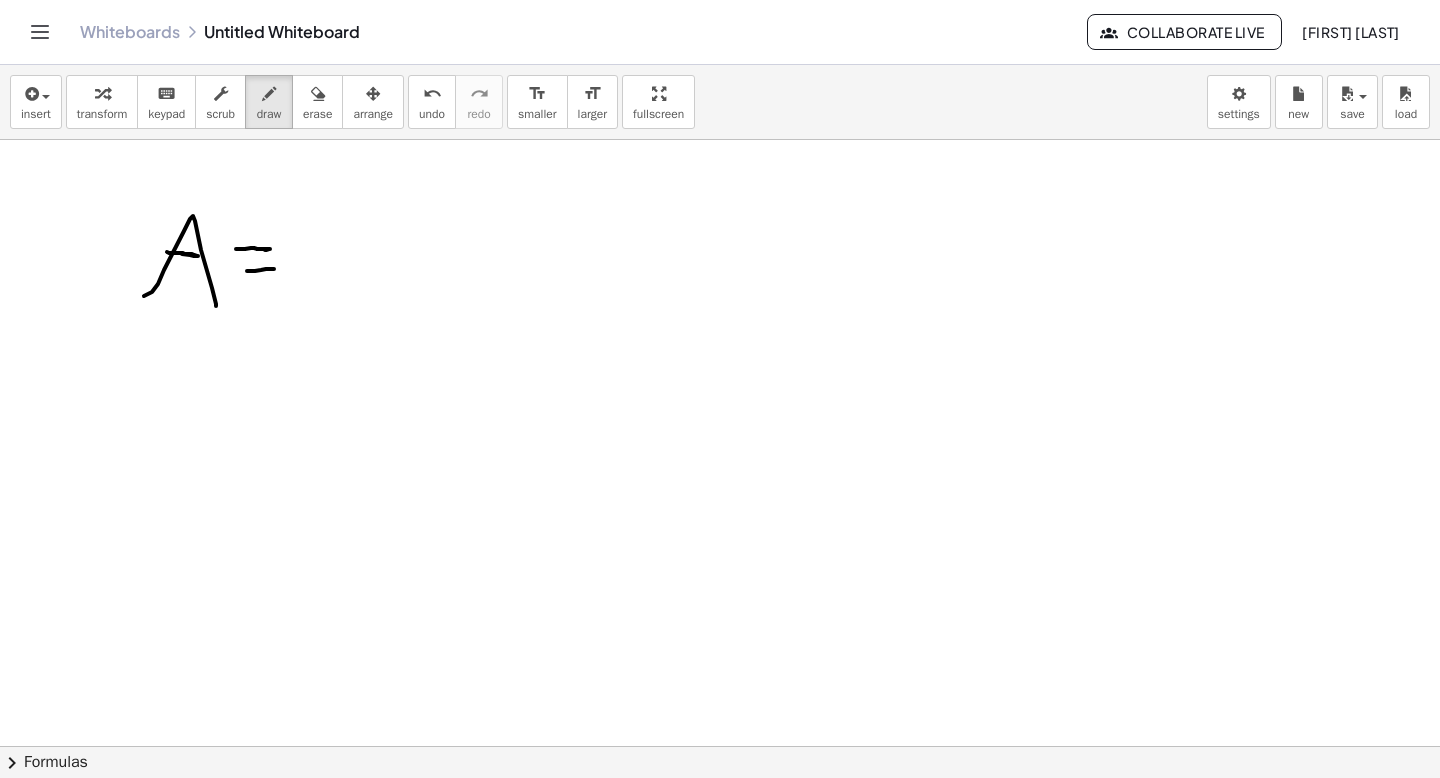 drag, startPoint x: 182, startPoint y: 254, endPoint x: 167, endPoint y: 252, distance: 15.132746 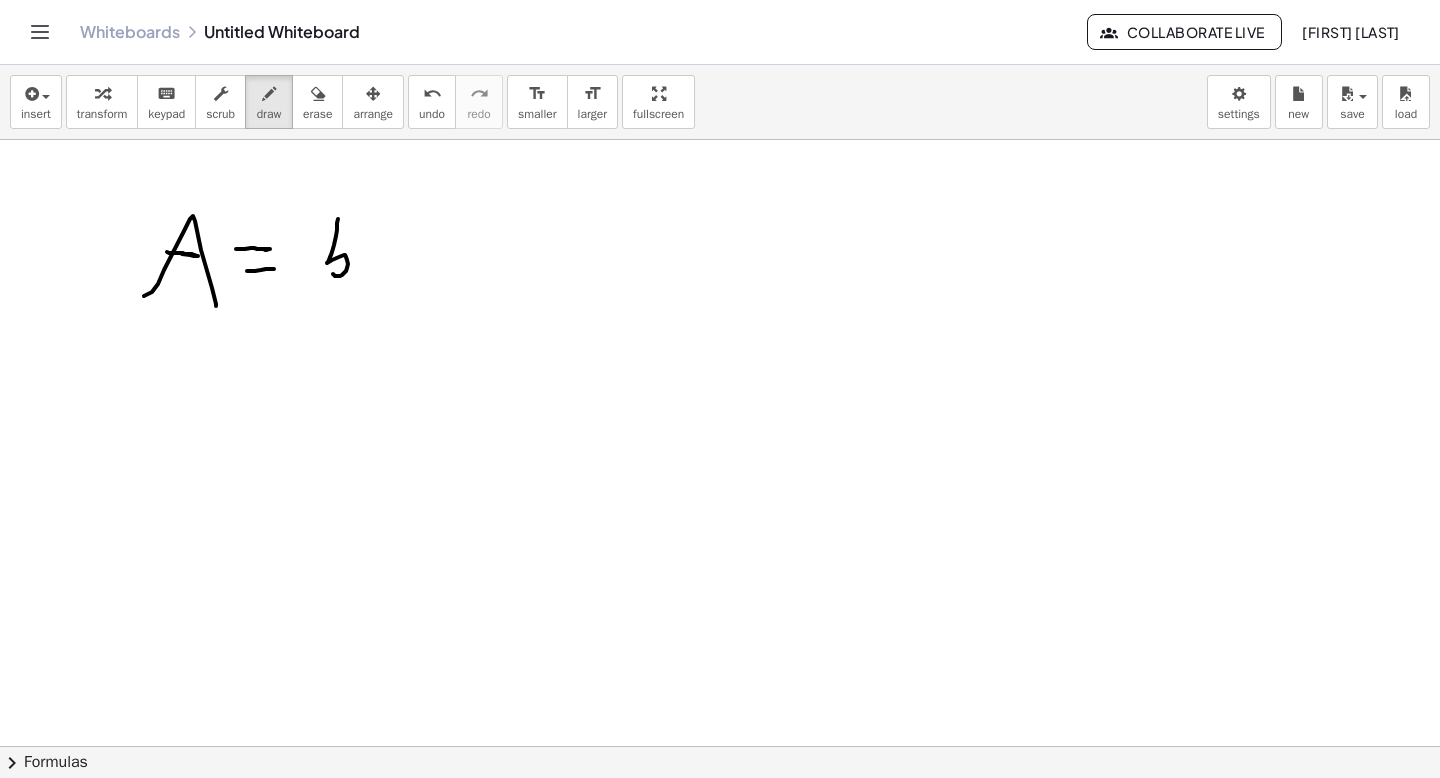 drag, startPoint x: 337, startPoint y: 230, endPoint x: 332, endPoint y: 239, distance: 10.29563 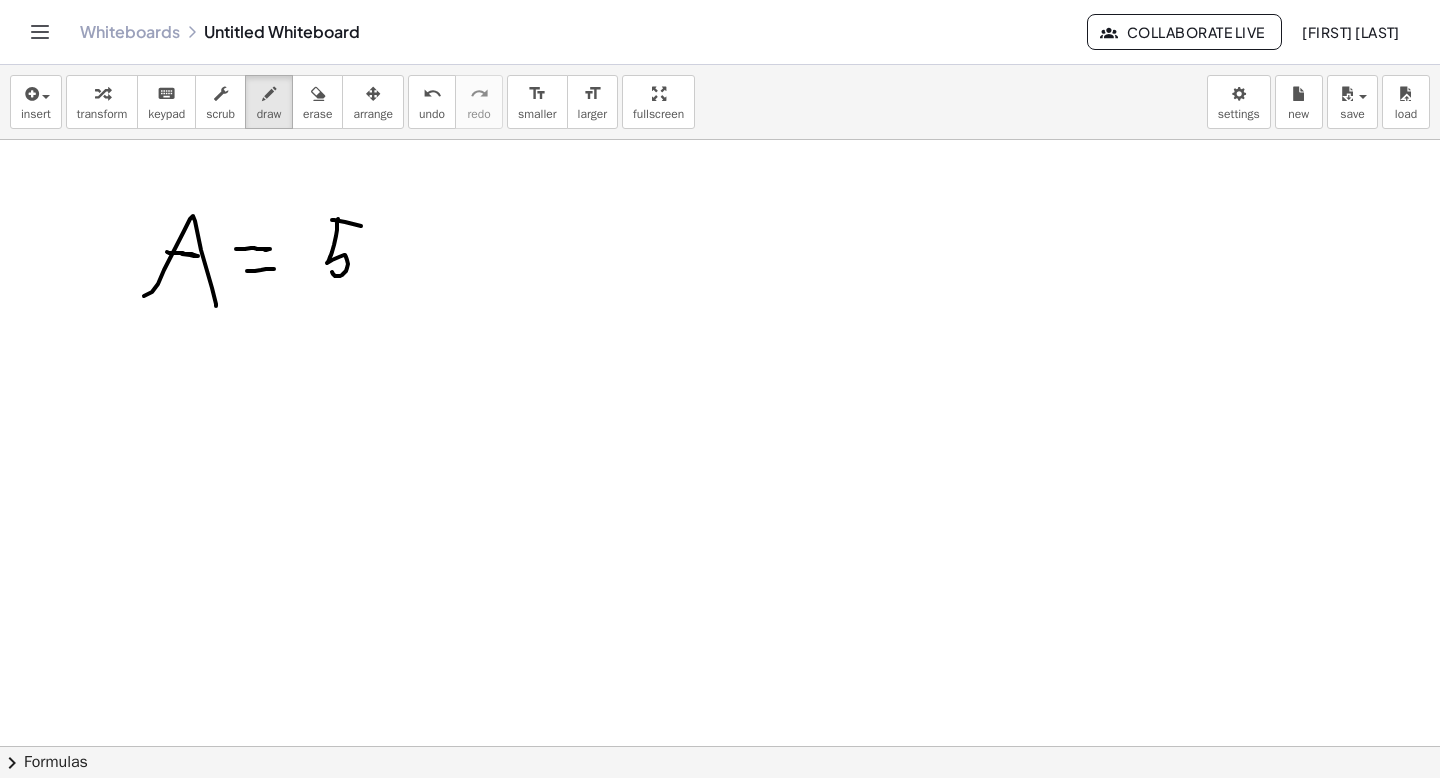 click at bounding box center (720, 811) 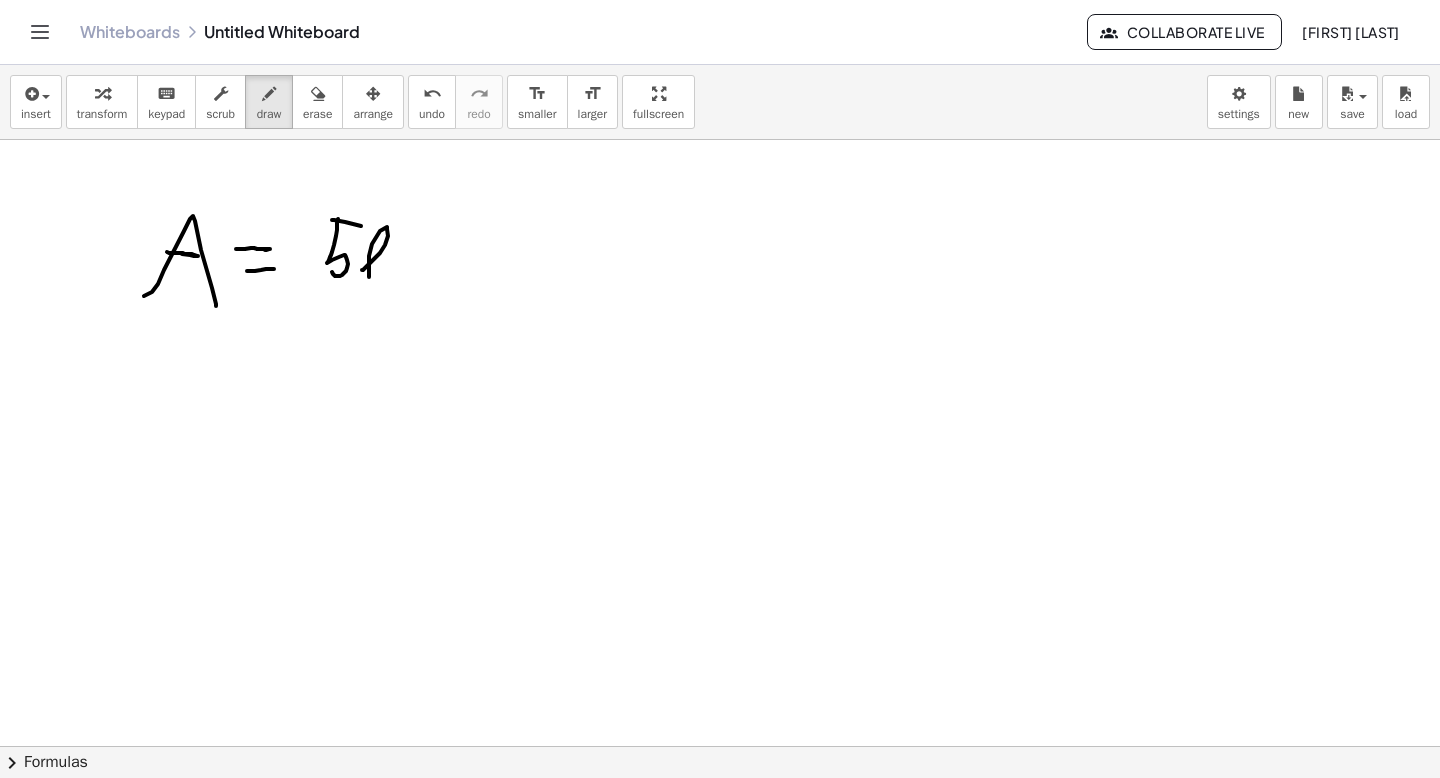 click at bounding box center (720, 811) 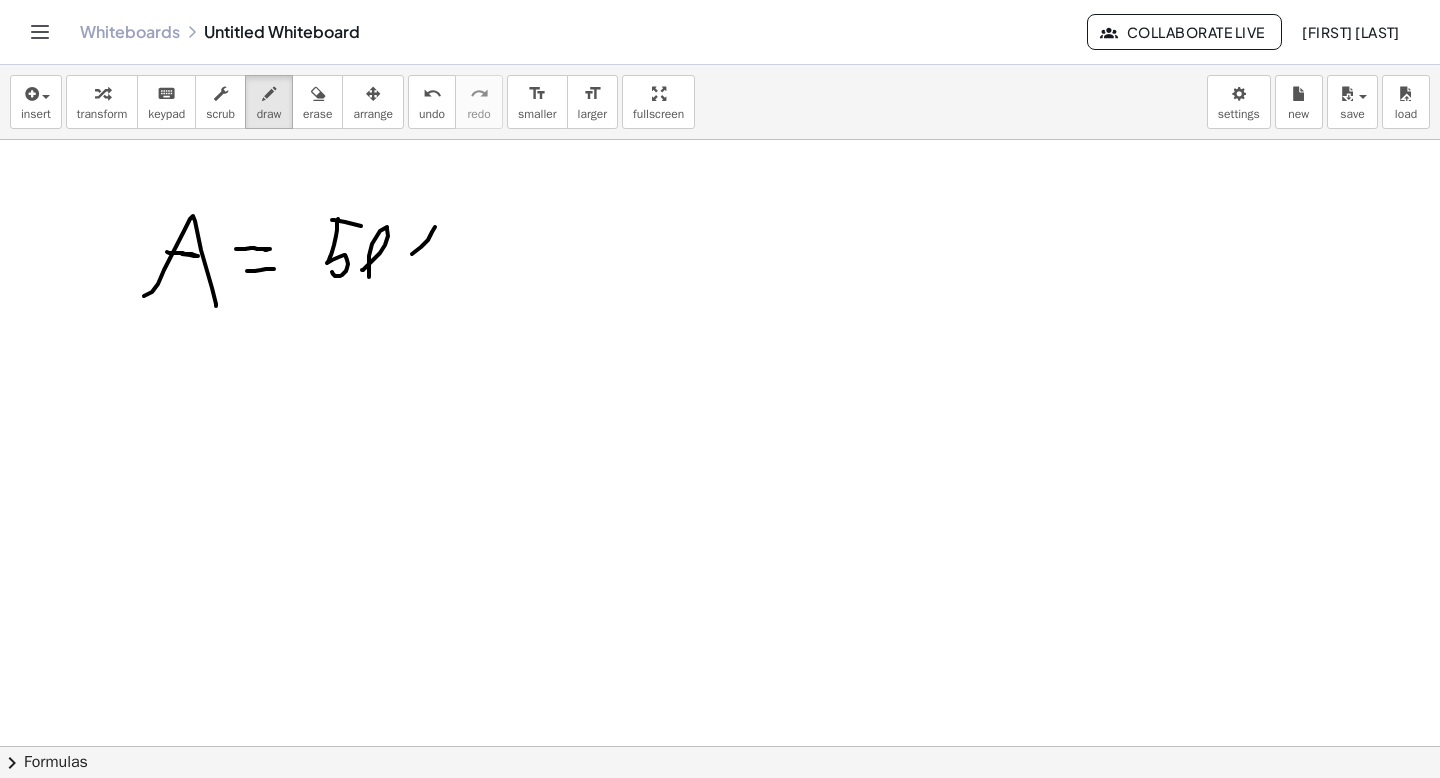 drag, startPoint x: 432, startPoint y: 232, endPoint x: 403, endPoint y: 262, distance: 41.725292 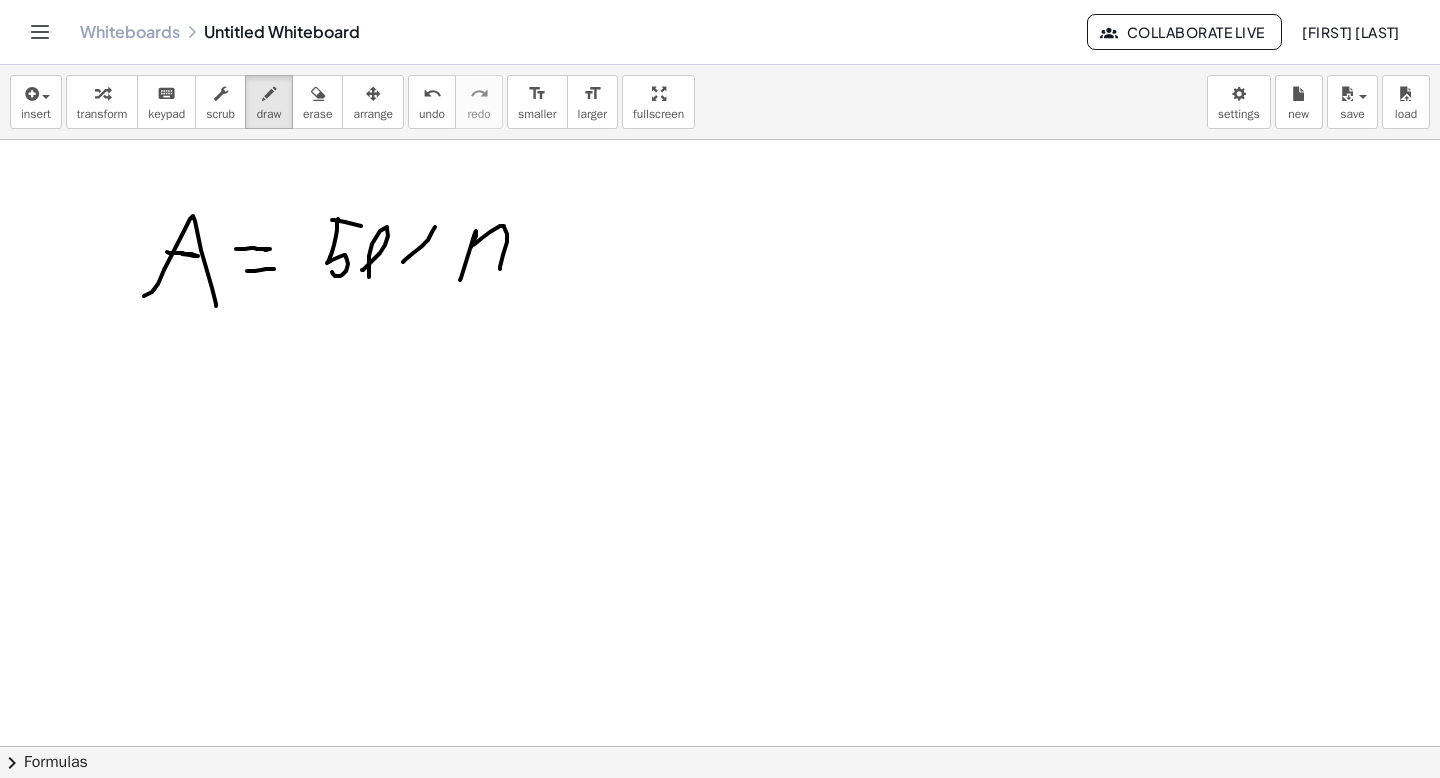 drag, startPoint x: 460, startPoint y: 280, endPoint x: 500, endPoint y: 269, distance: 41.484936 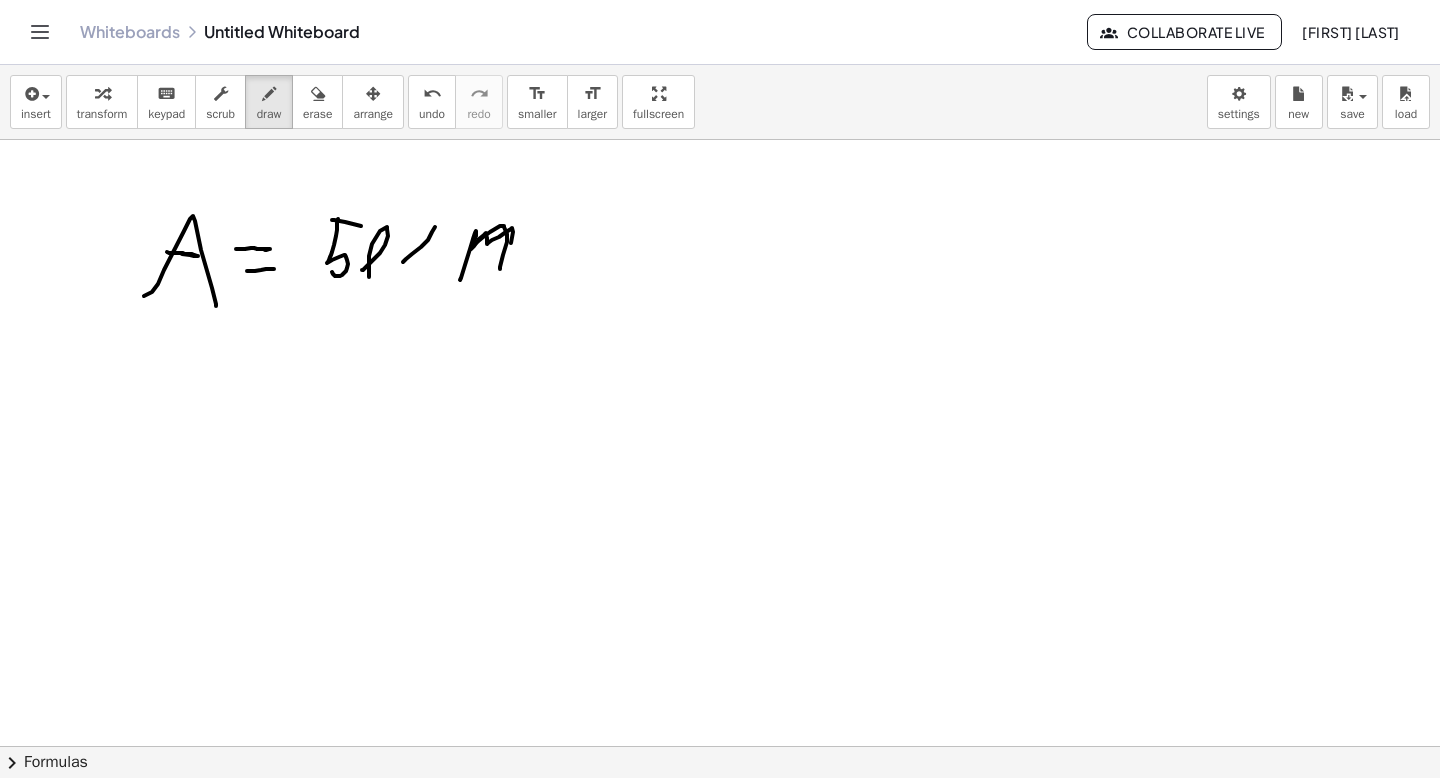 drag, startPoint x: 471, startPoint y: 249, endPoint x: 499, endPoint y: 278, distance: 40.311287 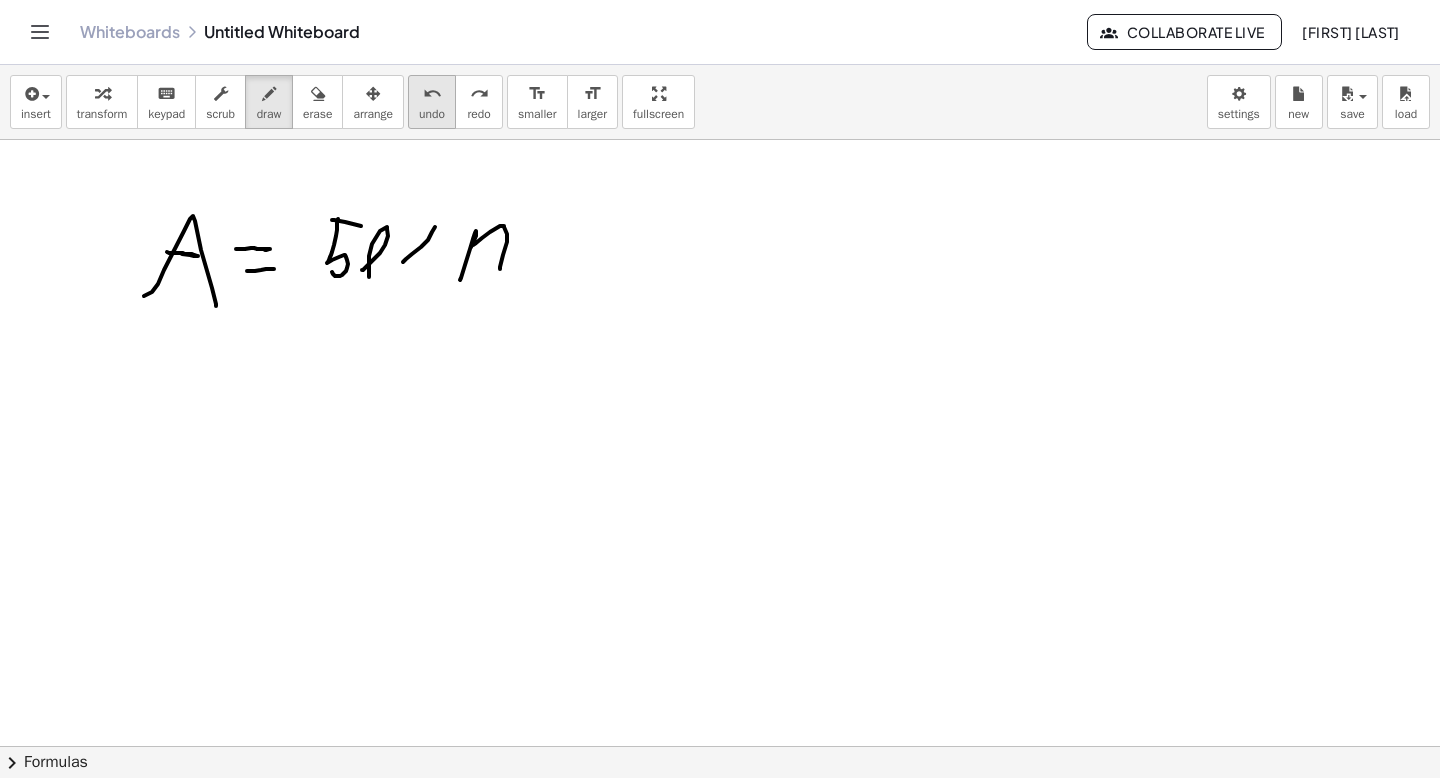 click on "undo undo" at bounding box center [432, 102] 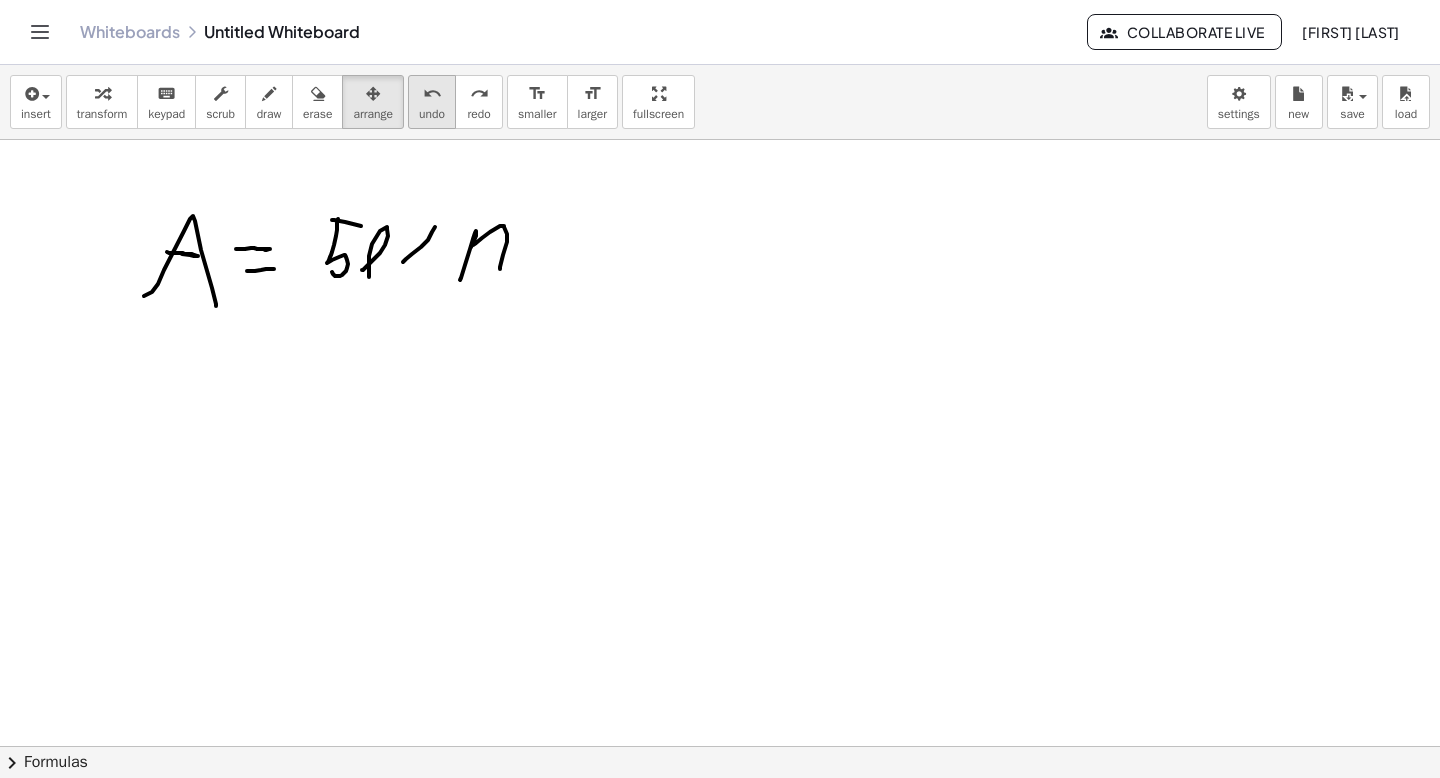 drag, startPoint x: 423, startPoint y: 96, endPoint x: 430, endPoint y: 105, distance: 11.401754 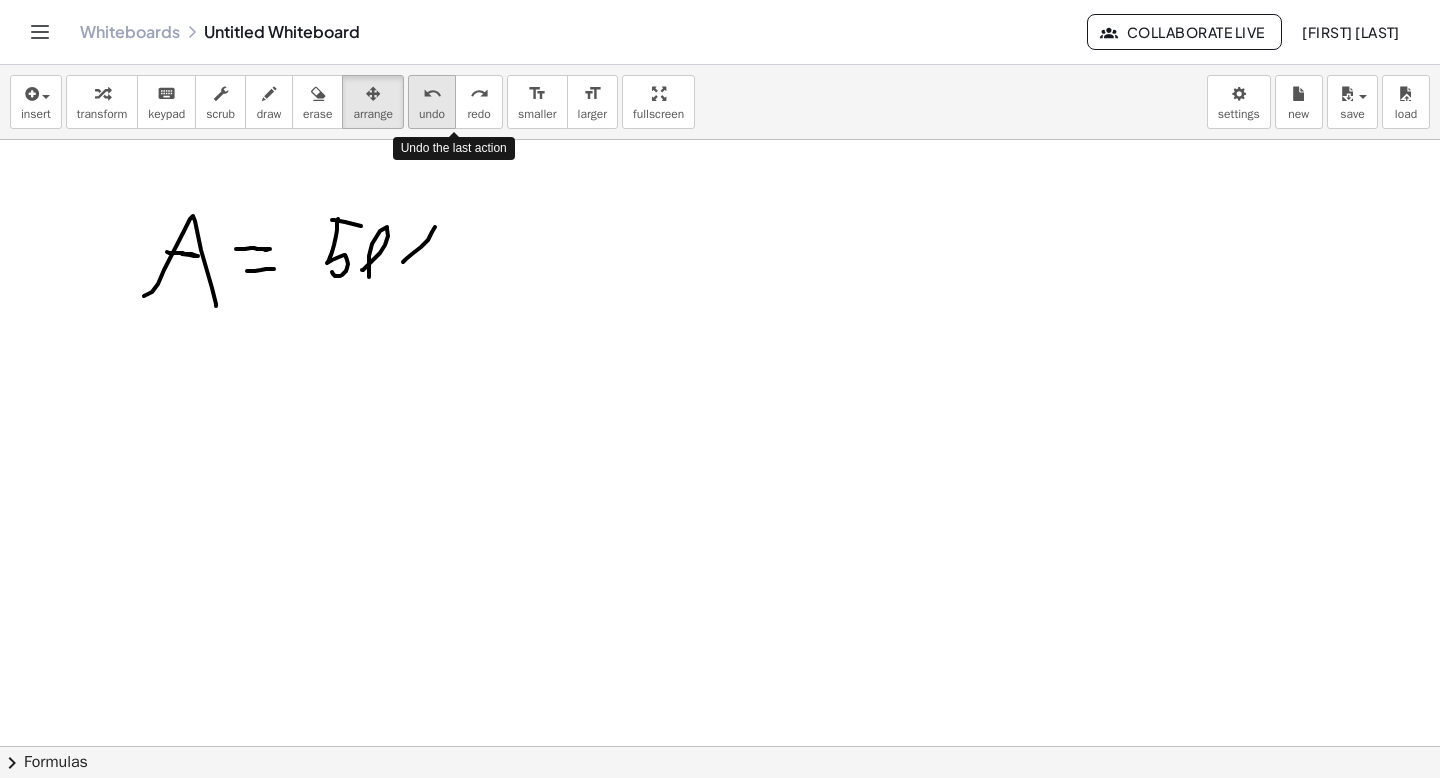 click on "undo" at bounding box center (432, 114) 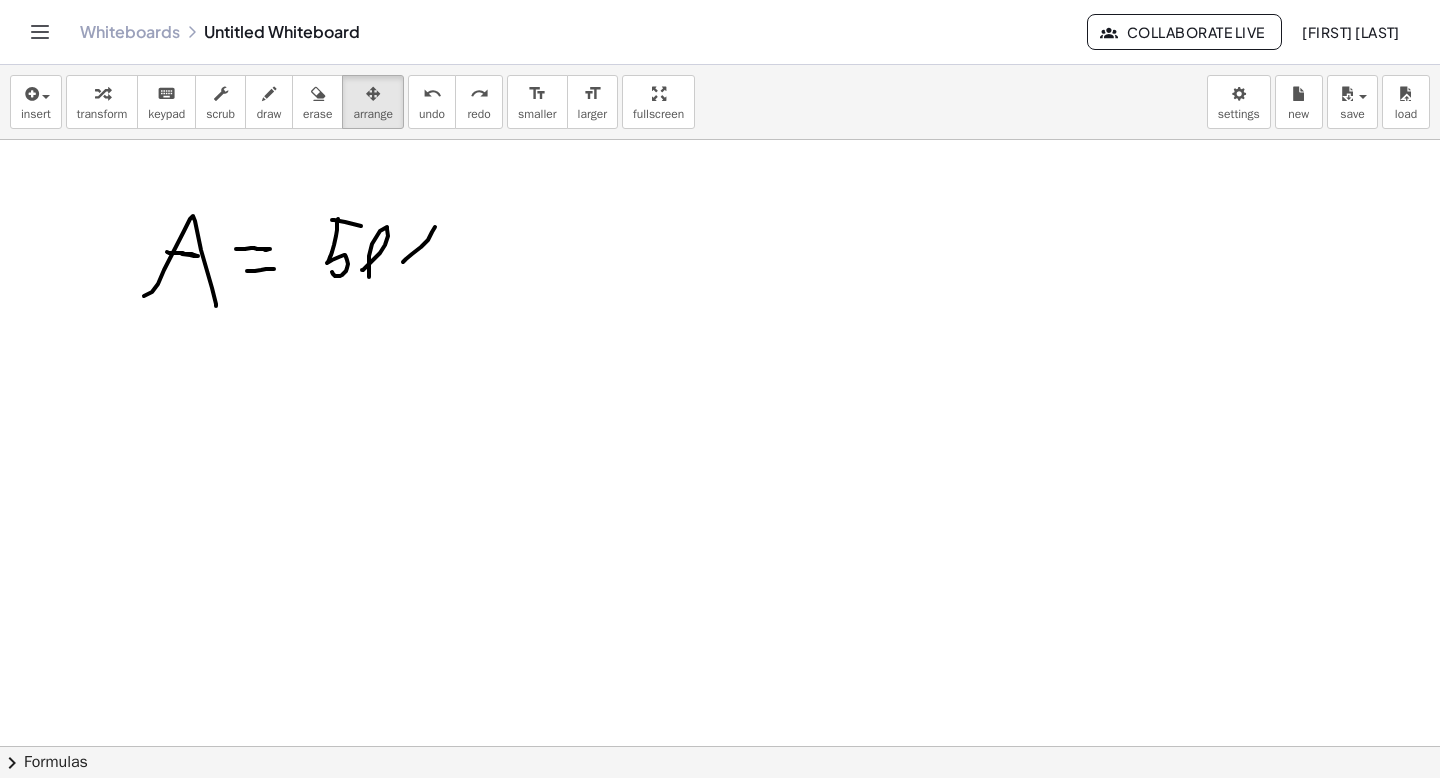 drag, startPoint x: 458, startPoint y: 265, endPoint x: 487, endPoint y: 263, distance: 29.068884 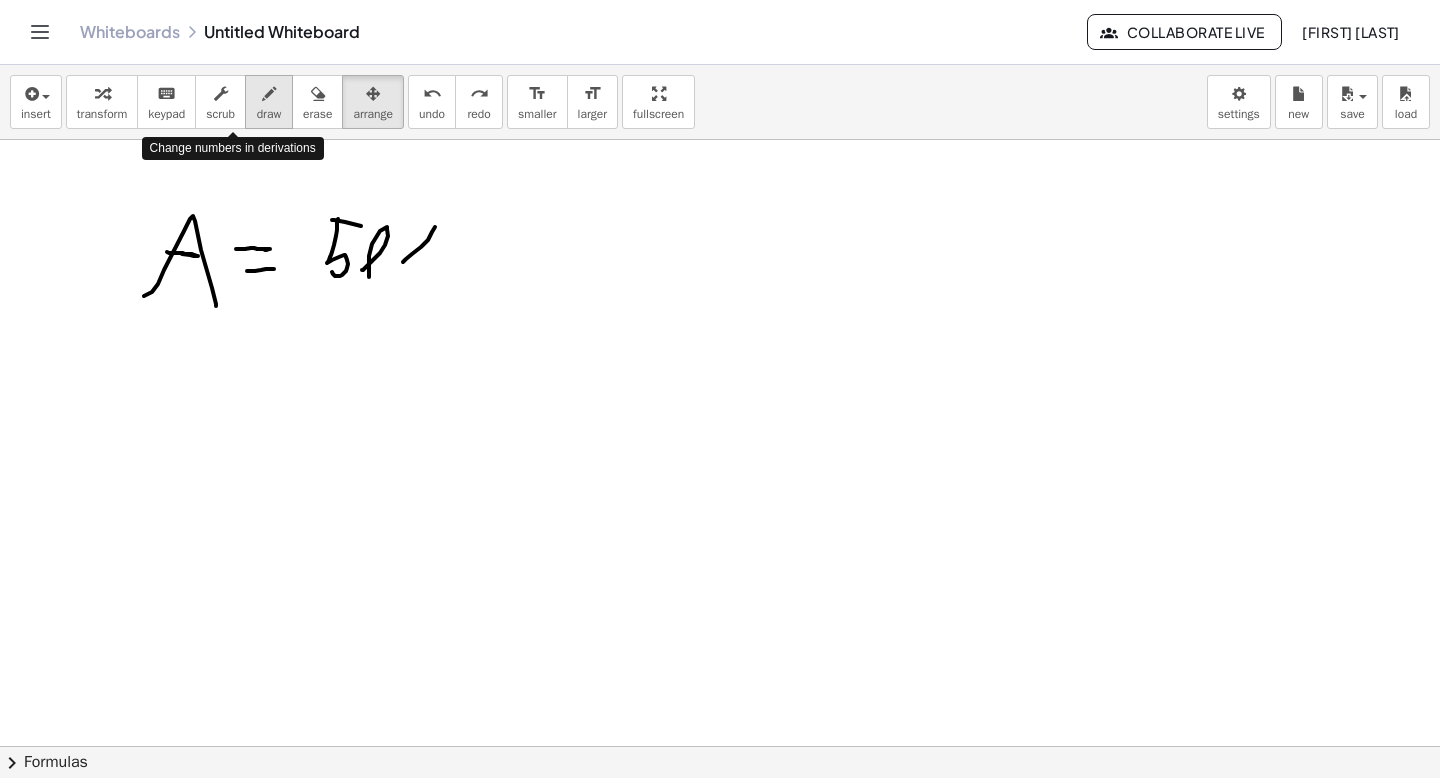 click at bounding box center (269, 94) 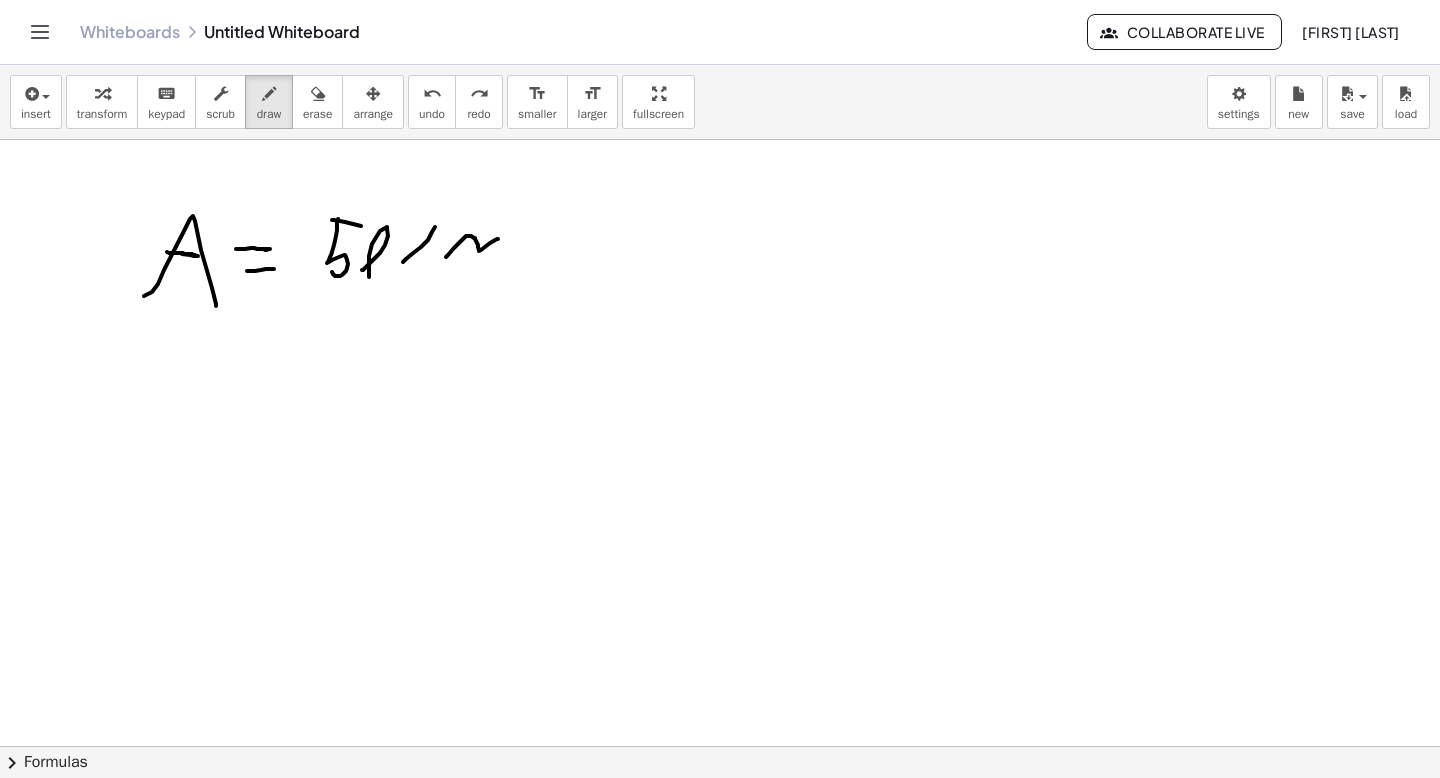 drag, startPoint x: 446, startPoint y: 257, endPoint x: 498, endPoint y: 239, distance: 55.027267 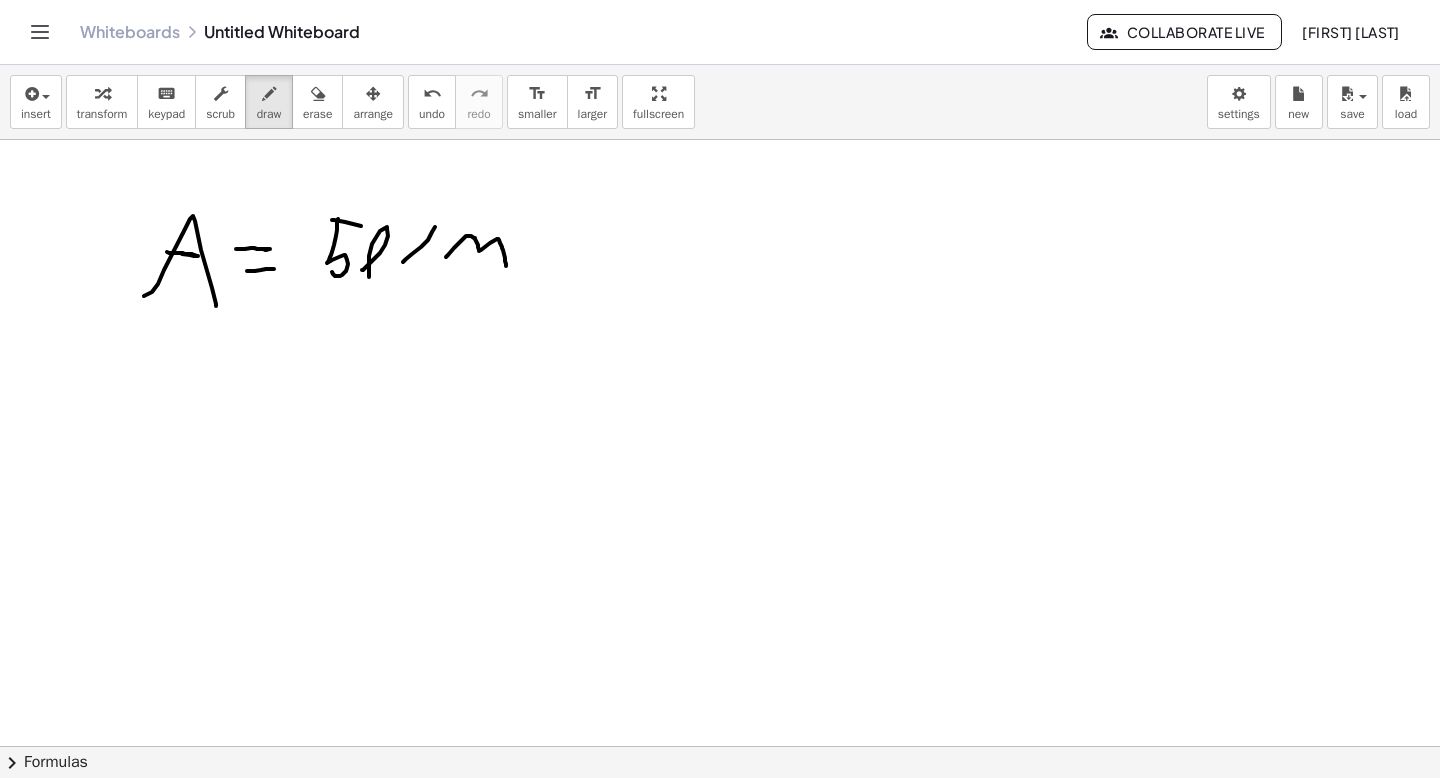 drag, startPoint x: 498, startPoint y: 239, endPoint x: 506, endPoint y: 266, distance: 28.160255 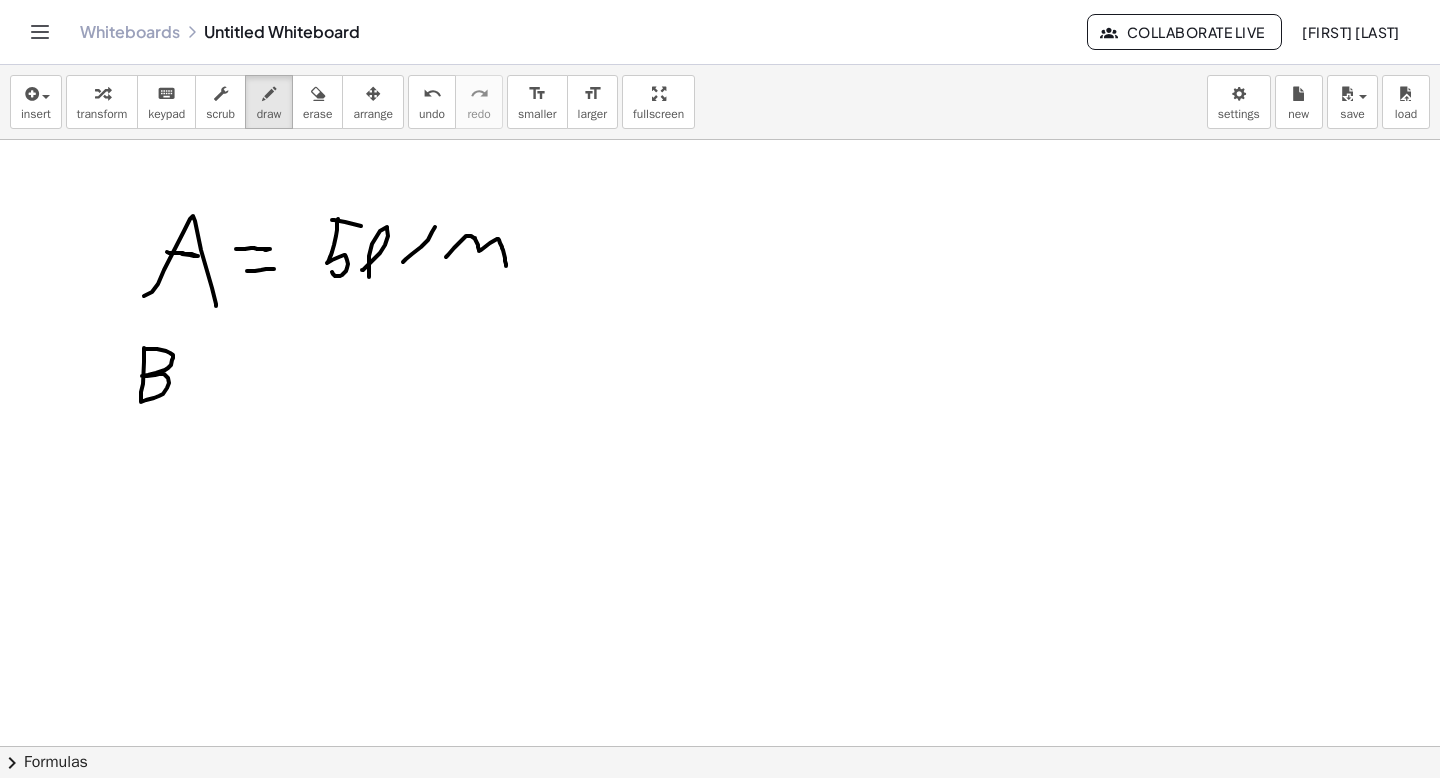 drag, startPoint x: 144, startPoint y: 348, endPoint x: 259, endPoint y: 376, distance: 118.35962 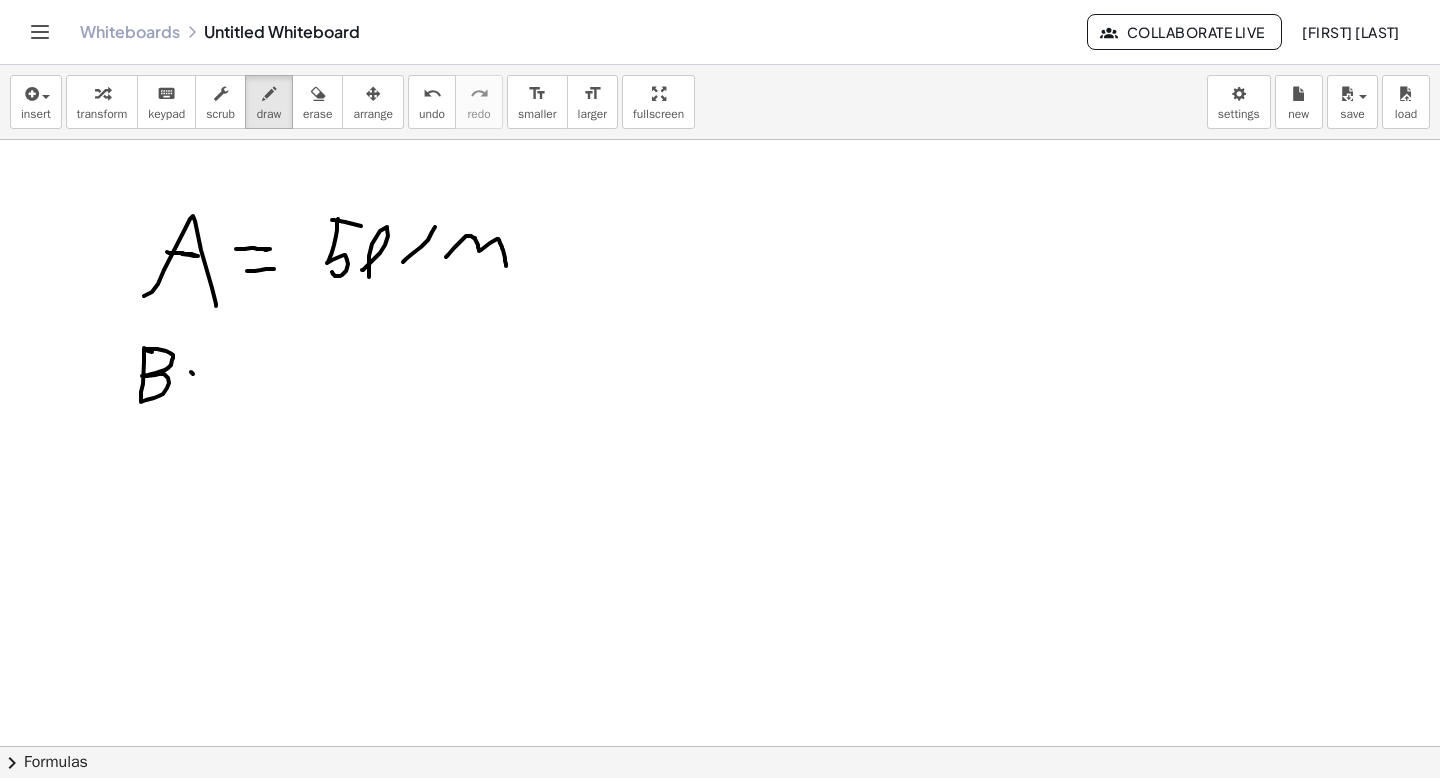 drag, startPoint x: 191, startPoint y: 372, endPoint x: 211, endPoint y: 382, distance: 22.36068 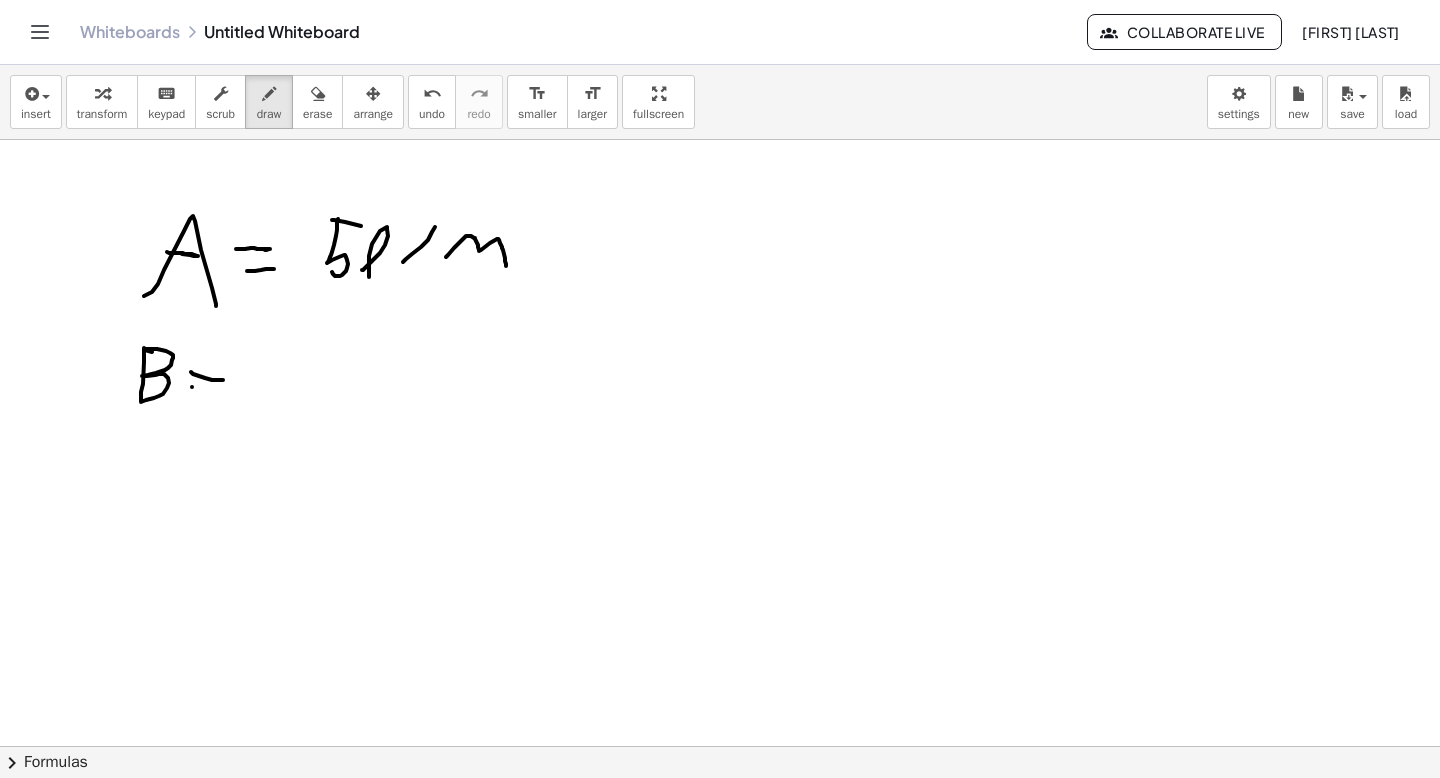 drag, startPoint x: 192, startPoint y: 387, endPoint x: 229, endPoint y: 382, distance: 37.336308 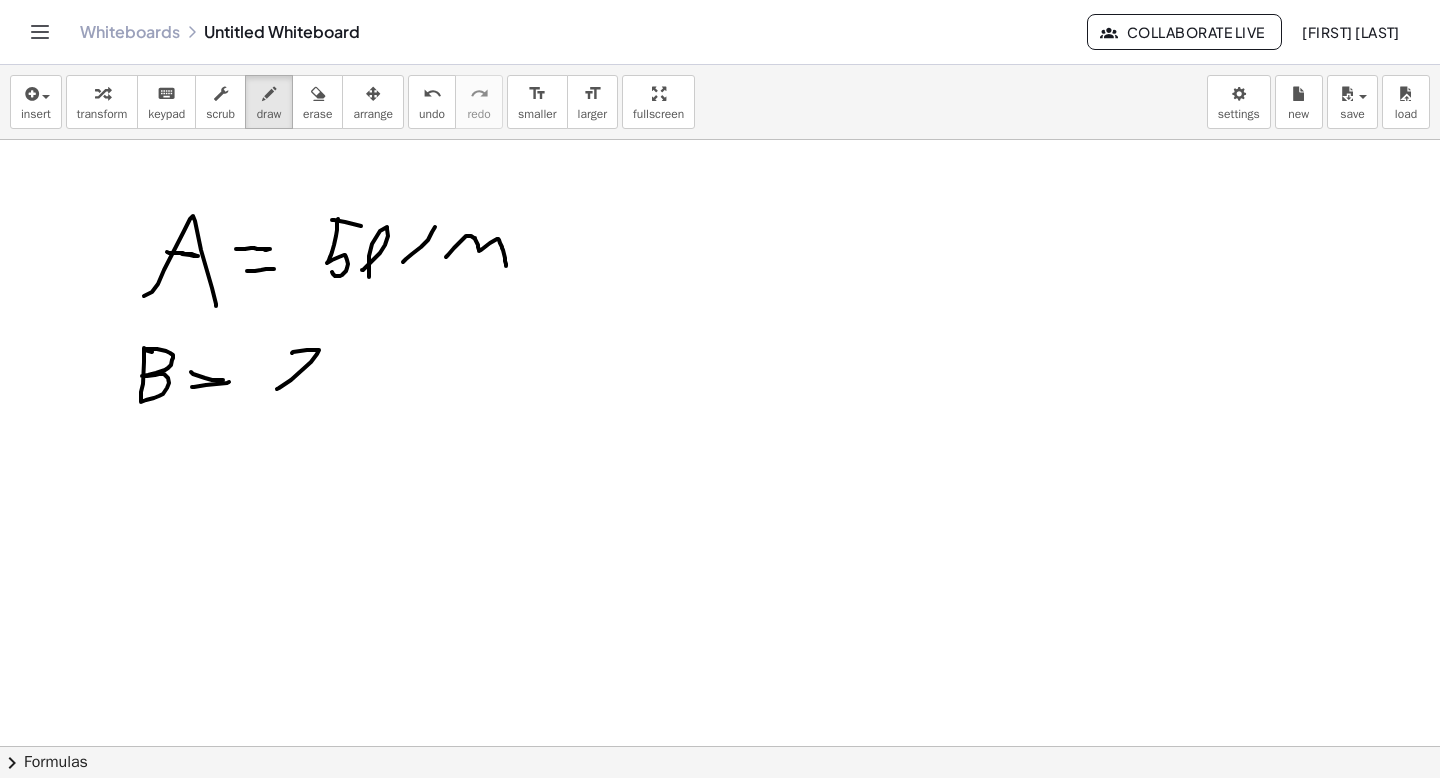 drag, startPoint x: 293, startPoint y: 352, endPoint x: 277, endPoint y: 389, distance: 40.311287 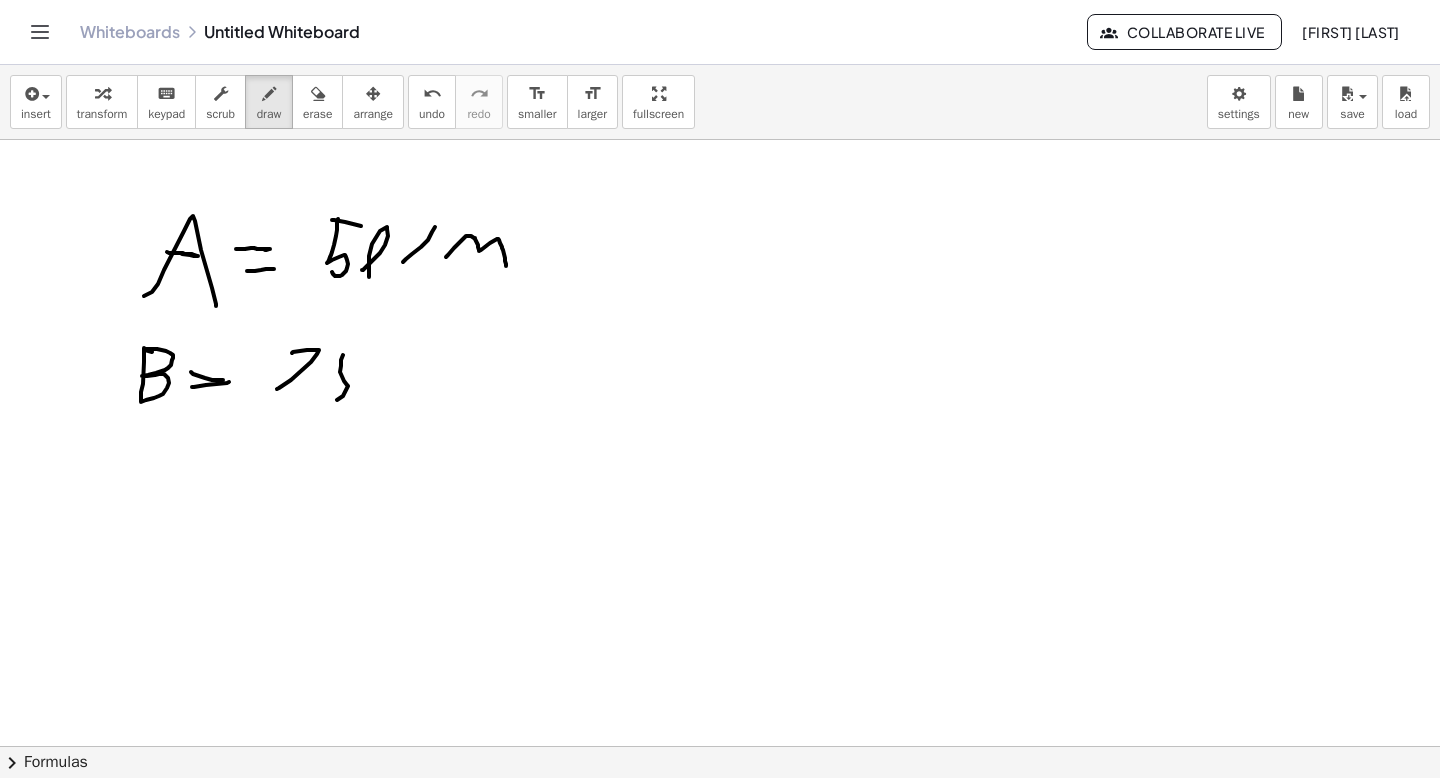 drag, startPoint x: 343, startPoint y: 355, endPoint x: 322, endPoint y: 388, distance: 39.115215 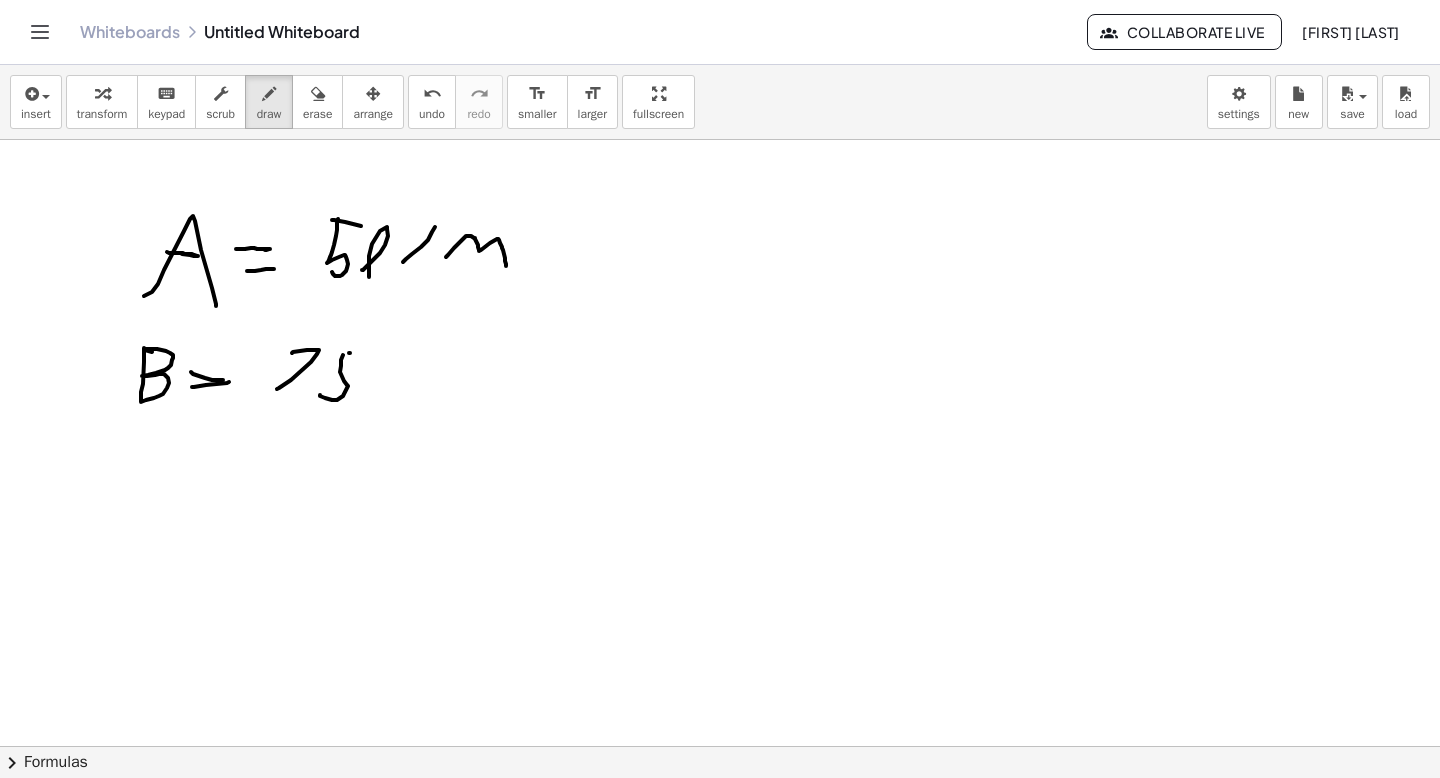 drag, startPoint x: 350, startPoint y: 353, endPoint x: 387, endPoint y: 350, distance: 37.12142 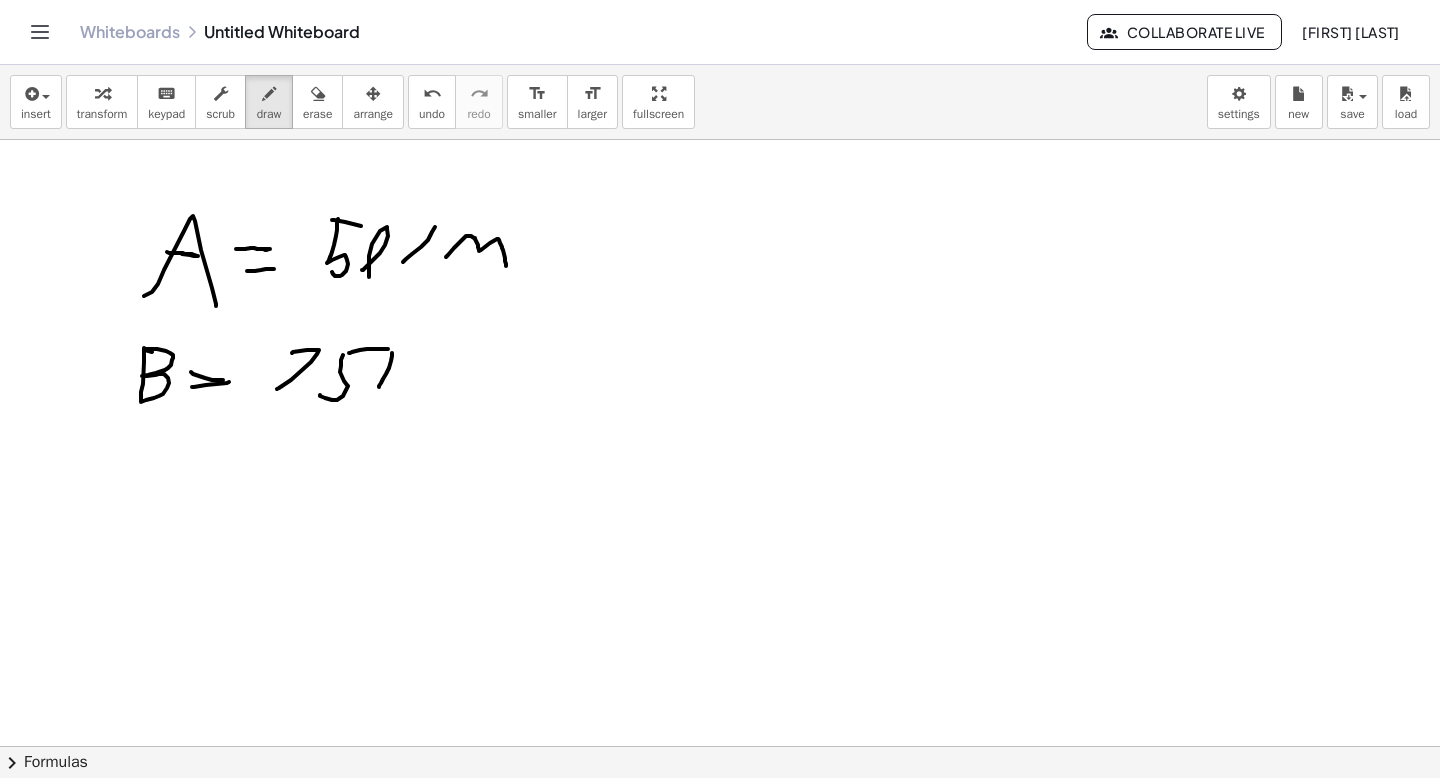 drag, startPoint x: 392, startPoint y: 356, endPoint x: 392, endPoint y: 387, distance: 31 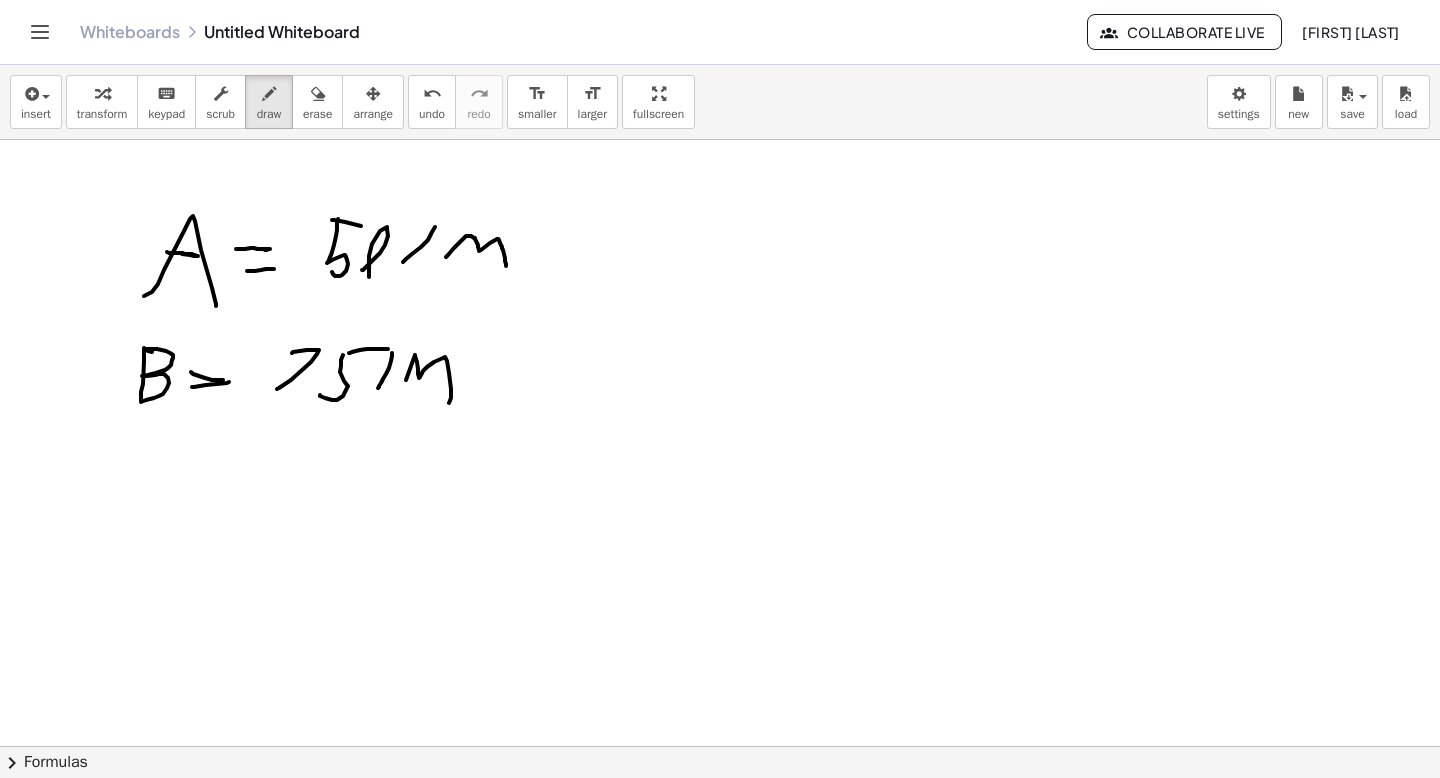 drag, startPoint x: 415, startPoint y: 355, endPoint x: 450, endPoint y: 402, distance: 58.60034 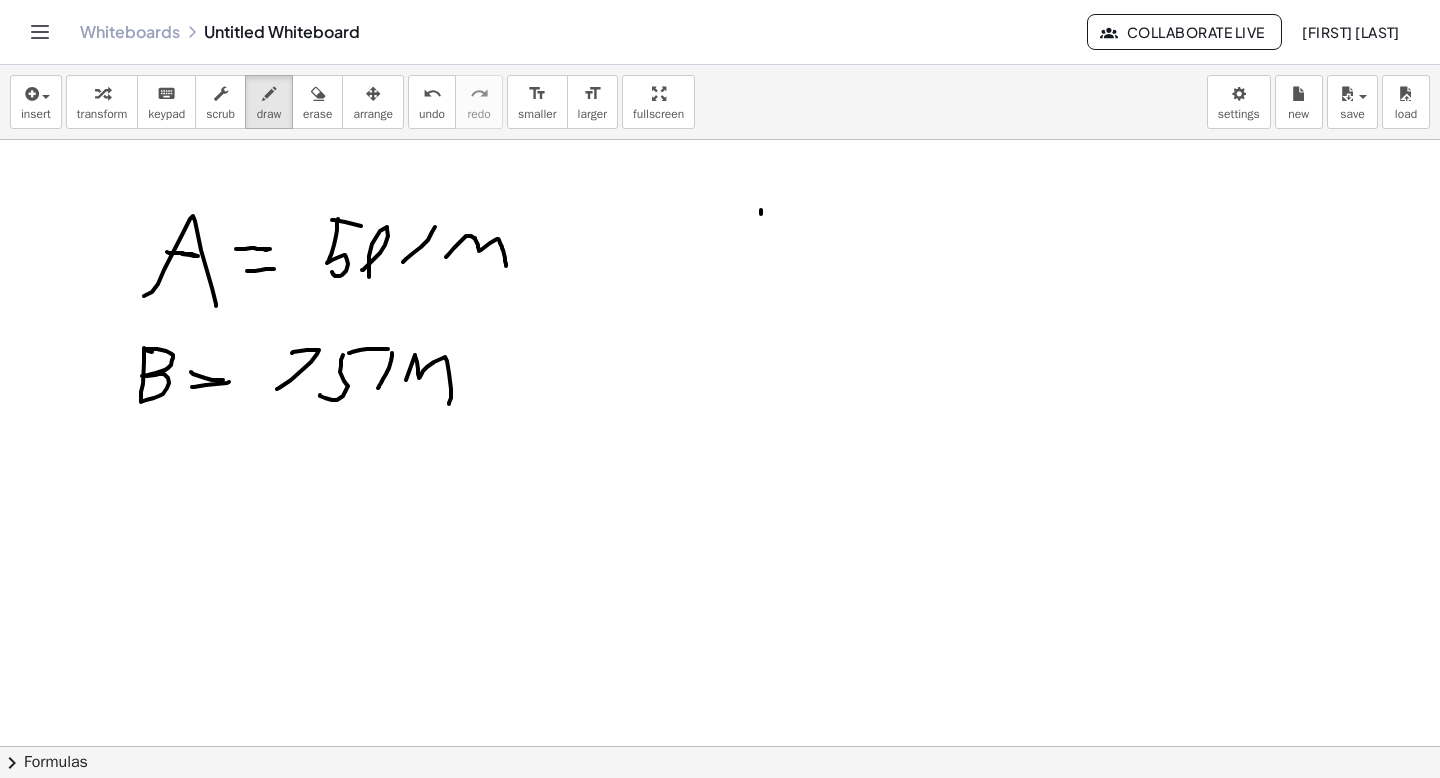 drag, startPoint x: 761, startPoint y: 210, endPoint x: 767, endPoint y: 272, distance: 62.289646 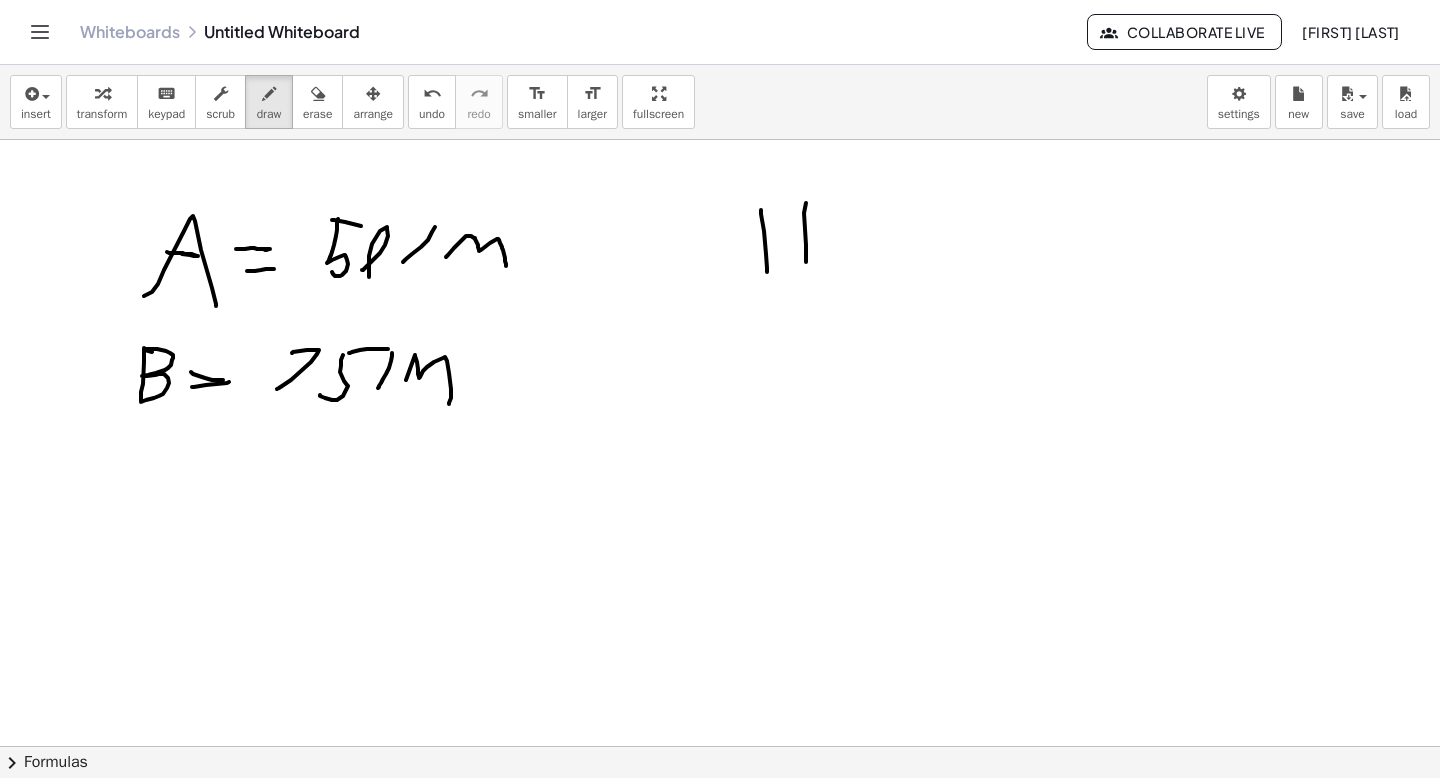 drag, startPoint x: 806, startPoint y: 262, endPoint x: 813, endPoint y: 197, distance: 65.37584 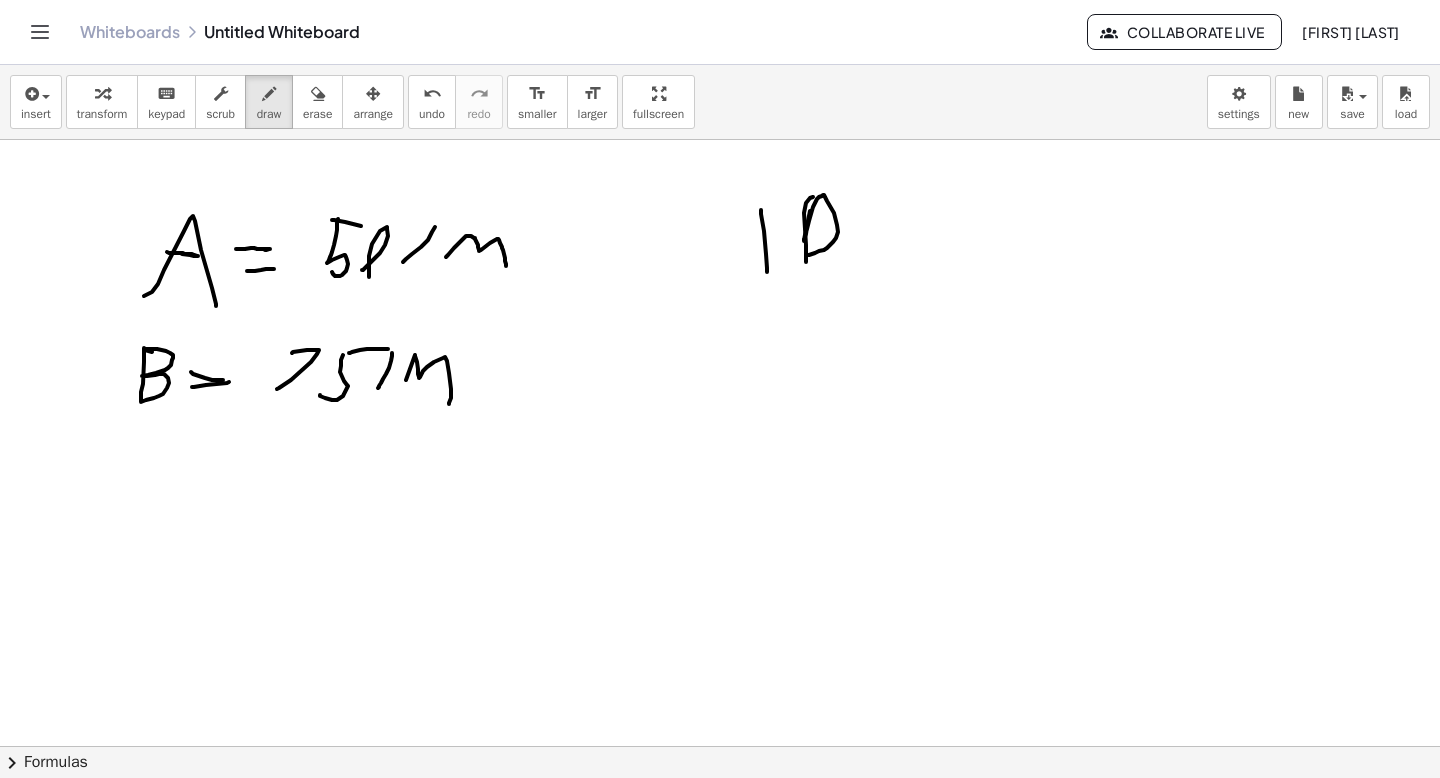 drag, startPoint x: 806, startPoint y: 234, endPoint x: 813, endPoint y: 253, distance: 20.248457 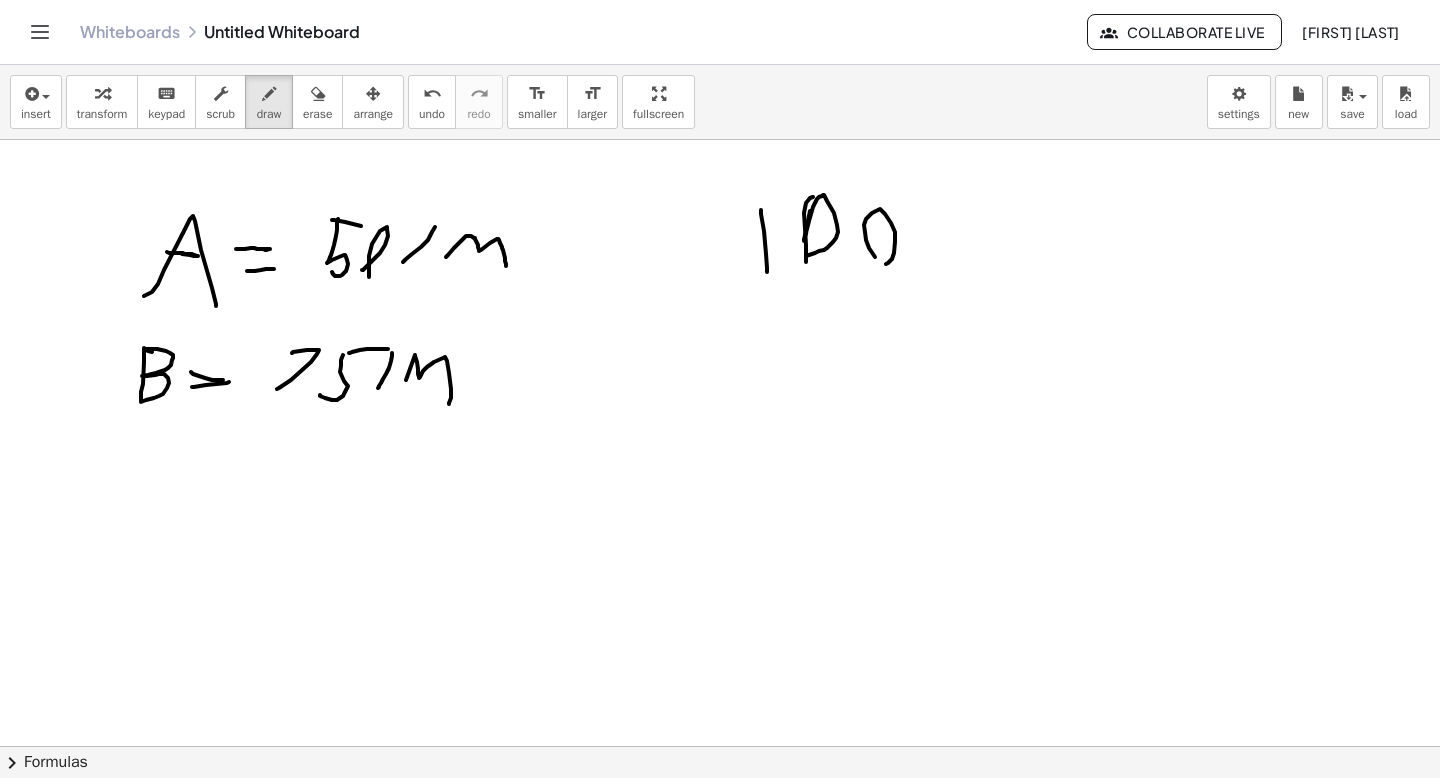 click at bounding box center [720, 811] 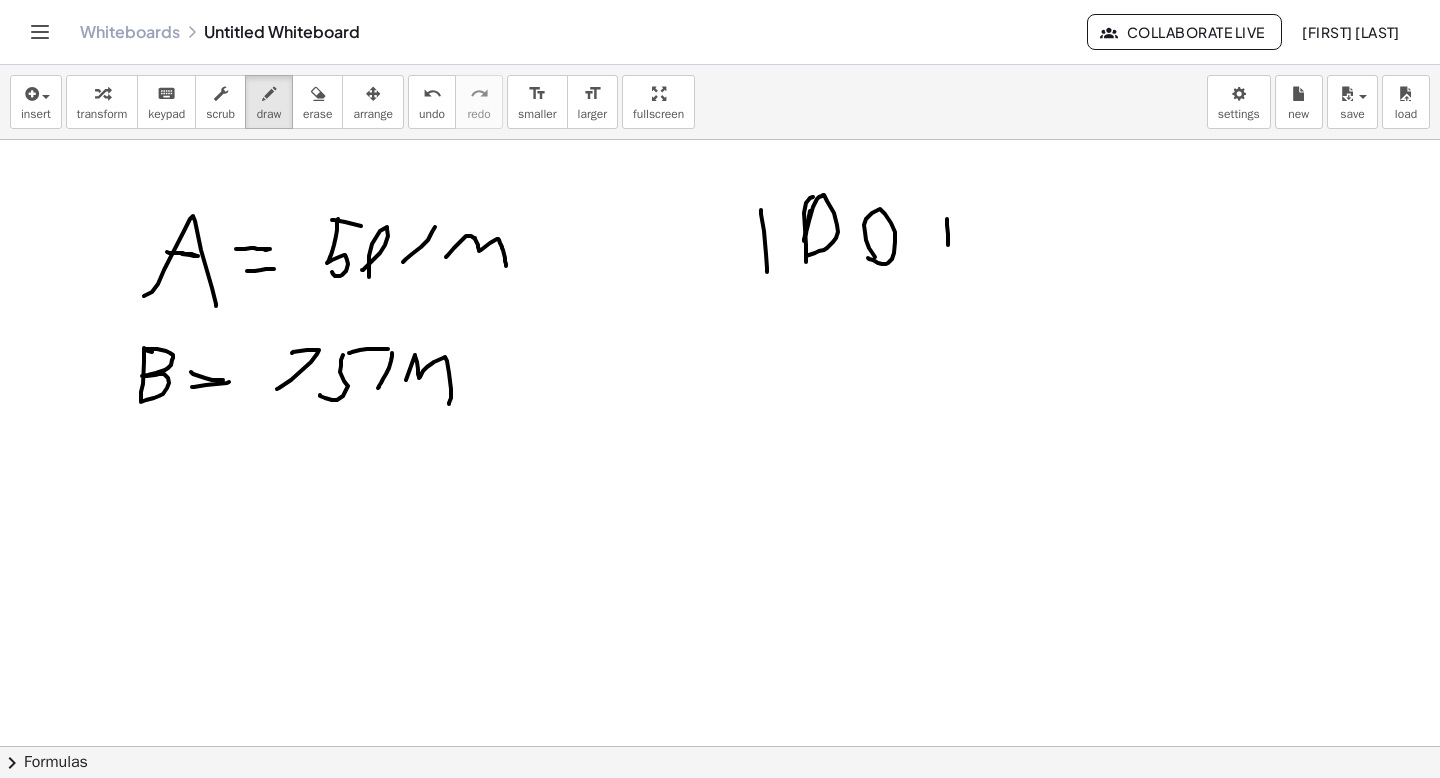 drag, startPoint x: 947, startPoint y: 219, endPoint x: 944, endPoint y: 239, distance: 20.22375 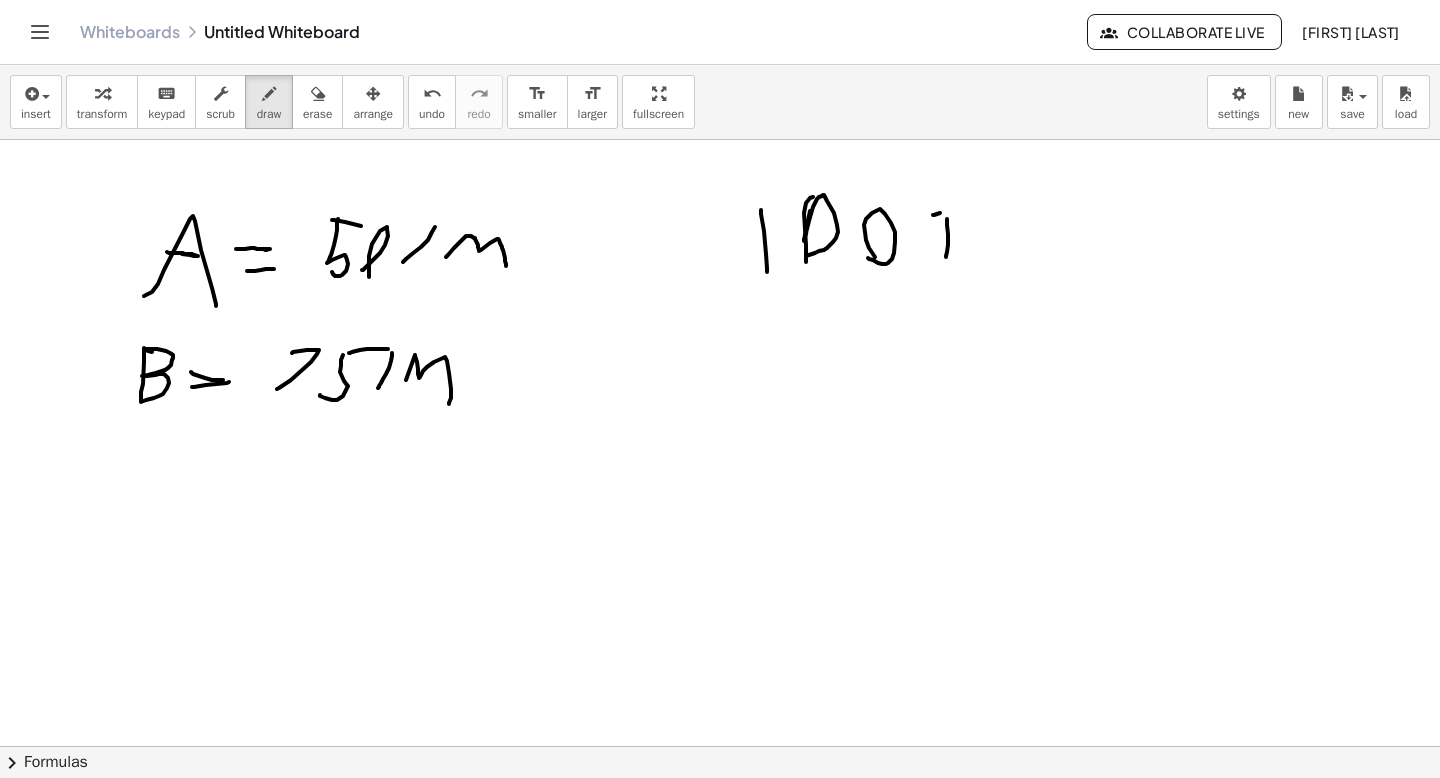 drag, startPoint x: 933, startPoint y: 215, endPoint x: 956, endPoint y: 218, distance: 23.194826 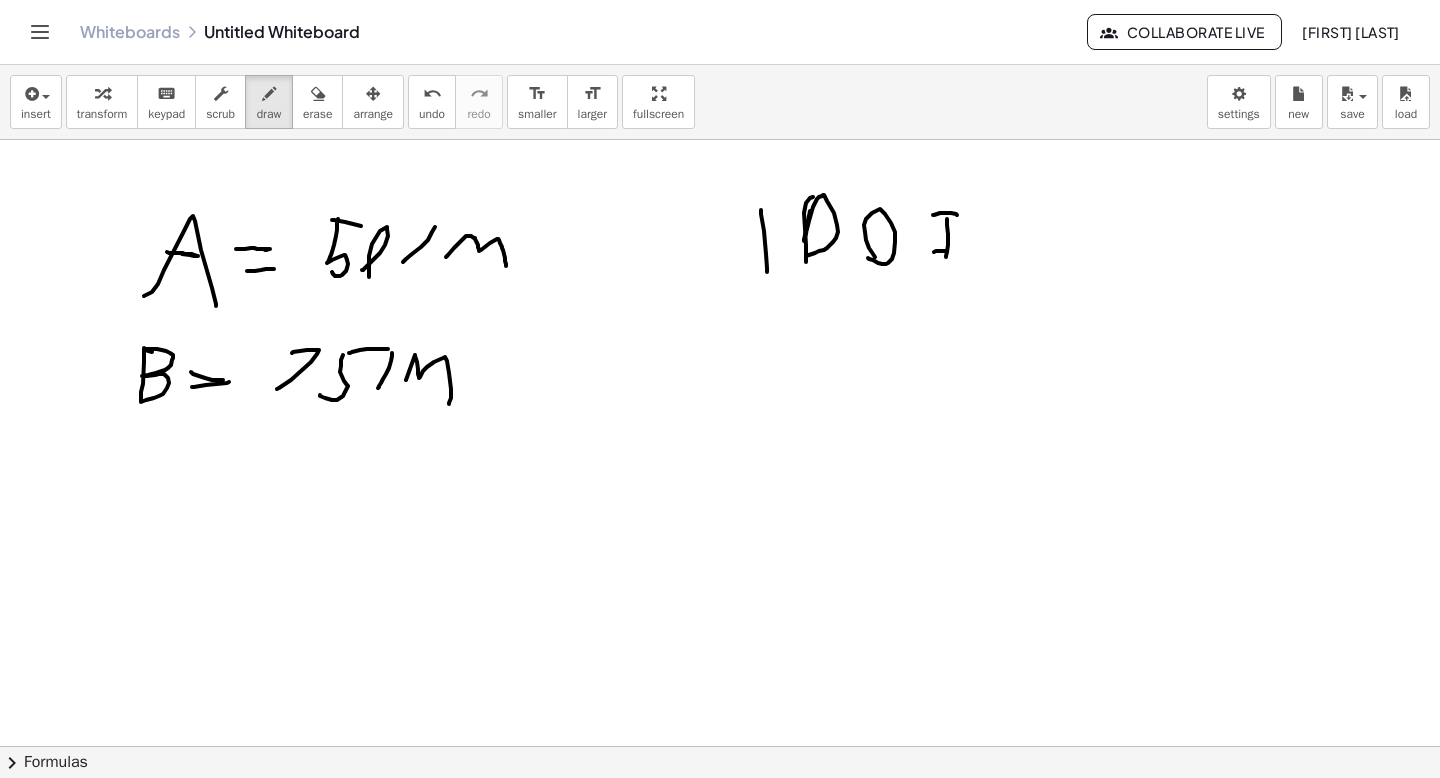 drag, startPoint x: 936, startPoint y: 251, endPoint x: 967, endPoint y: 246, distance: 31.400637 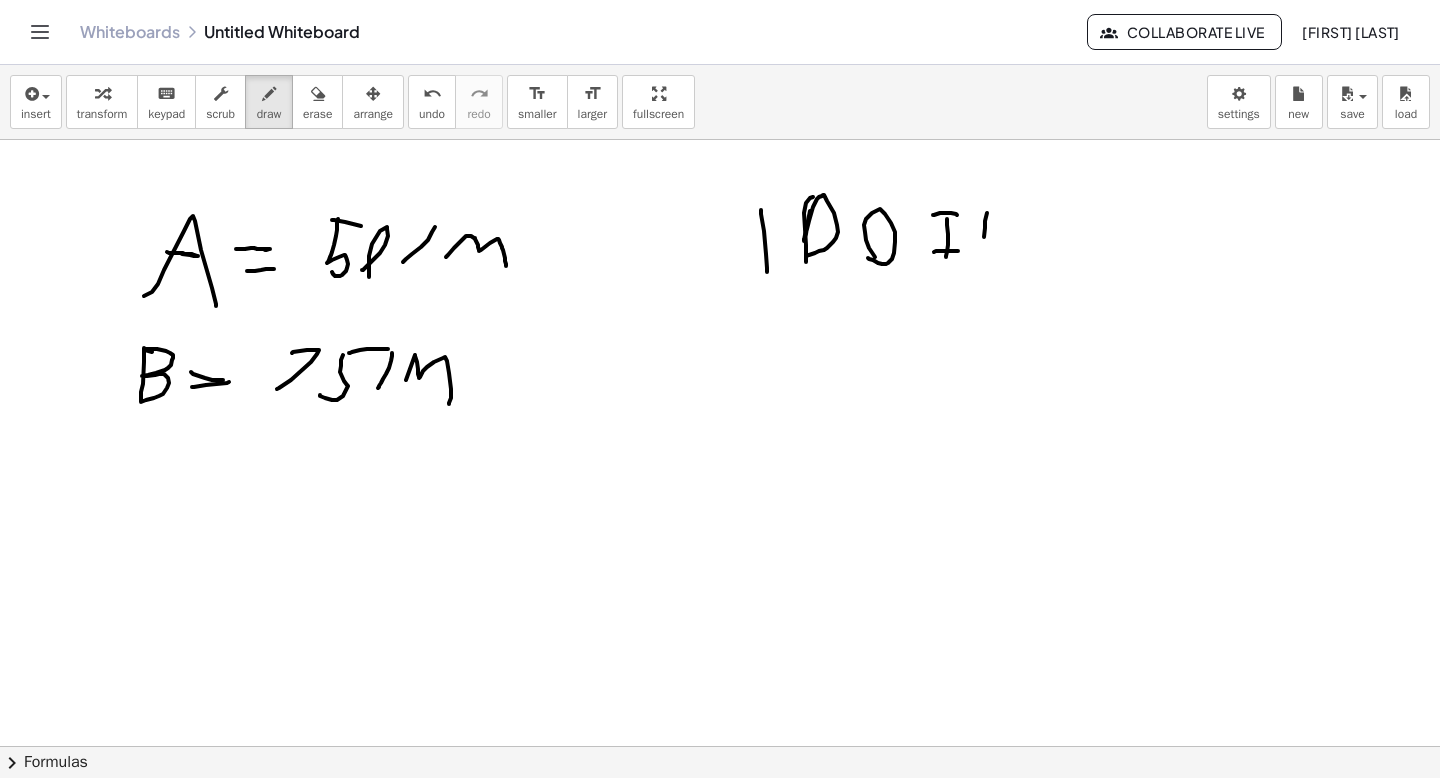 drag, startPoint x: 987, startPoint y: 213, endPoint x: 966, endPoint y: 205, distance: 22.472204 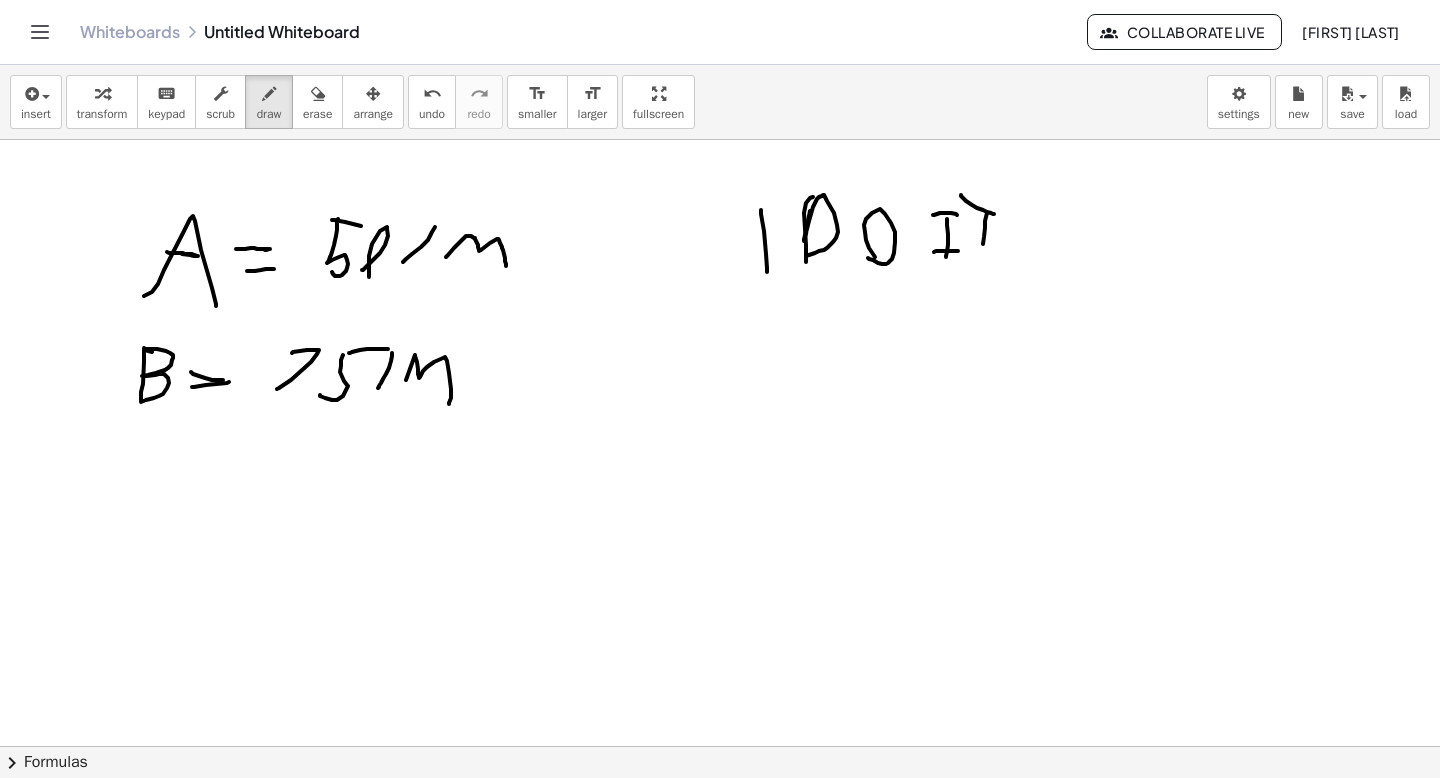 drag, startPoint x: 961, startPoint y: 195, endPoint x: 996, endPoint y: 215, distance: 40.311287 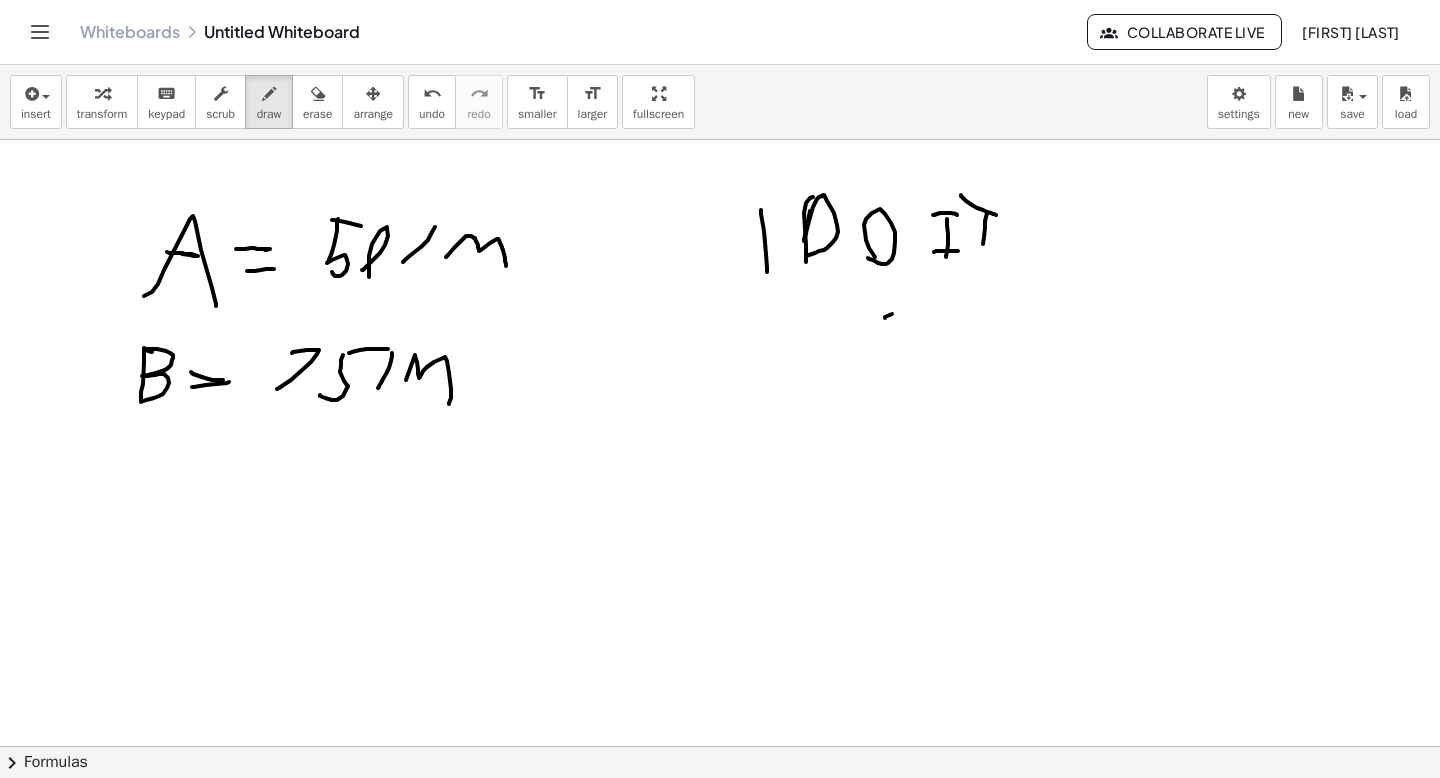 drag, startPoint x: 892, startPoint y: 314, endPoint x: 922, endPoint y: 306, distance: 31.04835 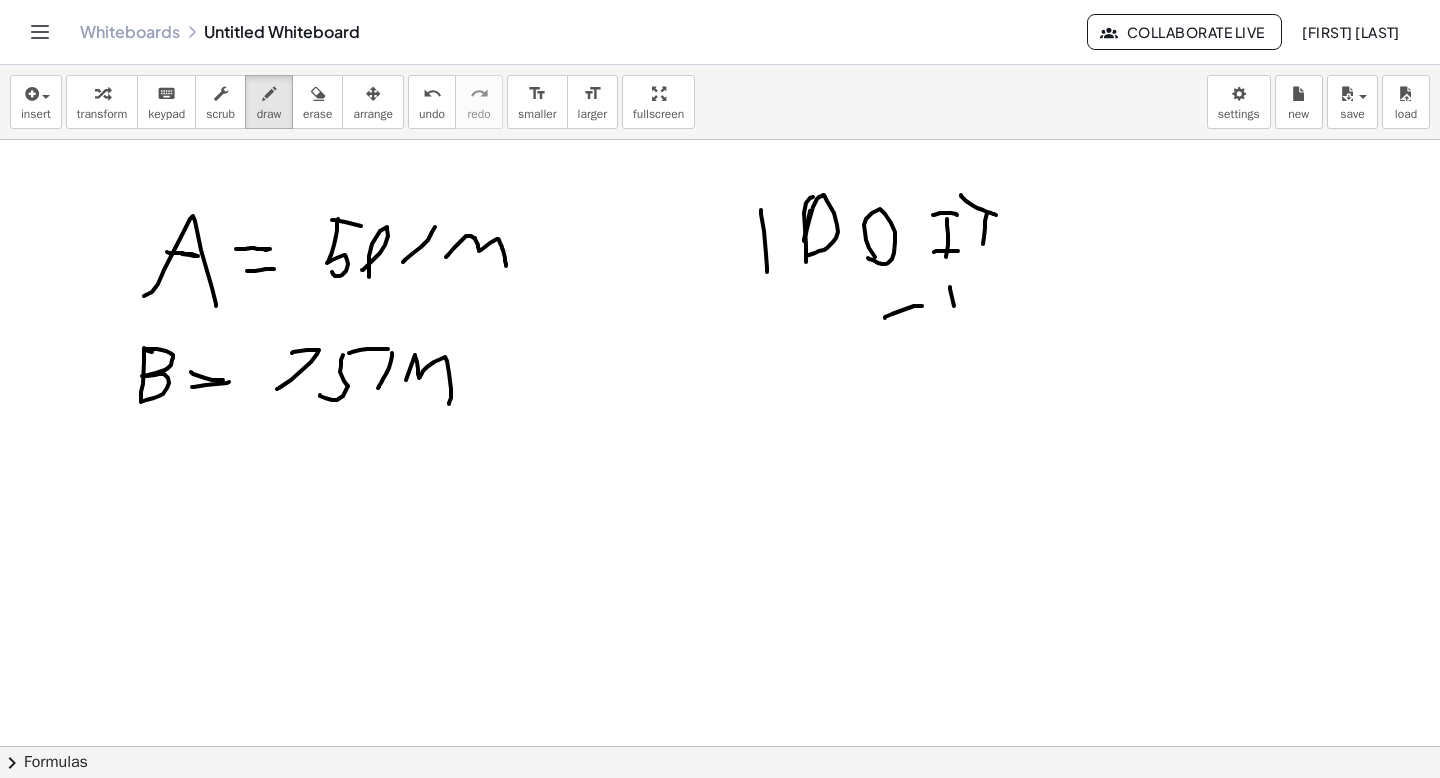 drag, startPoint x: 950, startPoint y: 287, endPoint x: 957, endPoint y: 319, distance: 32.75668 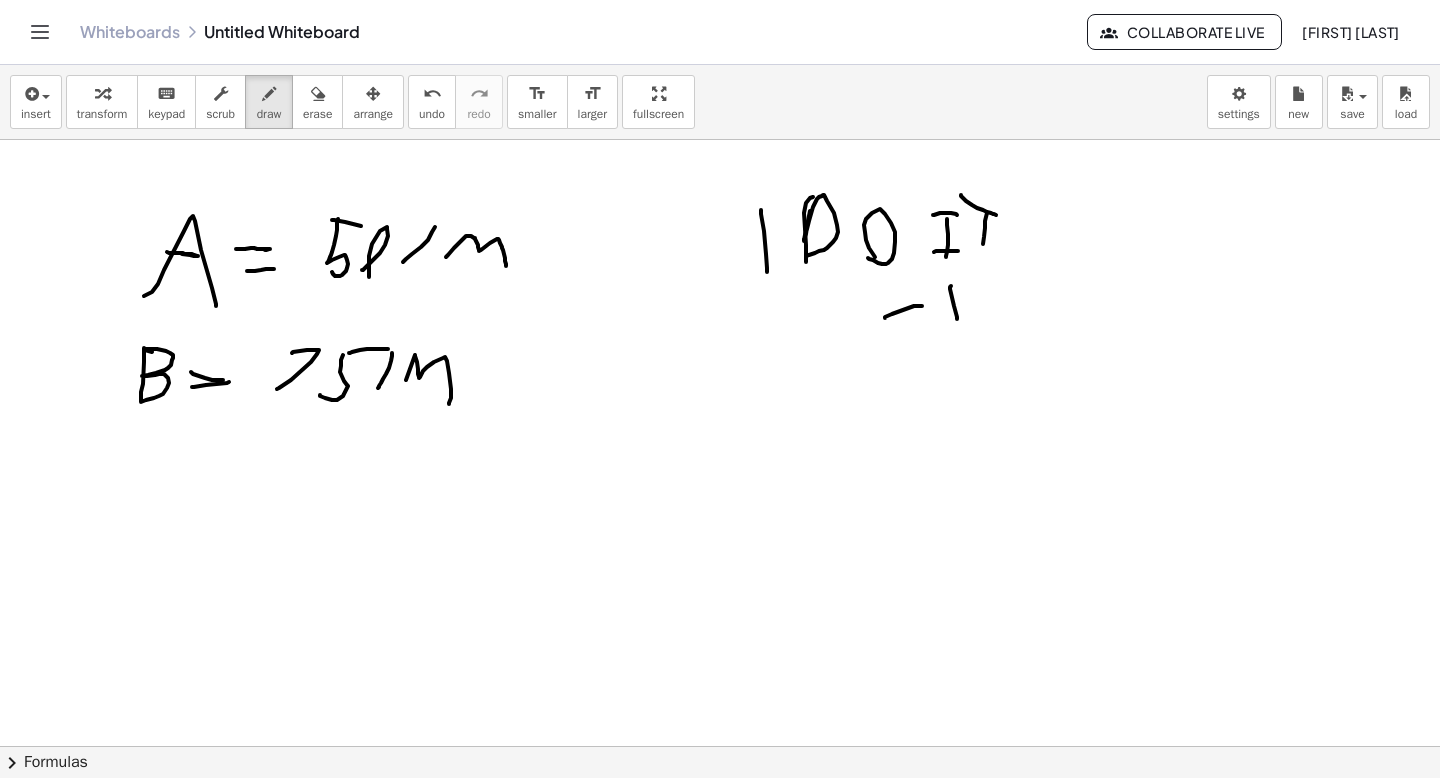 drag, startPoint x: 951, startPoint y: 286, endPoint x: 937, endPoint y: 299, distance: 19.104973 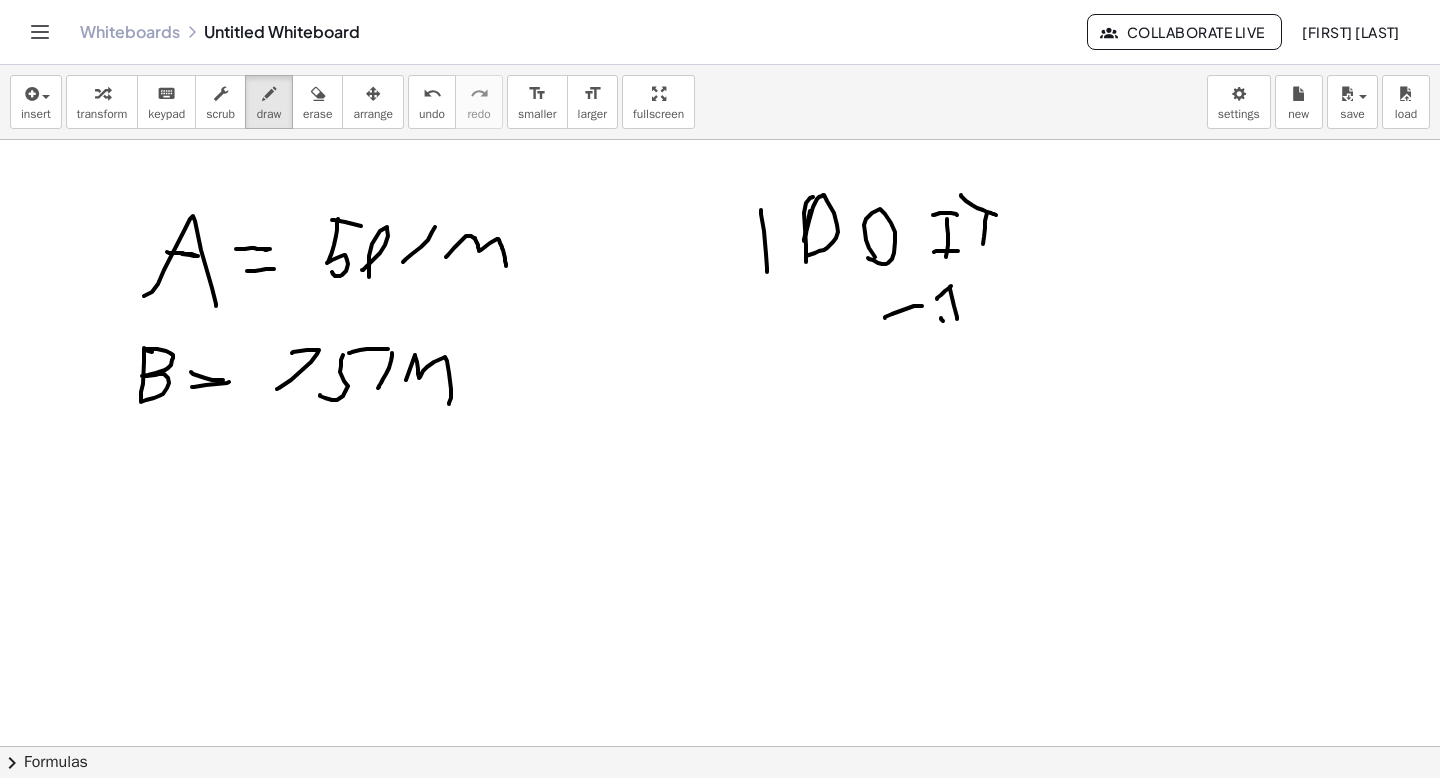 drag, startPoint x: 943, startPoint y: 321, endPoint x: 981, endPoint y: 313, distance: 38.832977 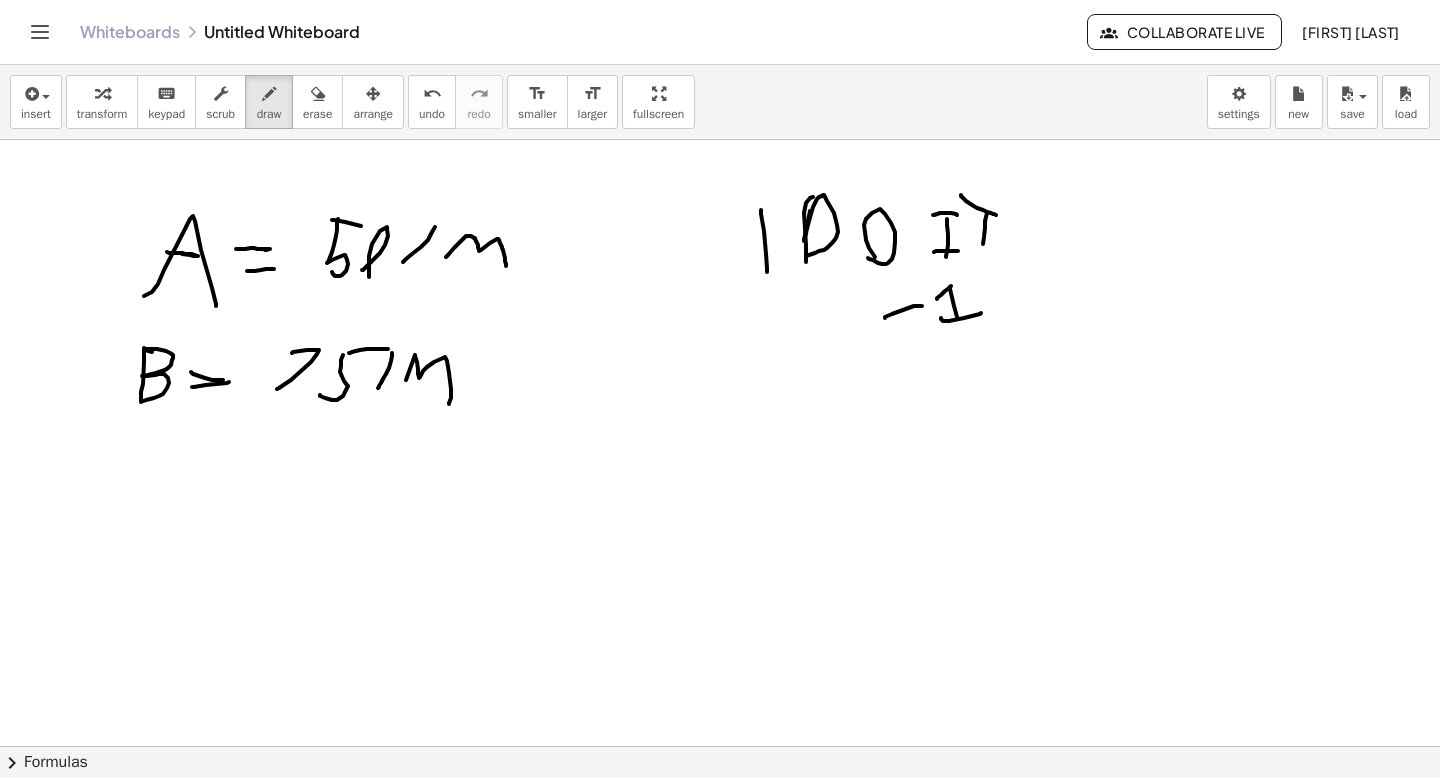 drag, startPoint x: 1051, startPoint y: 290, endPoint x: 1054, endPoint y: 316, distance: 26.172504 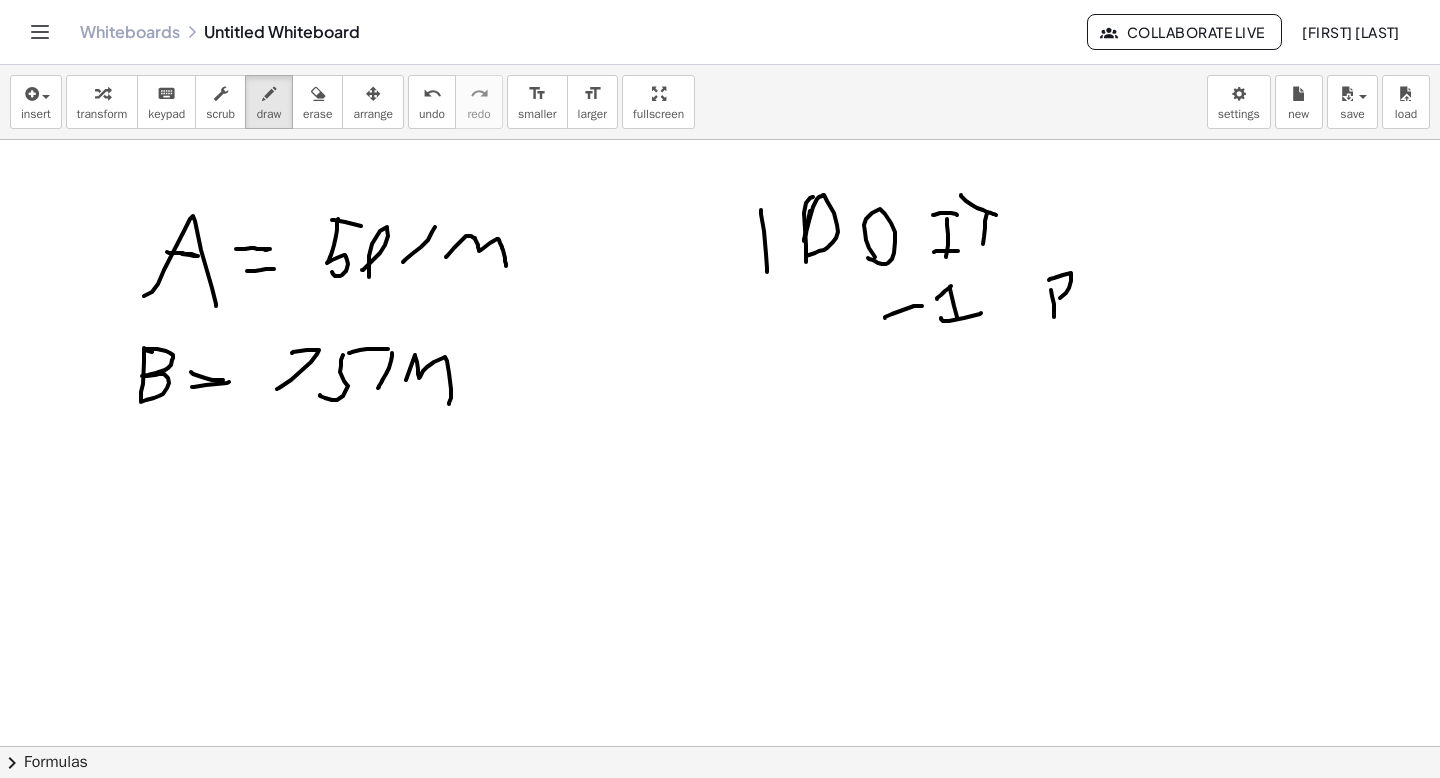 drag, startPoint x: 1054, startPoint y: 278, endPoint x: 1056, endPoint y: 301, distance: 23.086792 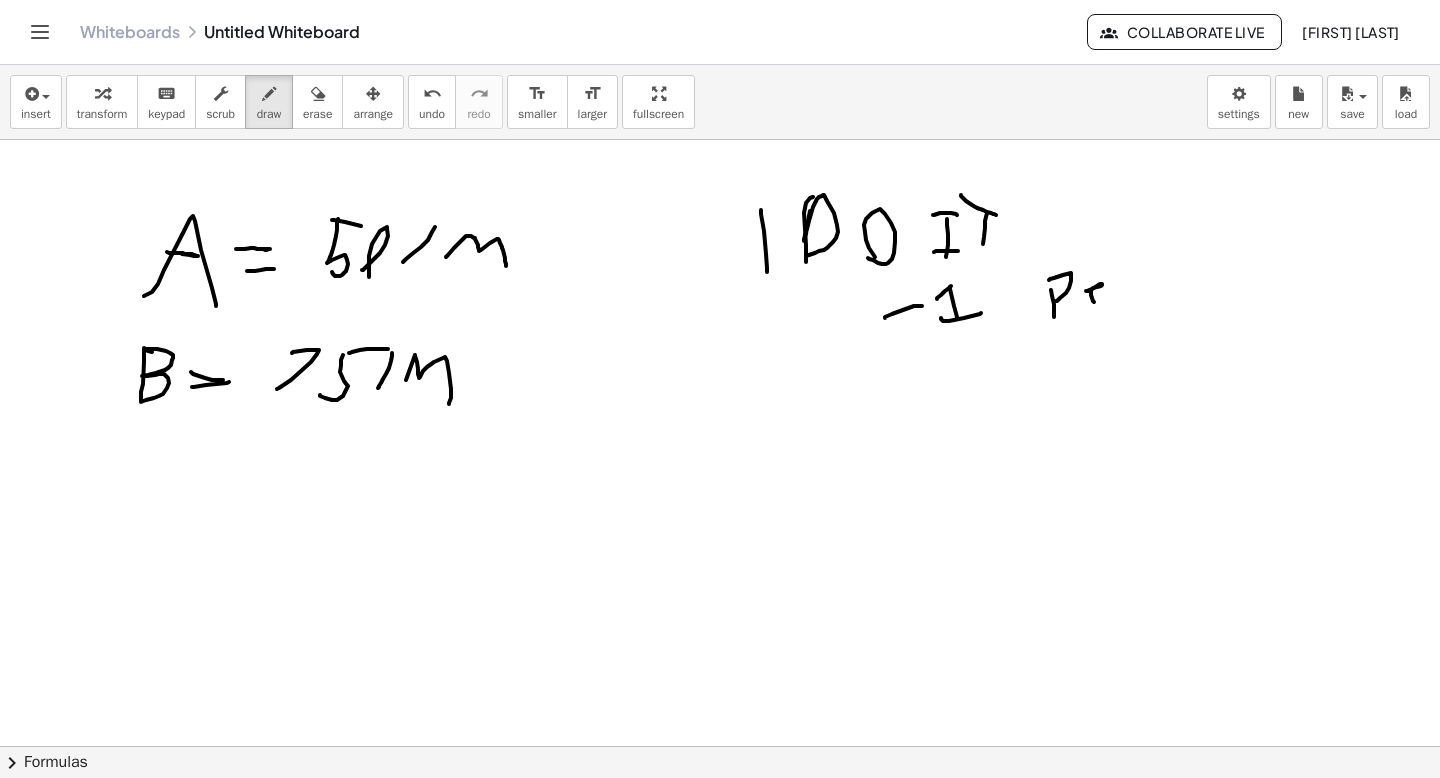 drag, startPoint x: 1086, startPoint y: 291, endPoint x: 1110, endPoint y: 300, distance: 25.632011 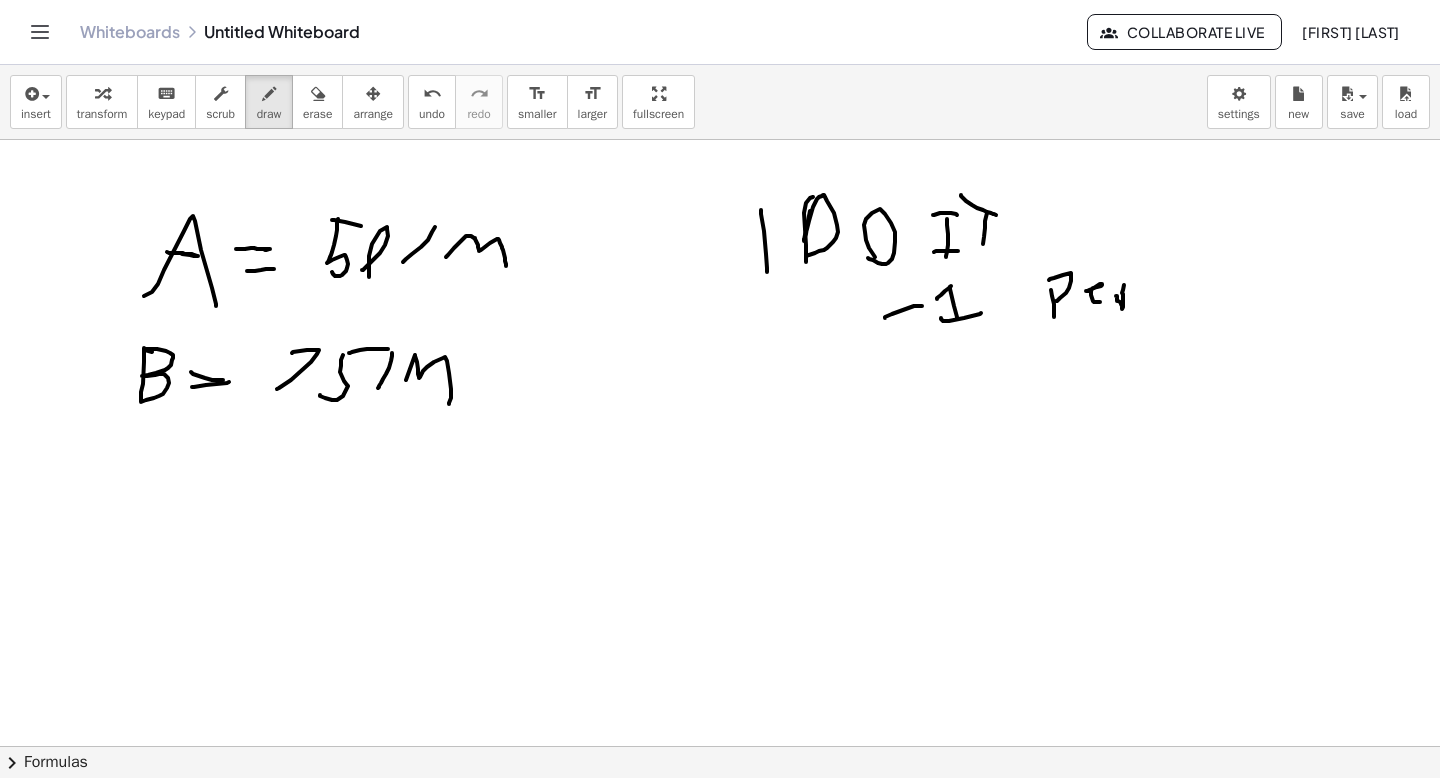drag, startPoint x: 1116, startPoint y: 296, endPoint x: 1132, endPoint y: 281, distance: 21.931713 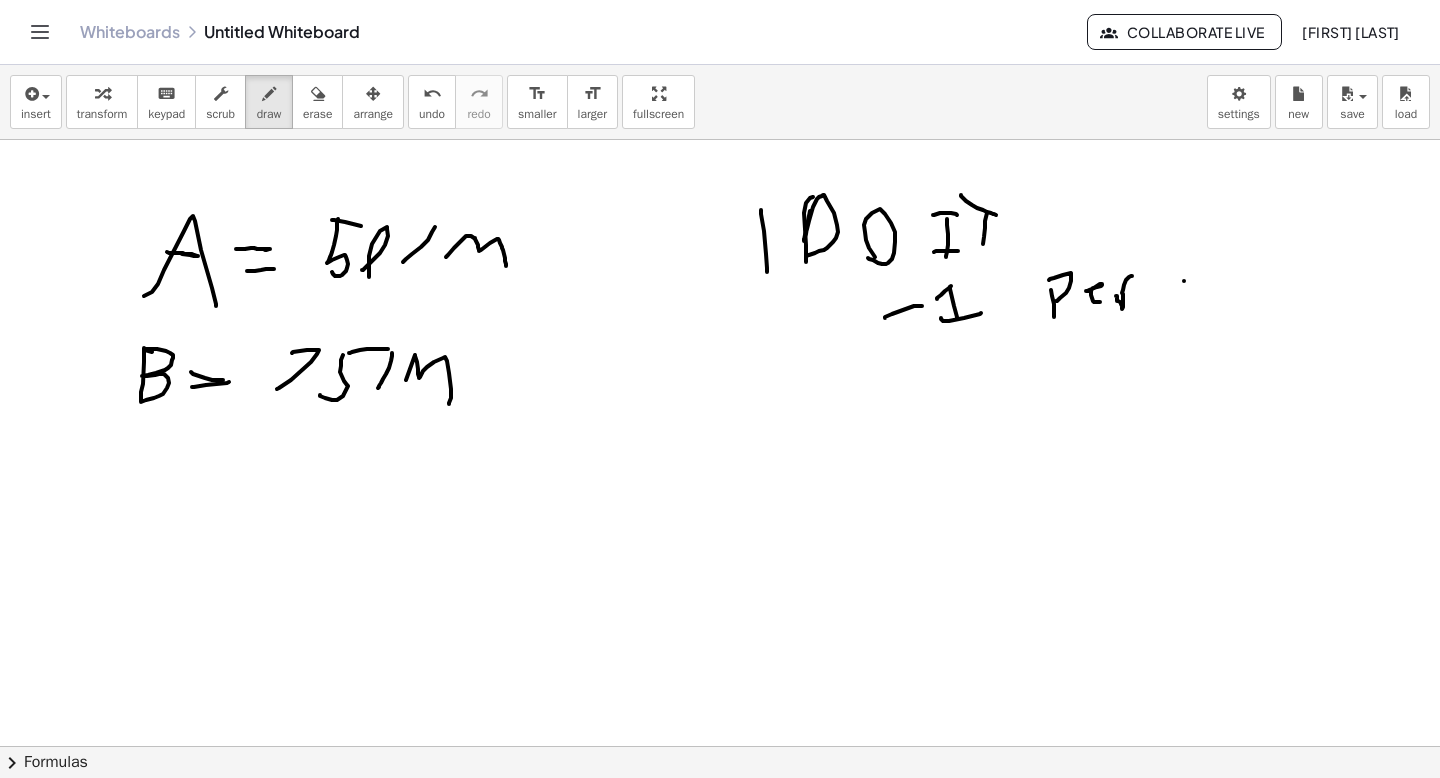 drag, startPoint x: 1184, startPoint y: 281, endPoint x: 1187, endPoint y: 322, distance: 41.109608 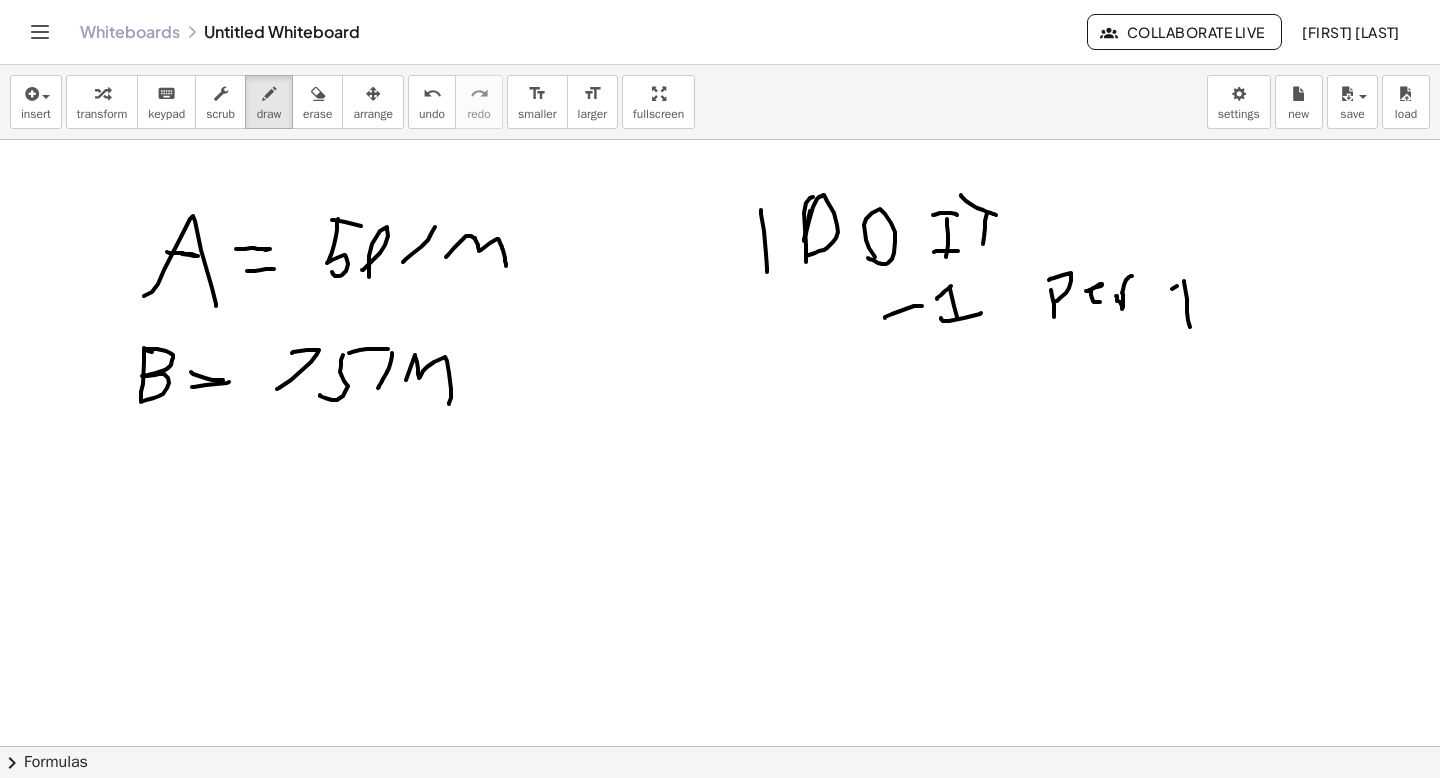 drag, startPoint x: 1172, startPoint y: 289, endPoint x: 1202, endPoint y: 278, distance: 31.95309 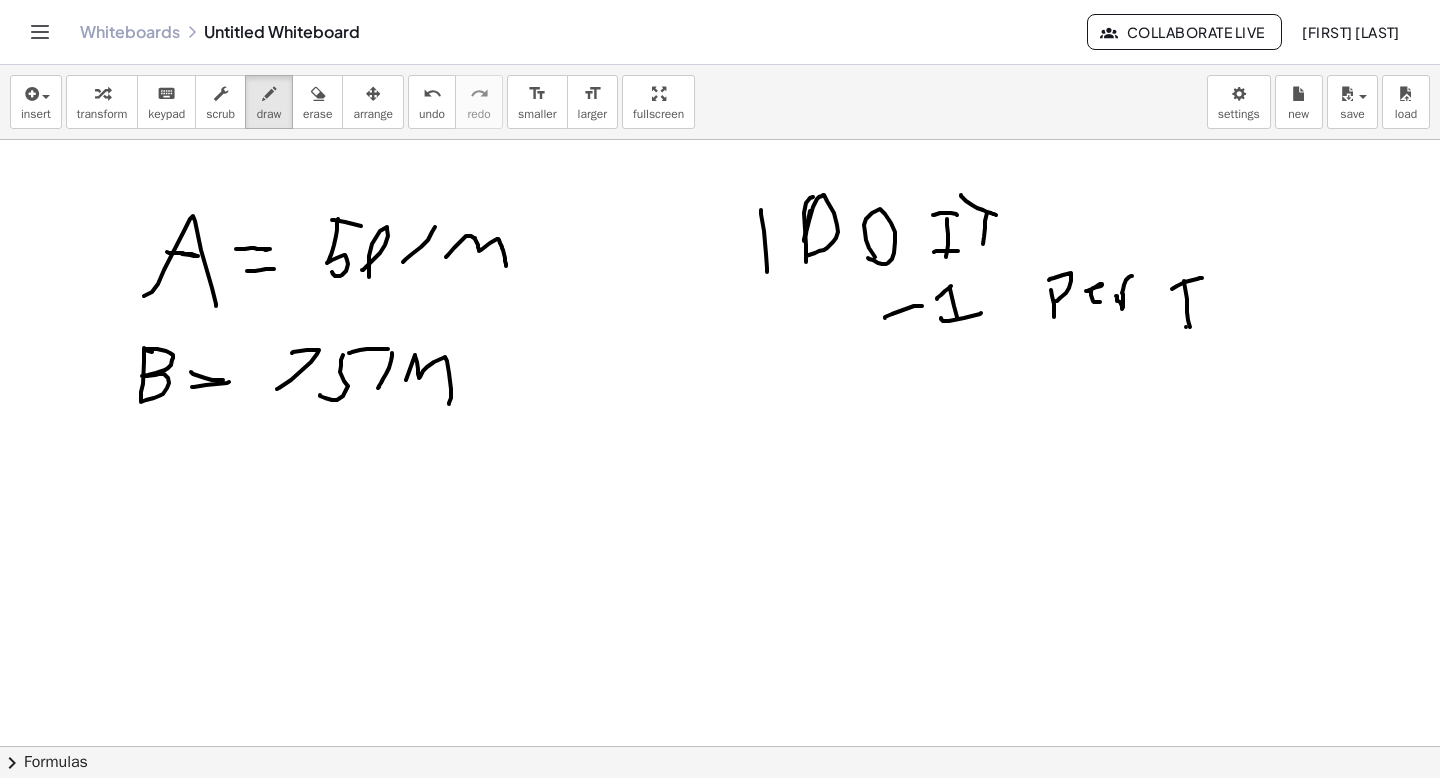 drag, startPoint x: 1186, startPoint y: 327, endPoint x: 1052, endPoint y: 359, distance: 137.76791 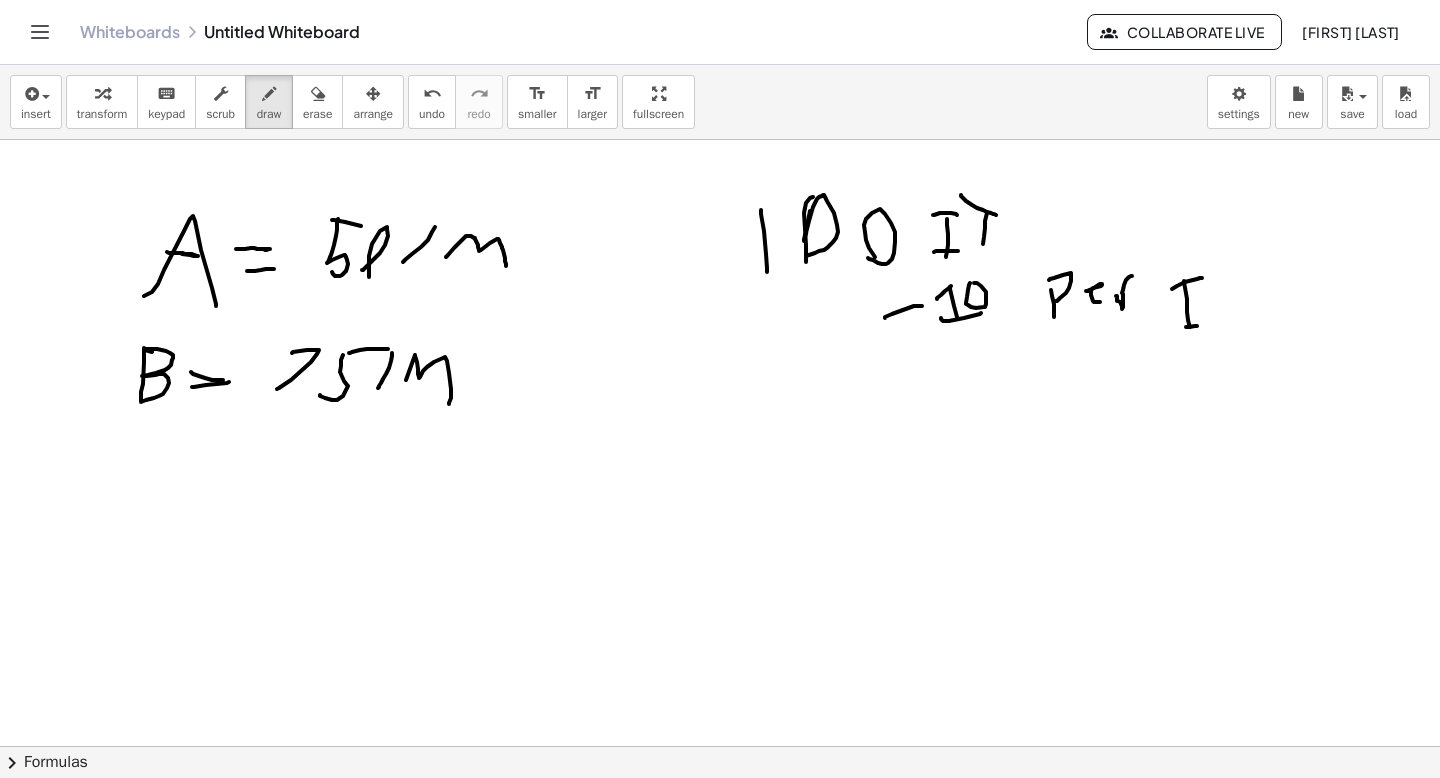 click at bounding box center [720, 811] 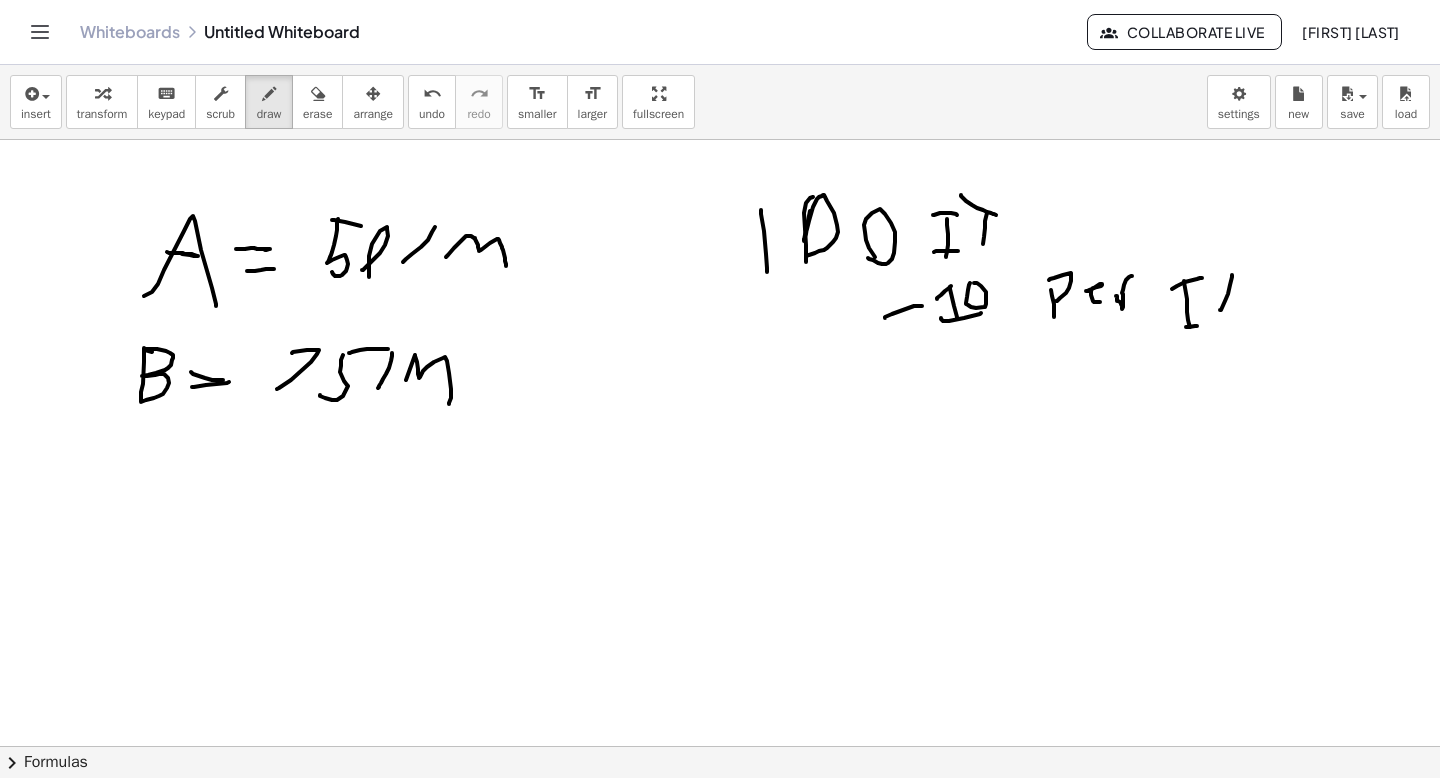 drag, startPoint x: 1232, startPoint y: 275, endPoint x: 1220, endPoint y: 310, distance: 37 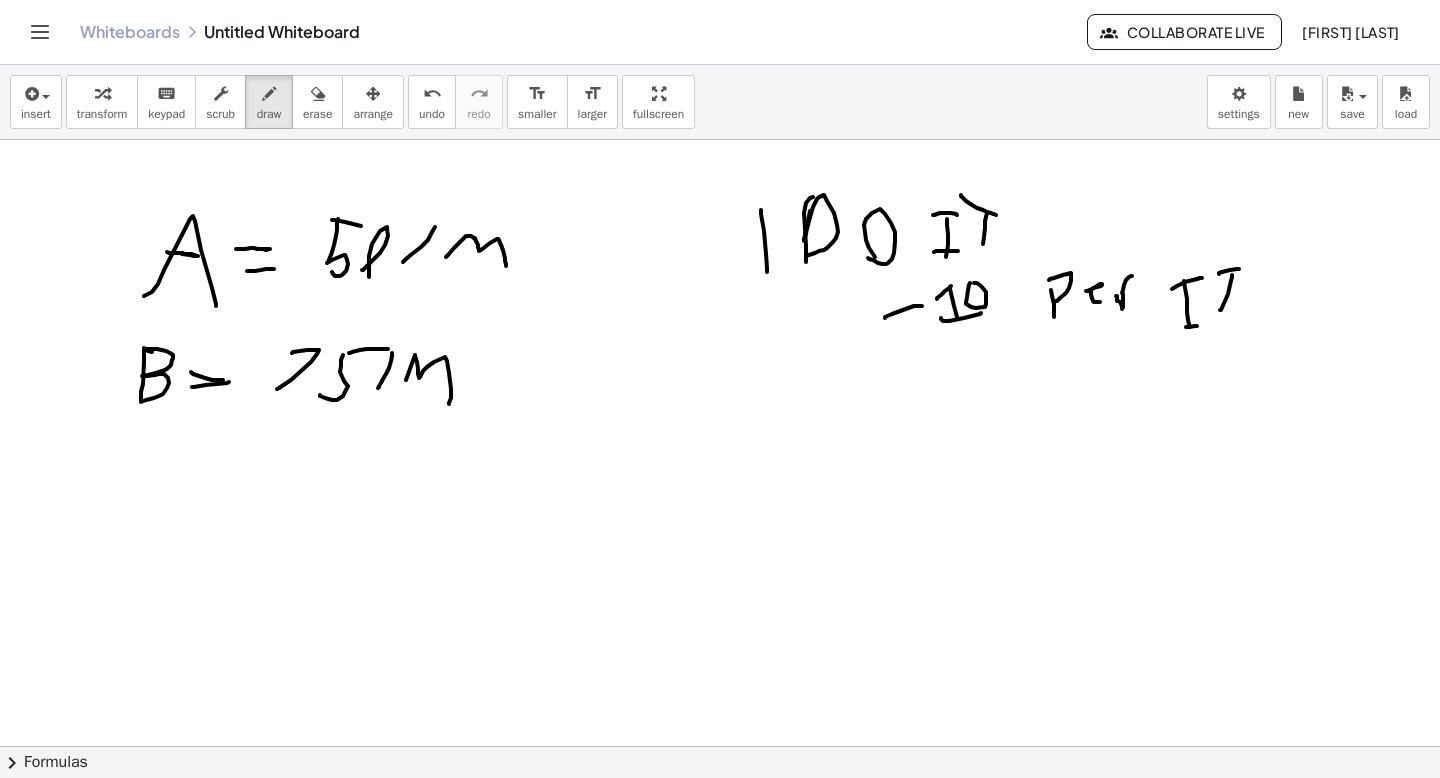 drag, startPoint x: 1237, startPoint y: 269, endPoint x: 1246, endPoint y: 275, distance: 10.816654 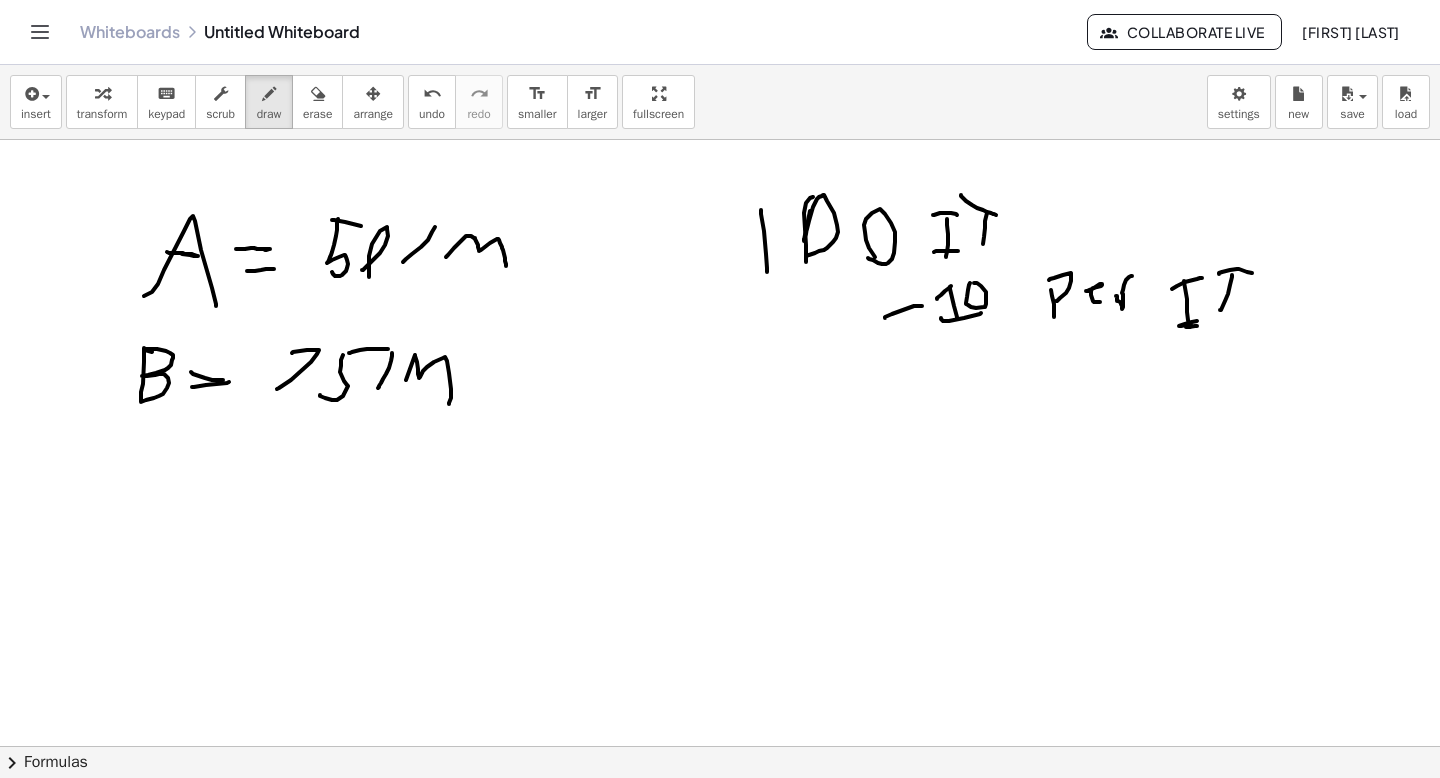 drag, startPoint x: 1190, startPoint y: 324, endPoint x: 1205, endPoint y: 319, distance: 15.811388 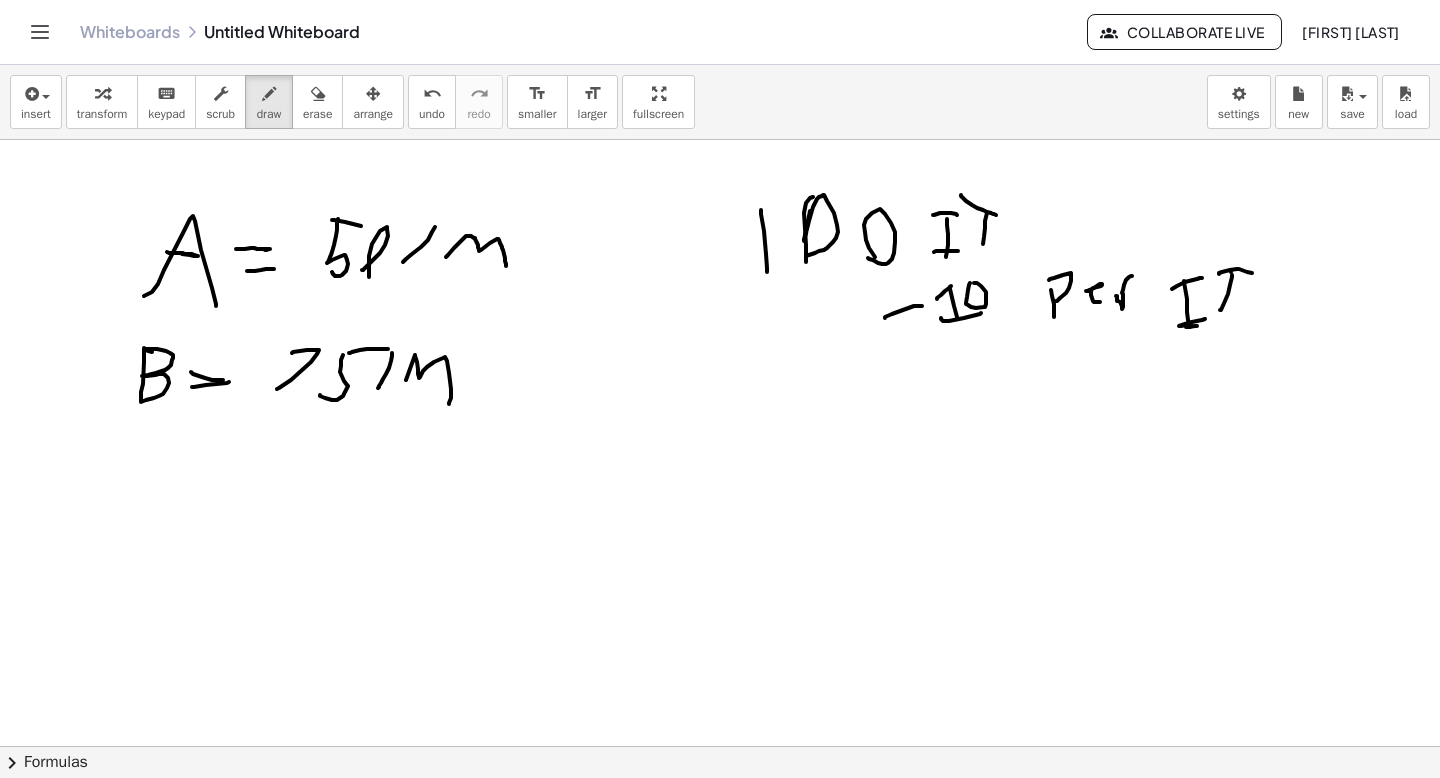 click at bounding box center (720, 811) 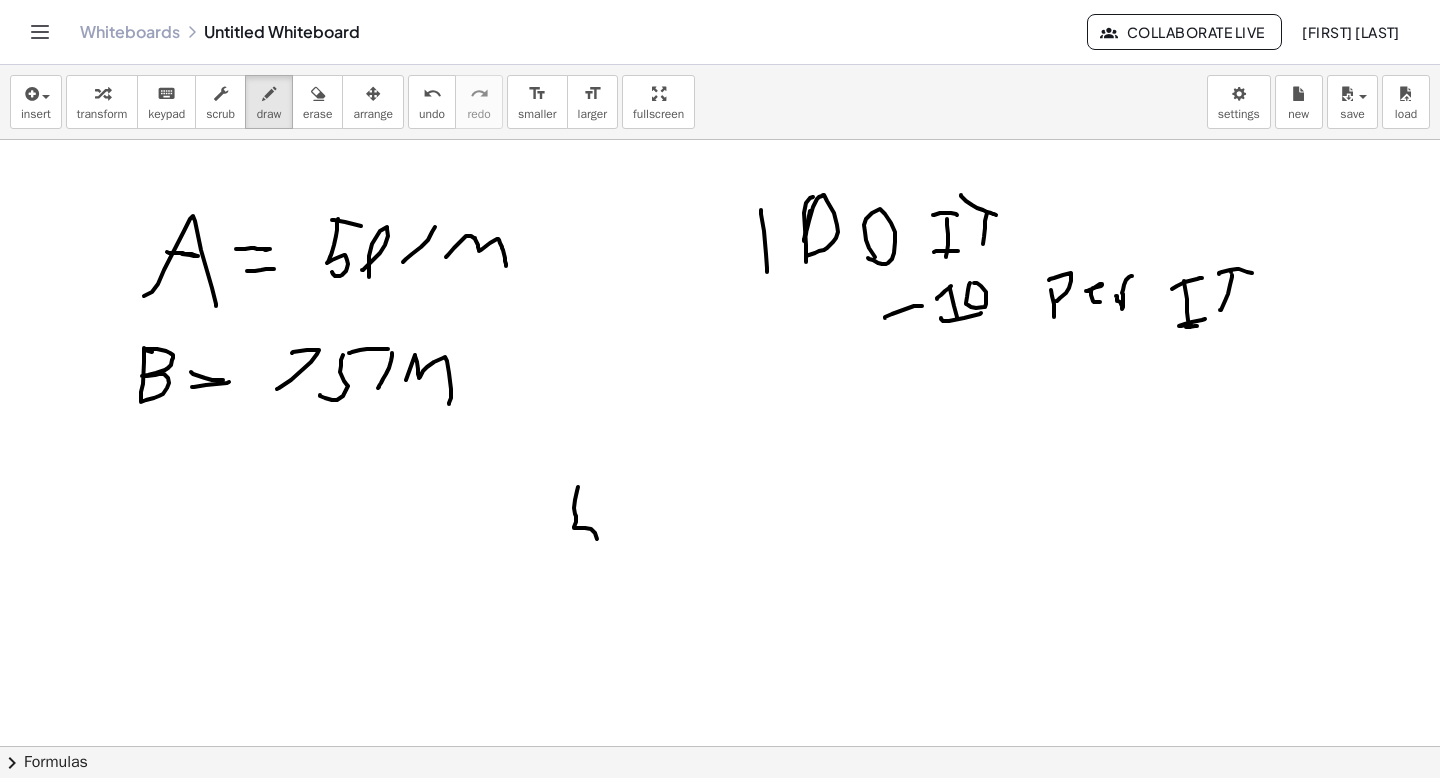 drag, startPoint x: 578, startPoint y: 487, endPoint x: 575, endPoint y: 547, distance: 60.074955 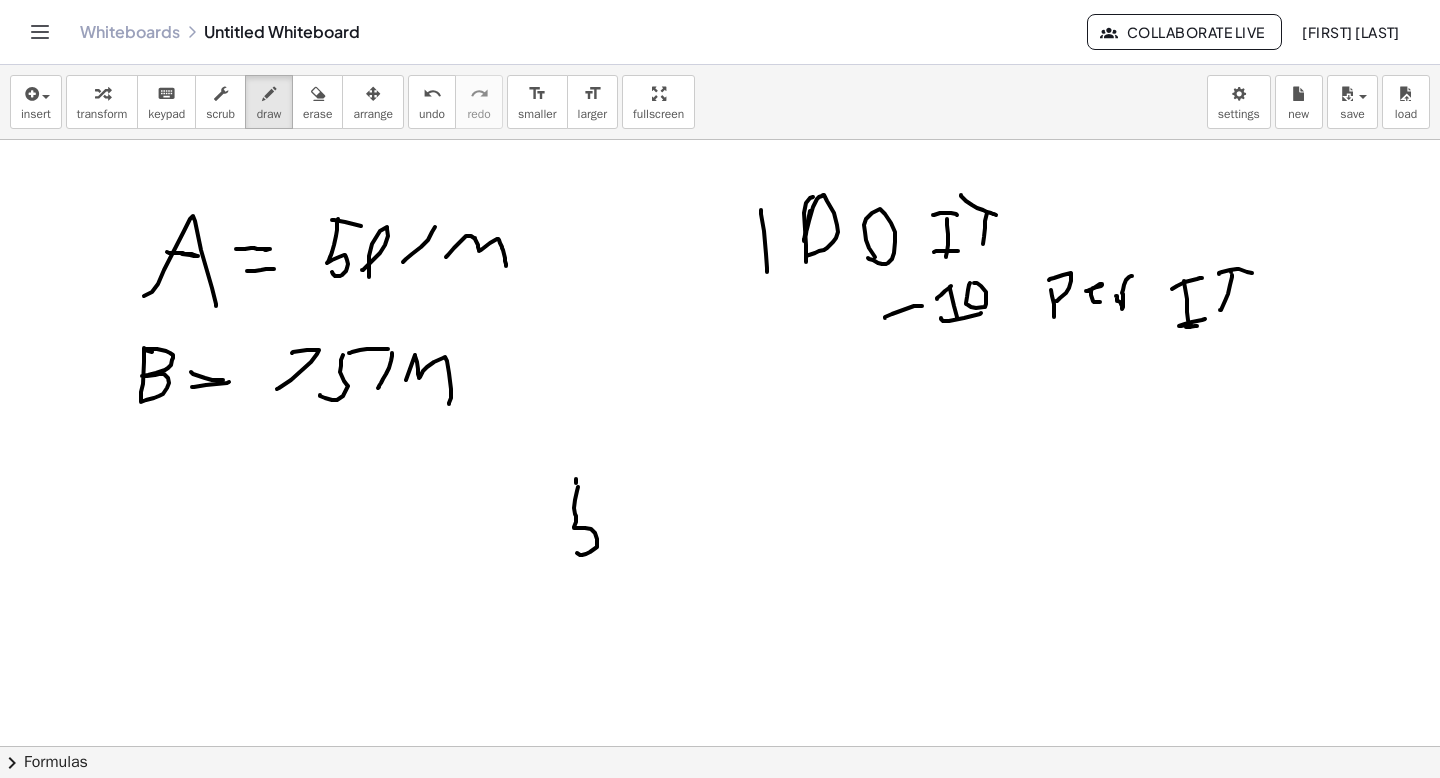 drag, startPoint x: 576, startPoint y: 479, endPoint x: 610, endPoint y: 486, distance: 34.713108 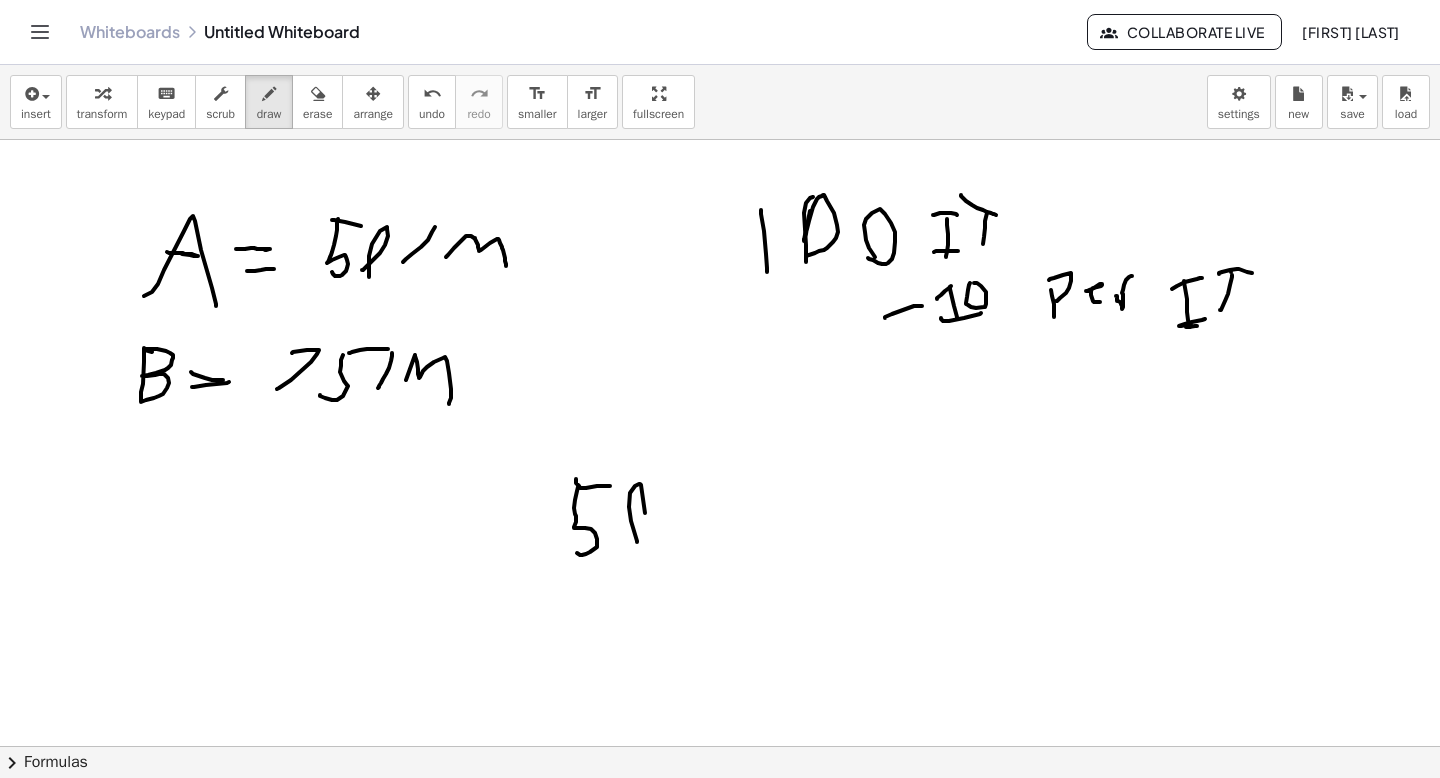 drag, startPoint x: 637, startPoint y: 541, endPoint x: 631, endPoint y: 570, distance: 29.614185 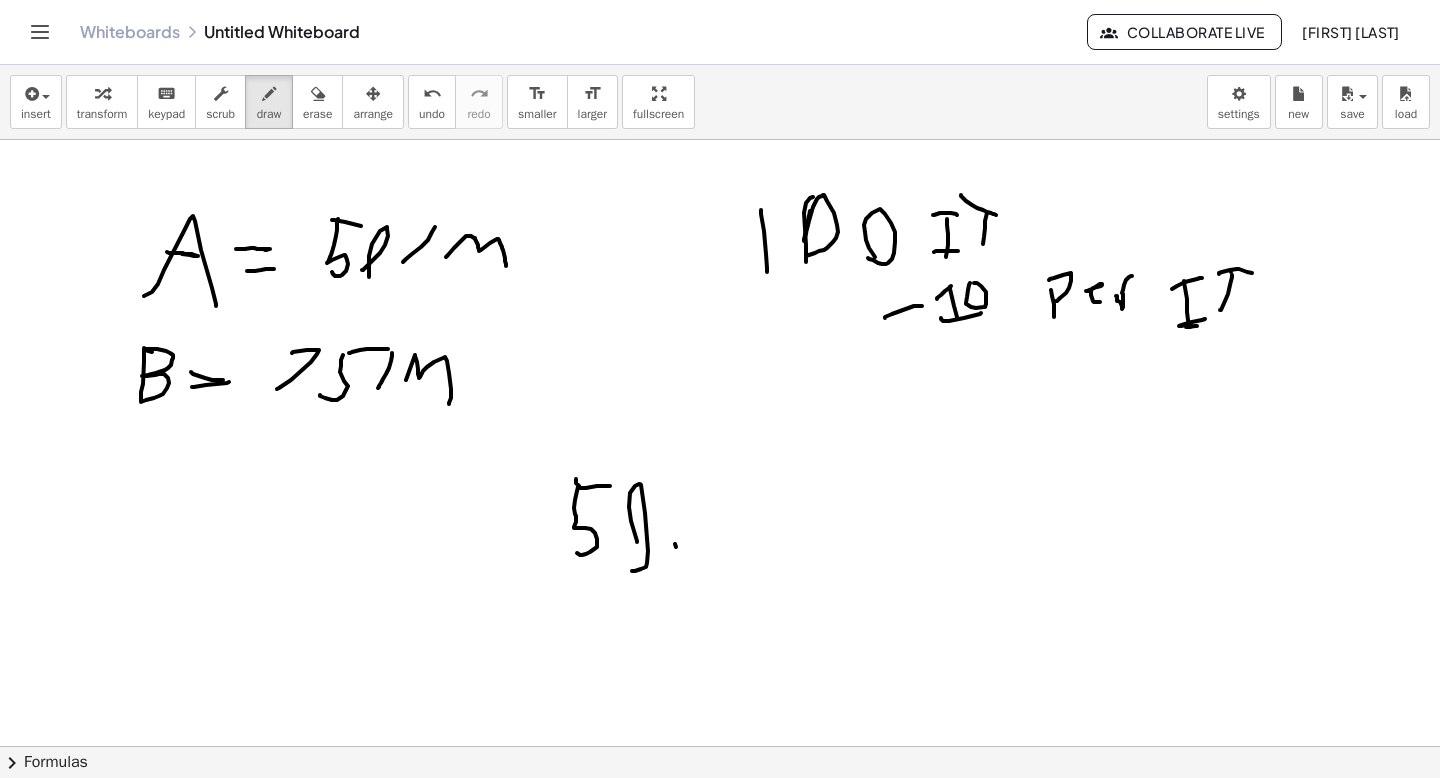 drag, startPoint x: 675, startPoint y: 544, endPoint x: 664, endPoint y: 570, distance: 28.231188 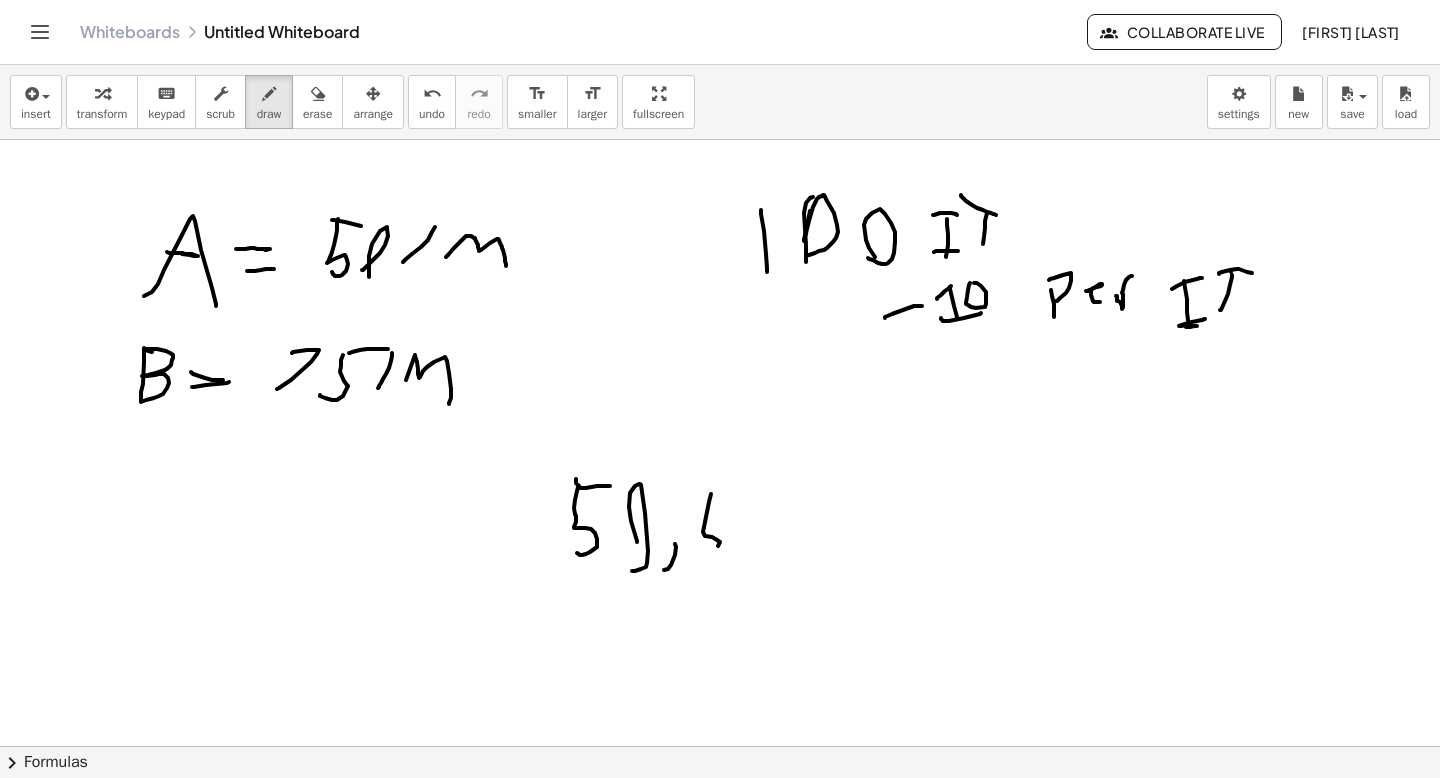 drag, startPoint x: 711, startPoint y: 494, endPoint x: 695, endPoint y: 548, distance: 56.32051 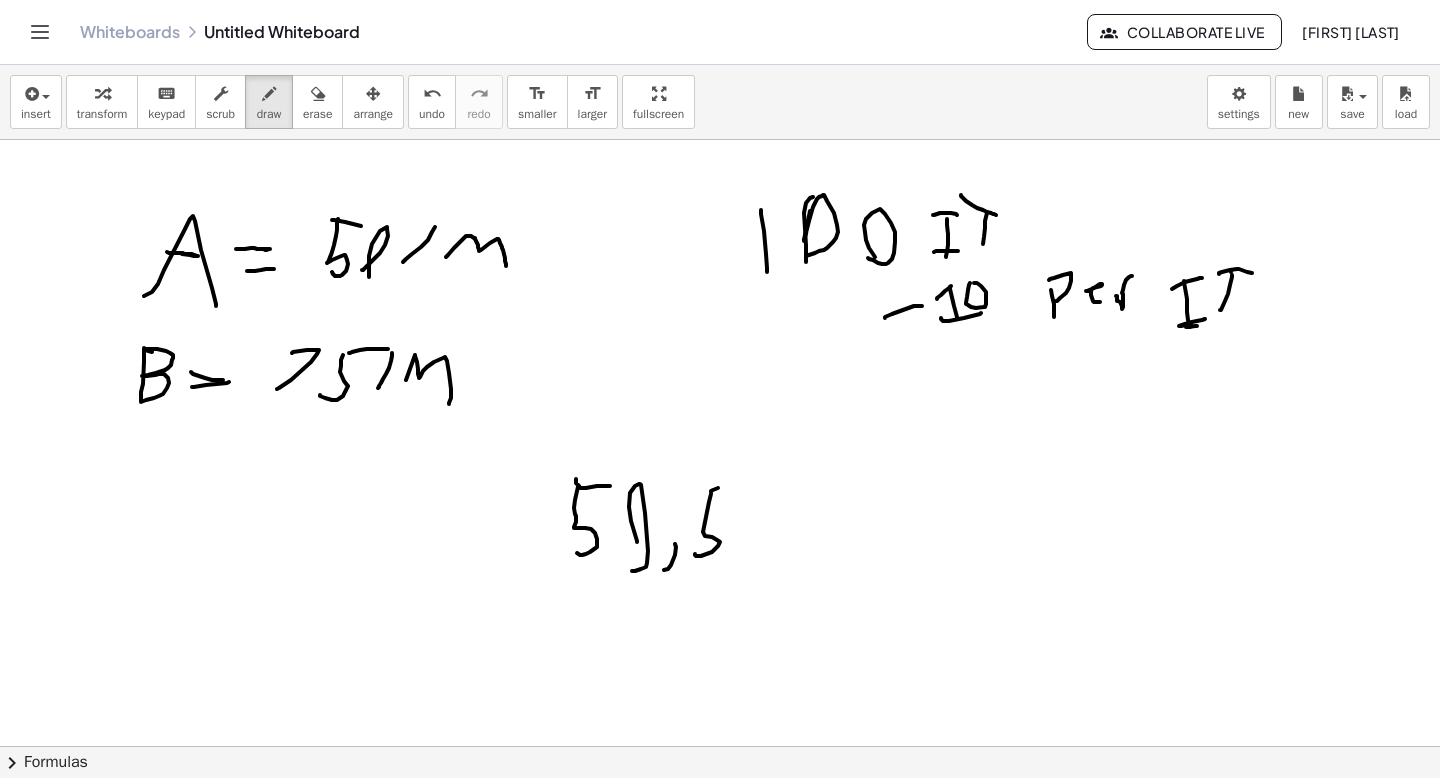 drag, startPoint x: 718, startPoint y: 488, endPoint x: 732, endPoint y: 497, distance: 16.643316 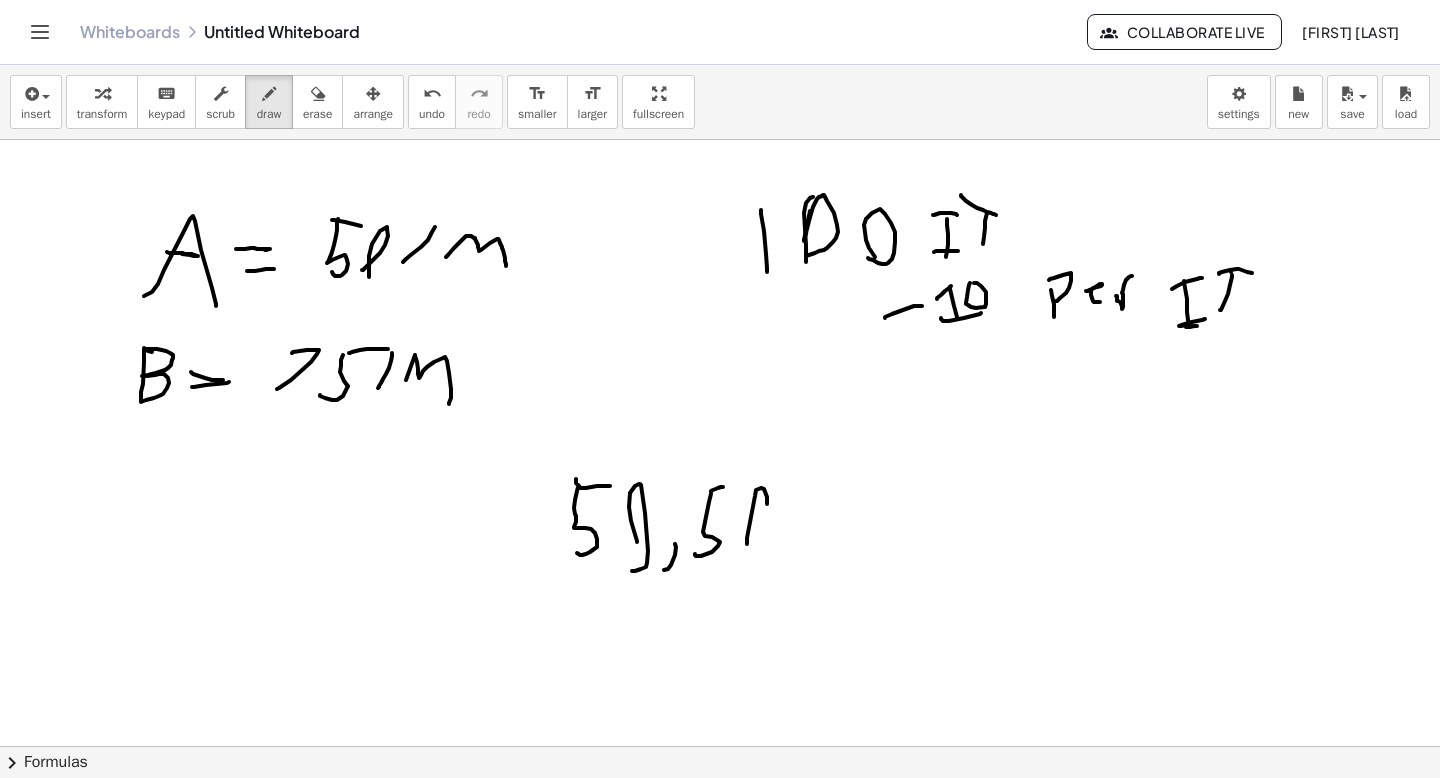 click at bounding box center (720, 811) 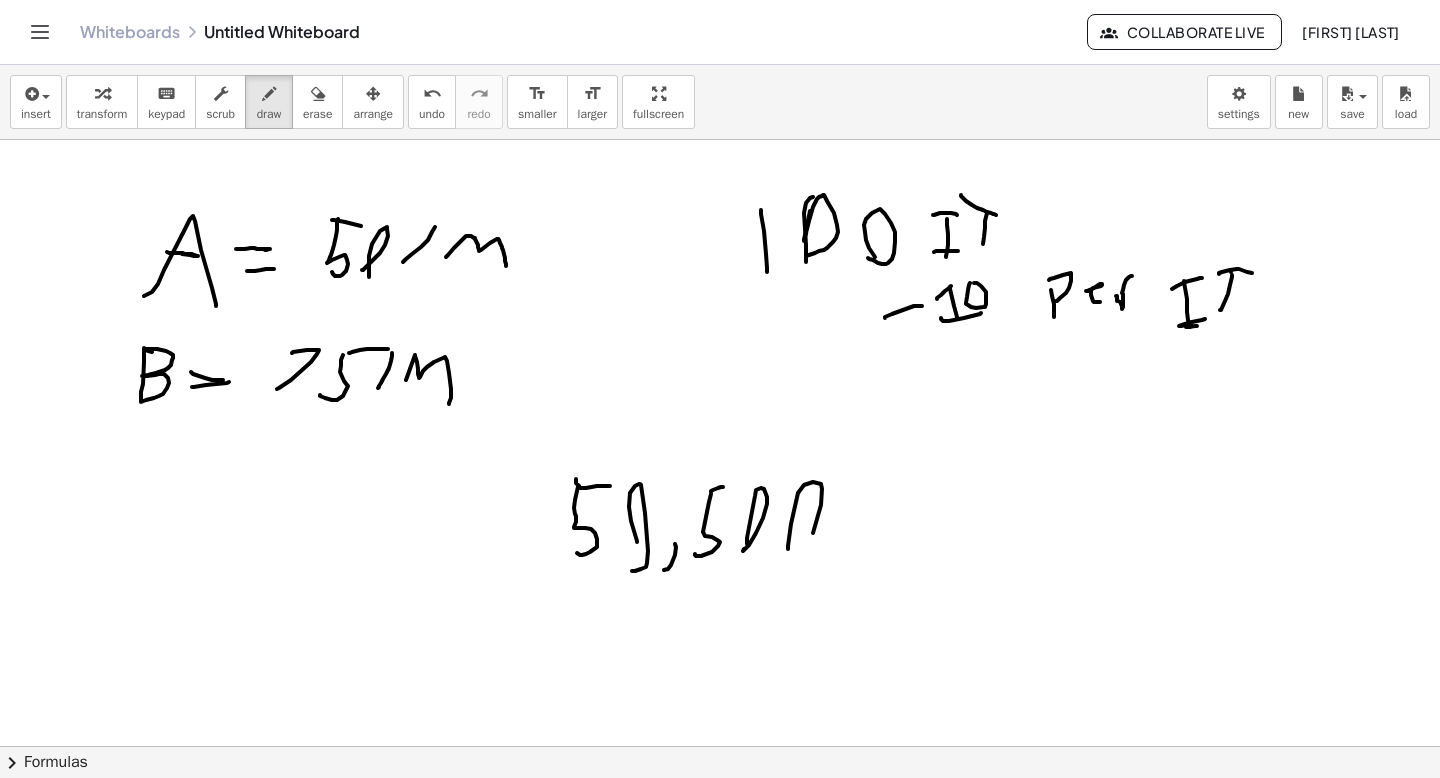 click at bounding box center (720, 811) 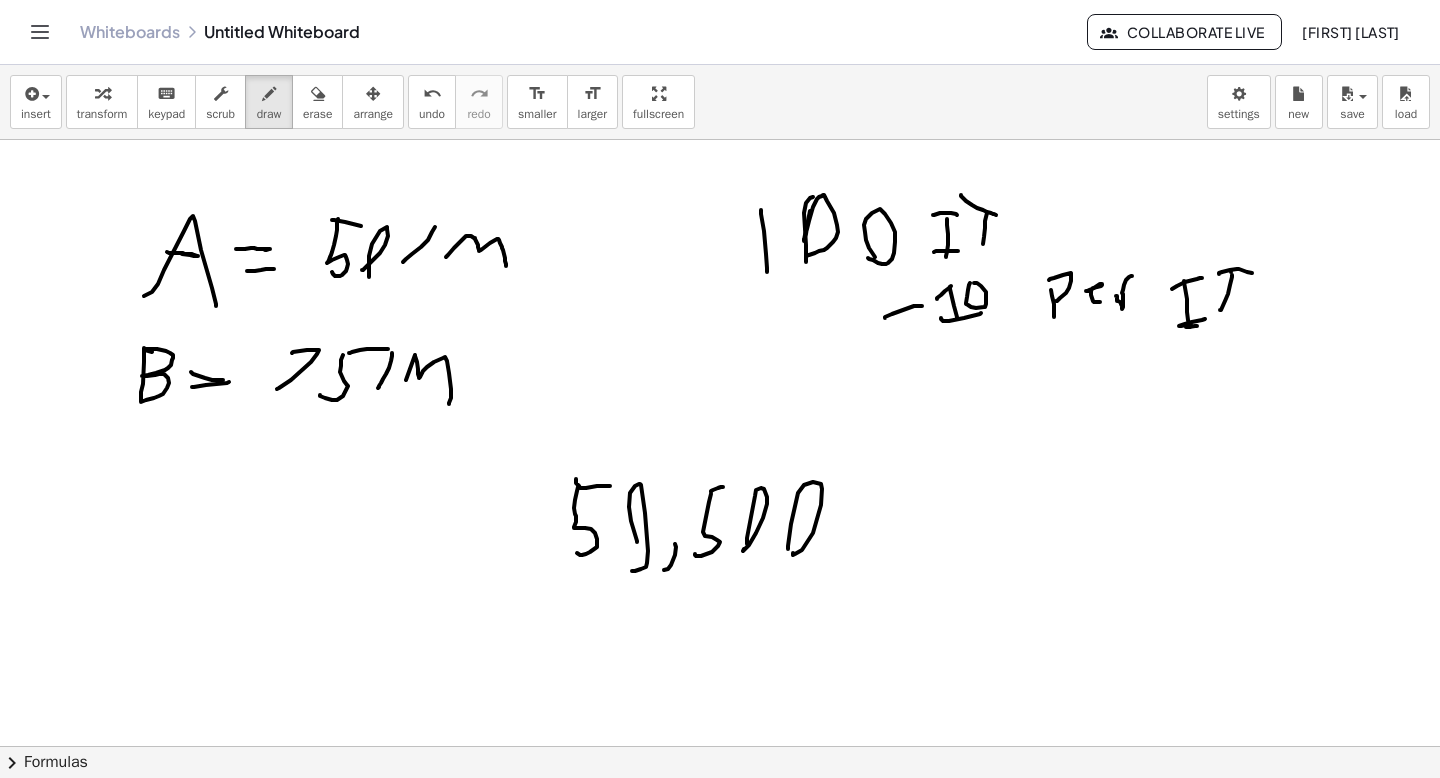 drag, startPoint x: 233, startPoint y: 476, endPoint x: 230, endPoint y: 522, distance: 46.09772 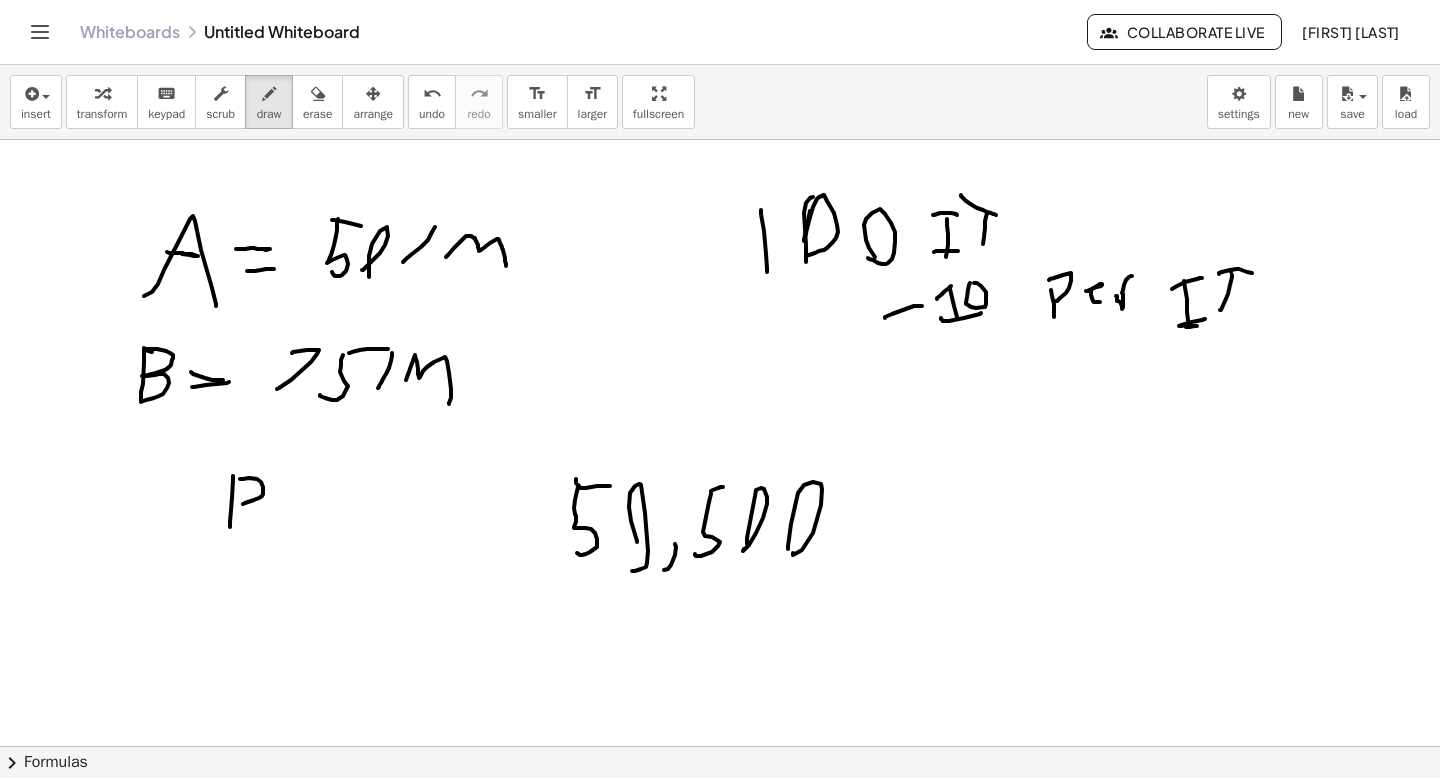 drag, startPoint x: 240, startPoint y: 479, endPoint x: 243, endPoint y: 504, distance: 25.179358 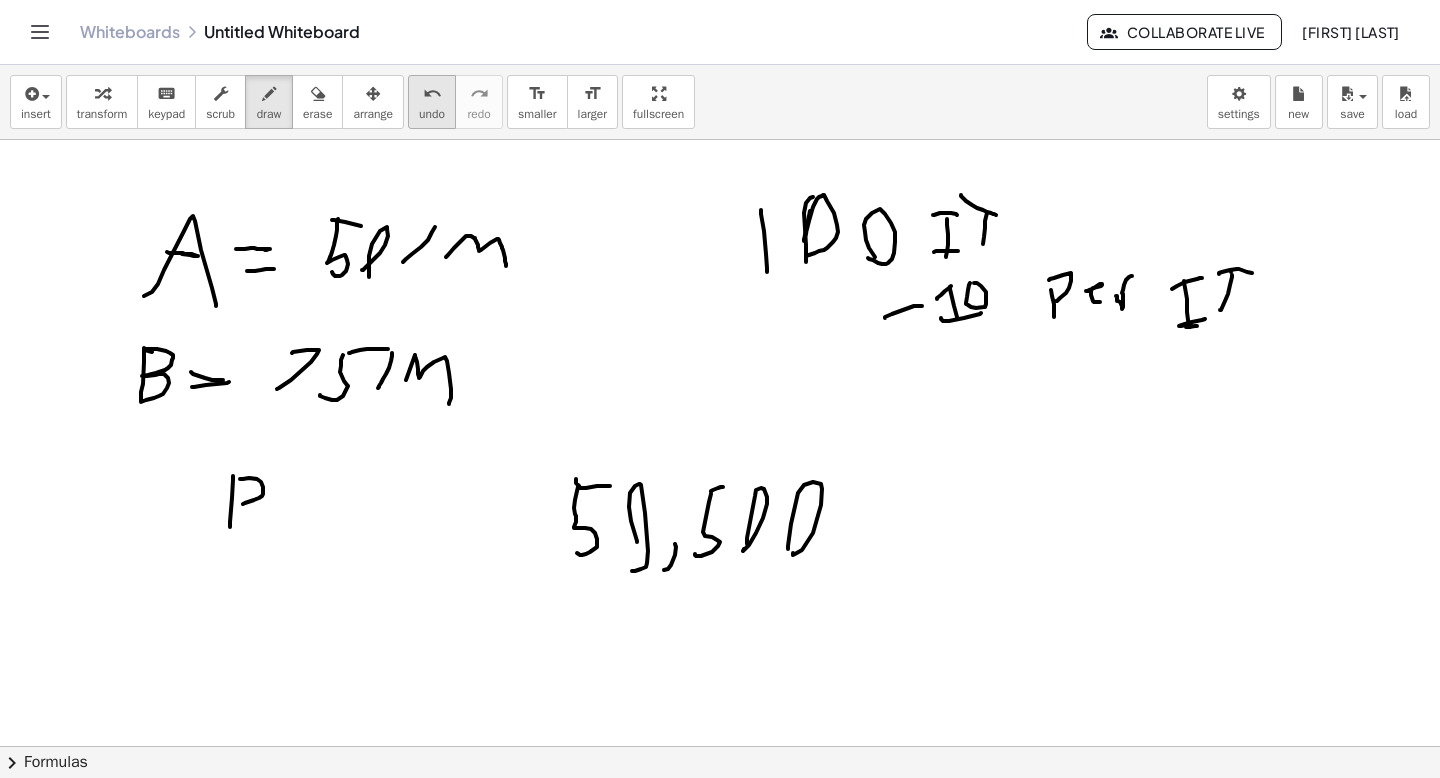 click on "undo" at bounding box center [432, 114] 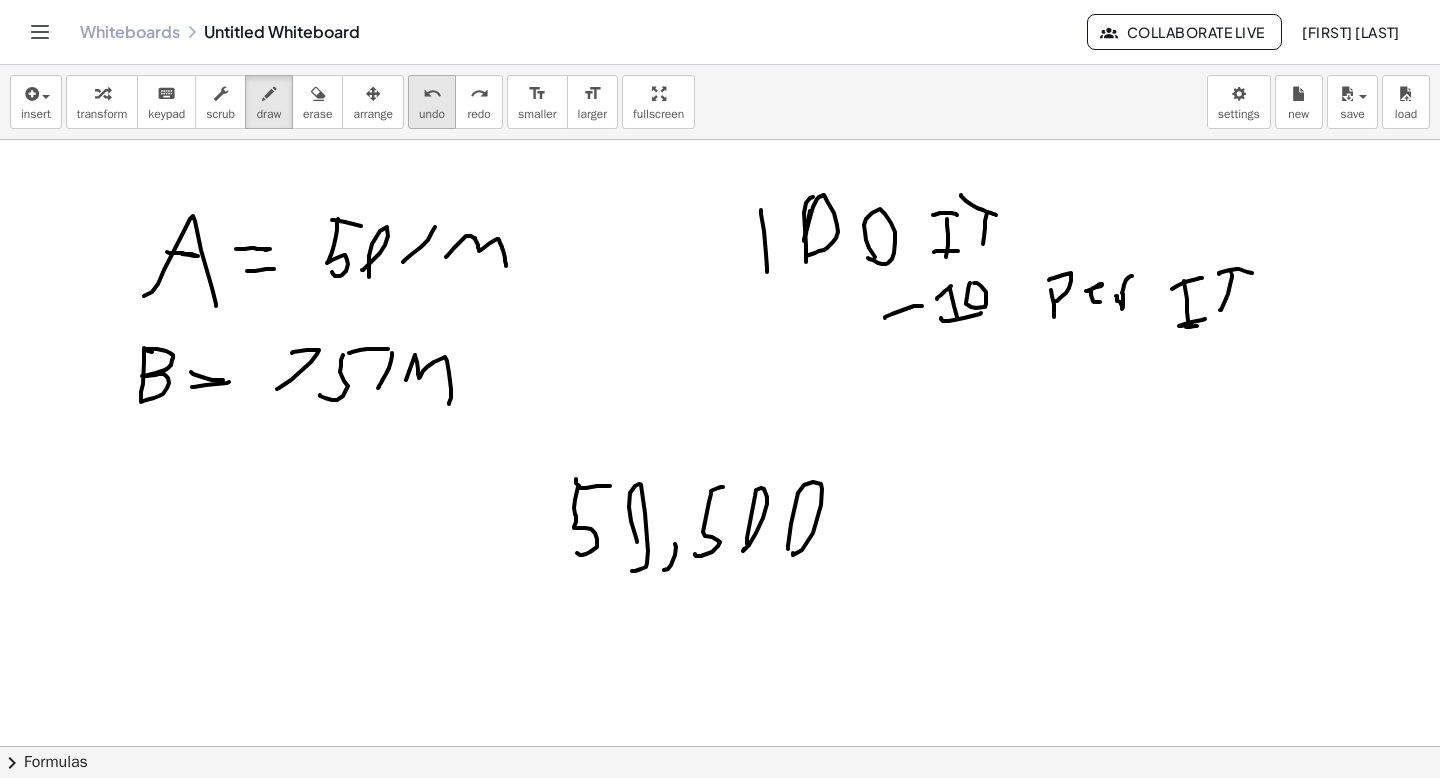 click on "undo" at bounding box center (432, 94) 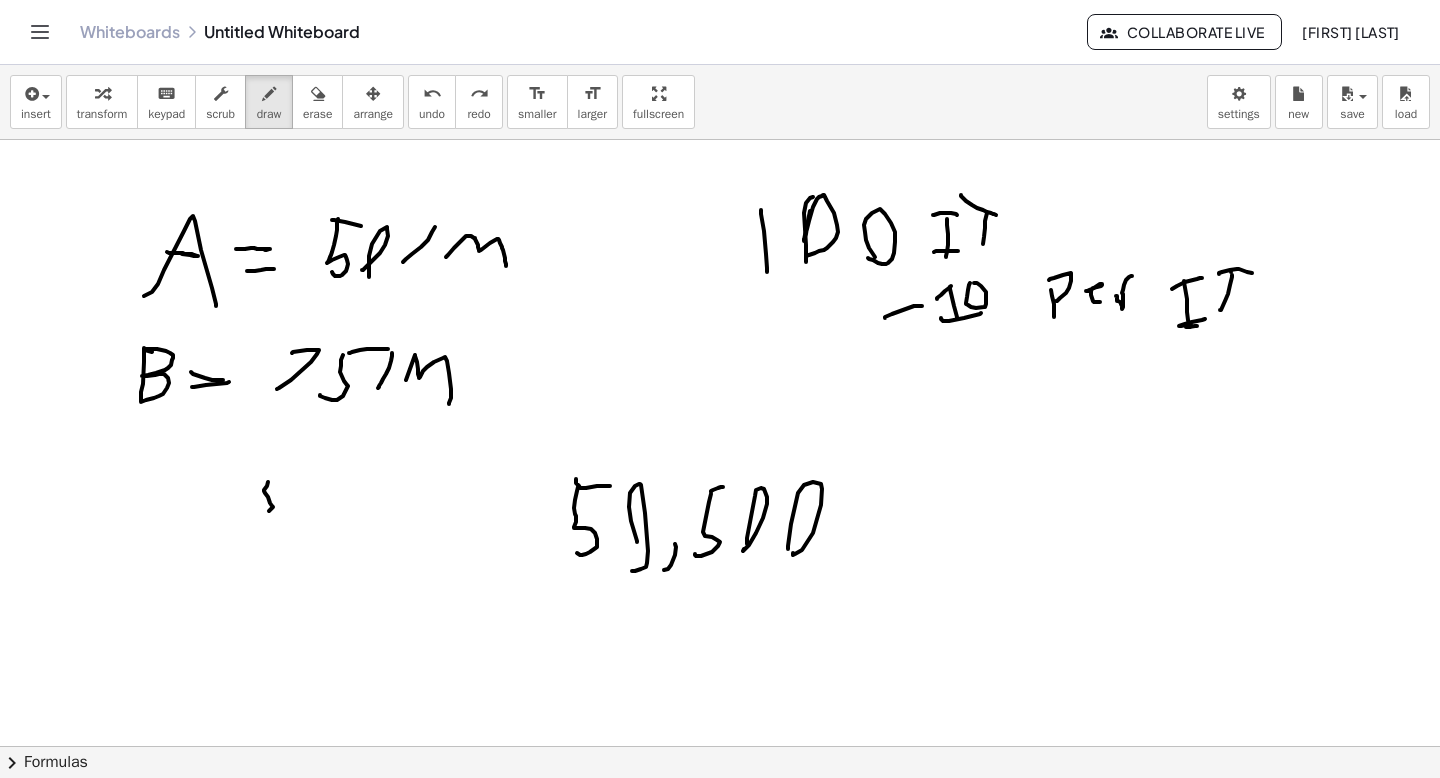 drag, startPoint x: 268, startPoint y: 482, endPoint x: 255, endPoint y: 515, distance: 35.468296 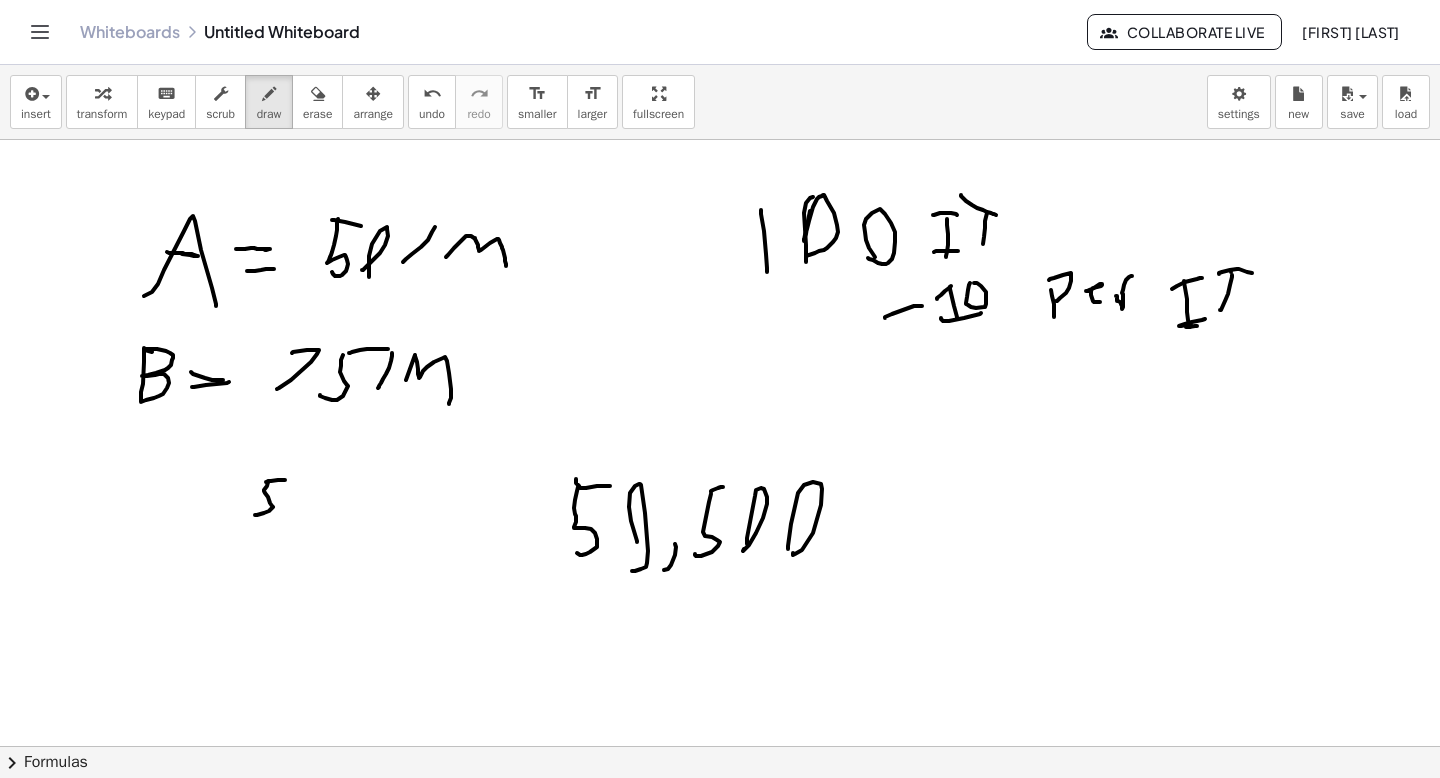 drag, startPoint x: 271, startPoint y: 481, endPoint x: 286, endPoint y: 480, distance: 15.033297 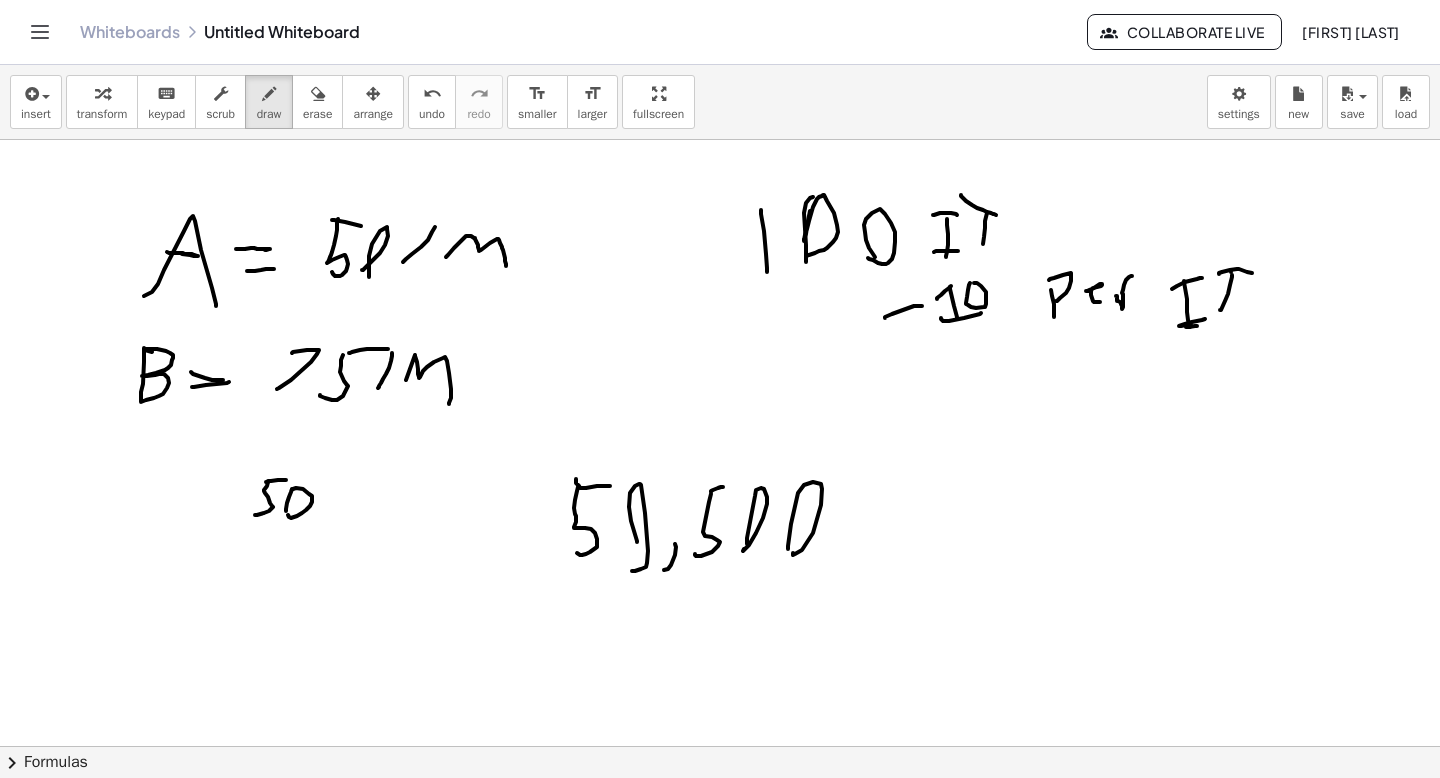 click at bounding box center (720, 811) 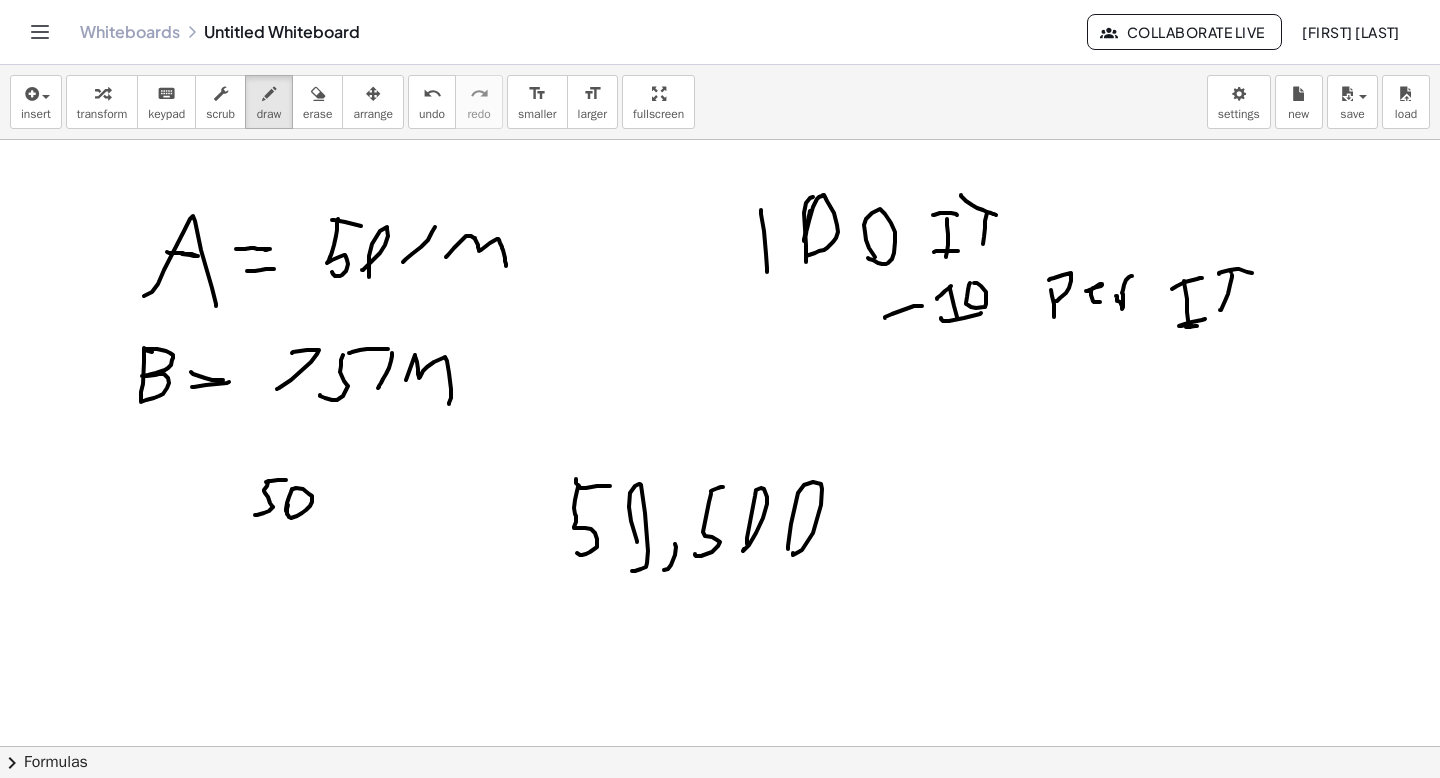 click at bounding box center (720, 811) 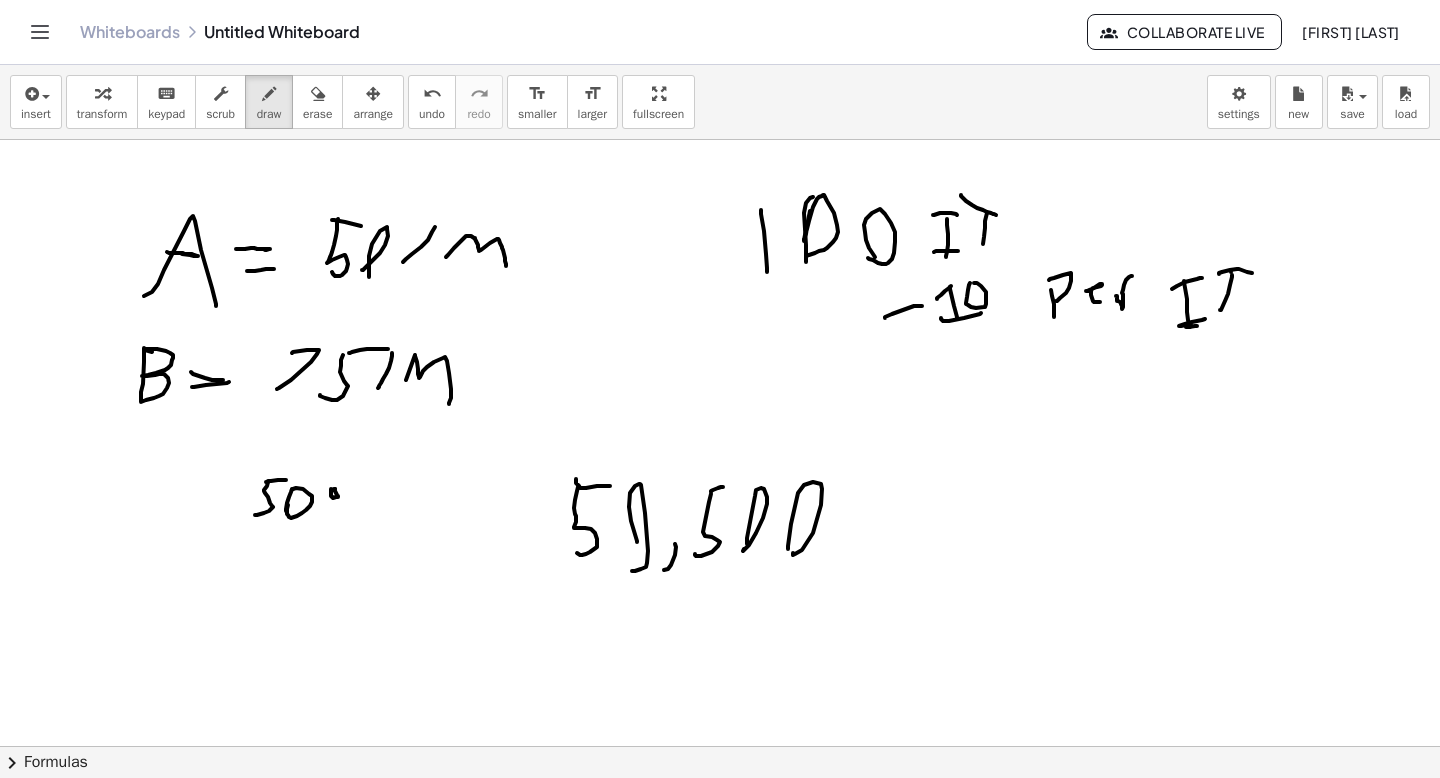 click at bounding box center (720, 811) 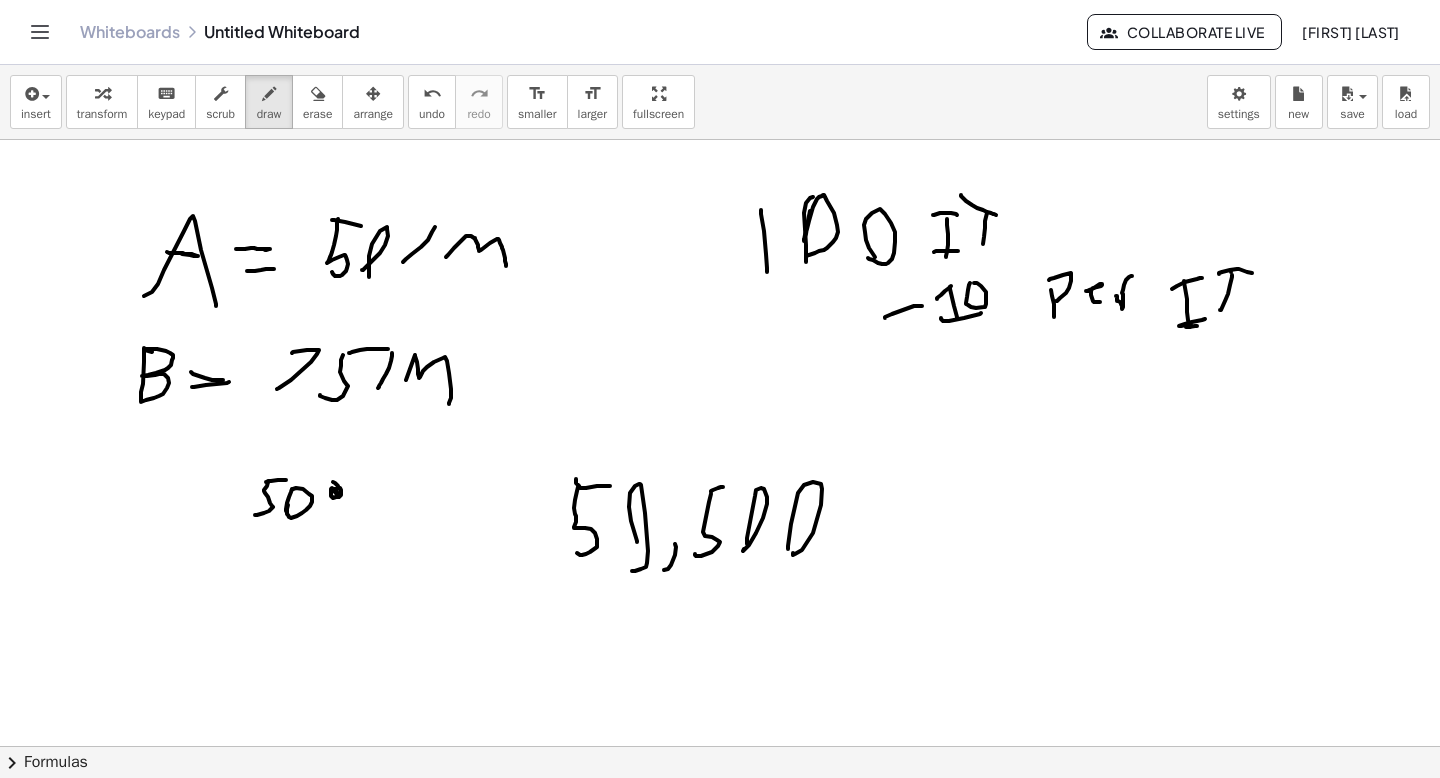 drag, startPoint x: 341, startPoint y: 491, endPoint x: 331, endPoint y: 480, distance: 14.866069 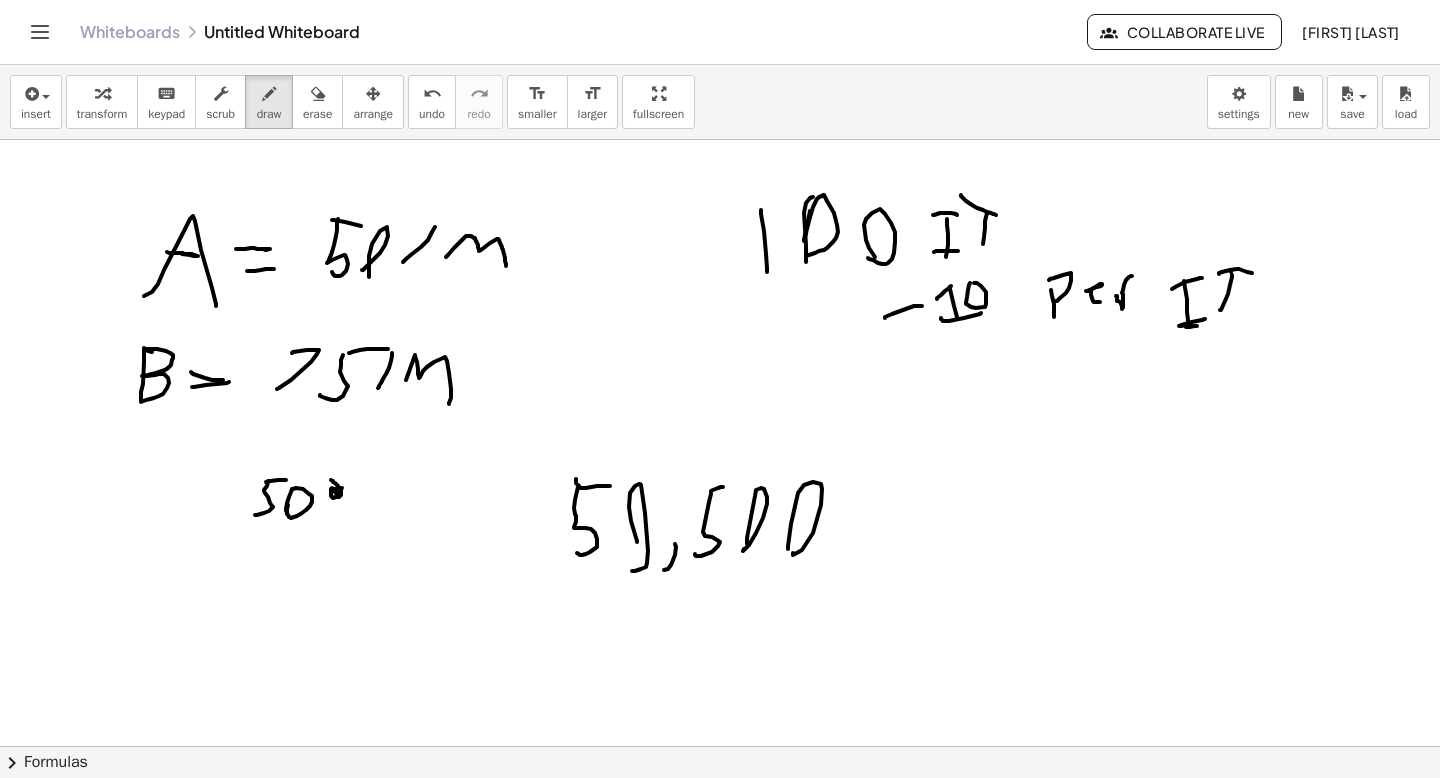 drag, startPoint x: 342, startPoint y: 488, endPoint x: 353, endPoint y: 486, distance: 11.18034 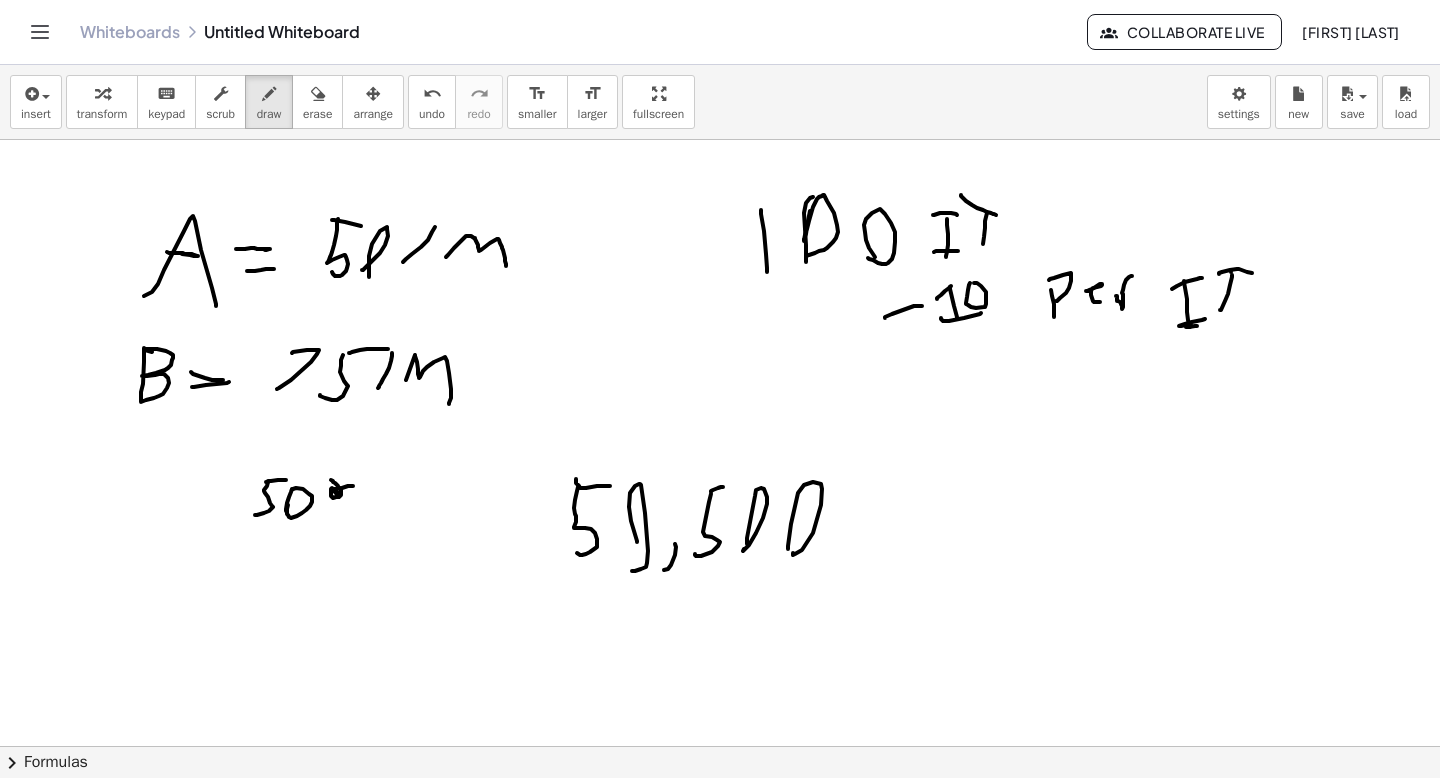 drag, startPoint x: 338, startPoint y: 493, endPoint x: 353, endPoint y: 504, distance: 18.601076 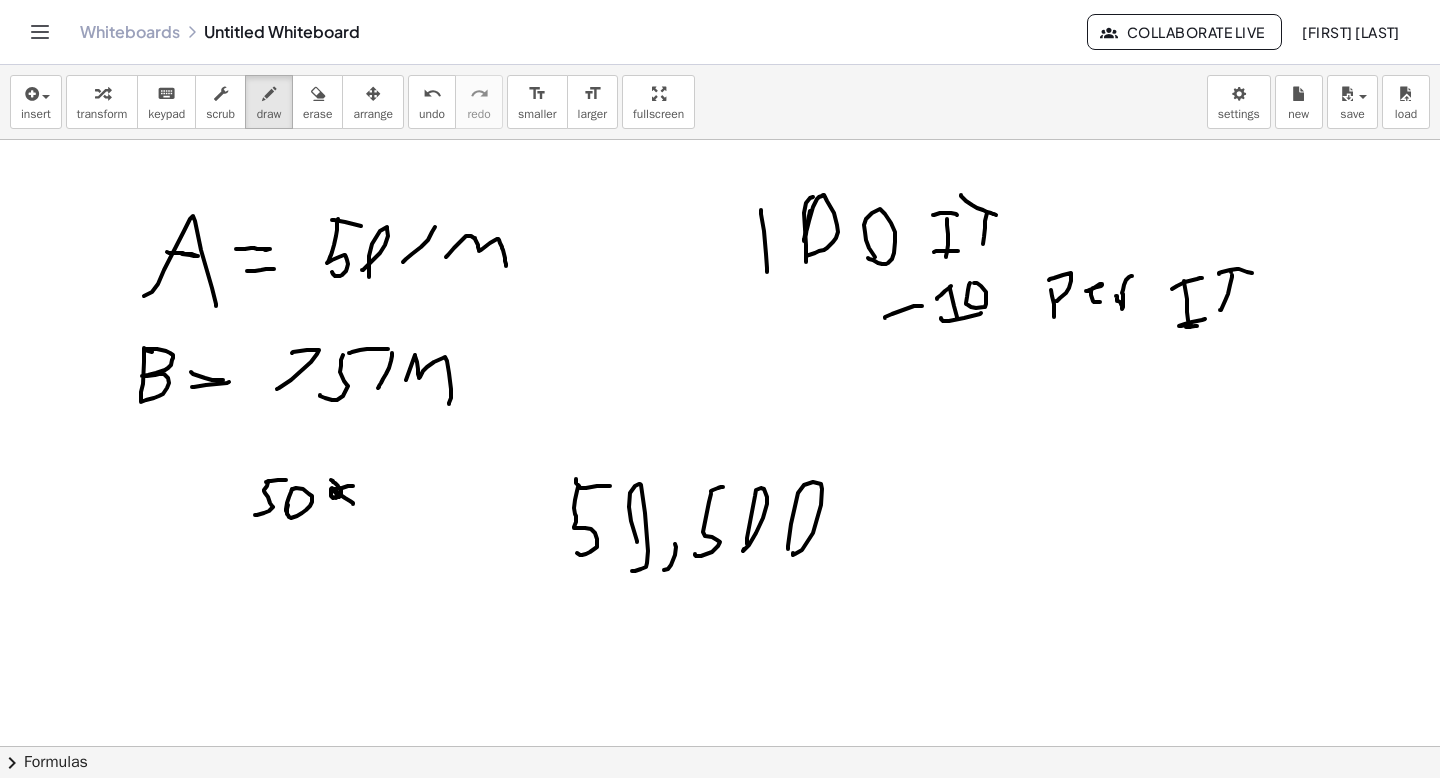 click at bounding box center [720, 811] 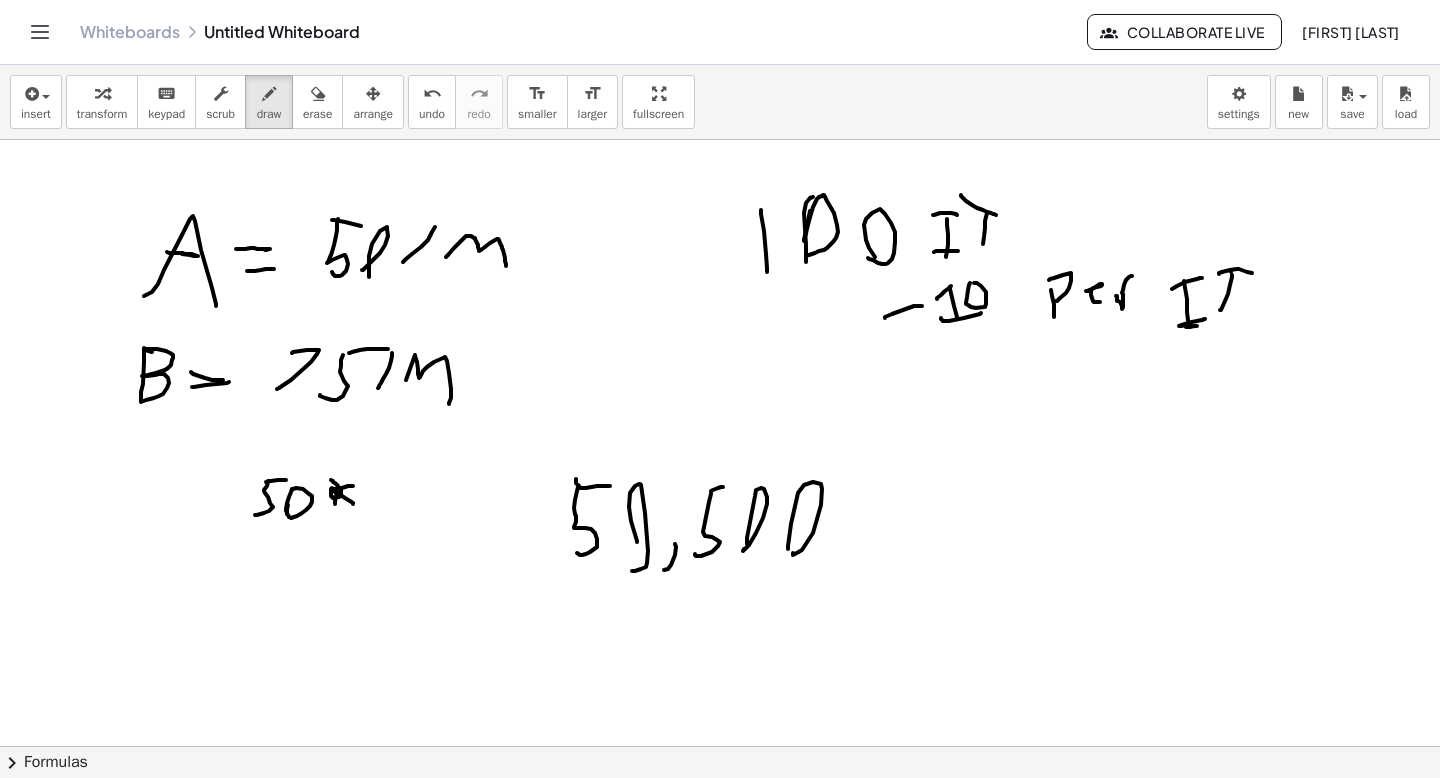 click at bounding box center [720, 811] 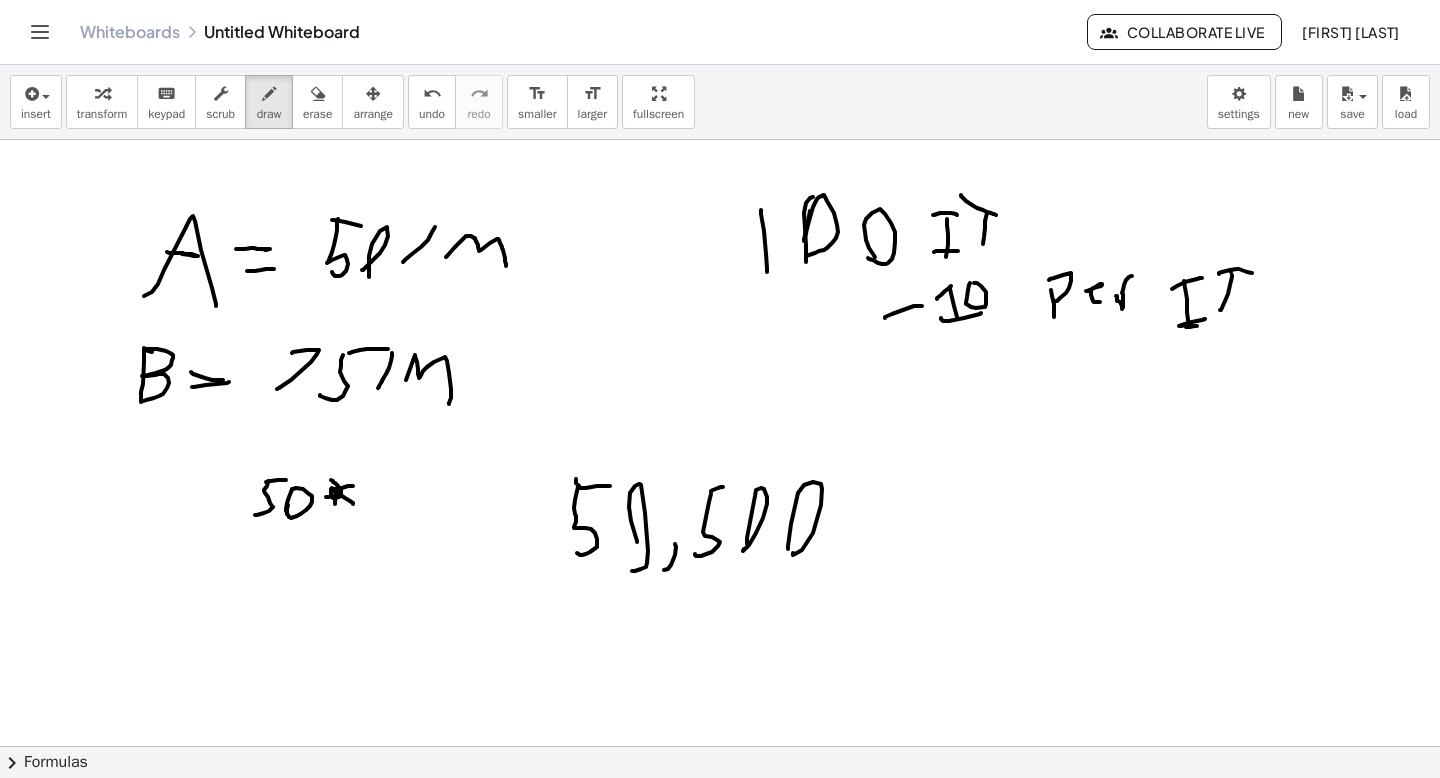 click at bounding box center [720, 811] 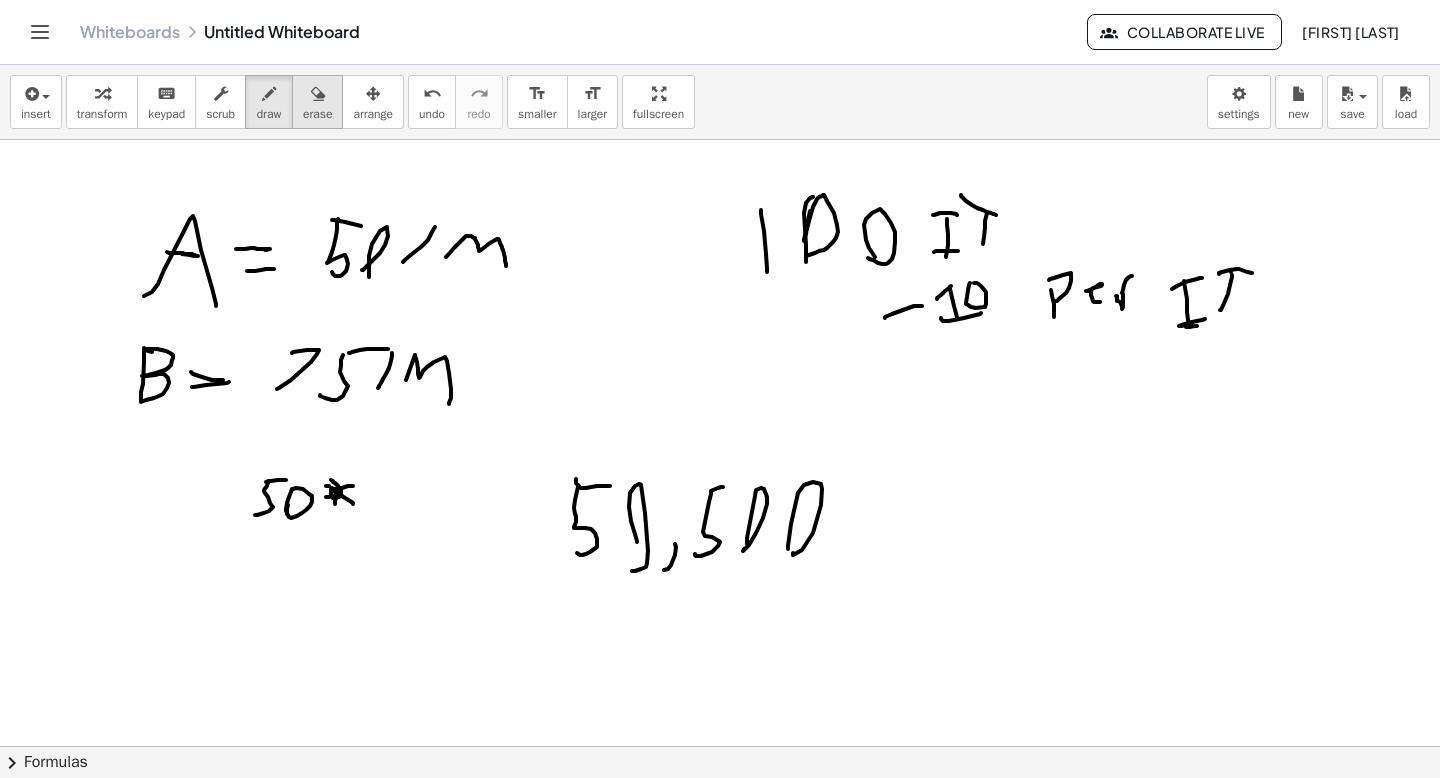 click on "erase" at bounding box center (317, 102) 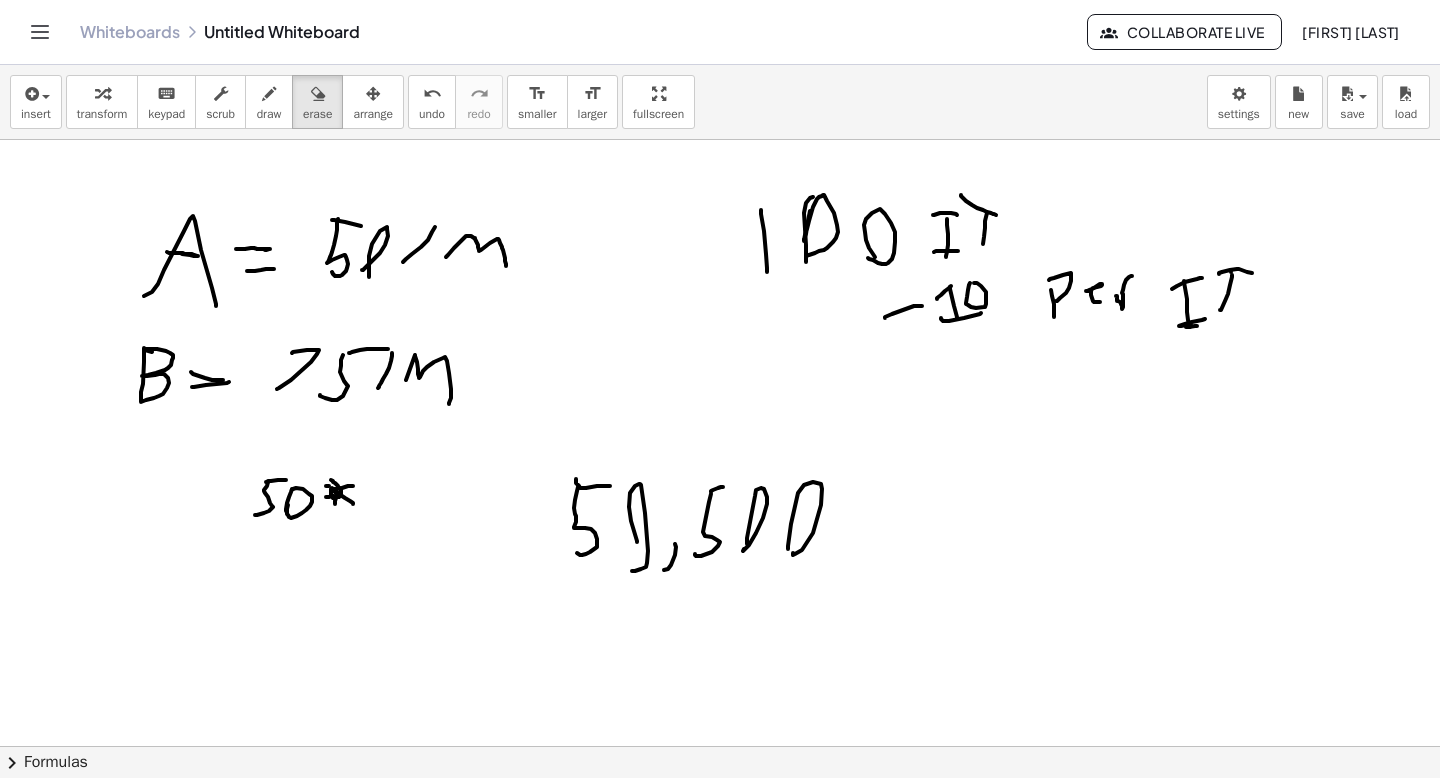 click at bounding box center (720, 811) 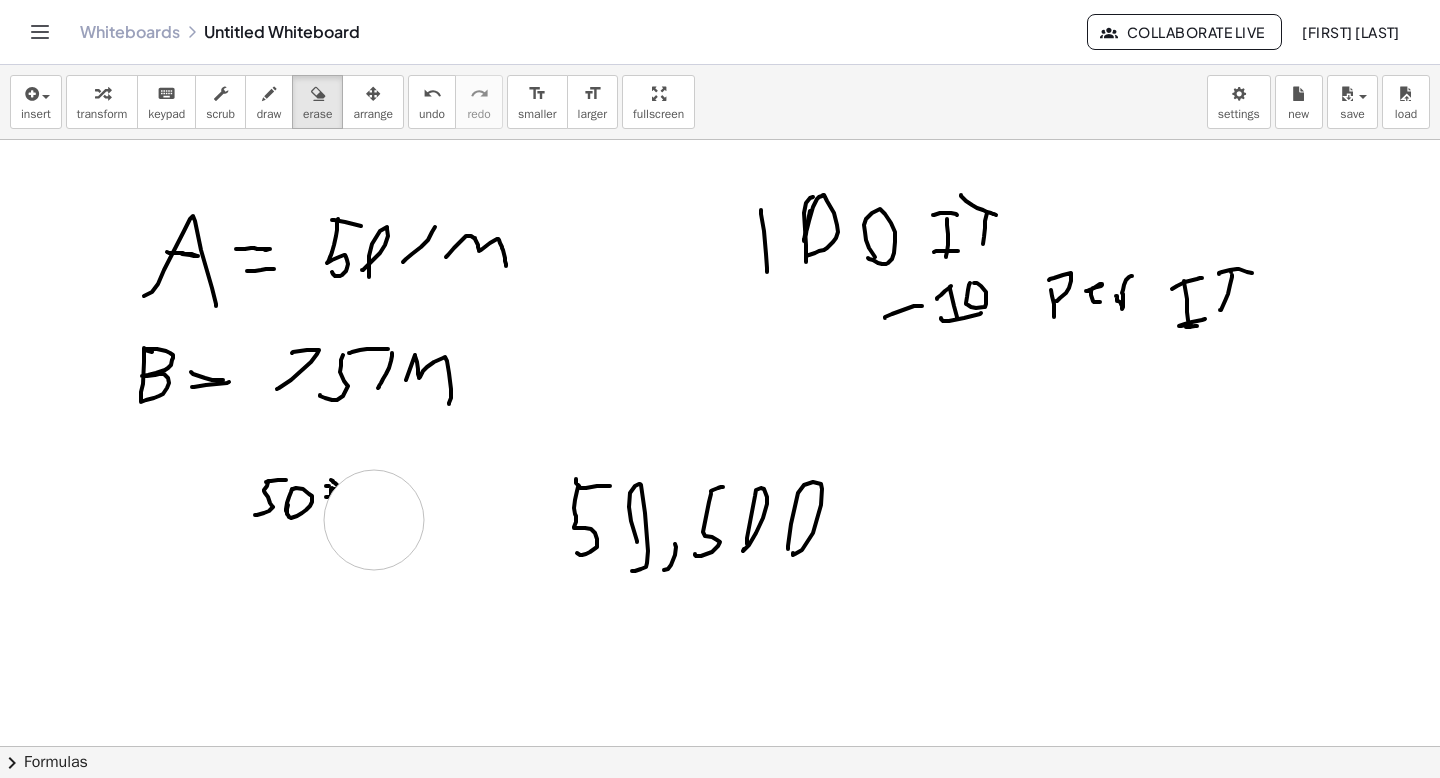 click at bounding box center [720, 811] 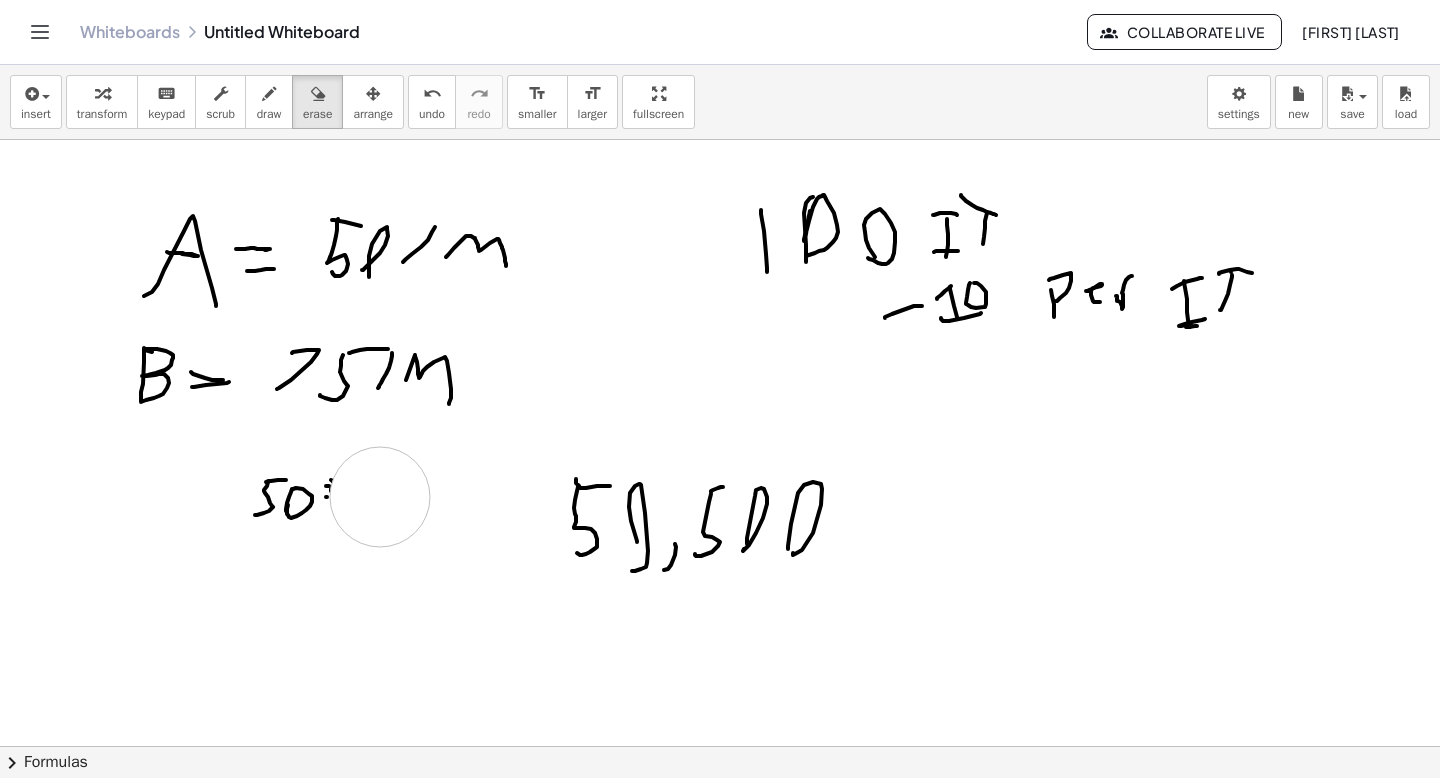 click at bounding box center [720, 811] 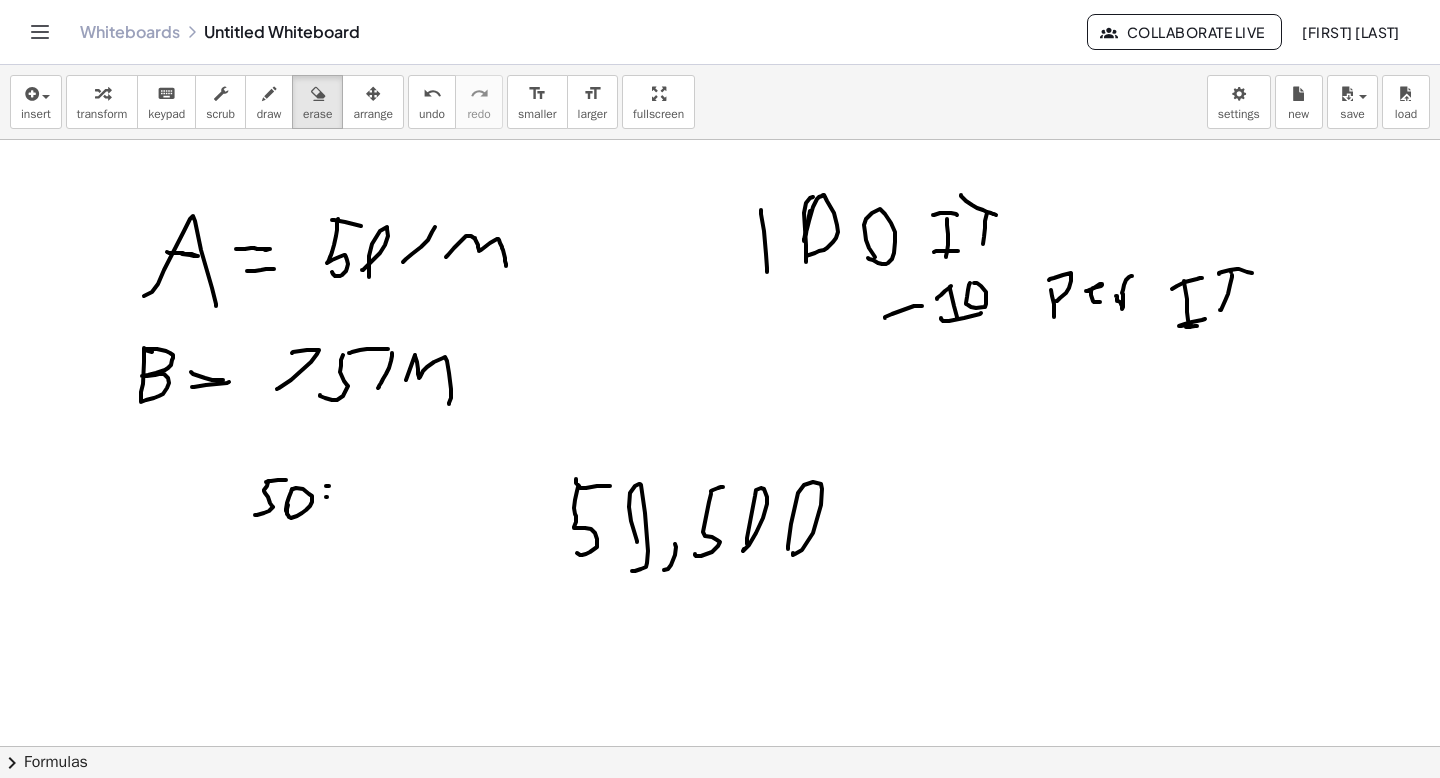 click at bounding box center [720, 811] 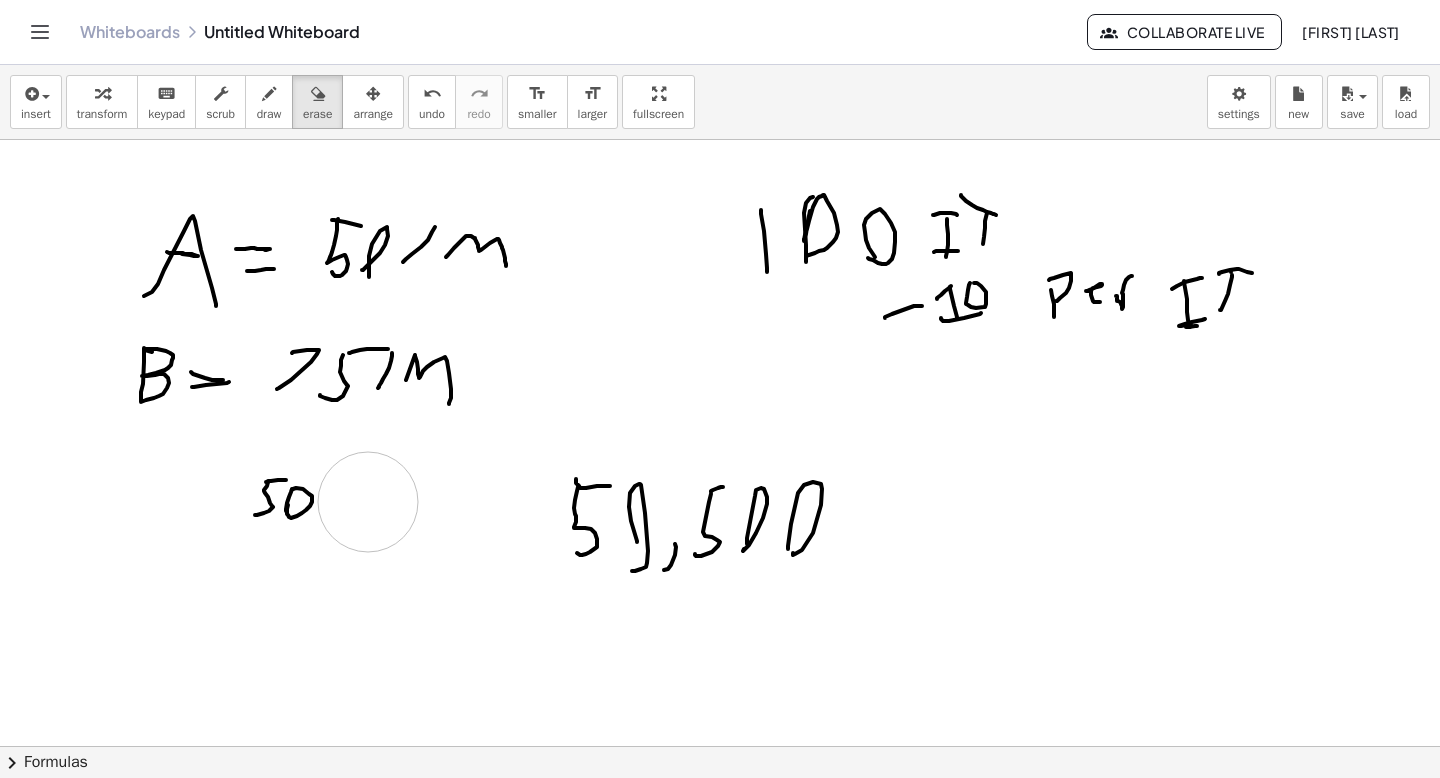 click at bounding box center (720, 811) 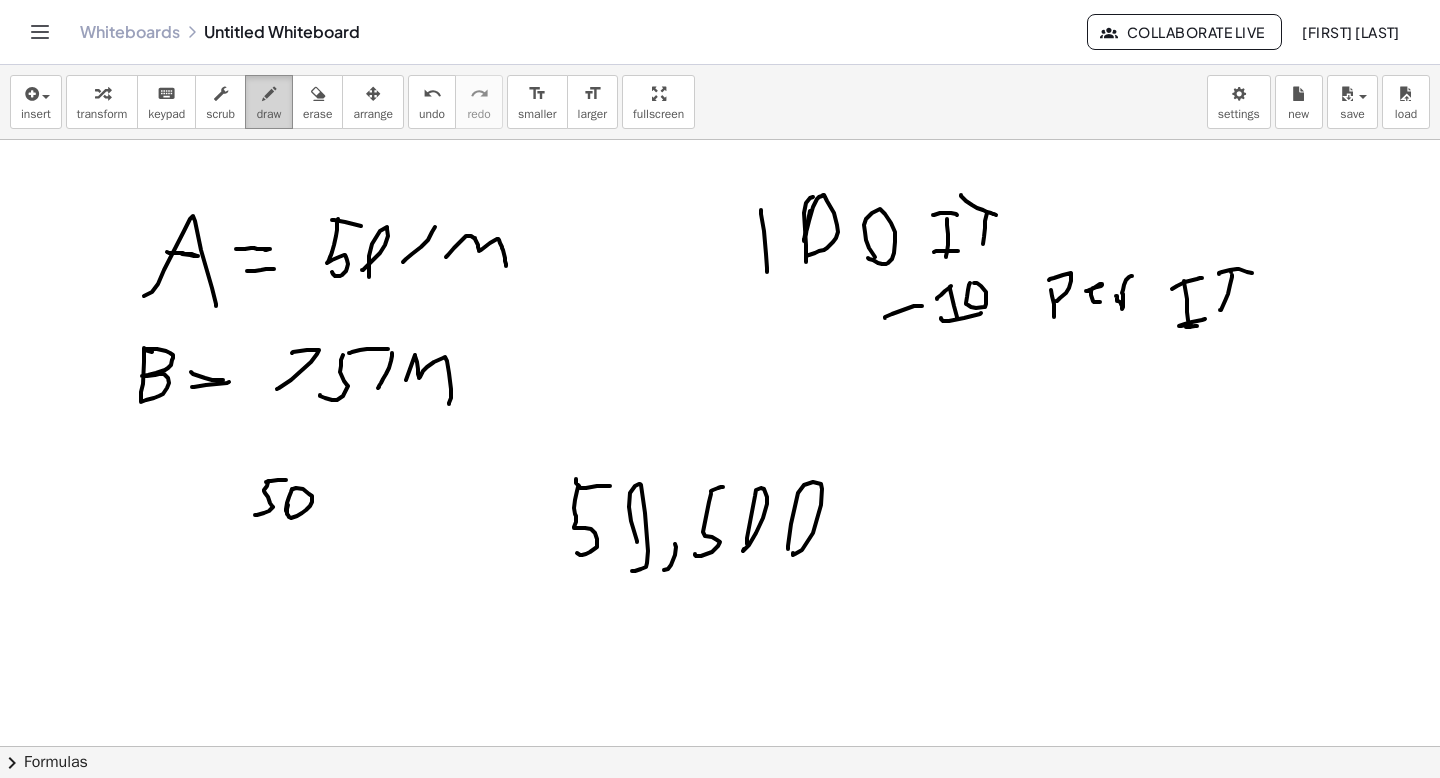 click on "draw" at bounding box center [269, 102] 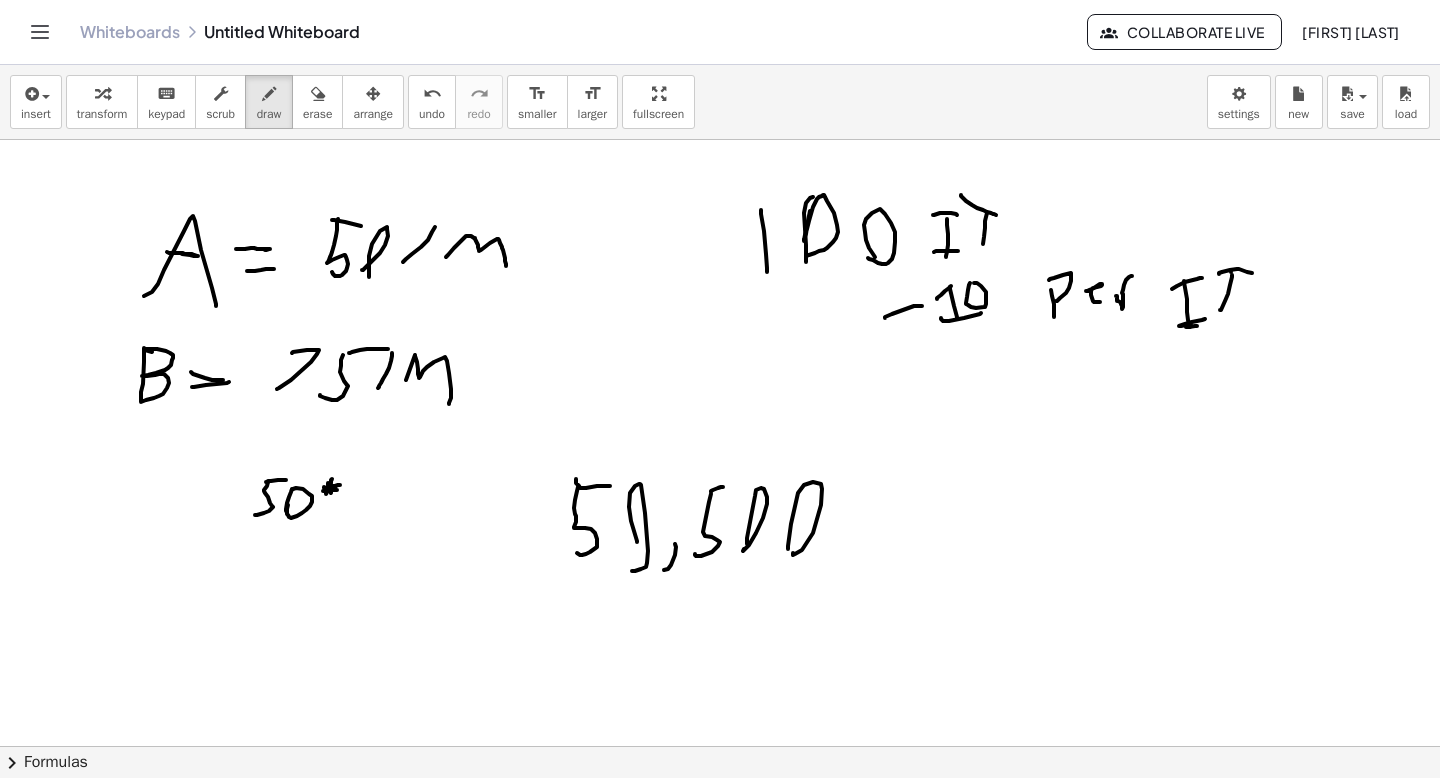 drag, startPoint x: 328, startPoint y: 483, endPoint x: 337, endPoint y: 490, distance: 11.401754 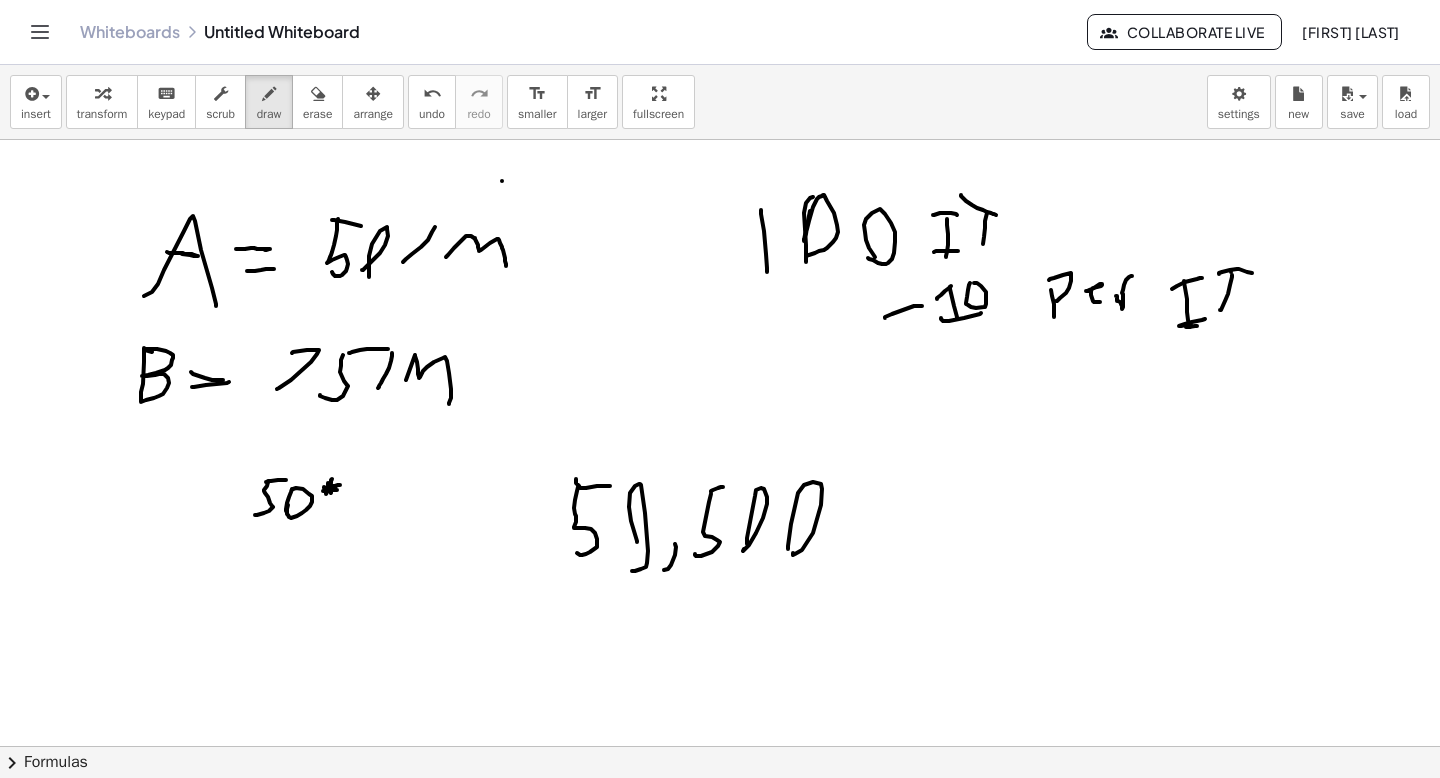 click at bounding box center [720, 811] 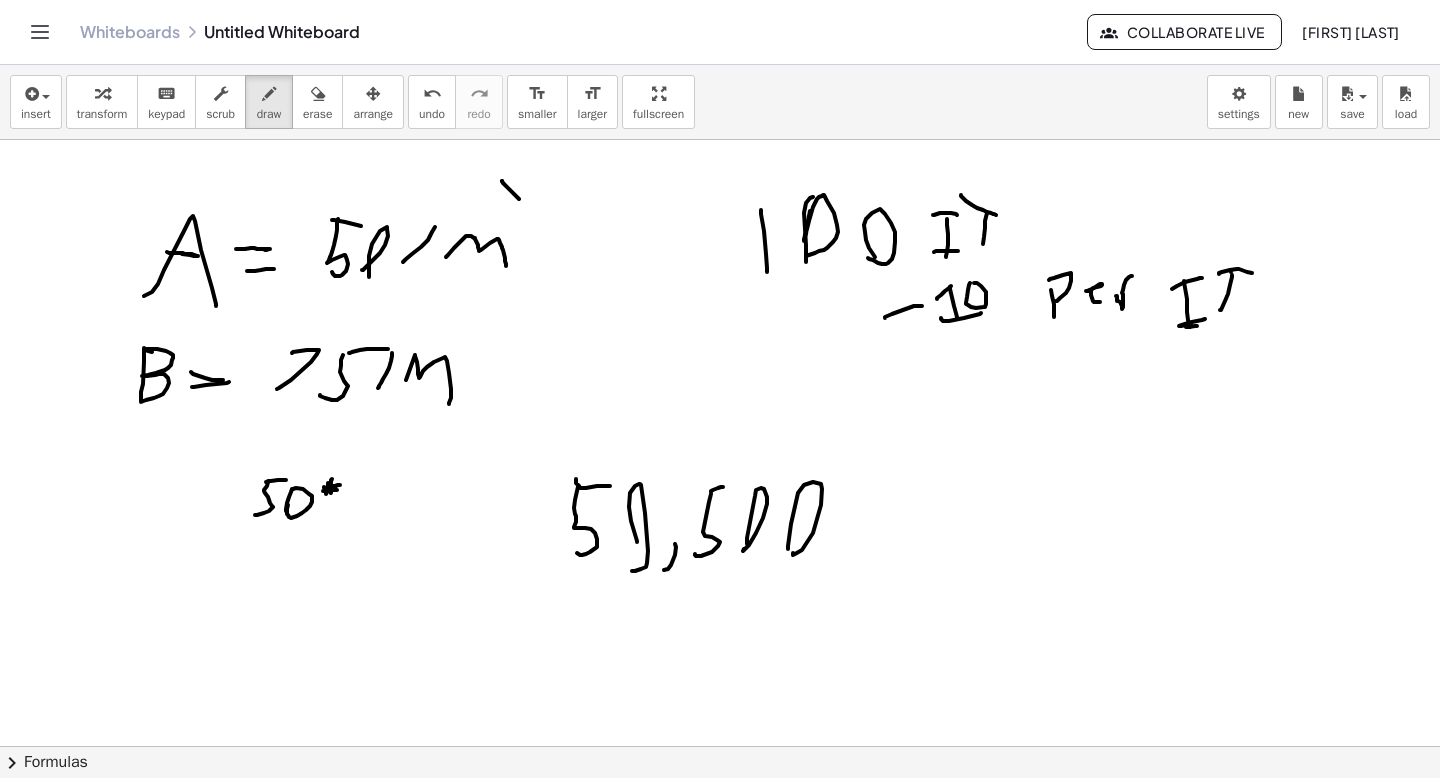 drag, startPoint x: 502, startPoint y: 181, endPoint x: 537, endPoint y: 315, distance: 138.49548 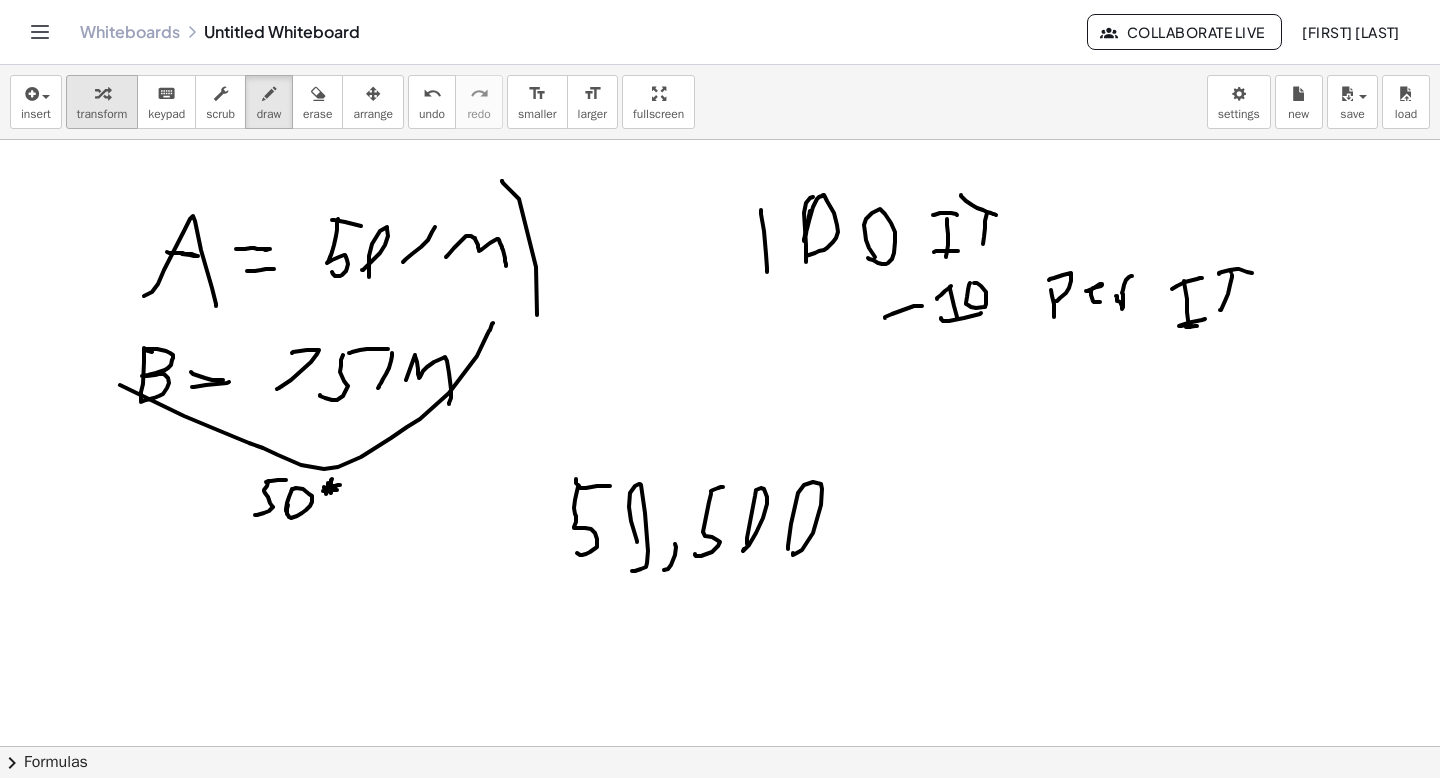 drag, startPoint x: 493, startPoint y: 323, endPoint x: 134, endPoint y: 119, distance: 412.9128 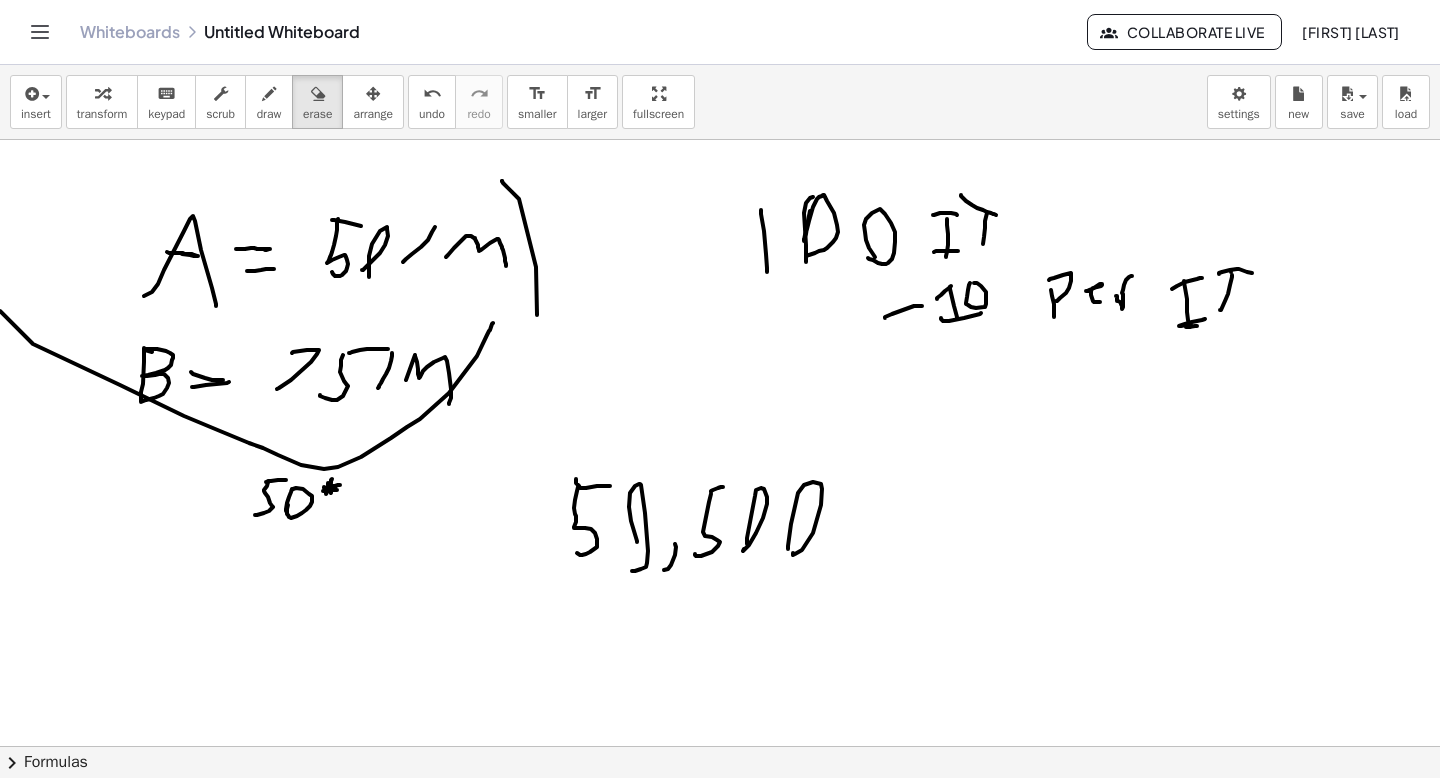 drag, startPoint x: 474, startPoint y: 152, endPoint x: 121, endPoint y: 147, distance: 353.0354 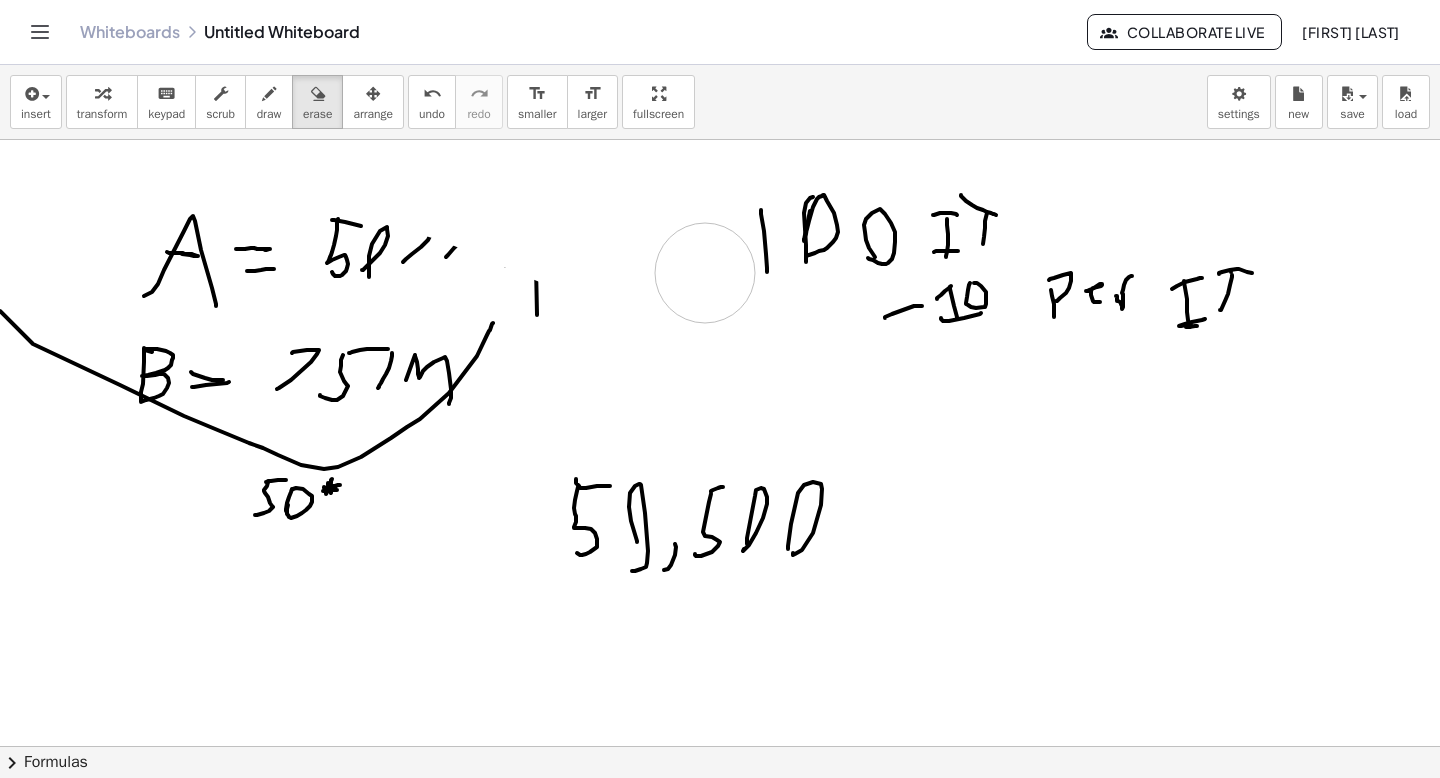 drag, startPoint x: 620, startPoint y: 259, endPoint x: 491, endPoint y: 238, distance: 130.69812 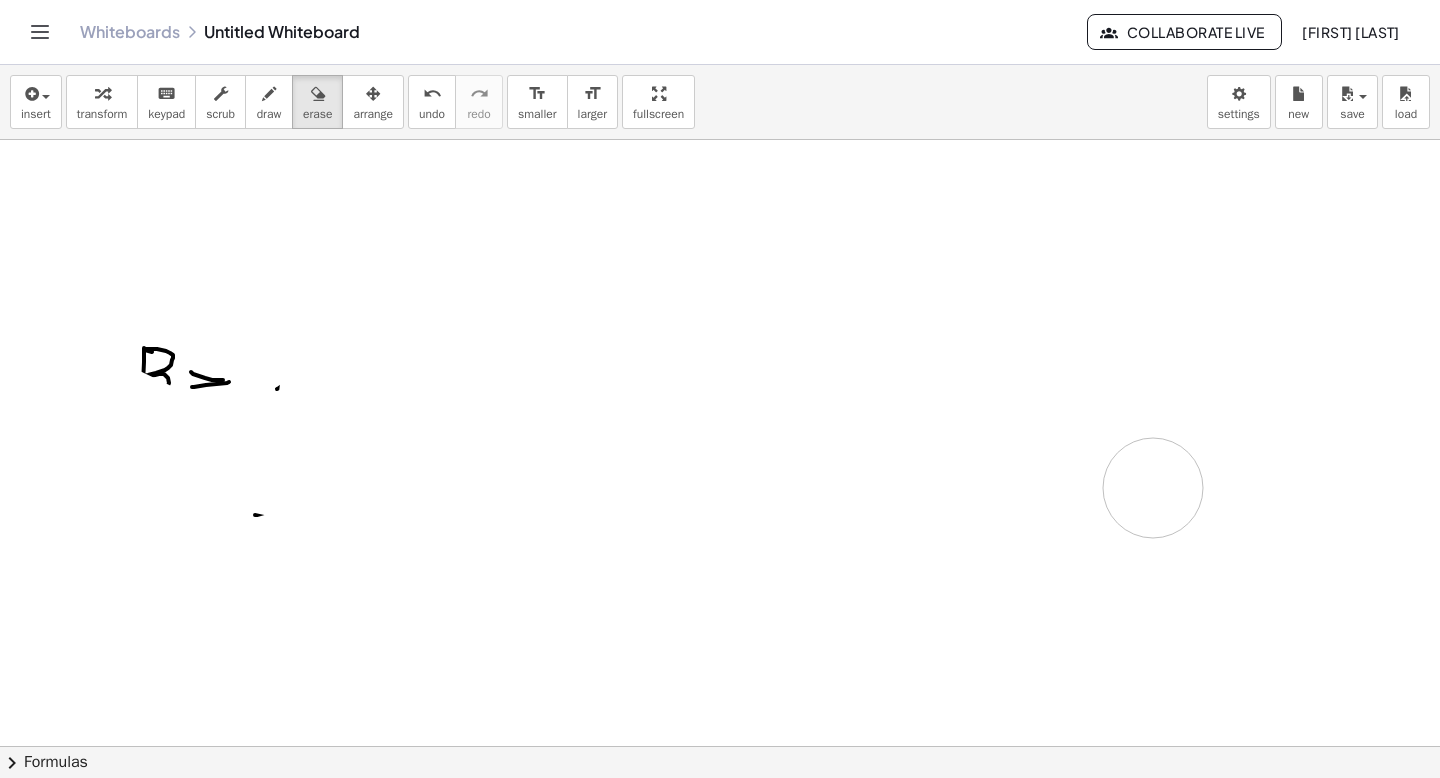 drag, startPoint x: 359, startPoint y: 259, endPoint x: 1439, endPoint y: 290, distance: 1080.4448 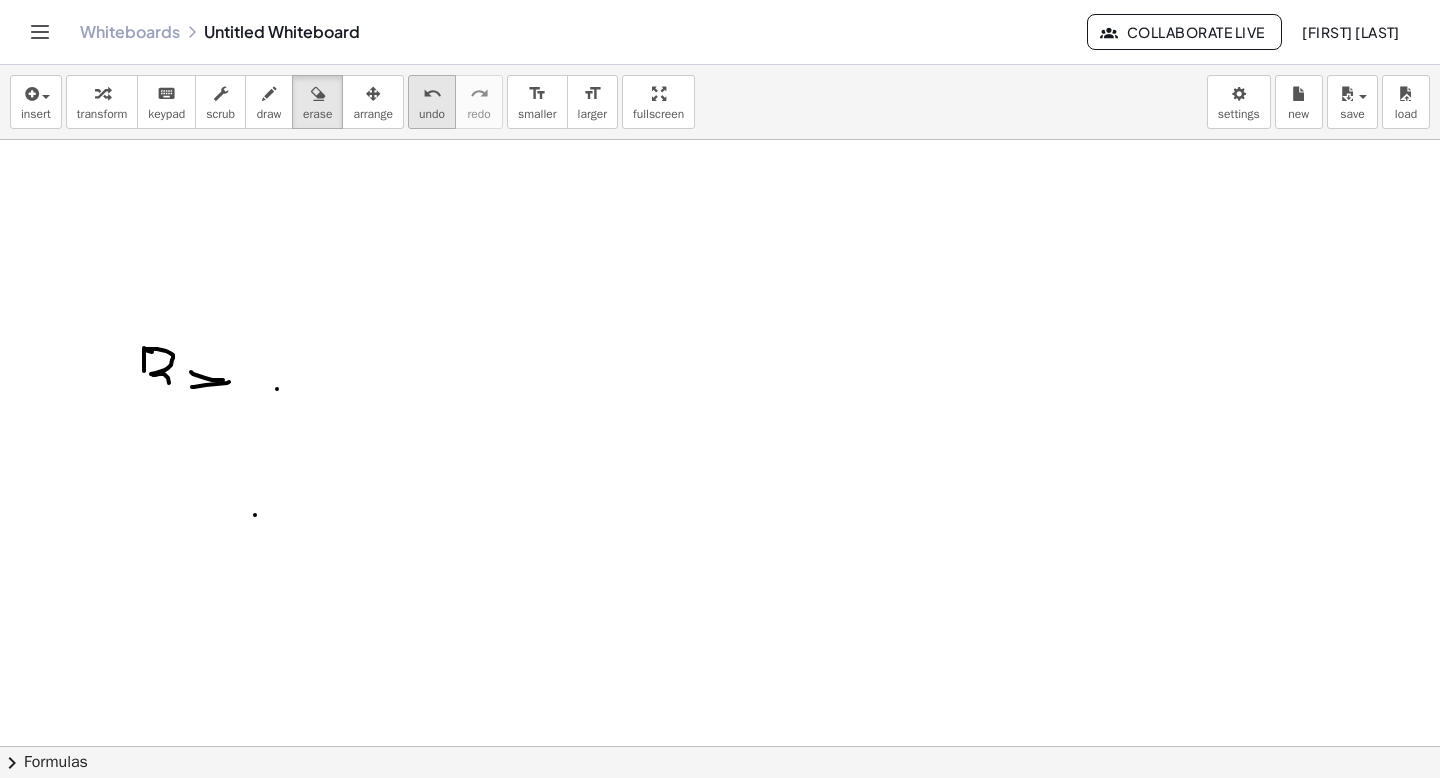 click on "undo" at bounding box center (432, 114) 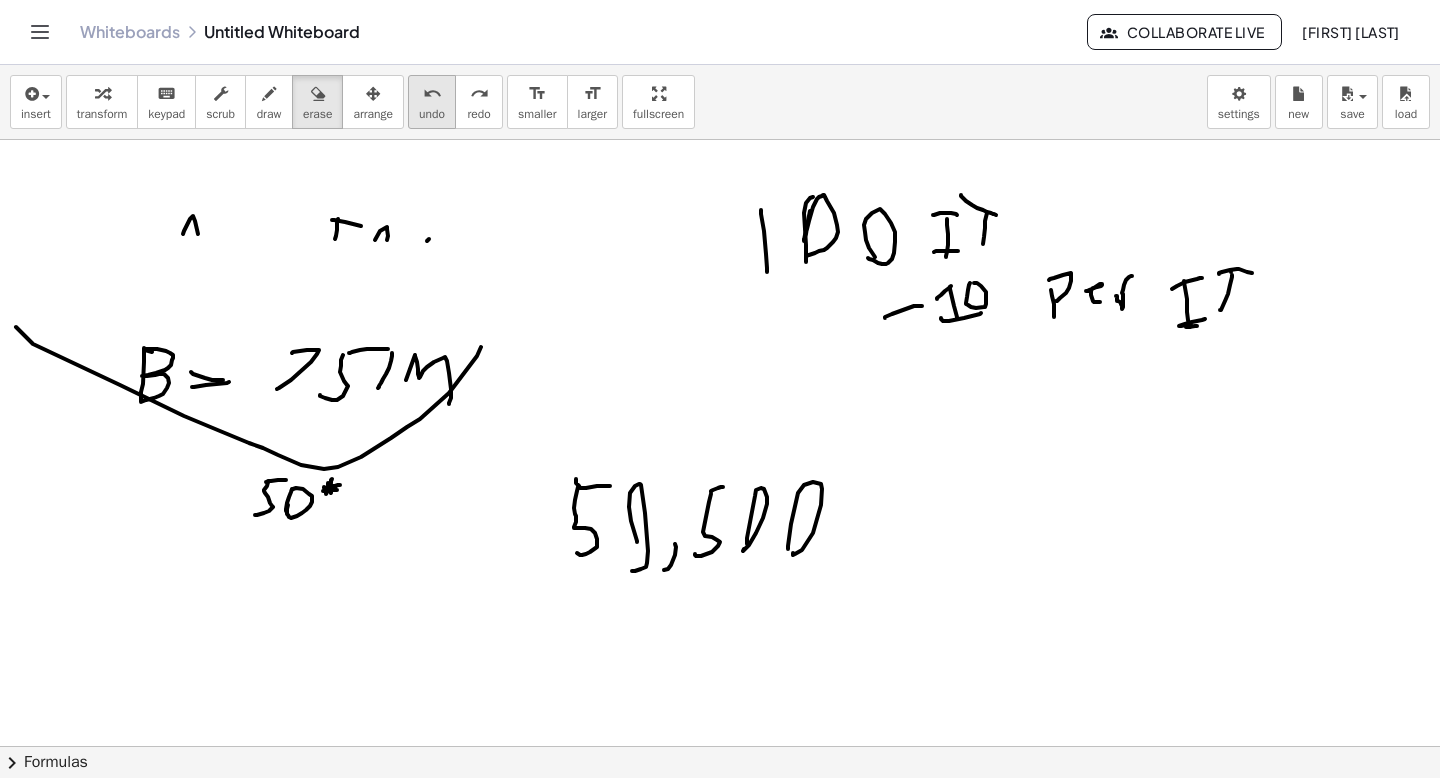 click on "undo" at bounding box center [432, 114] 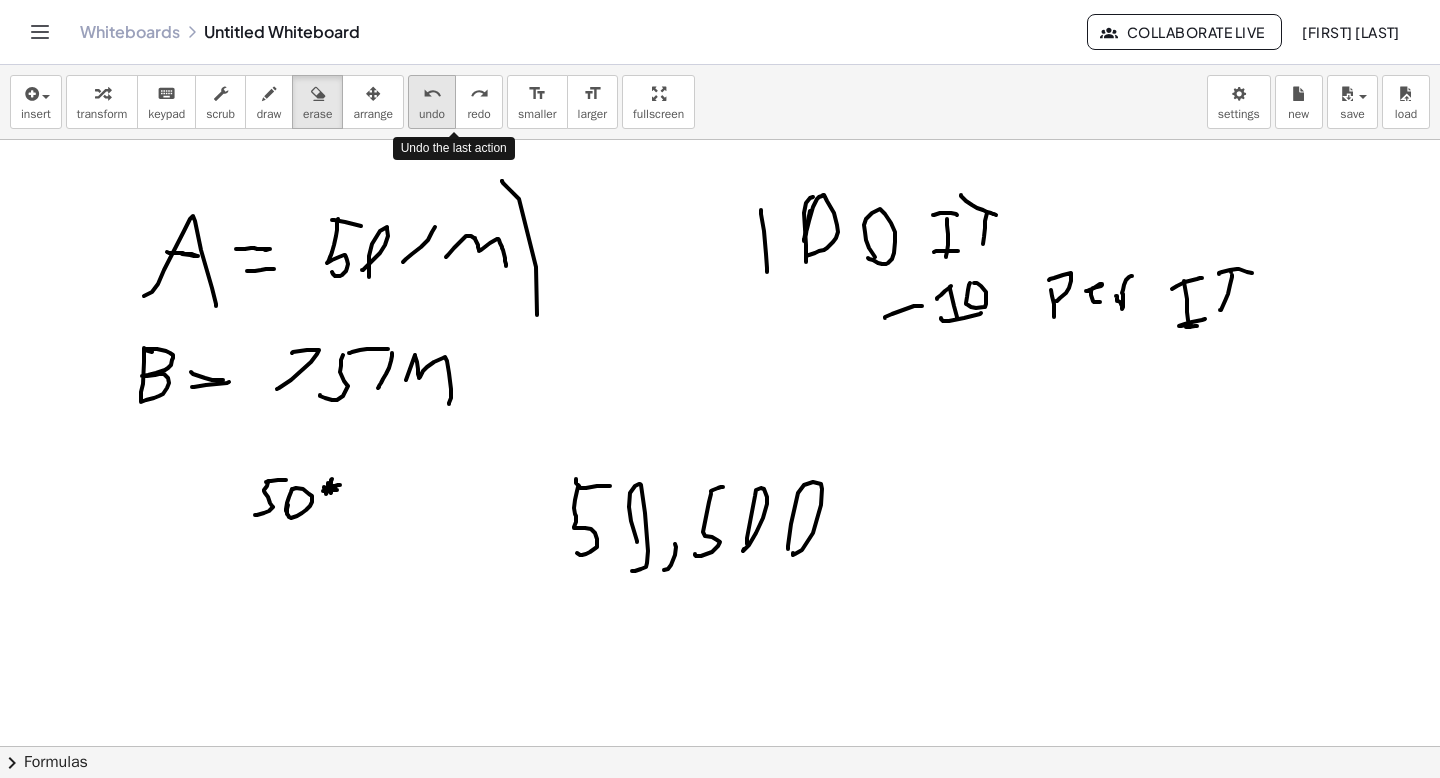 click on "undo" at bounding box center (432, 114) 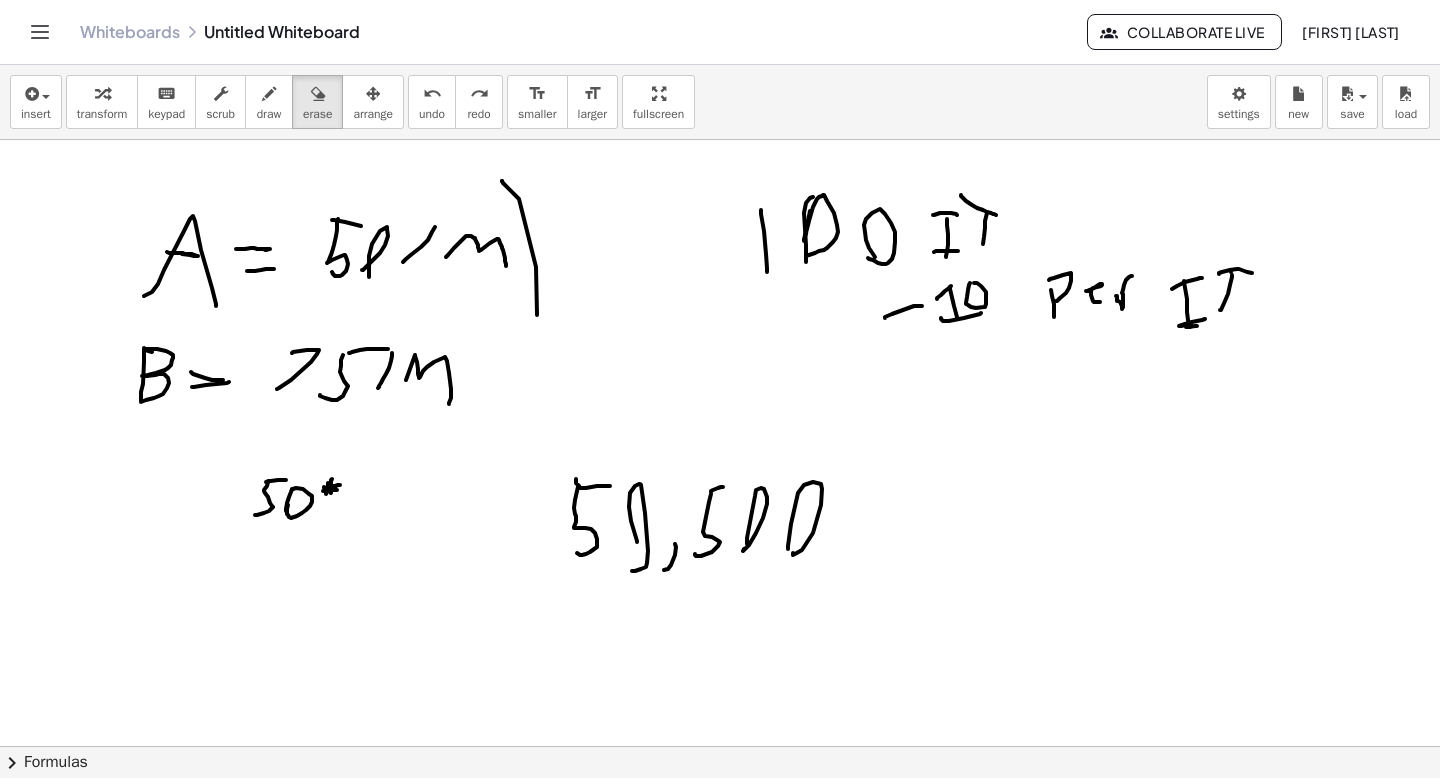 click at bounding box center (720, 811) 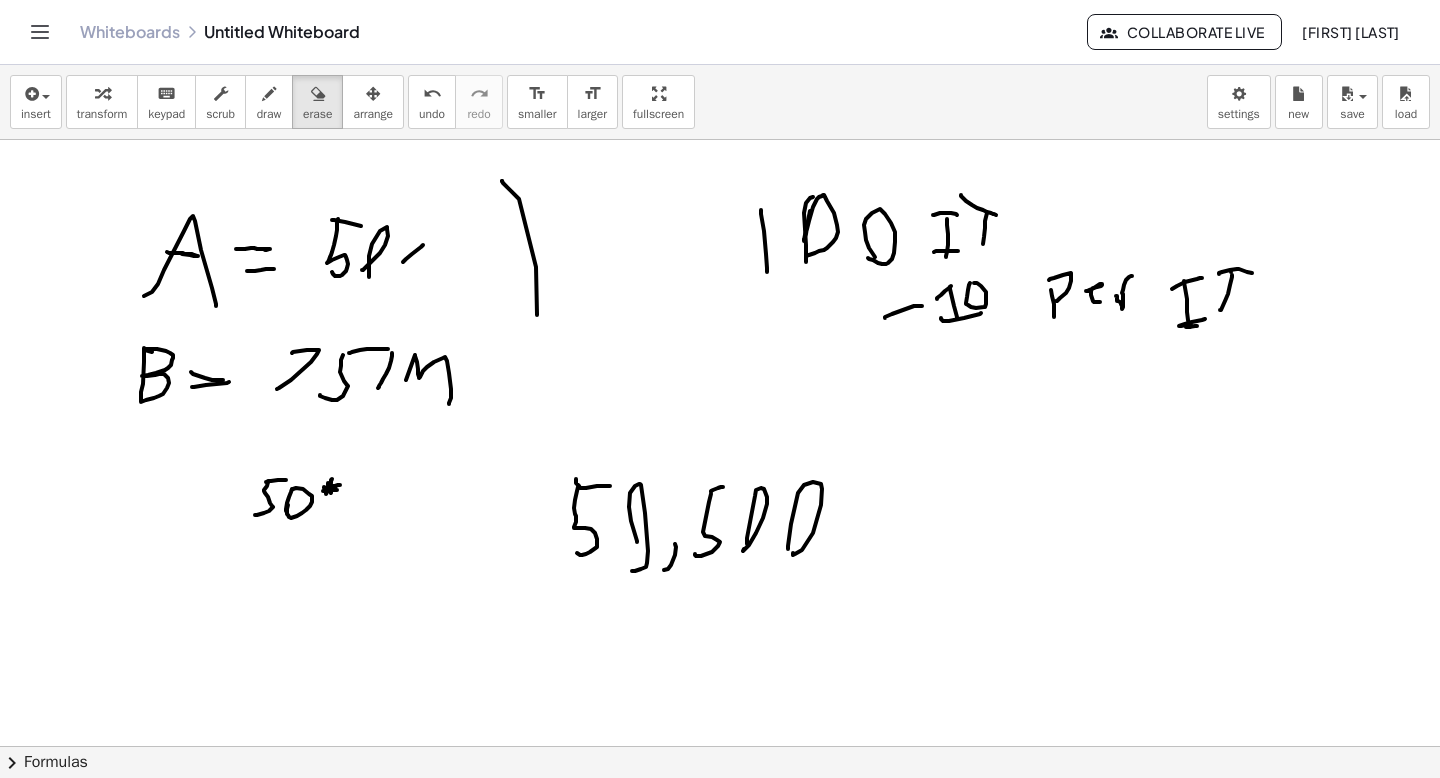 drag, startPoint x: 487, startPoint y: 257, endPoint x: 520, endPoint y: 249, distance: 33.955853 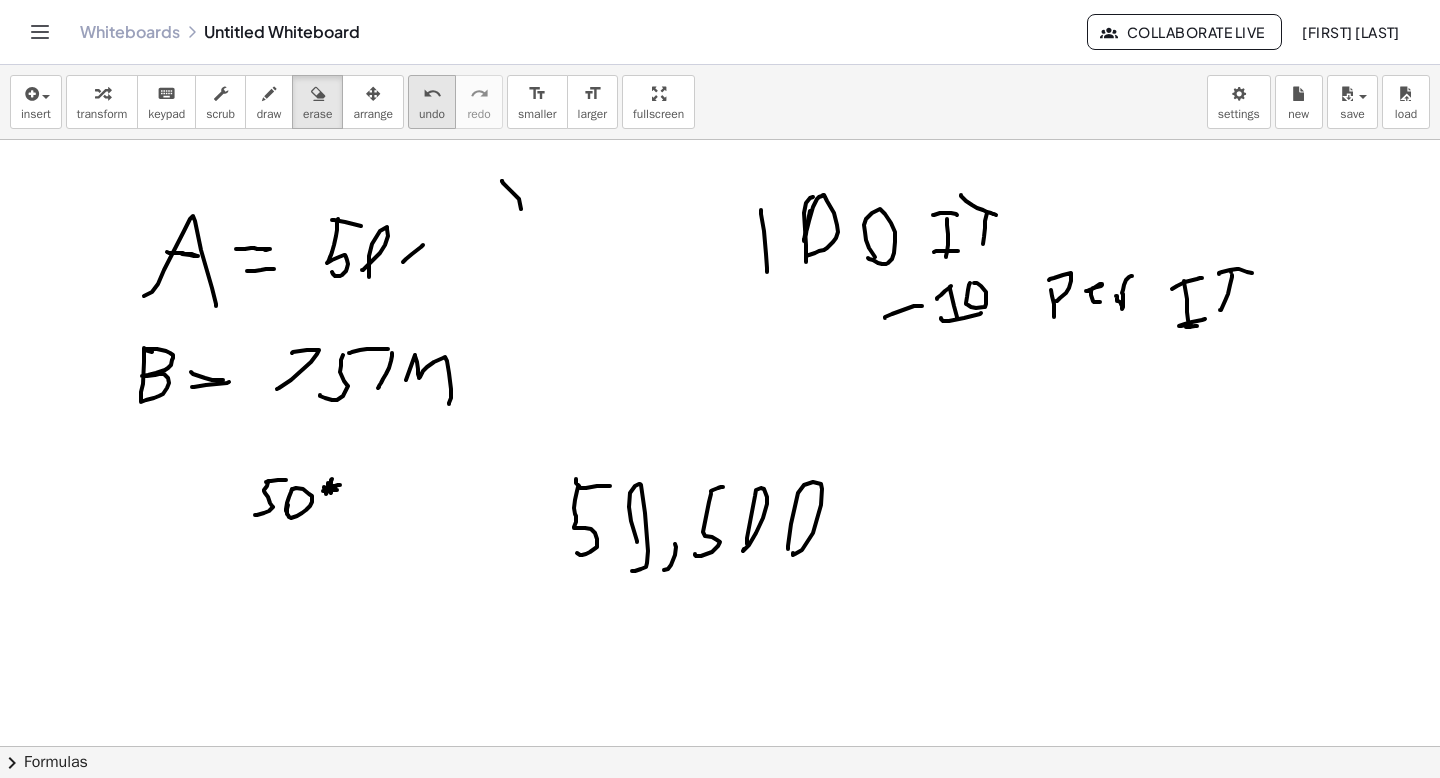 click on "undo undo" at bounding box center (432, 102) 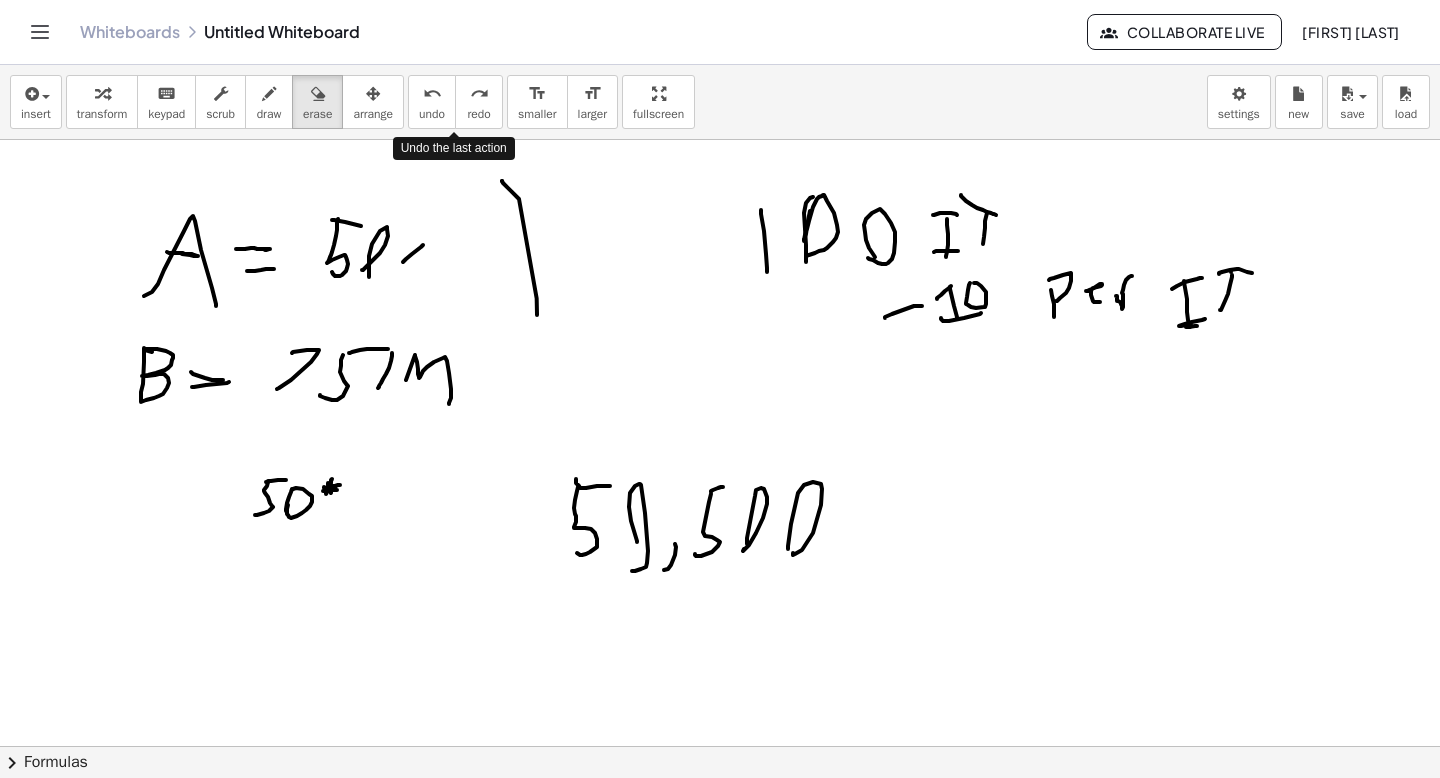drag, startPoint x: 431, startPoint y: 94, endPoint x: 541, endPoint y: 57, distance: 116.05602 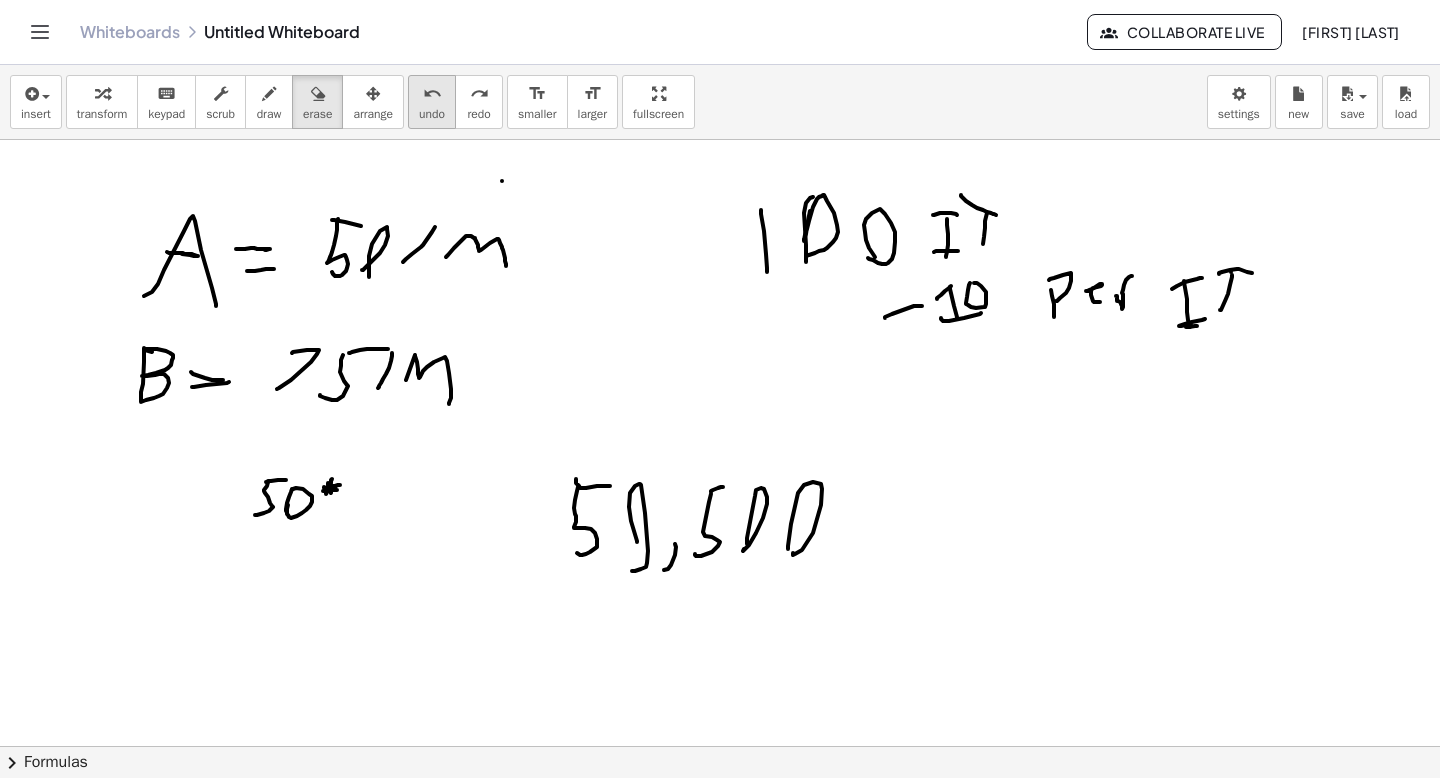 click on "undo undo" at bounding box center (432, 102) 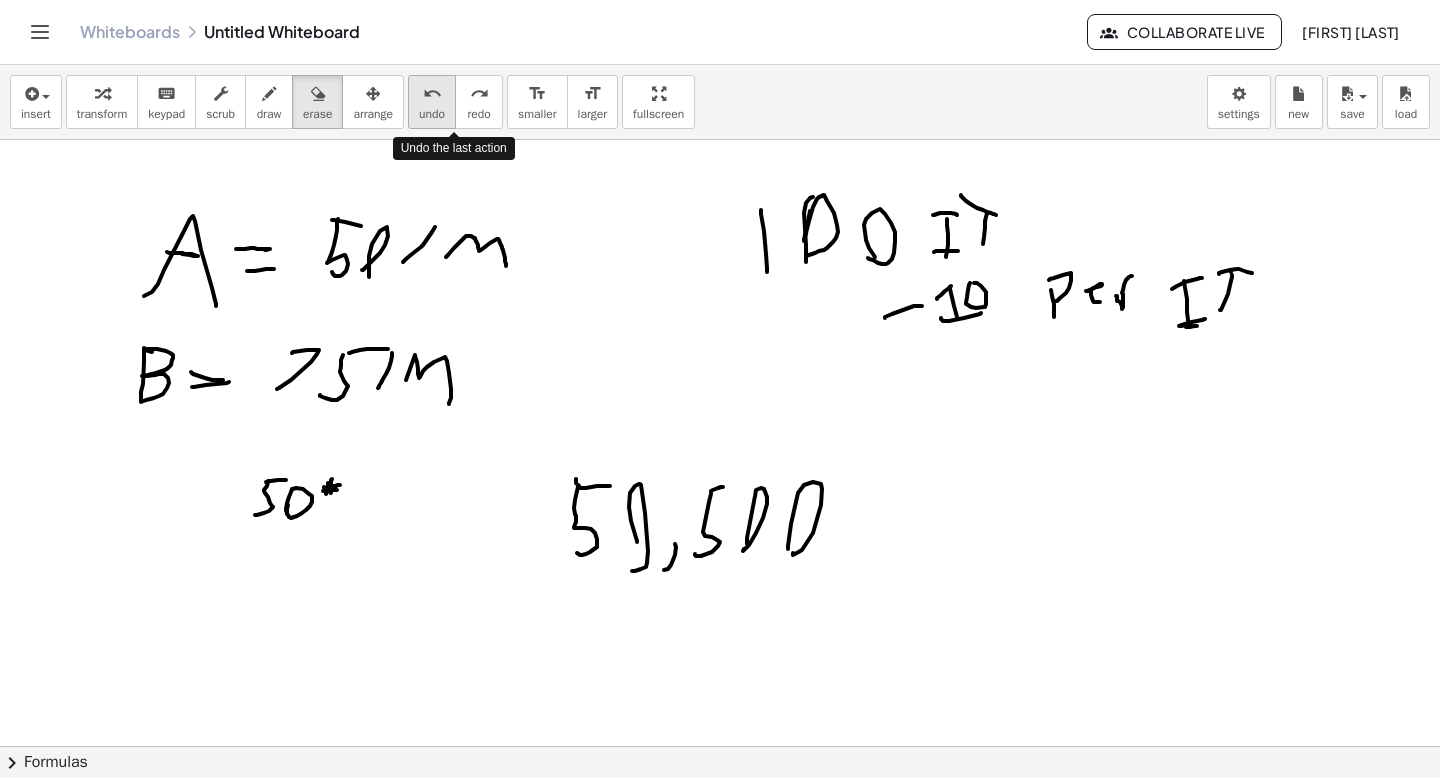 click on "undo undo" at bounding box center (432, 102) 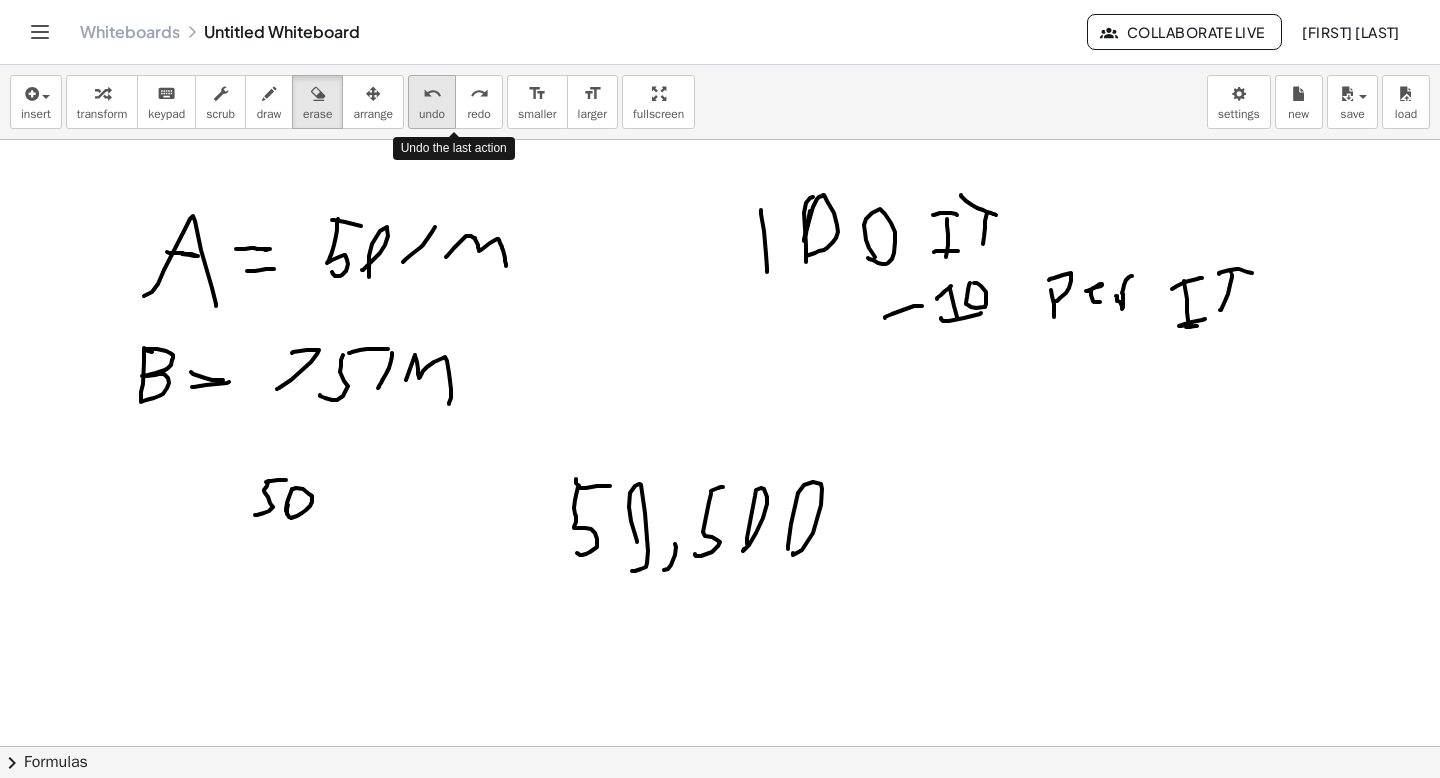 click on "undo undo" at bounding box center (432, 102) 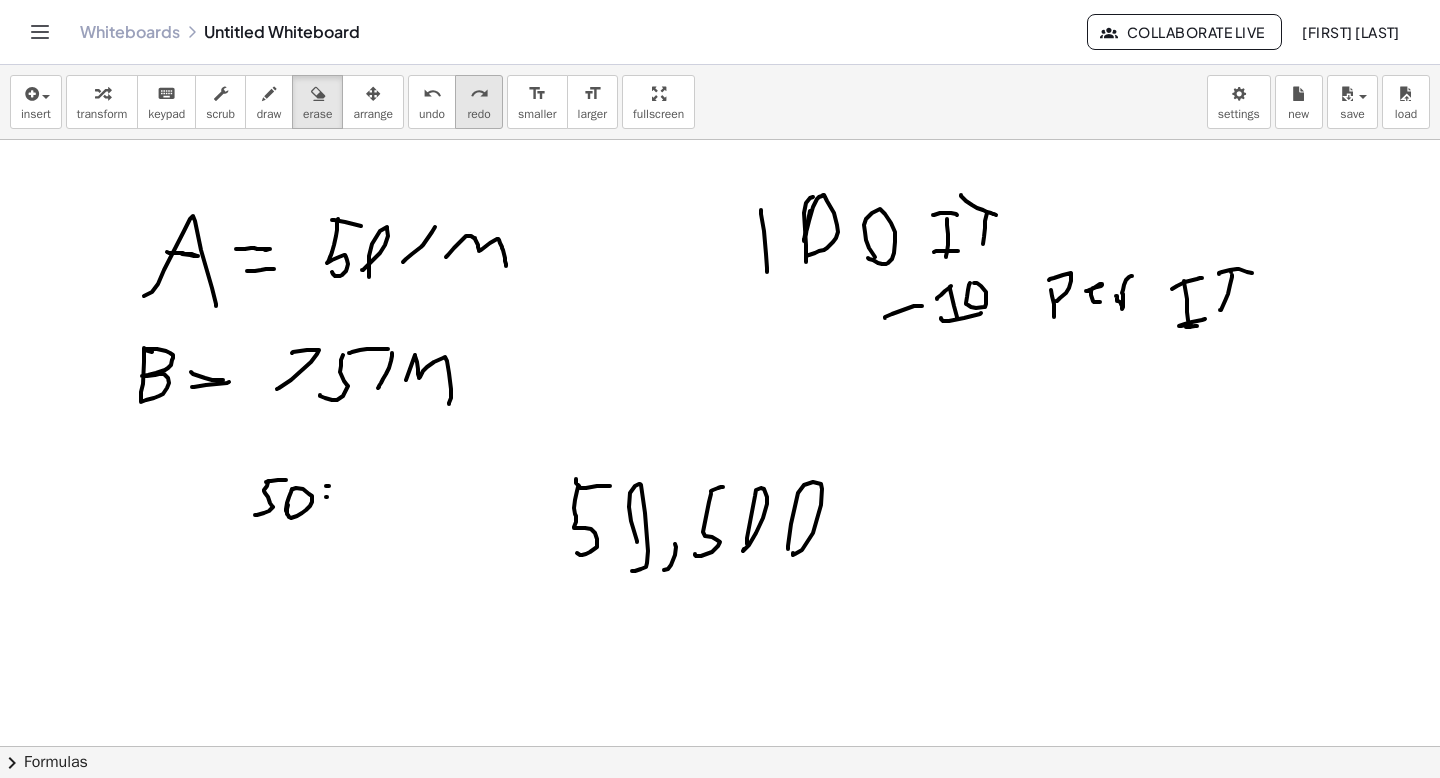 click on "redo" at bounding box center (478, 114) 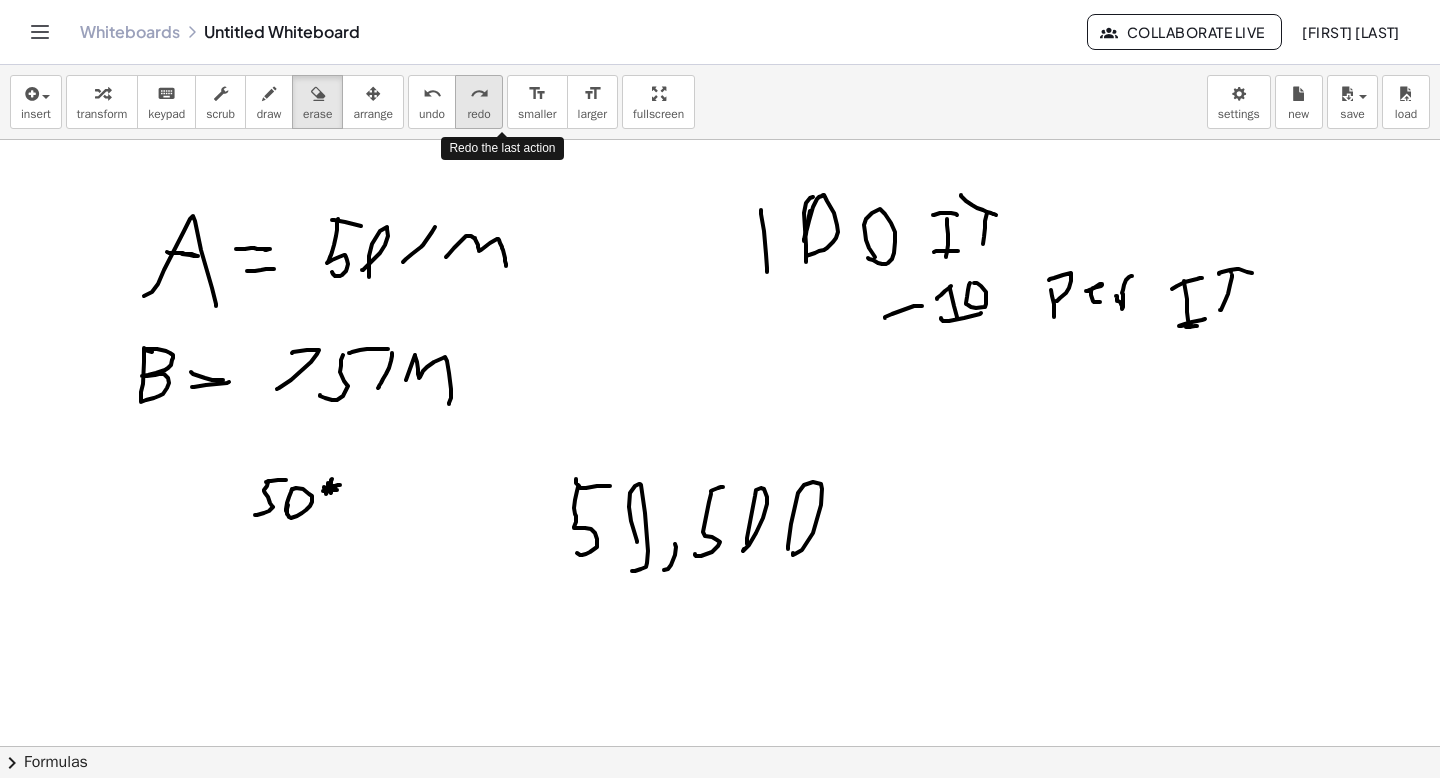 click on "redo" at bounding box center (478, 114) 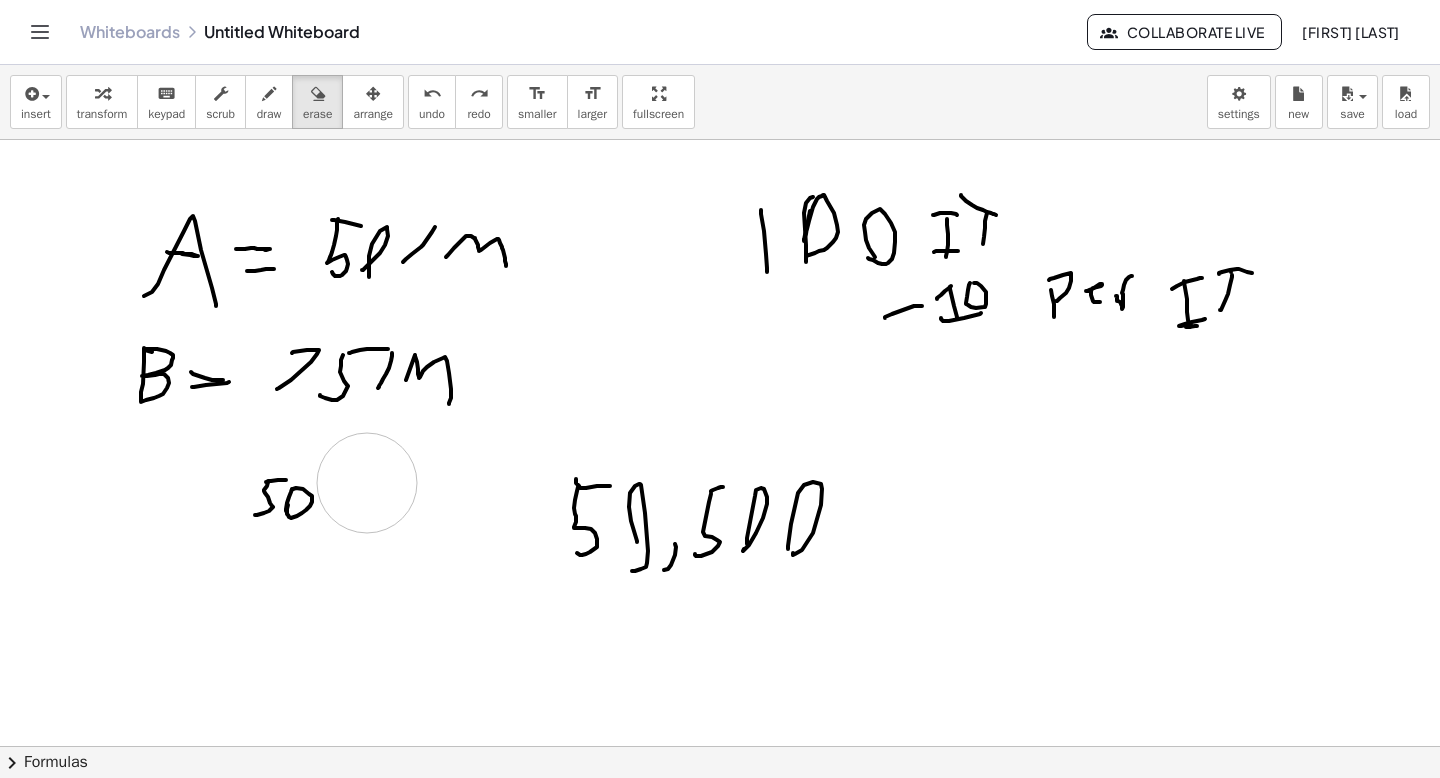 drag, startPoint x: 367, startPoint y: 482, endPoint x: 369, endPoint y: 500, distance: 18.110771 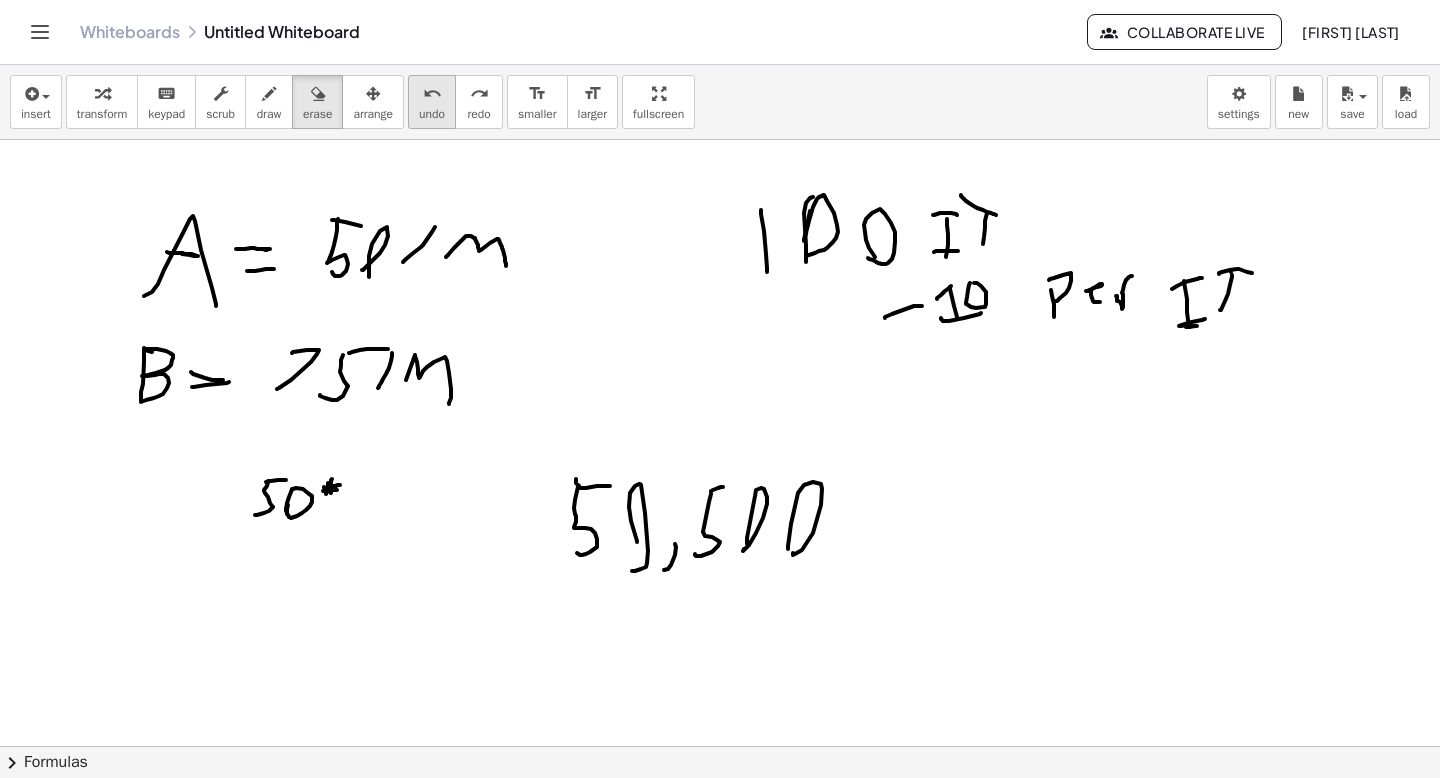 click on "undo" at bounding box center [432, 114] 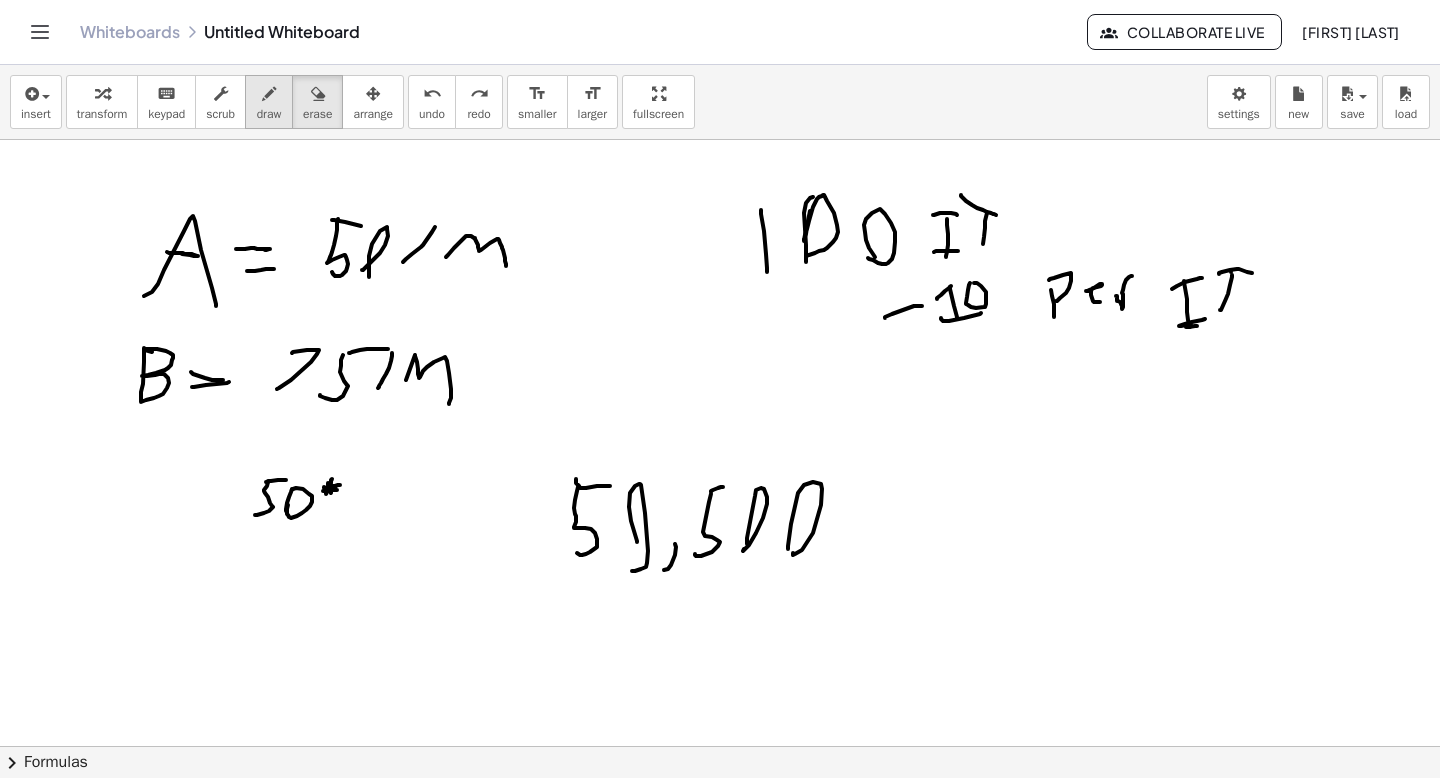 click at bounding box center (269, 94) 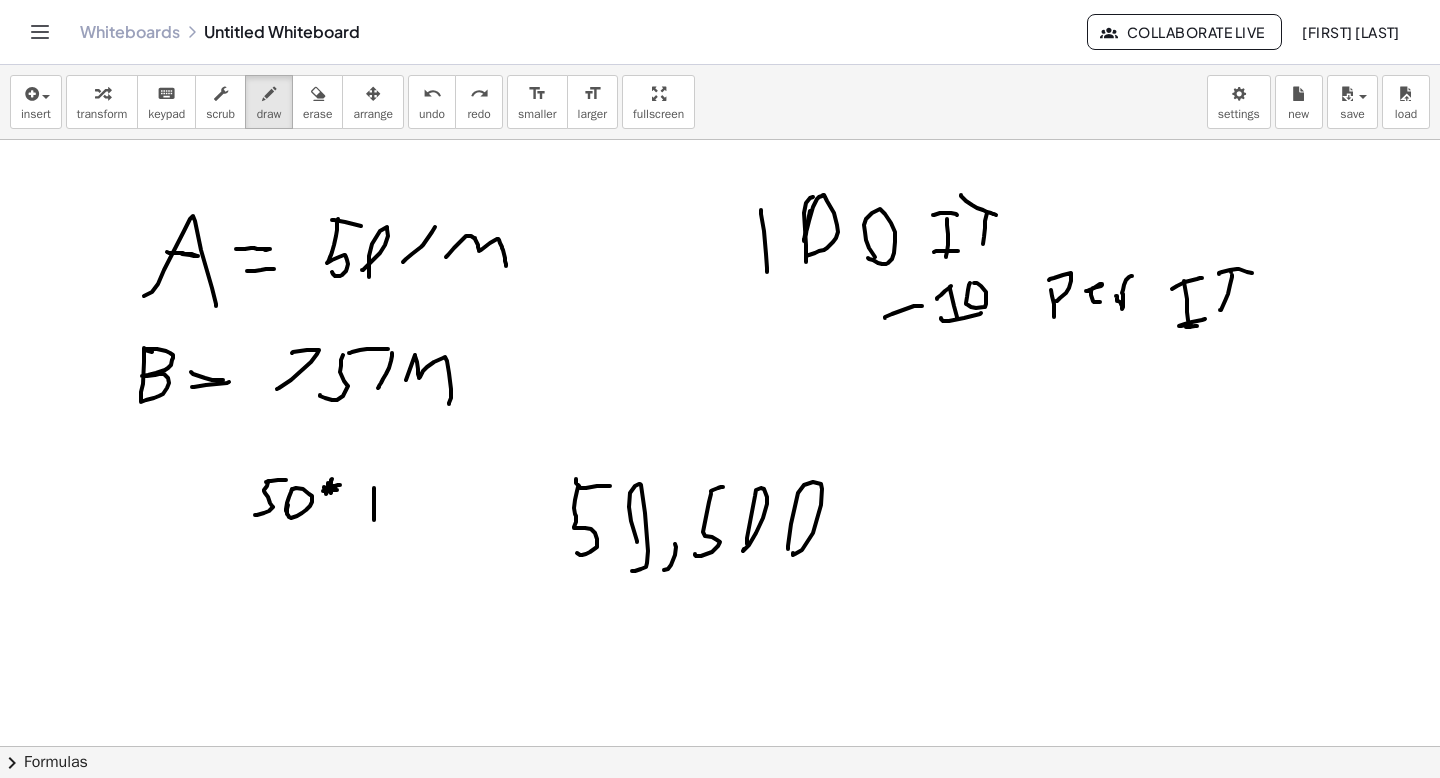drag, startPoint x: 374, startPoint y: 488, endPoint x: 373, endPoint y: 525, distance: 37.01351 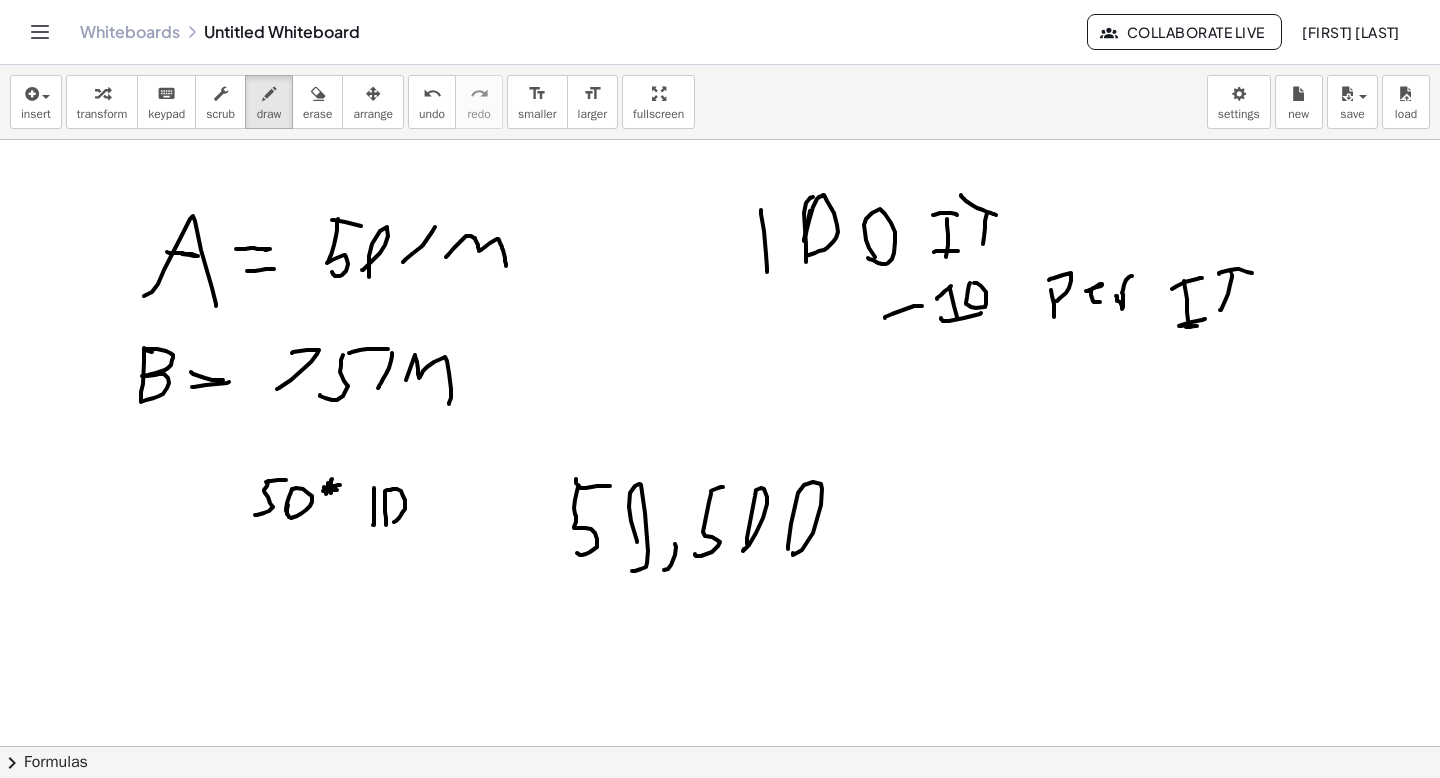 click at bounding box center (720, 811) 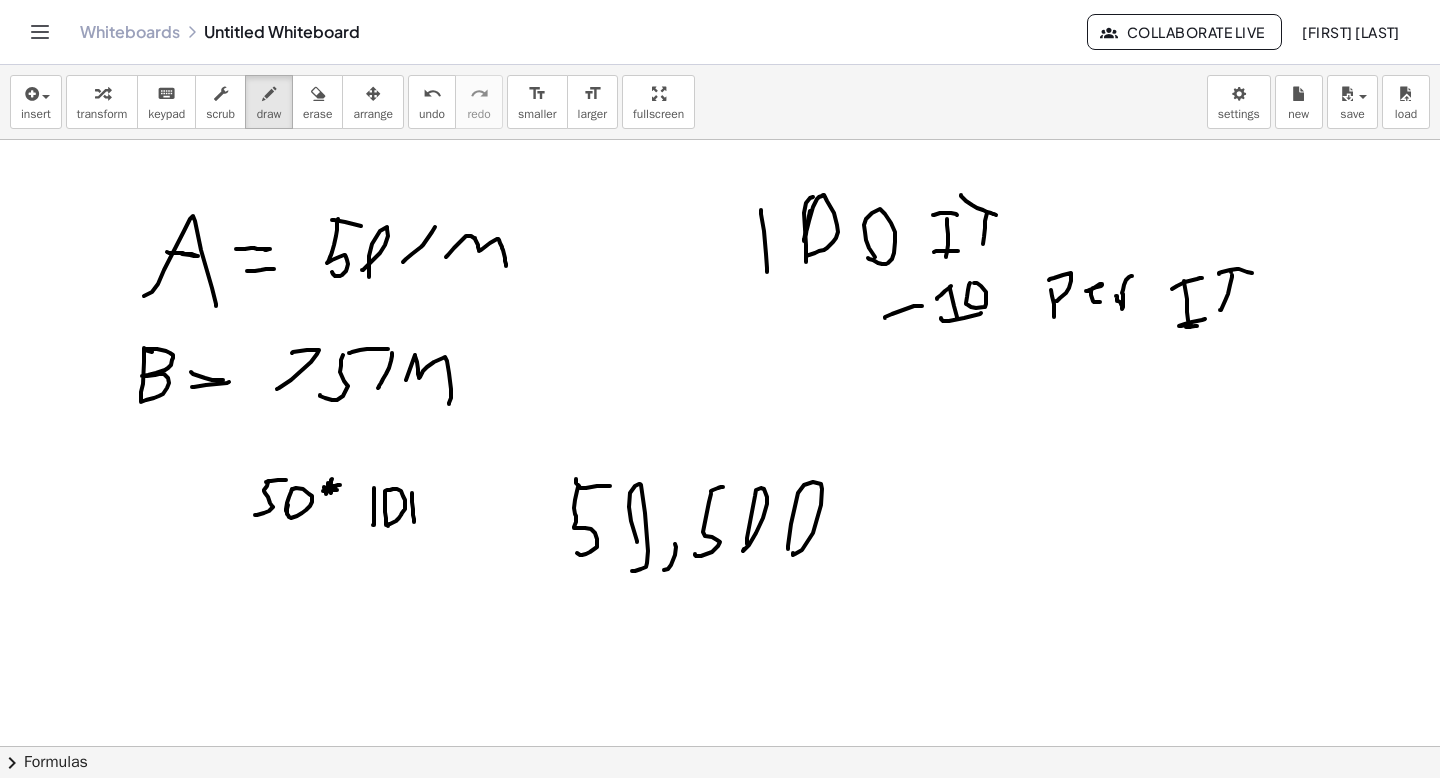 drag, startPoint x: 412, startPoint y: 493, endPoint x: 414, endPoint y: 522, distance: 29.068884 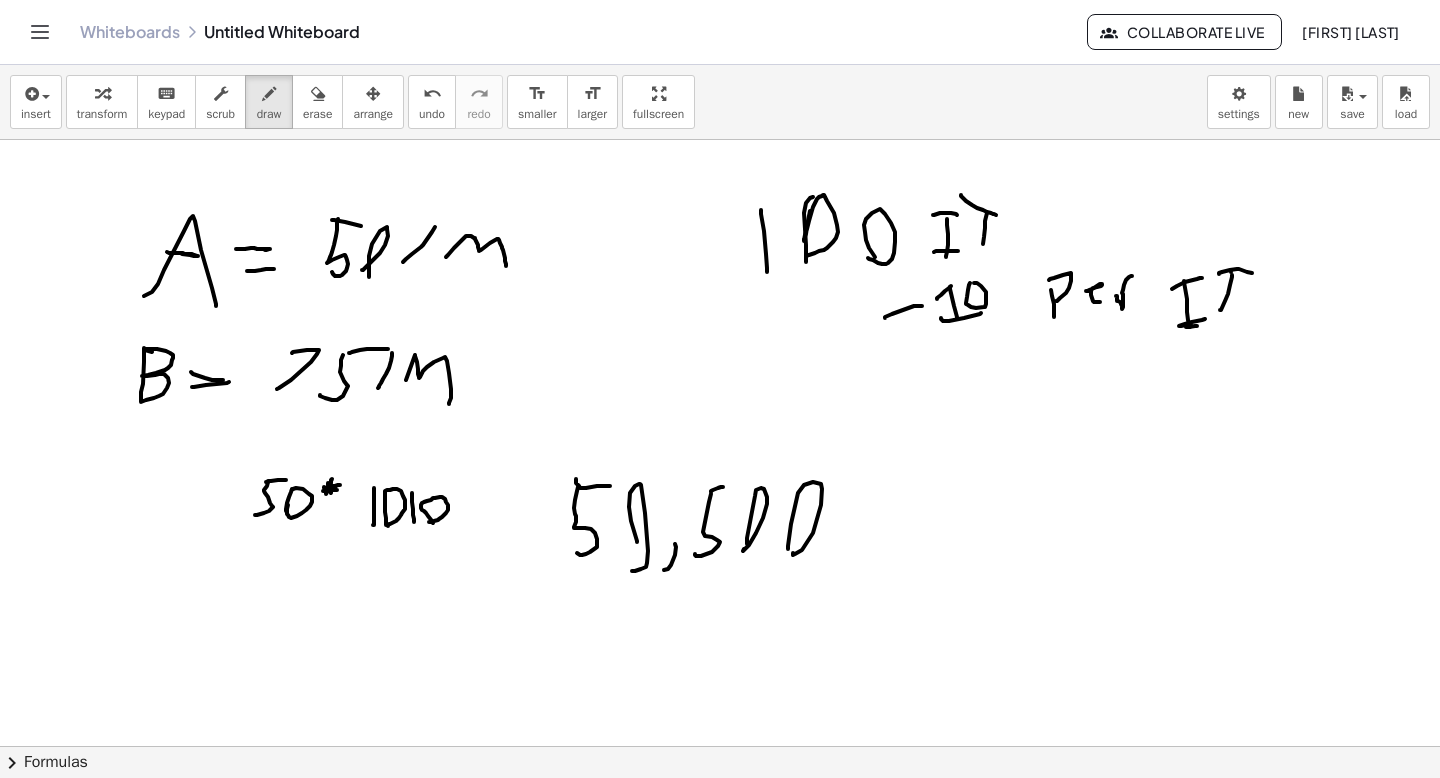 click at bounding box center [720, 811] 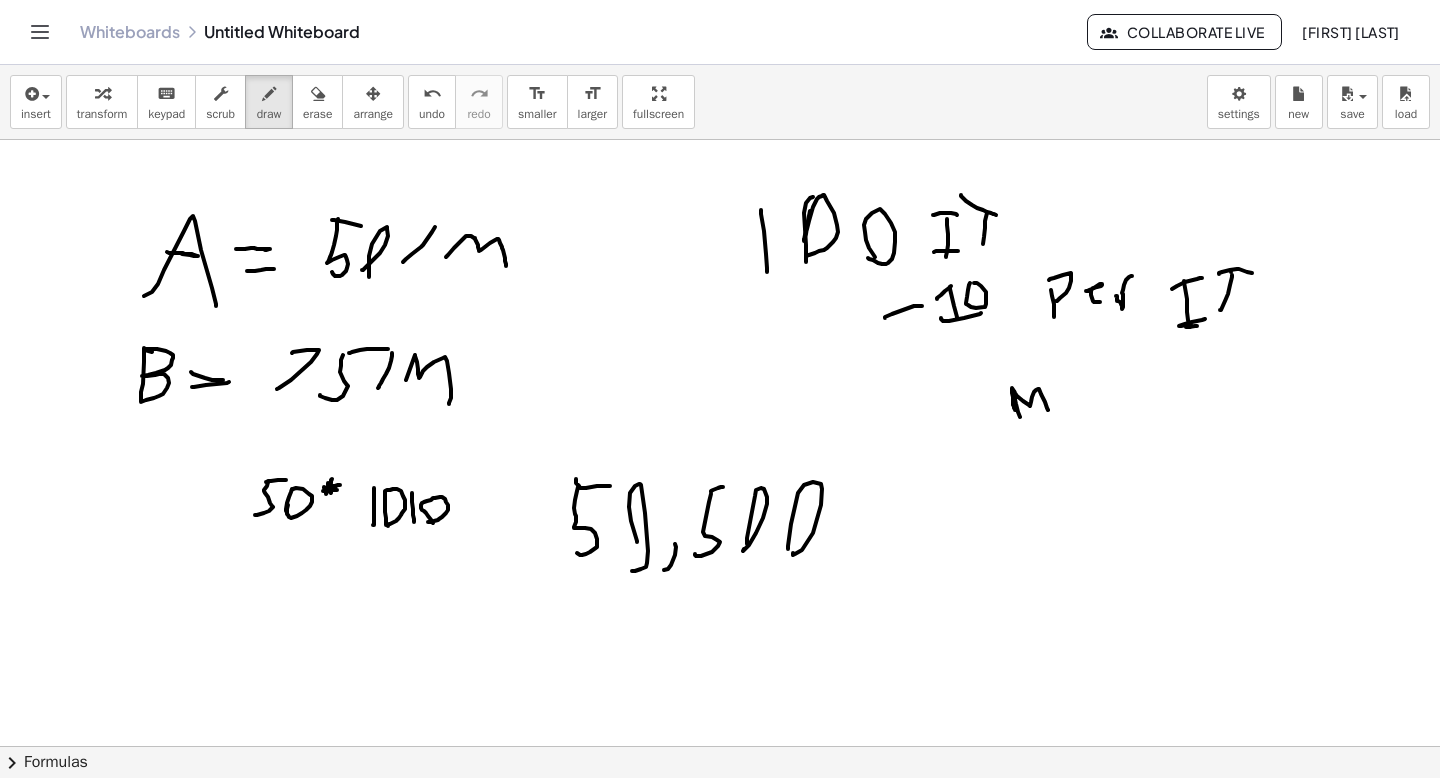 drag, startPoint x: 1020, startPoint y: 417, endPoint x: 1050, endPoint y: 416, distance: 30.016663 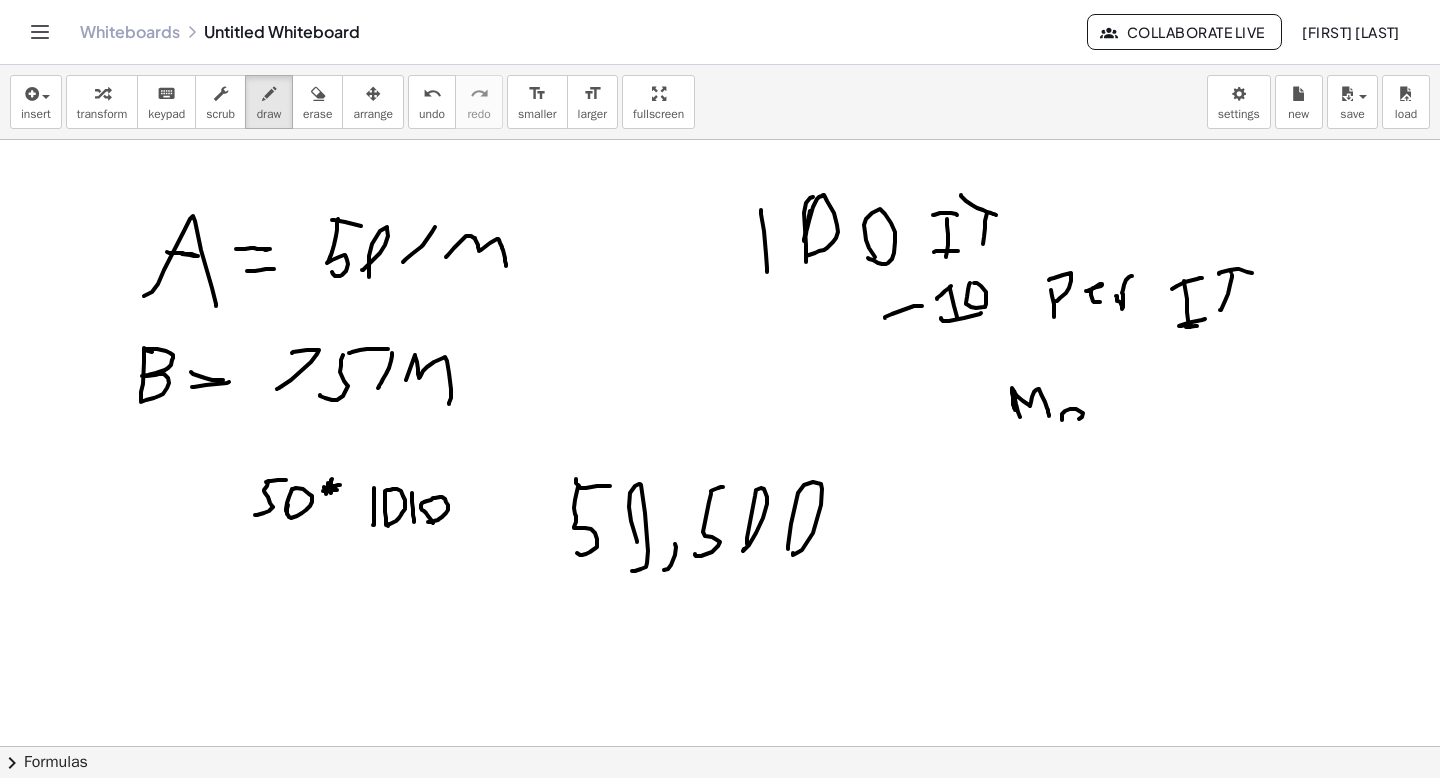click at bounding box center [720, 811] 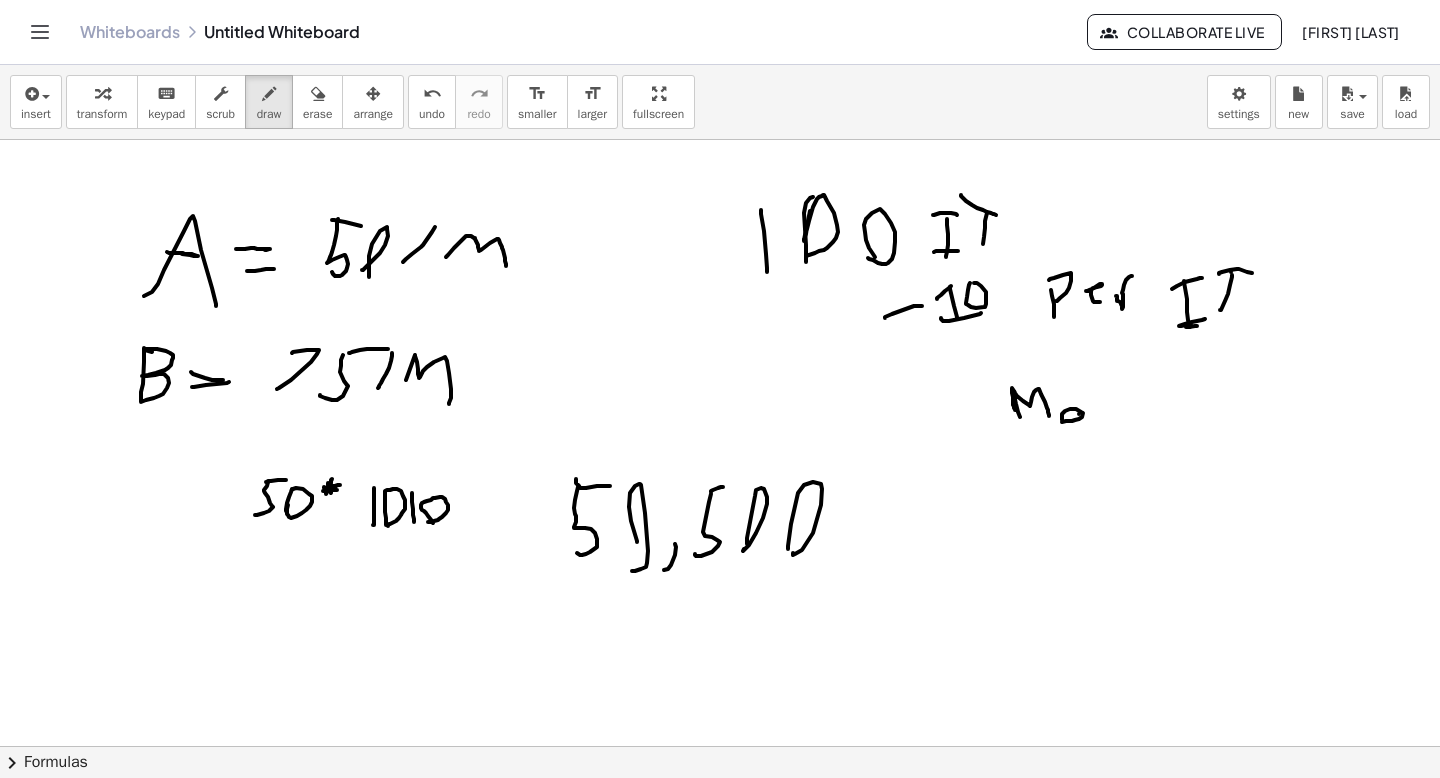 drag, startPoint x: 1079, startPoint y: 414, endPoint x: 1095, endPoint y: 421, distance: 17.464249 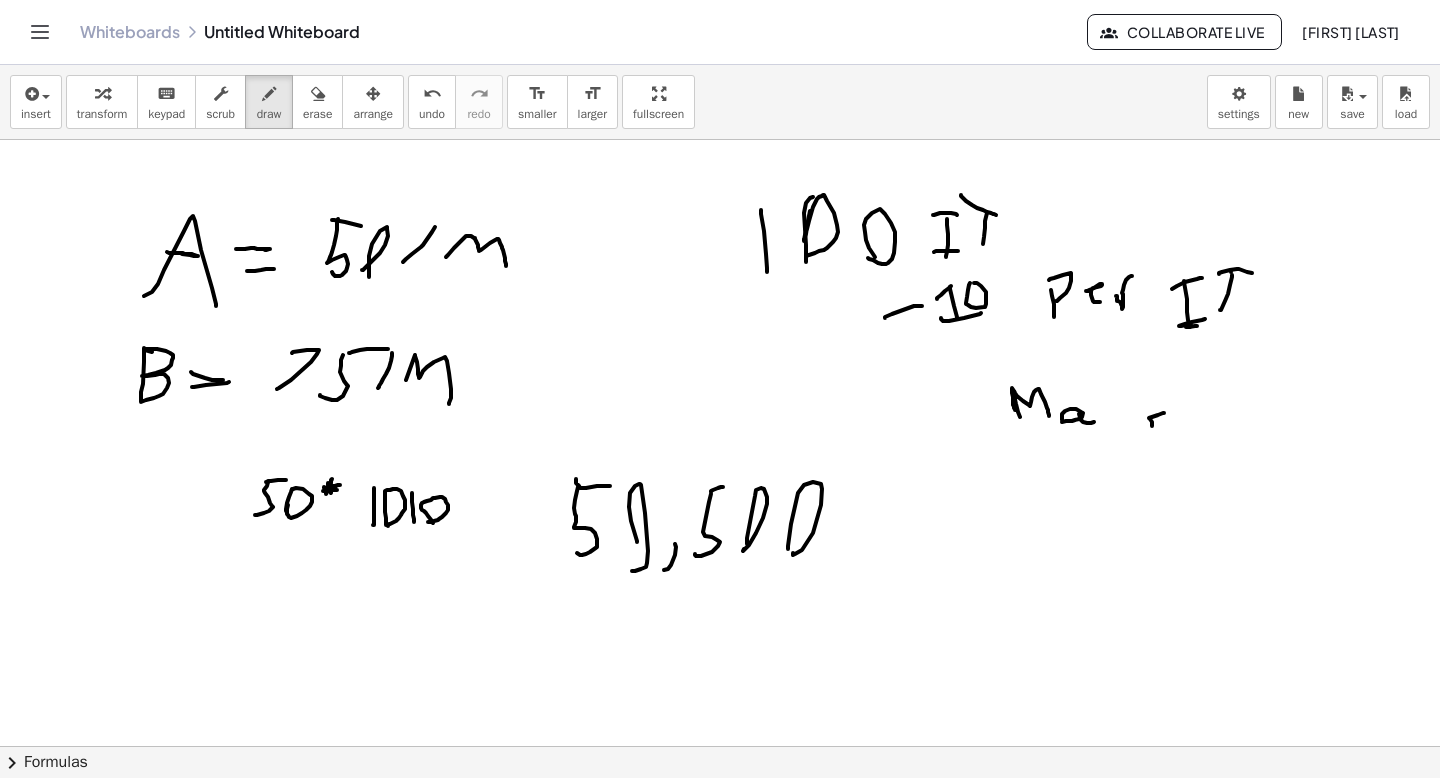 drag, startPoint x: 1164, startPoint y: 413, endPoint x: 1184, endPoint y: 420, distance: 21.189621 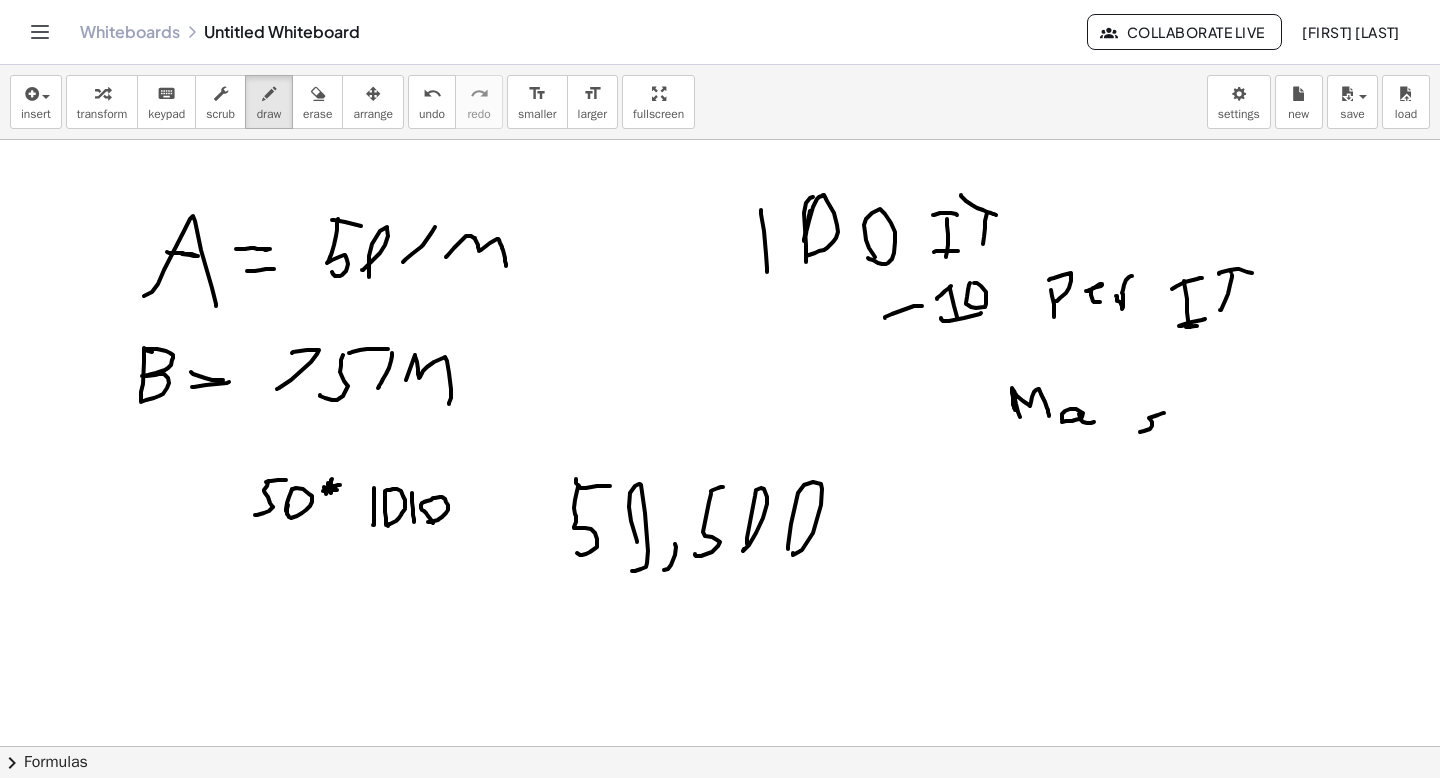 click at bounding box center (720, 811) 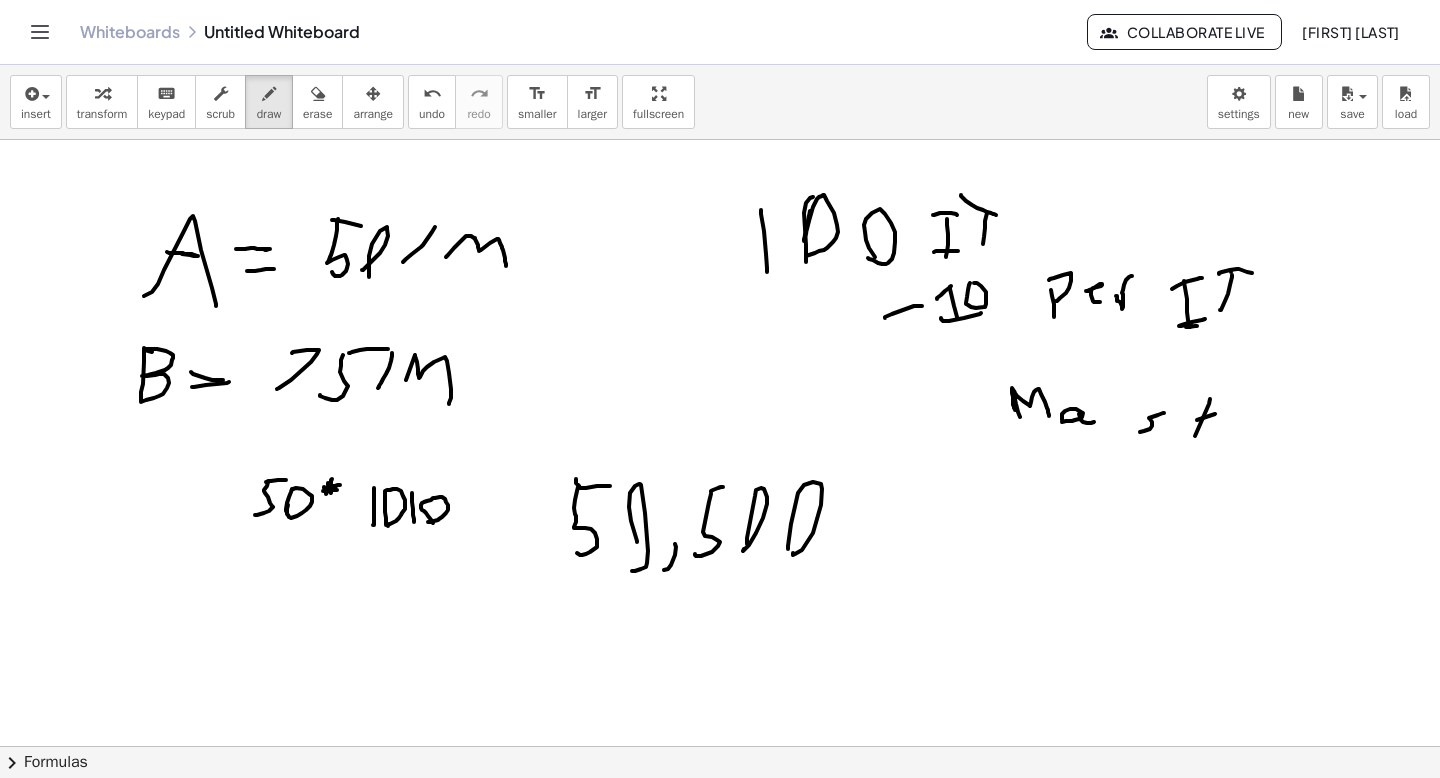 click at bounding box center [720, 811] 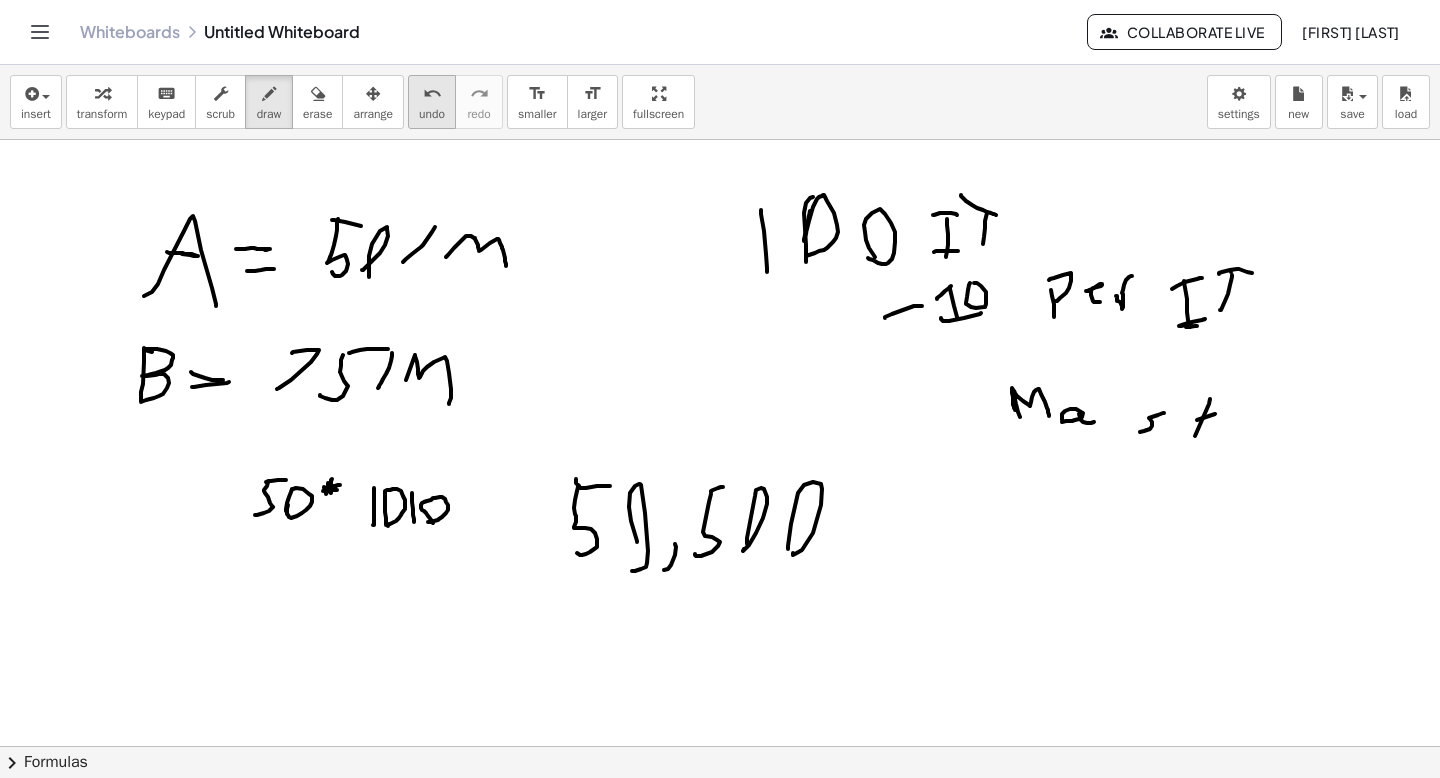 click on "undo" at bounding box center [432, 94] 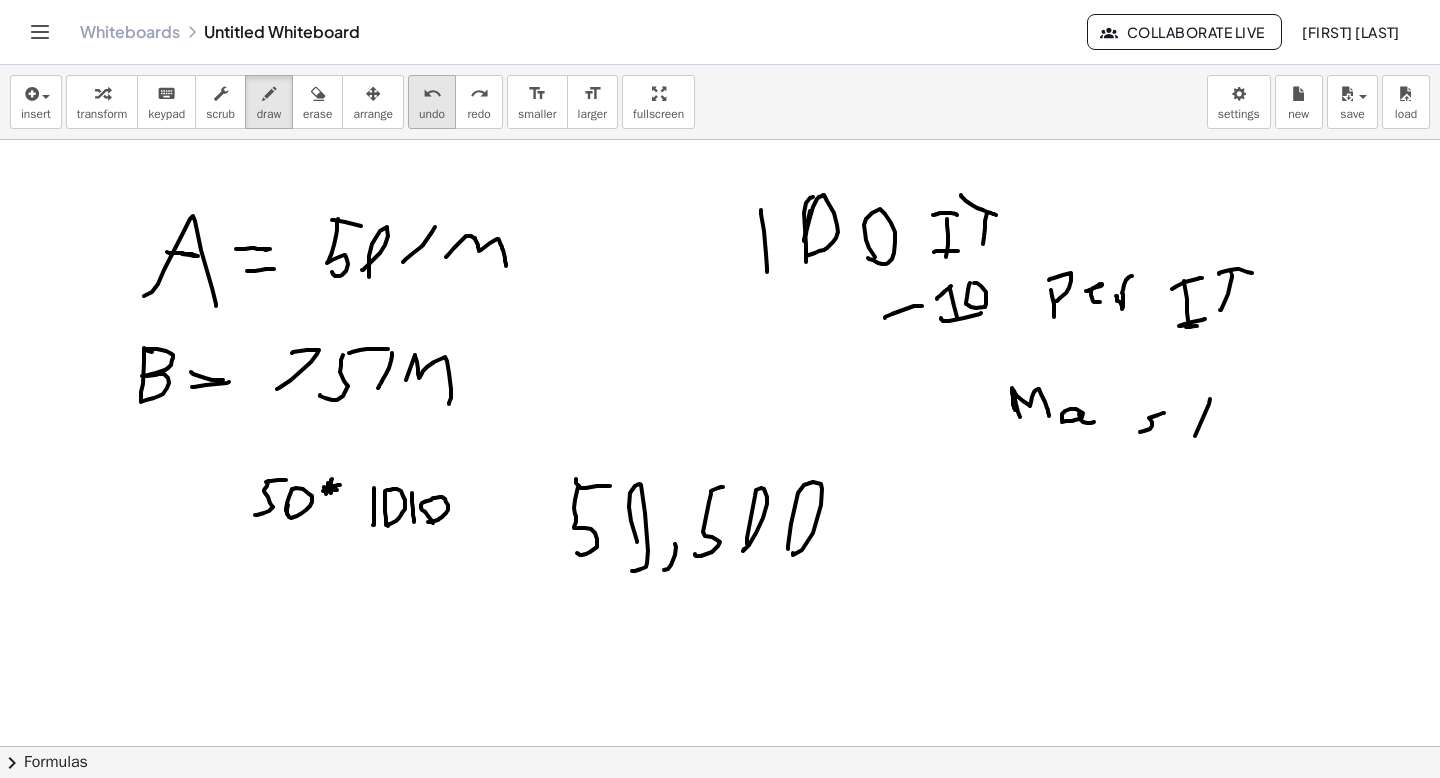 click on "undo" at bounding box center [432, 94] 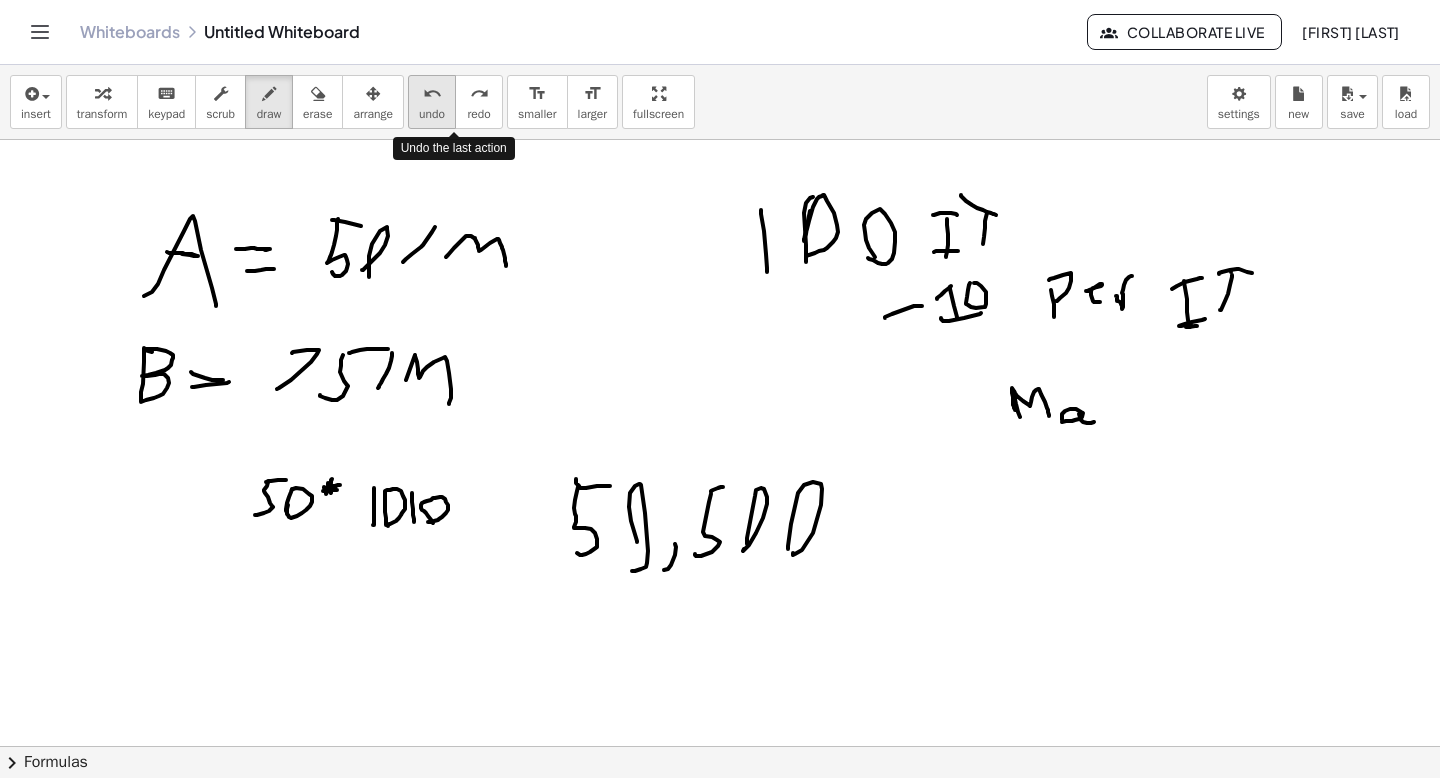 click on "undo" at bounding box center (432, 94) 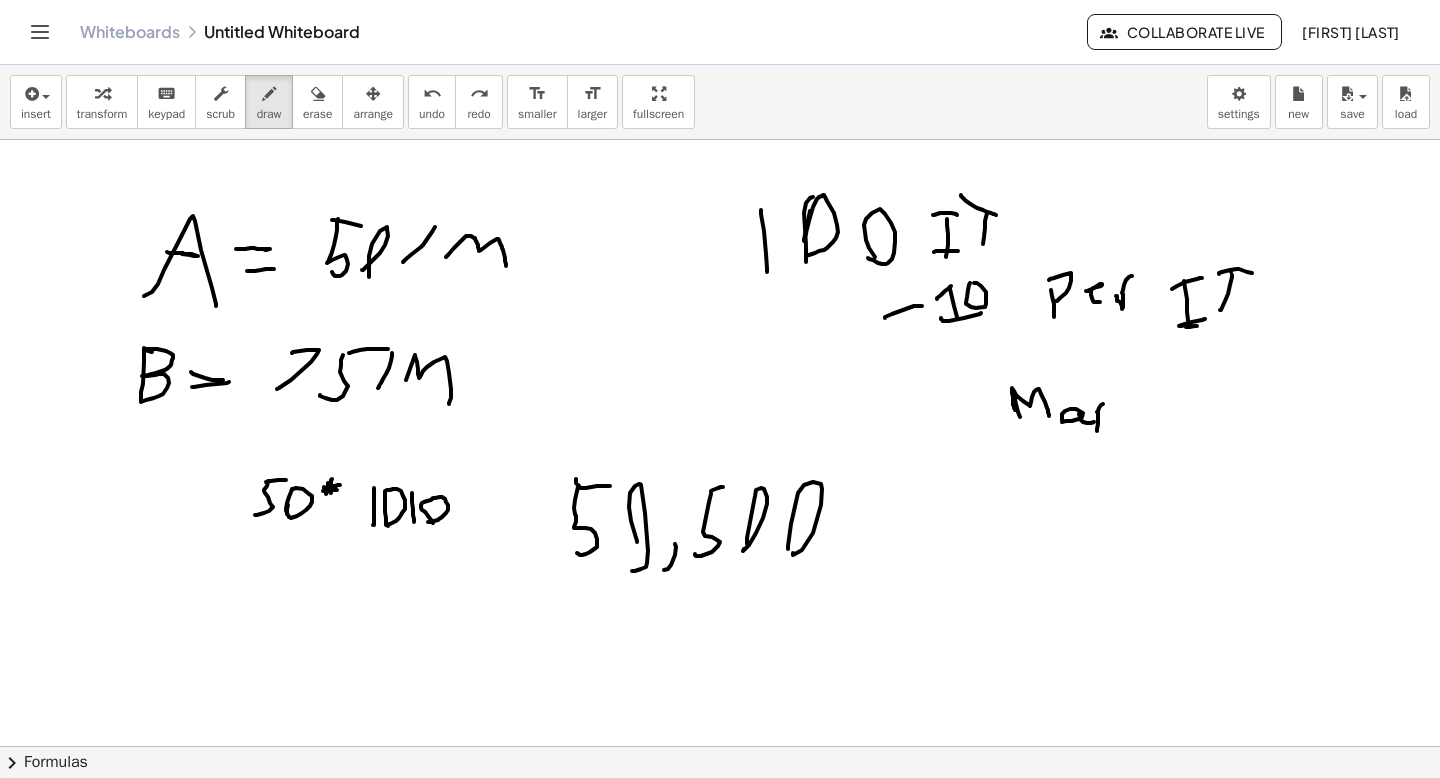 drag, startPoint x: 1103, startPoint y: 404, endPoint x: 1094, endPoint y: 432, distance: 29.410883 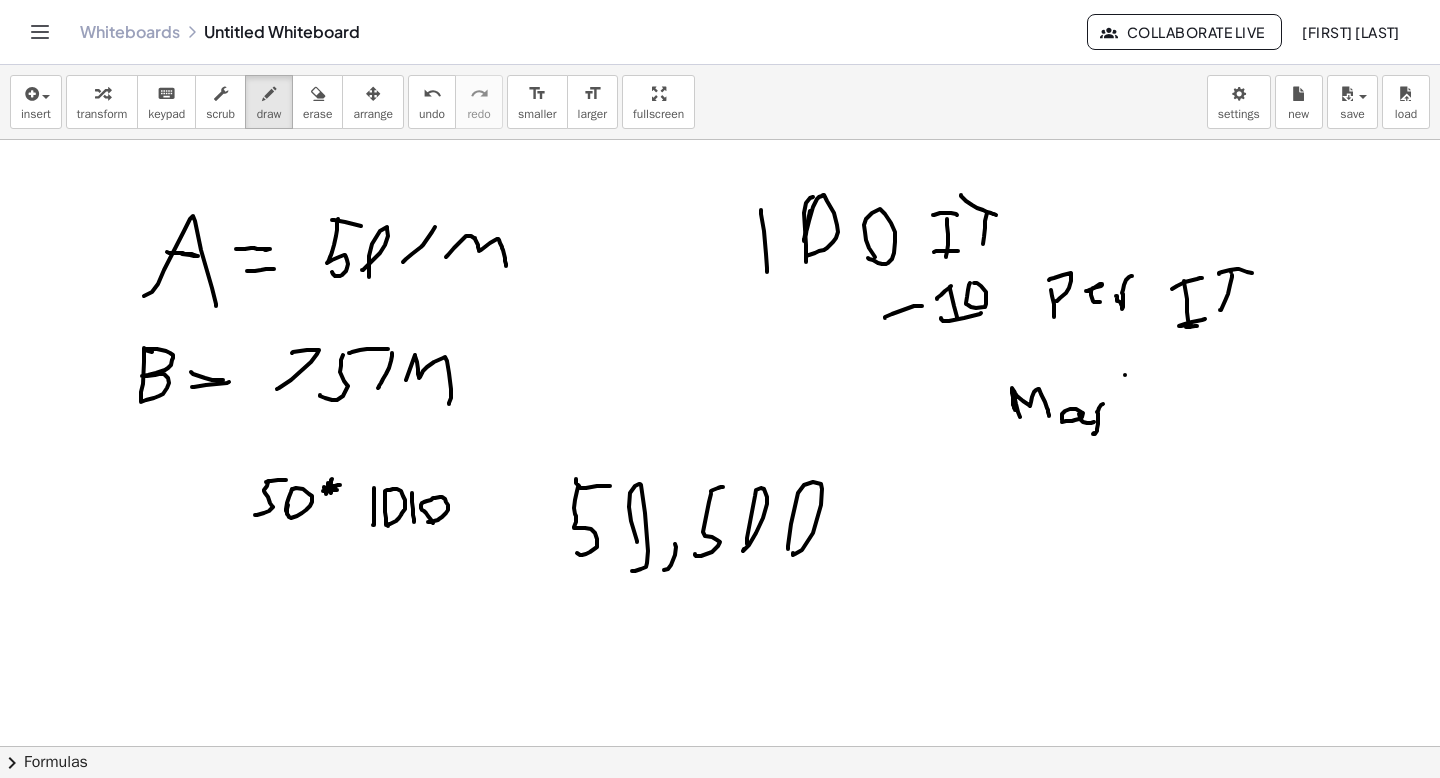 drag, startPoint x: 1125, startPoint y: 375, endPoint x: 1119, endPoint y: 416, distance: 41.4367 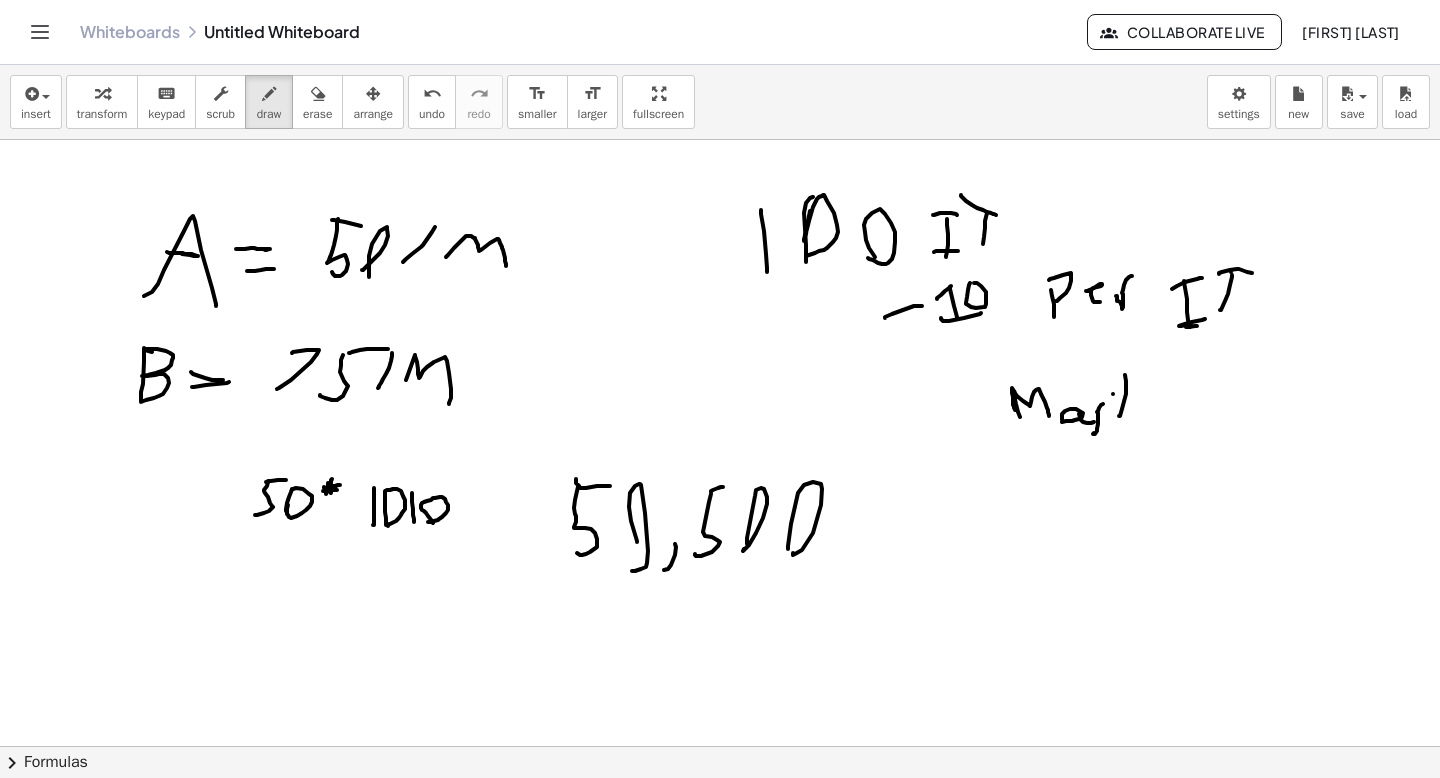 drag, startPoint x: 1113, startPoint y: 394, endPoint x: 1124, endPoint y: 393, distance: 11.045361 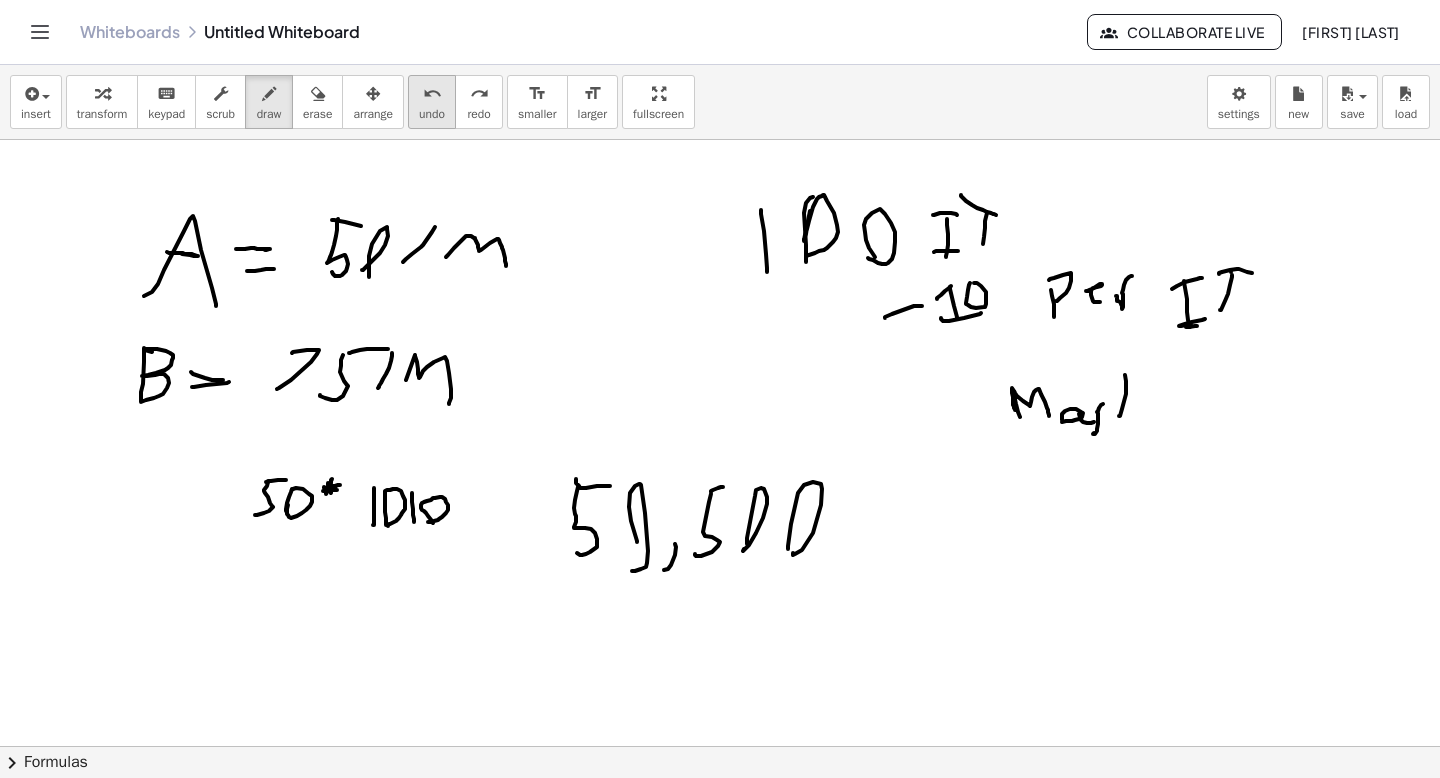 click on "undo" at bounding box center [432, 114] 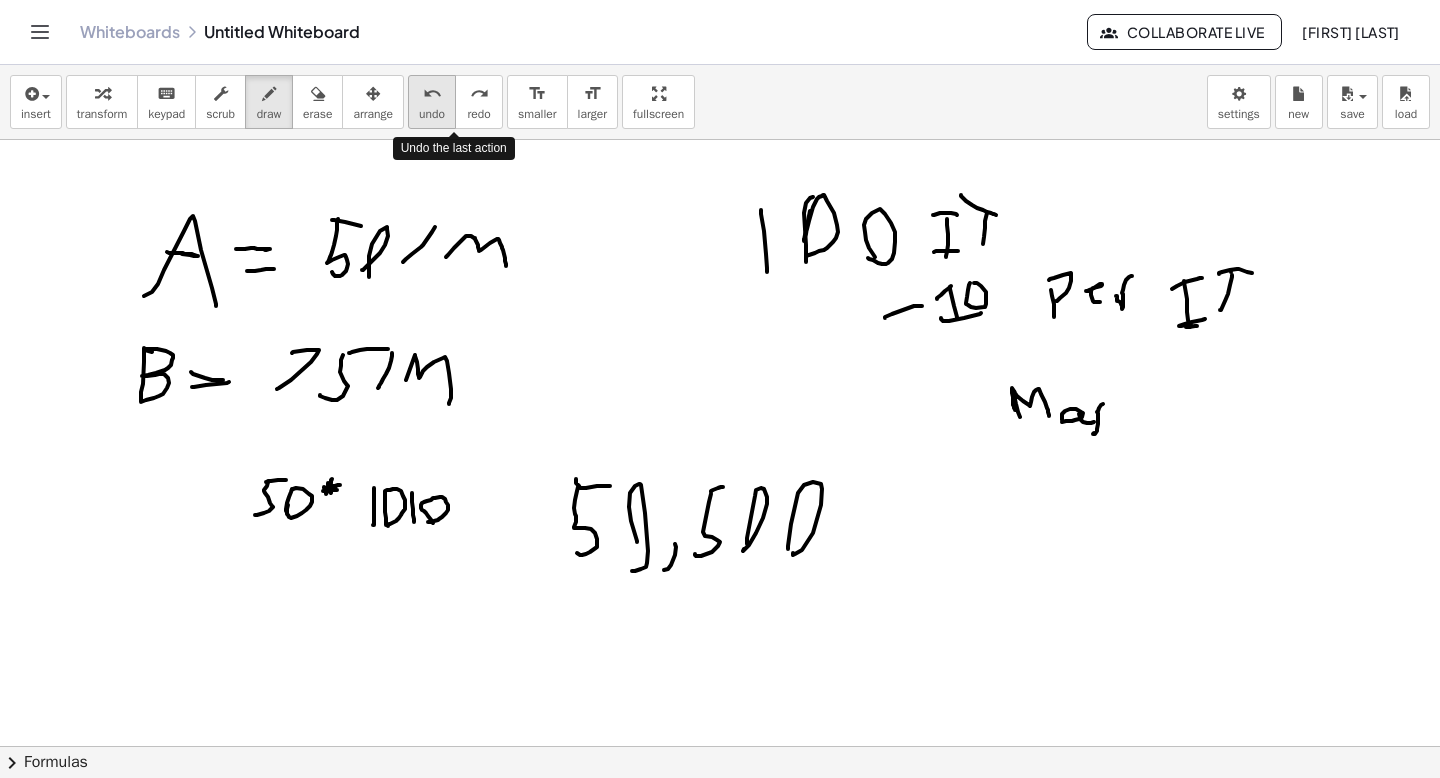 click on "undo" at bounding box center [432, 114] 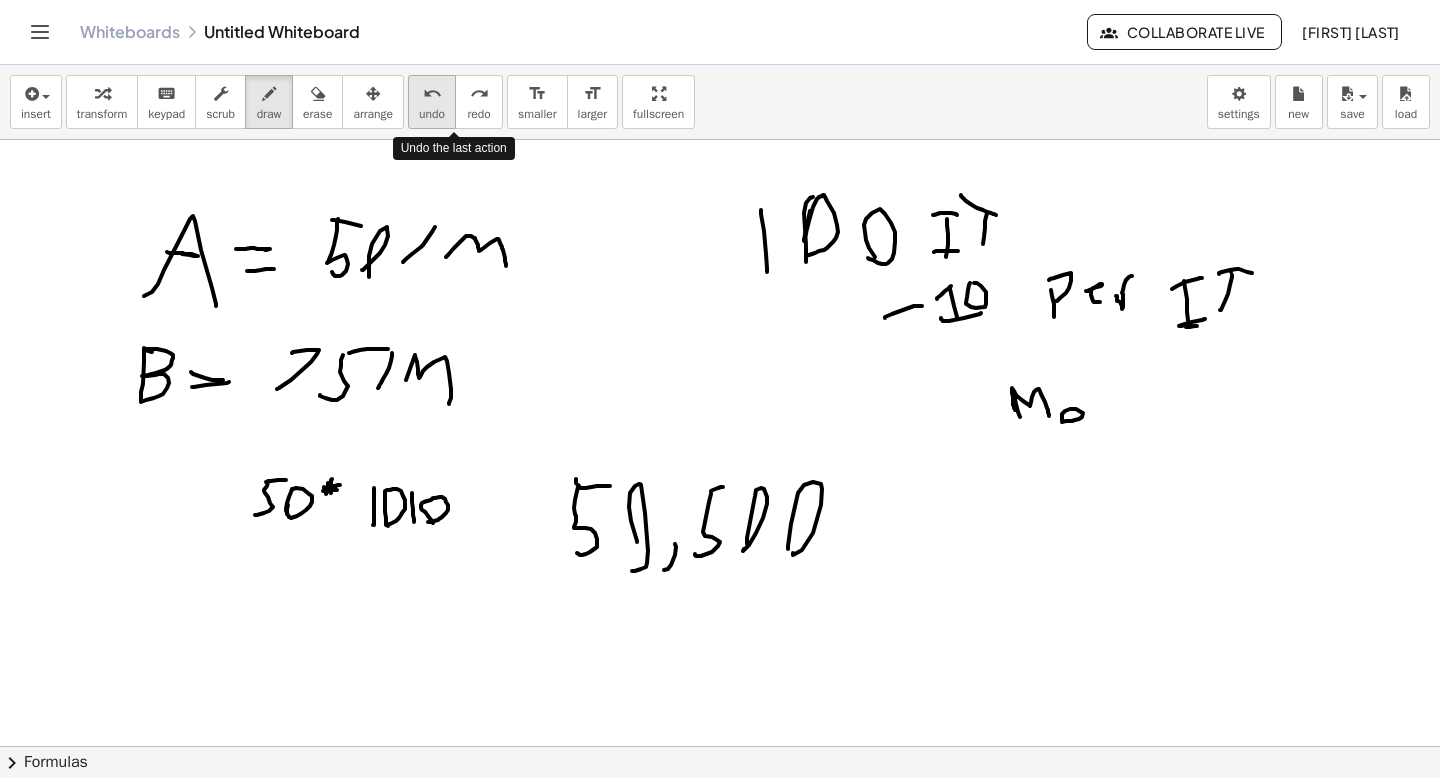 click on "undo" at bounding box center [432, 114] 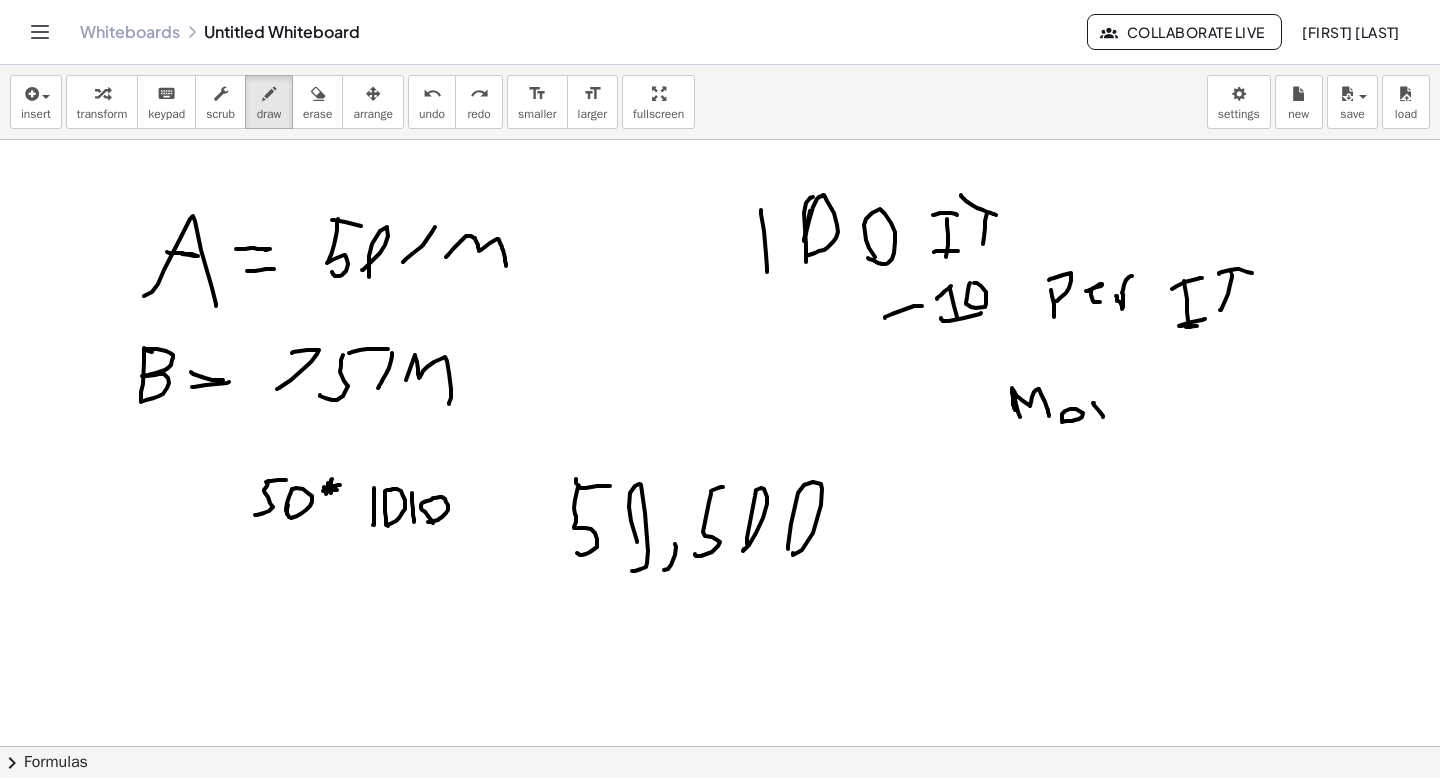 drag, startPoint x: 1093, startPoint y: 403, endPoint x: 1080, endPoint y: 421, distance: 22.203604 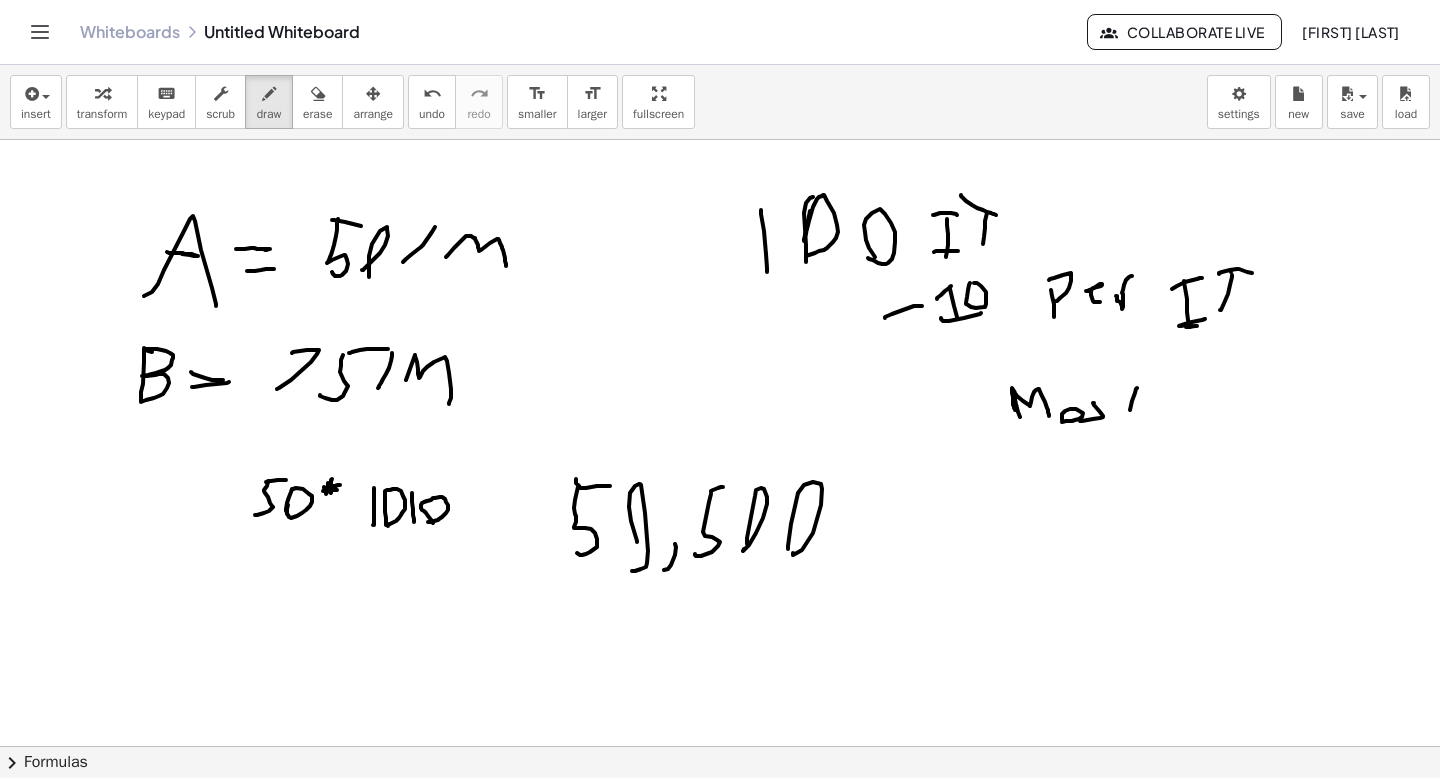 click at bounding box center [720, 811] 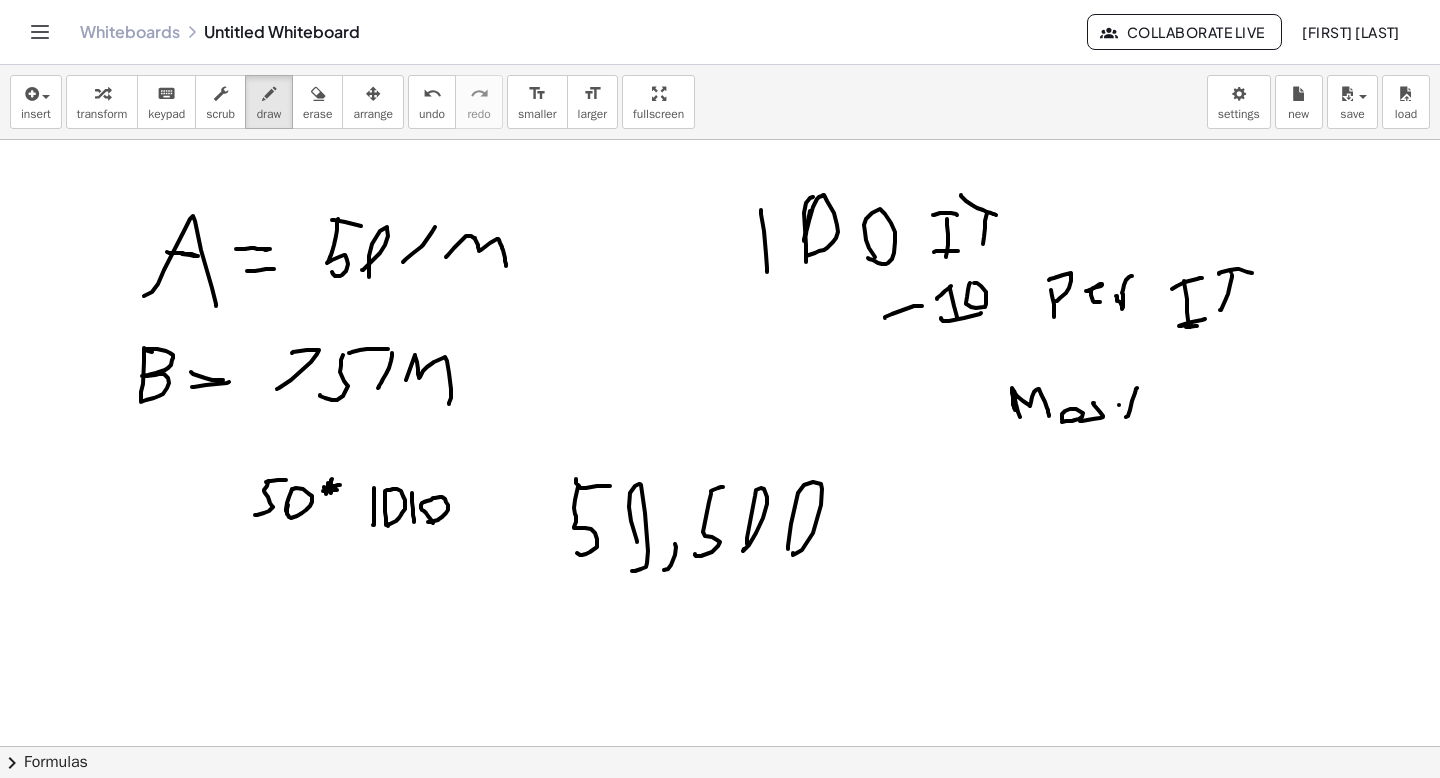 drag, startPoint x: 1119, startPoint y: 405, endPoint x: 1144, endPoint y: 400, distance: 25.495098 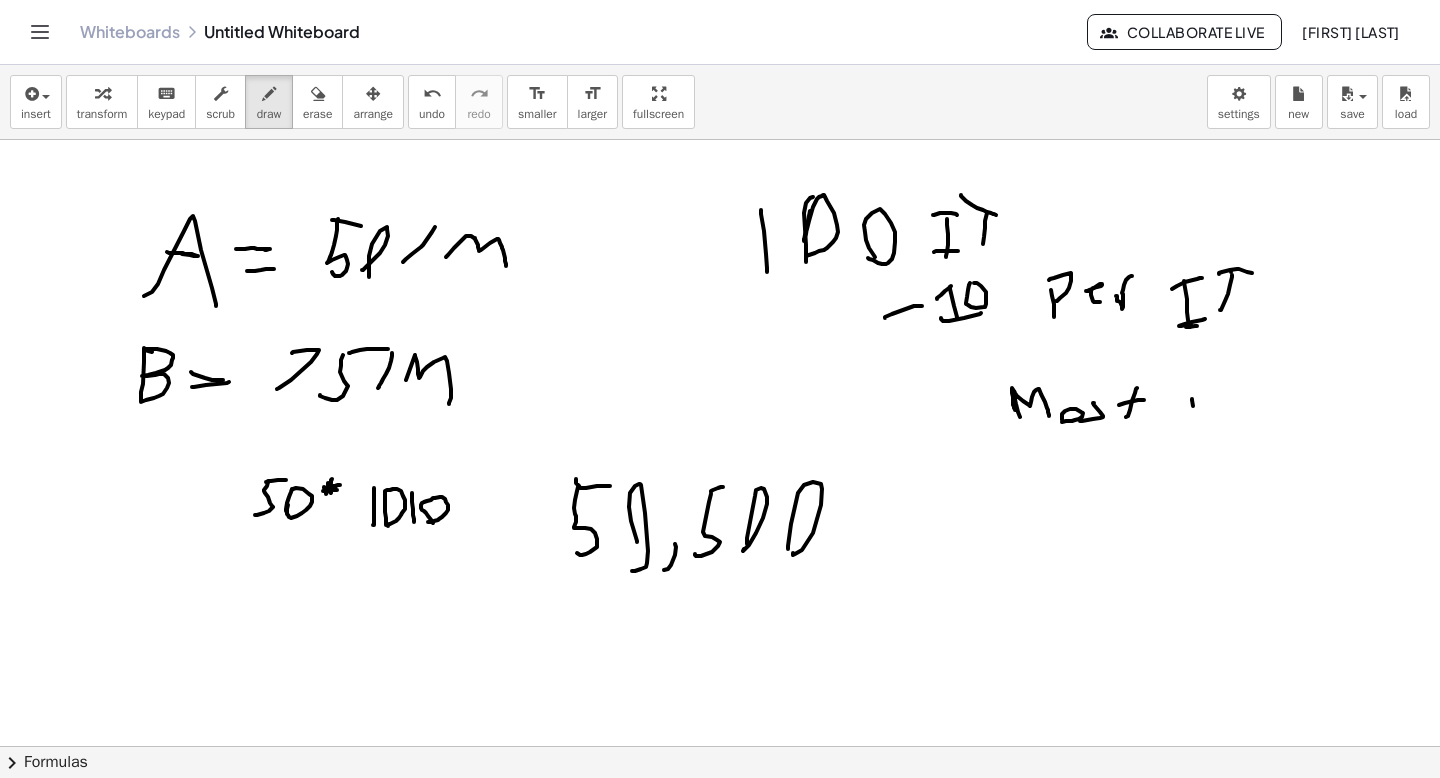 click at bounding box center (720, 811) 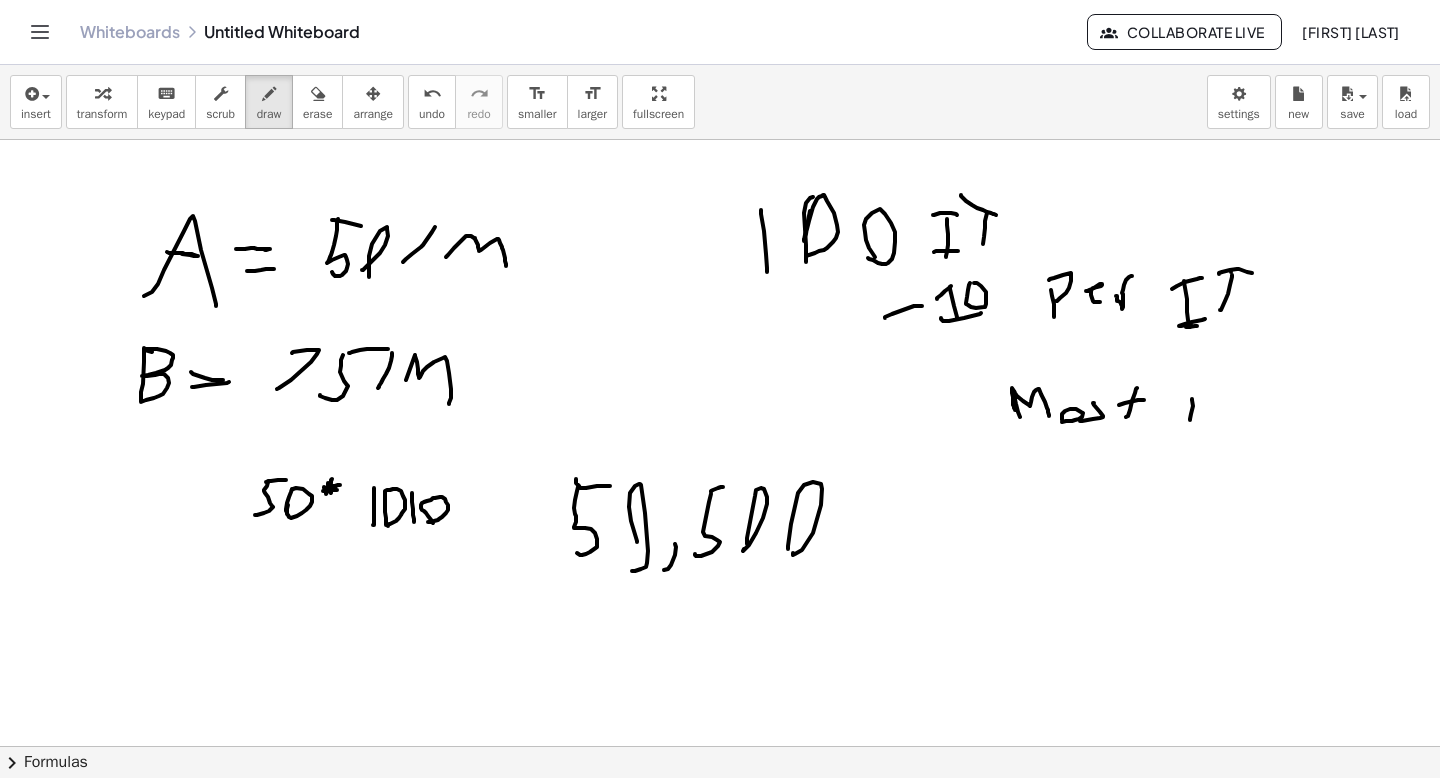 drag, startPoint x: 1184, startPoint y: 407, endPoint x: 1211, endPoint y: 403, distance: 27.294687 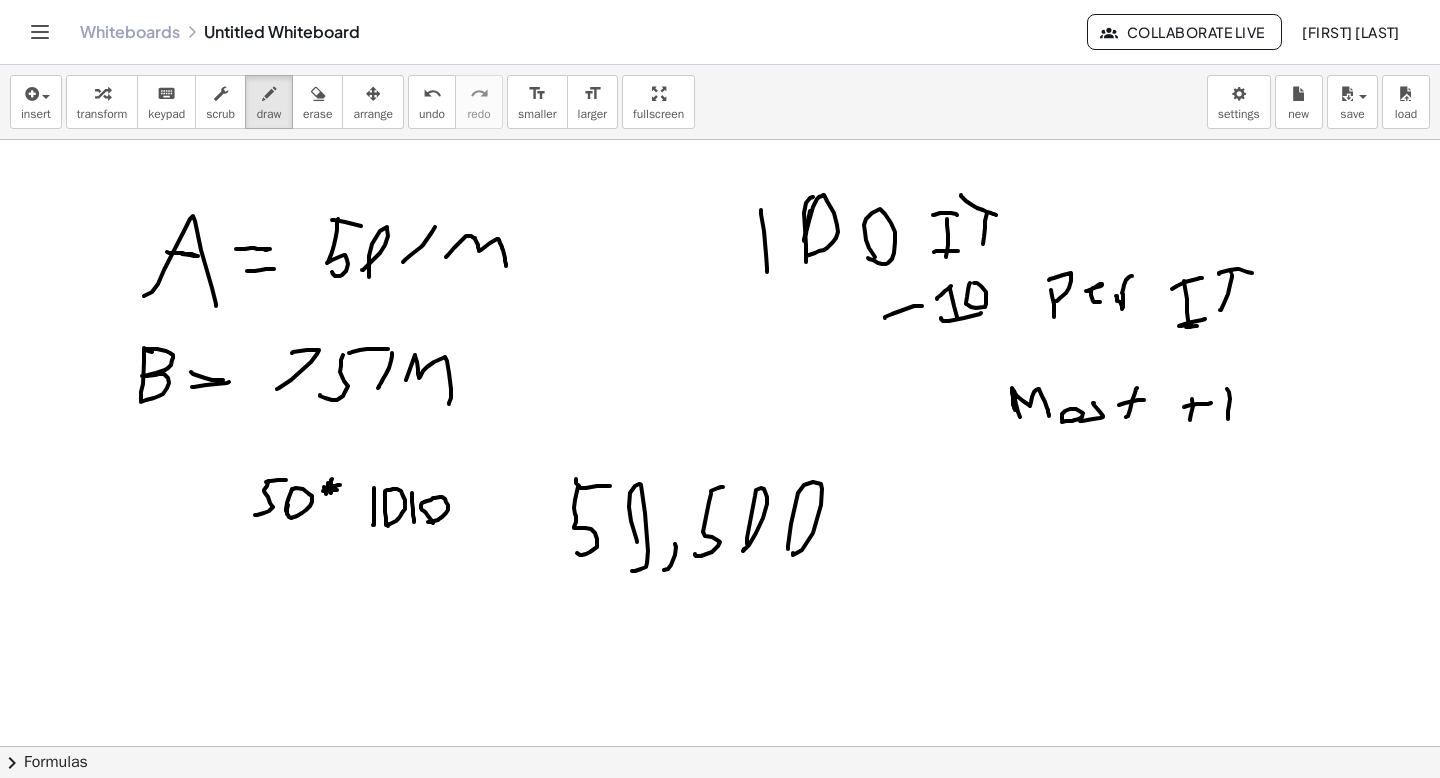 drag, startPoint x: 1229, startPoint y: 392, endPoint x: 1249, endPoint y: 418, distance: 32.80244 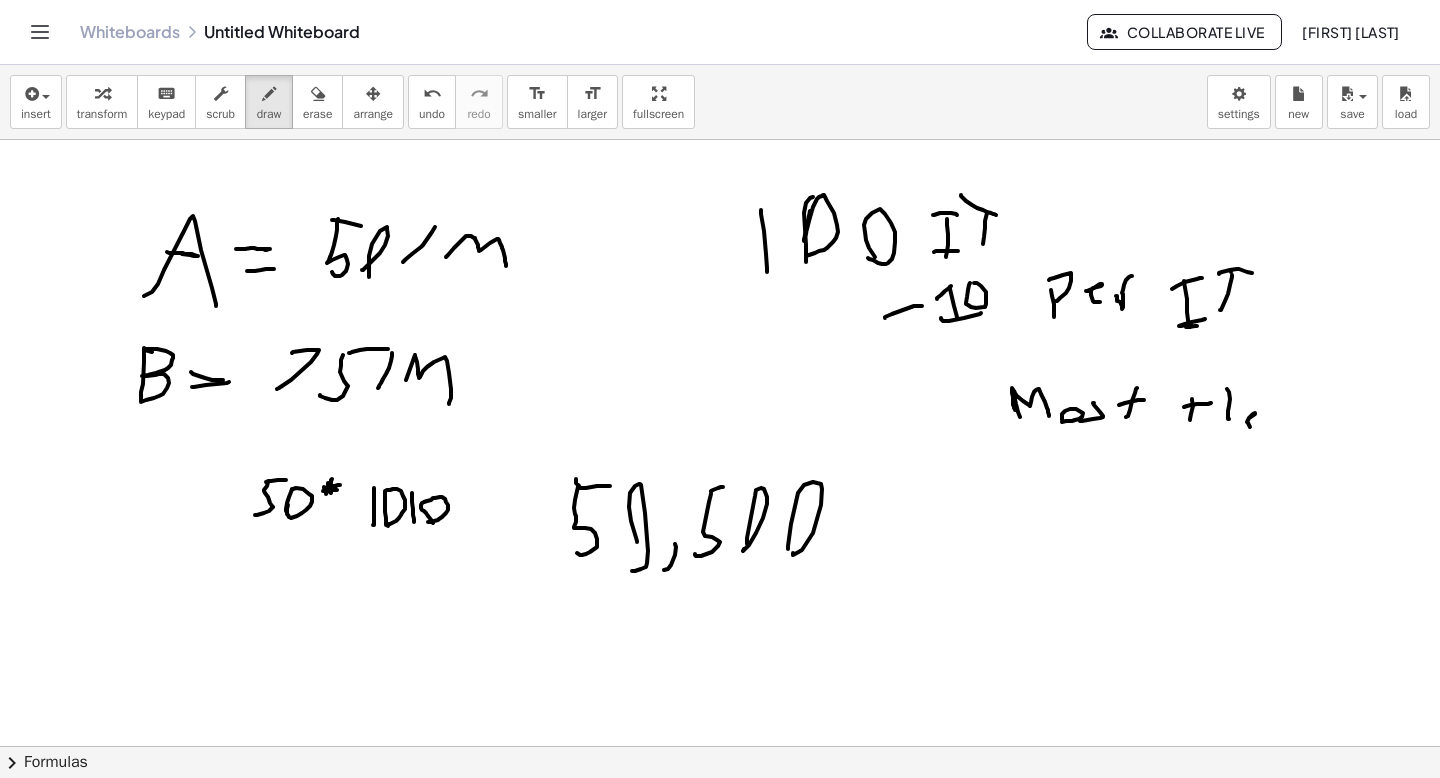 drag, startPoint x: 1249, startPoint y: 418, endPoint x: 1259, endPoint y: 429, distance: 14.866069 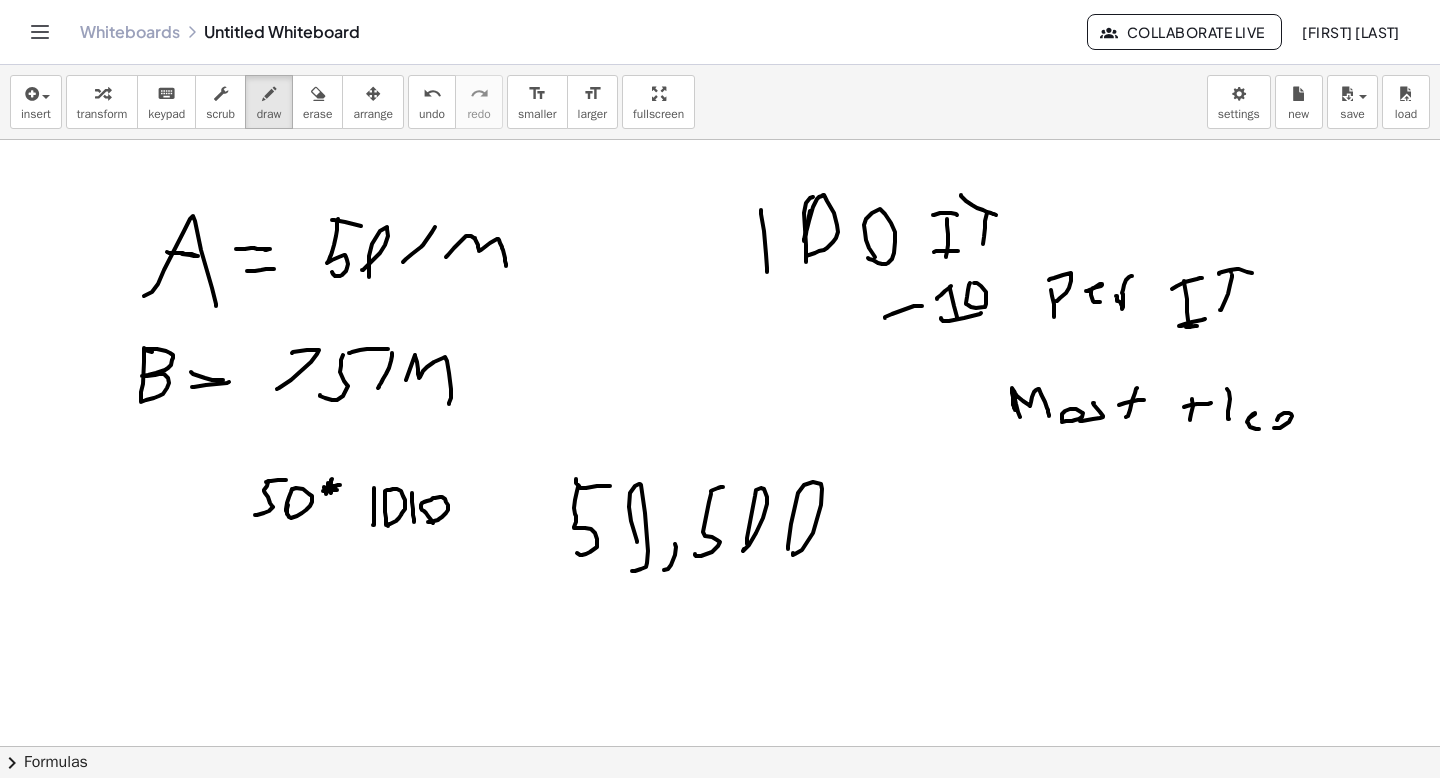 click at bounding box center [720, 811] 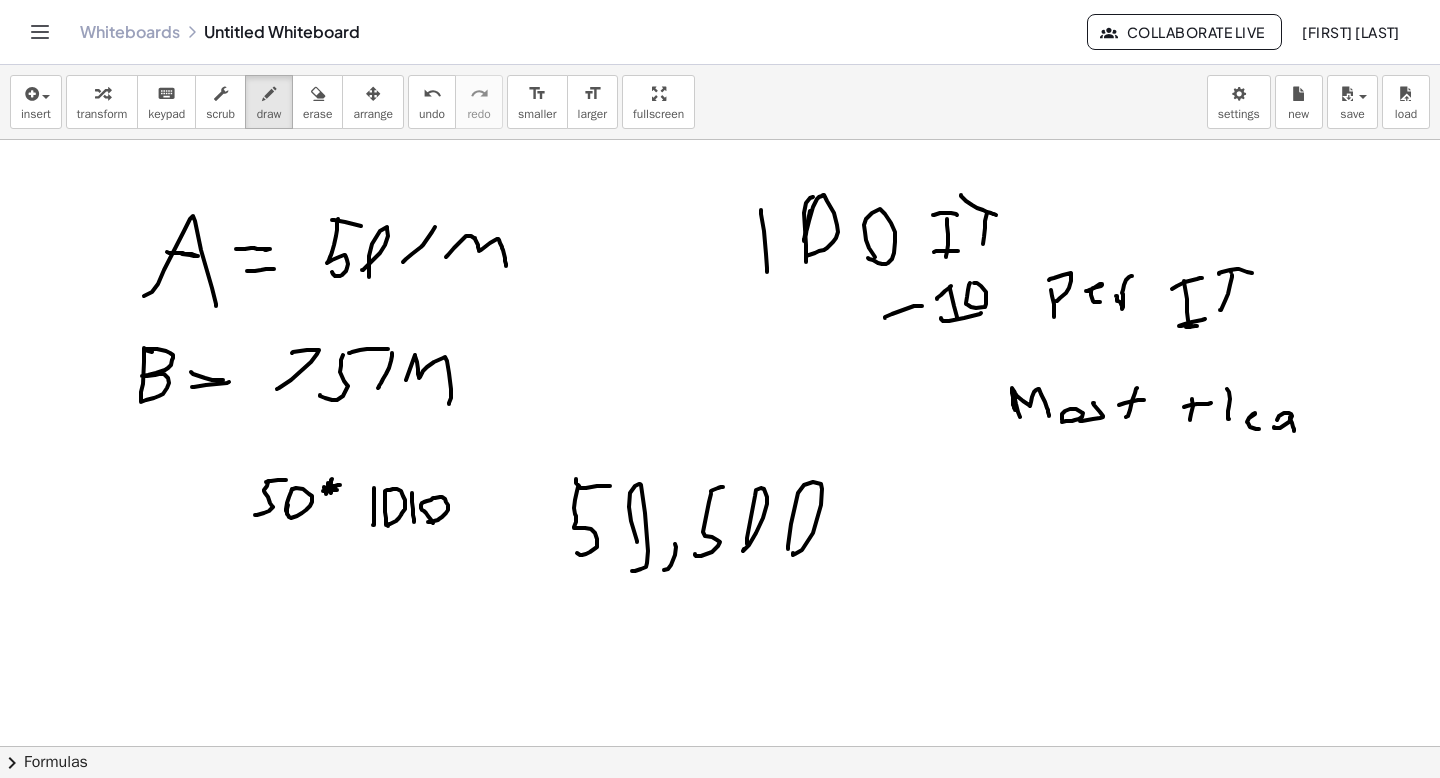 drag, startPoint x: 1290, startPoint y: 417, endPoint x: 1295, endPoint y: 434, distance: 17.720045 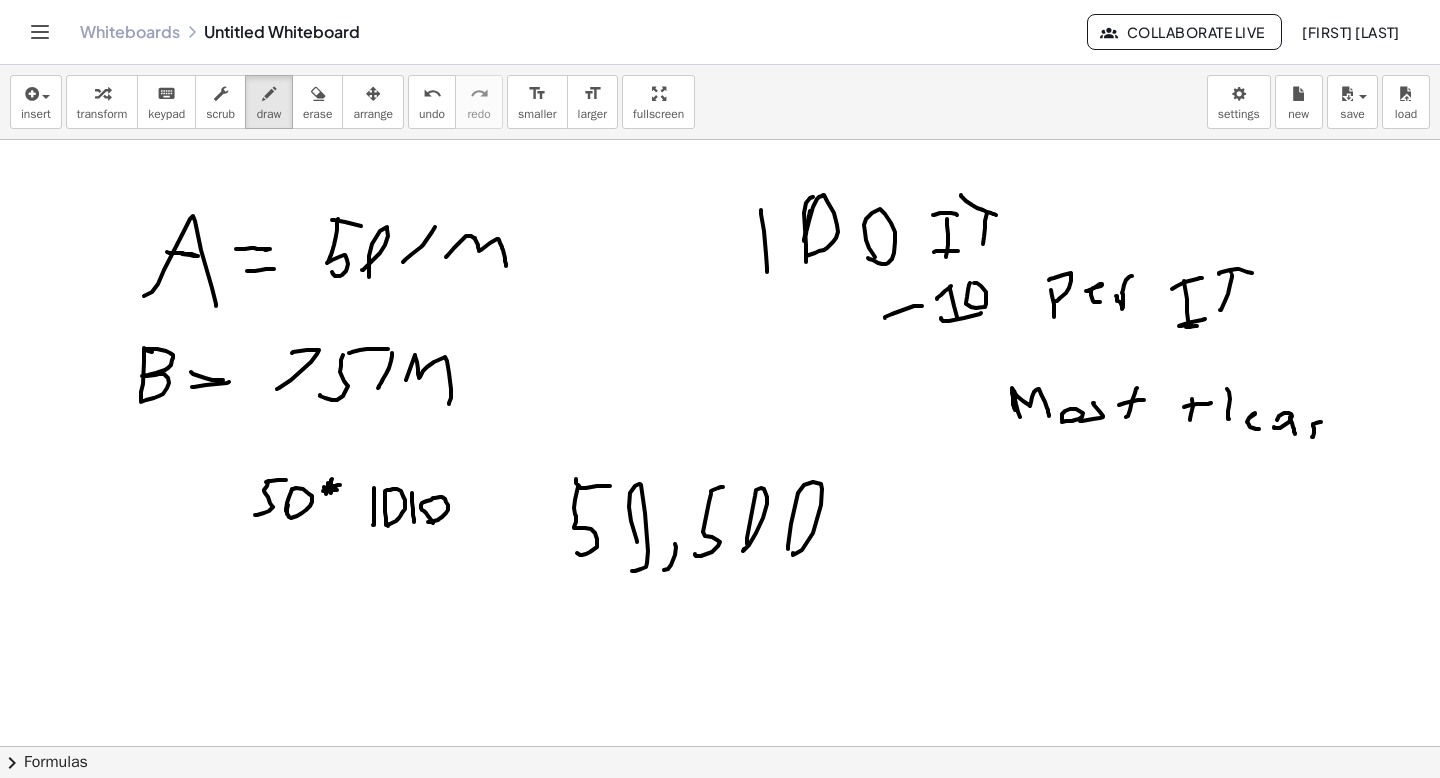 drag, startPoint x: 1321, startPoint y: 422, endPoint x: 1312, endPoint y: 436, distance: 16.643316 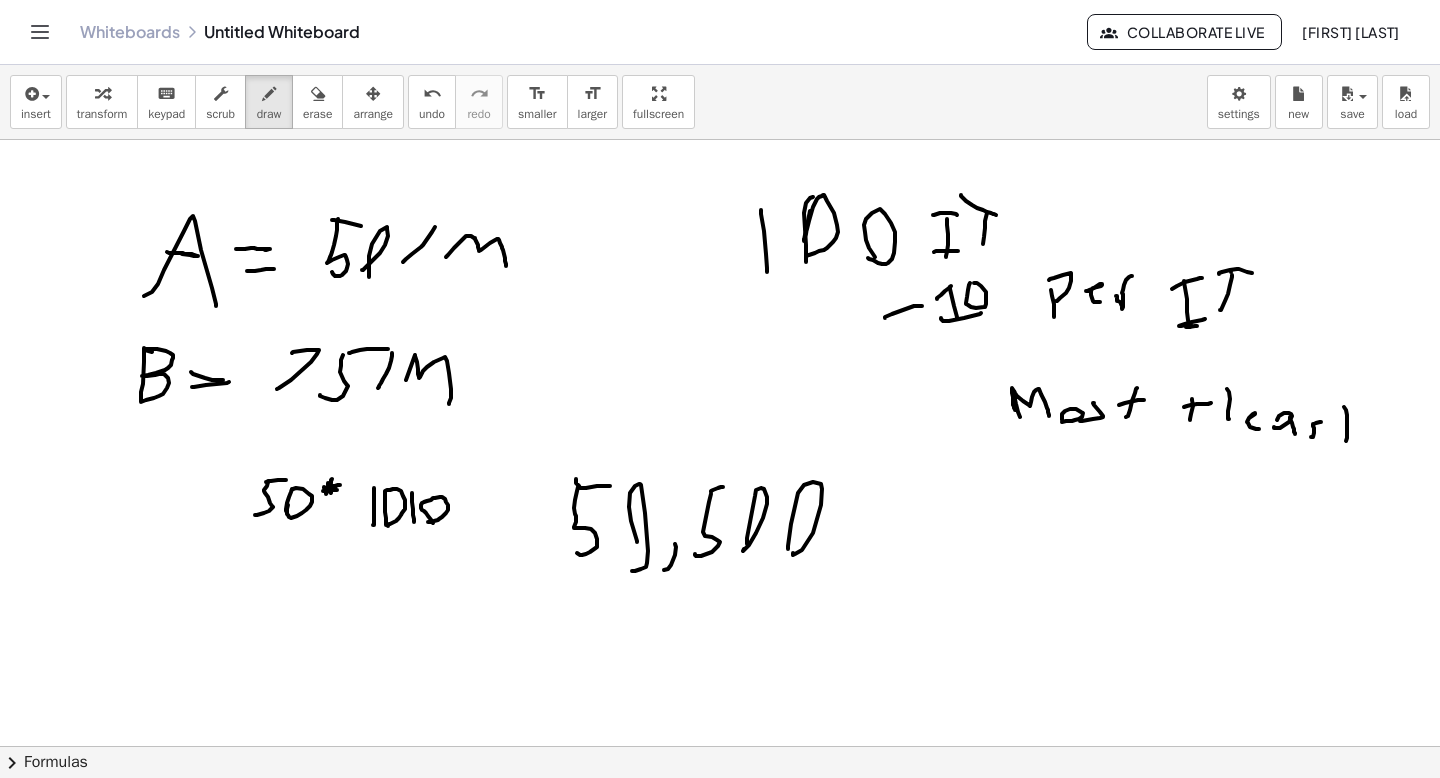 drag, startPoint x: 1346, startPoint y: 410, endPoint x: 1345, endPoint y: 441, distance: 31.016125 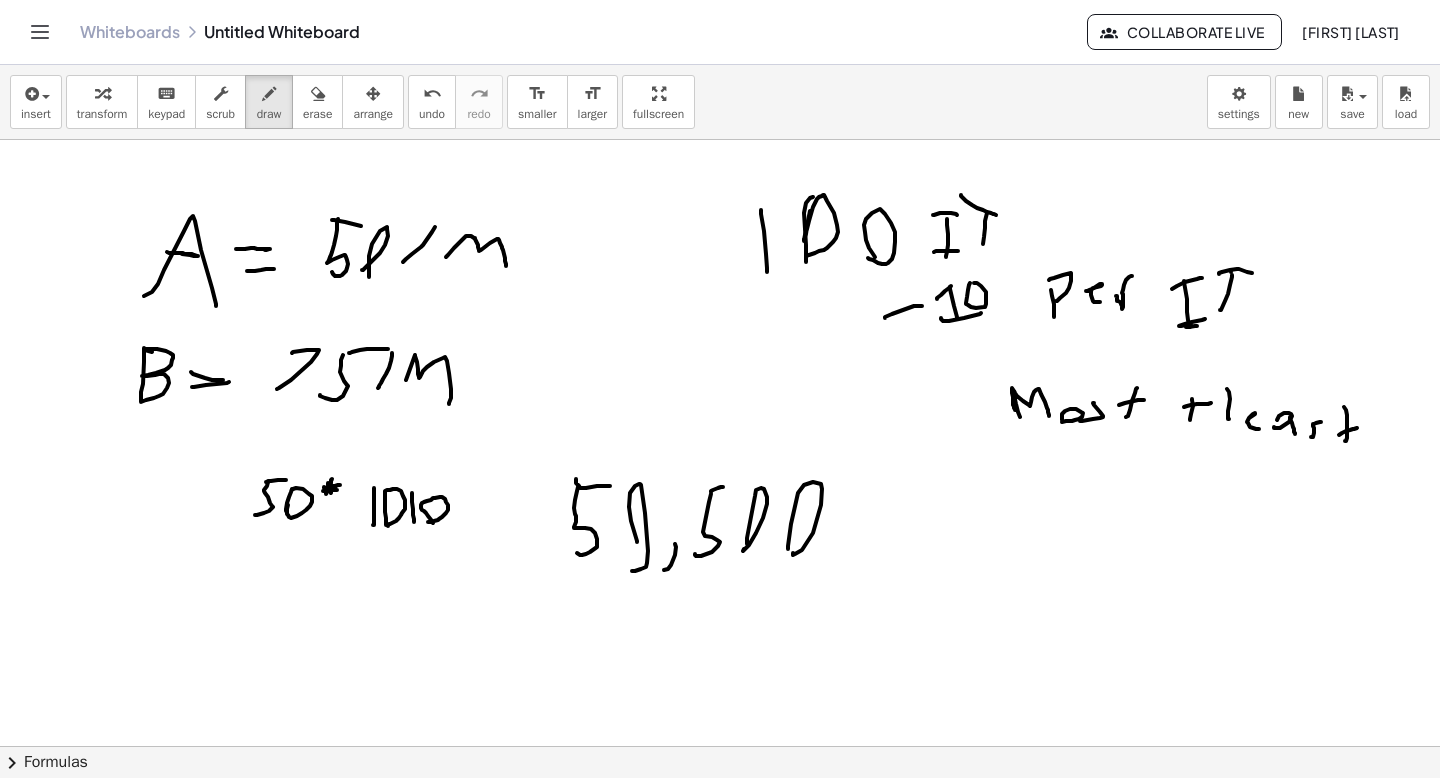 drag, startPoint x: 1339, startPoint y: 435, endPoint x: 1302, endPoint y: 400, distance: 50.931328 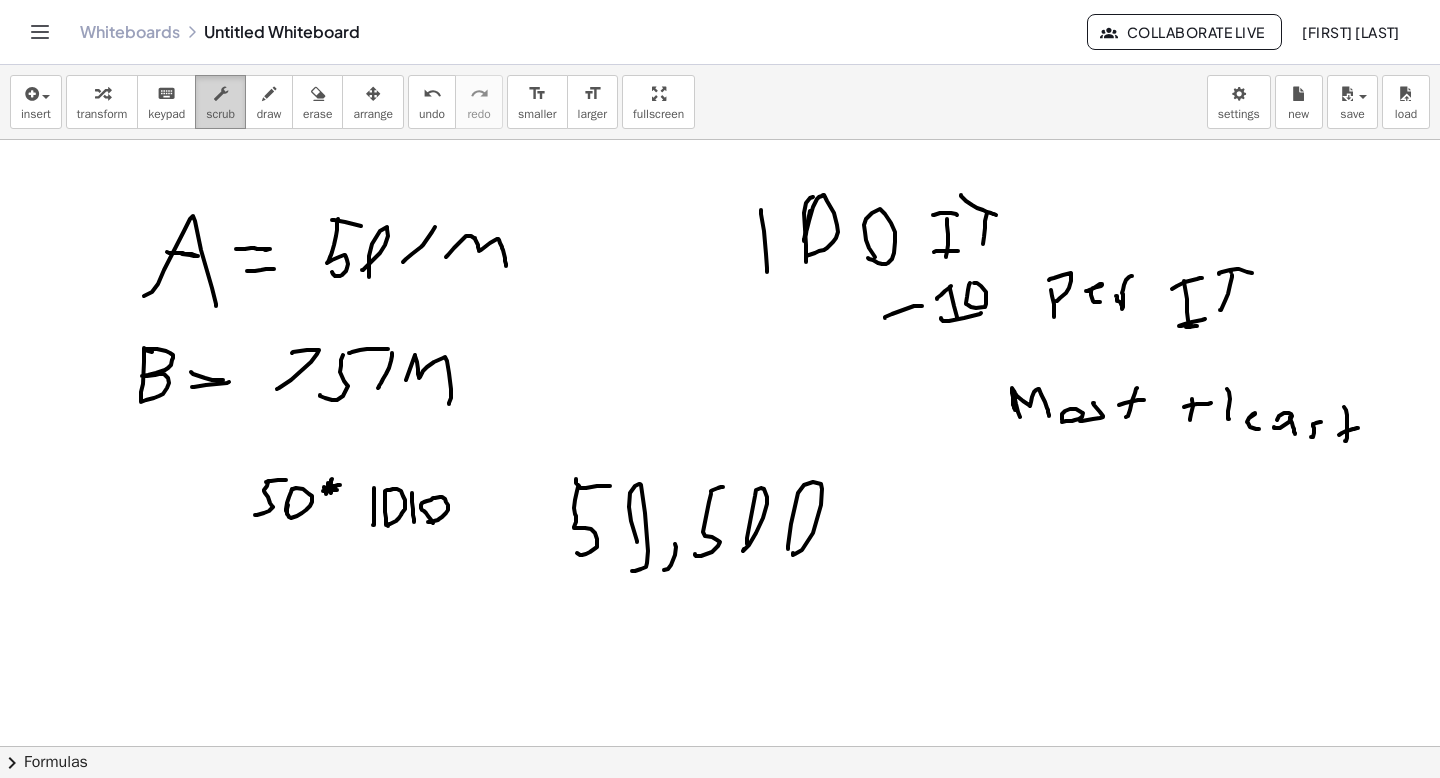 click on "scrub" at bounding box center (220, 102) 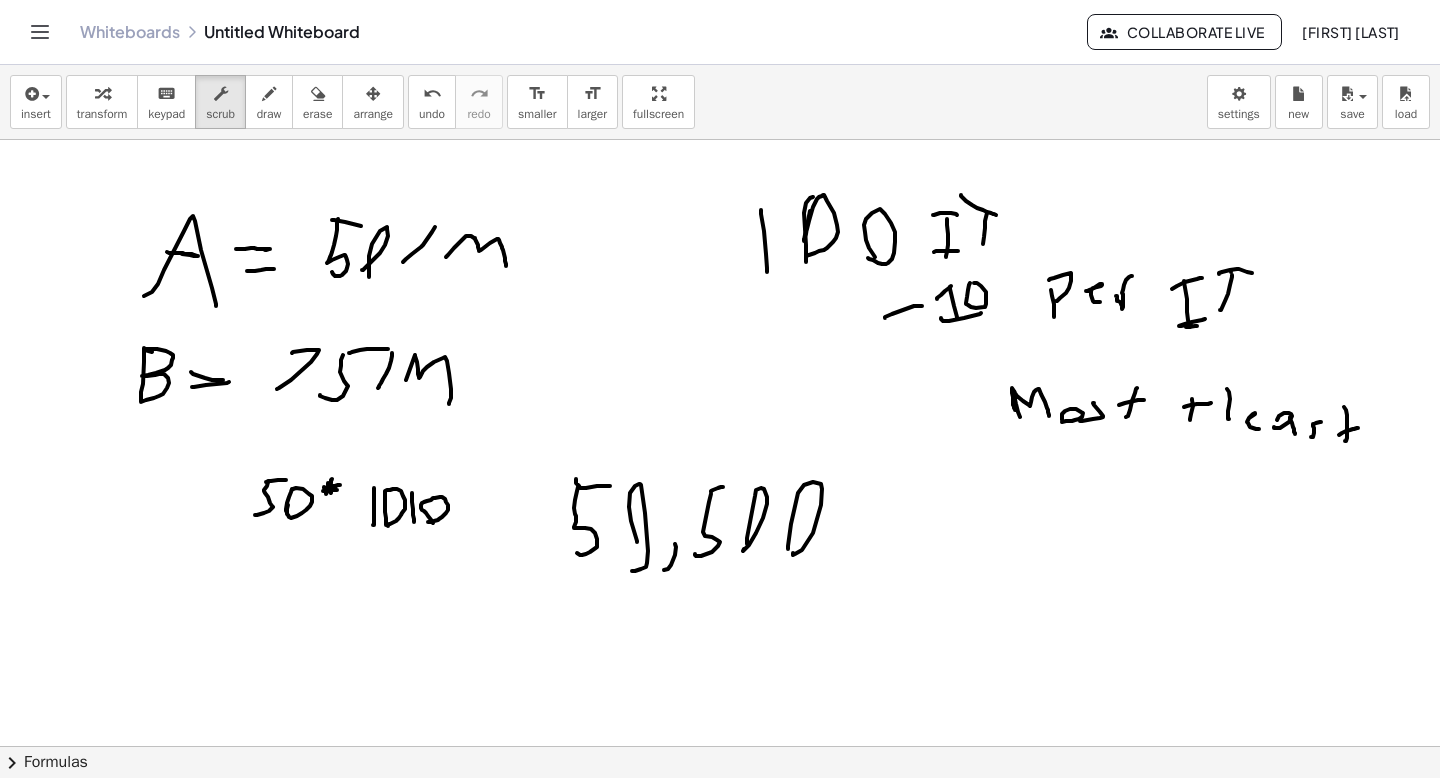 drag, startPoint x: 1007, startPoint y: 364, endPoint x: 1218, endPoint y: 439, distance: 223.93303 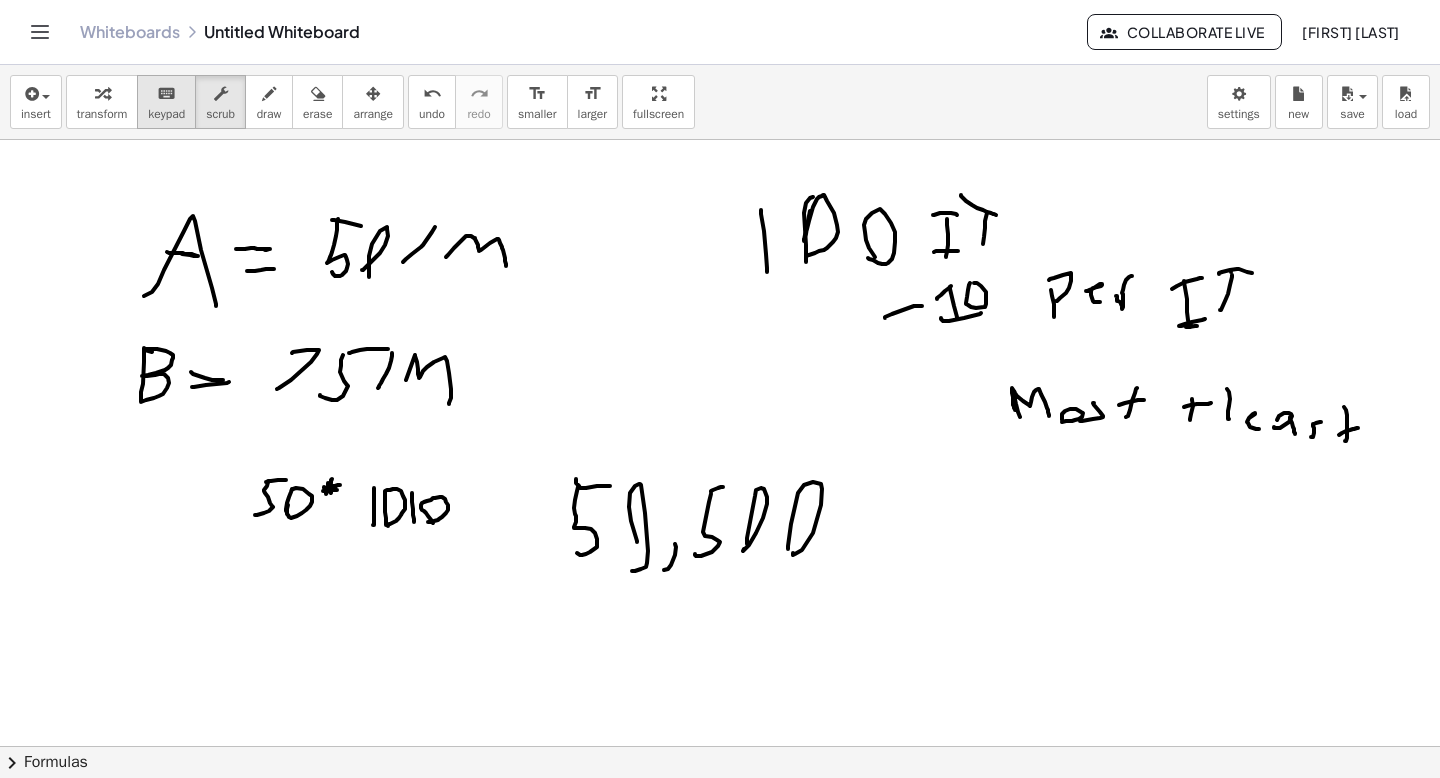 click on "keyboard keypad" at bounding box center (166, 102) 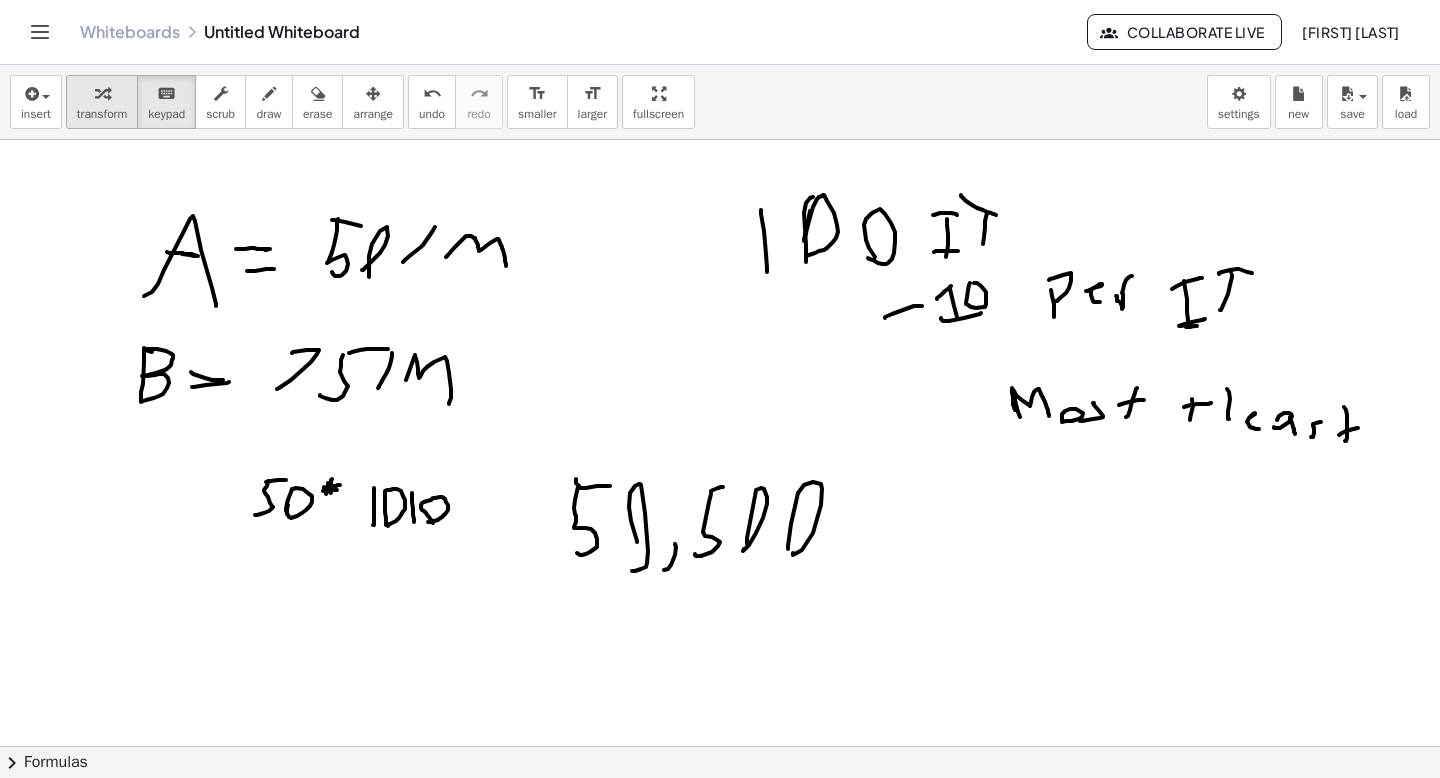 click on "transform" at bounding box center [102, 102] 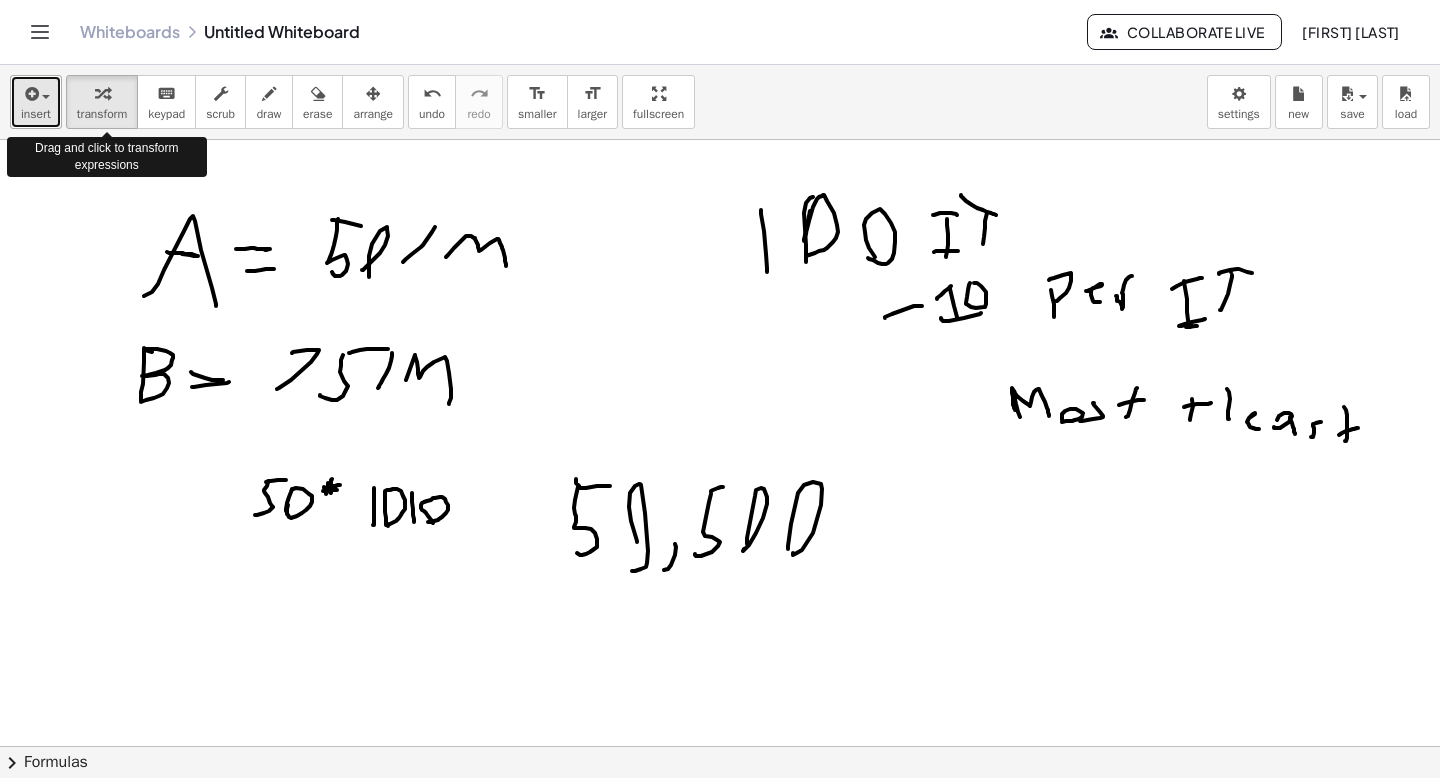 click at bounding box center (30, 94) 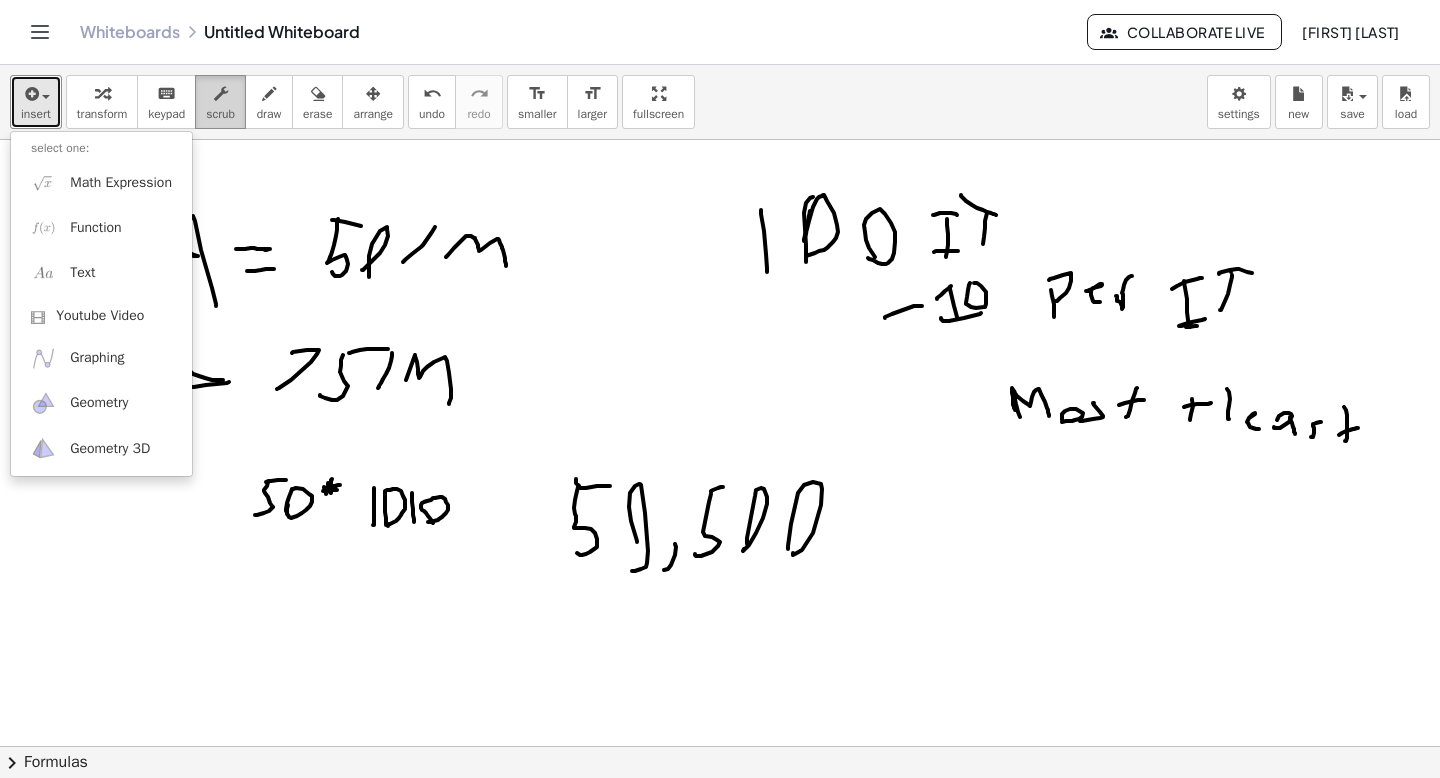 click on "scrub" at bounding box center [220, 114] 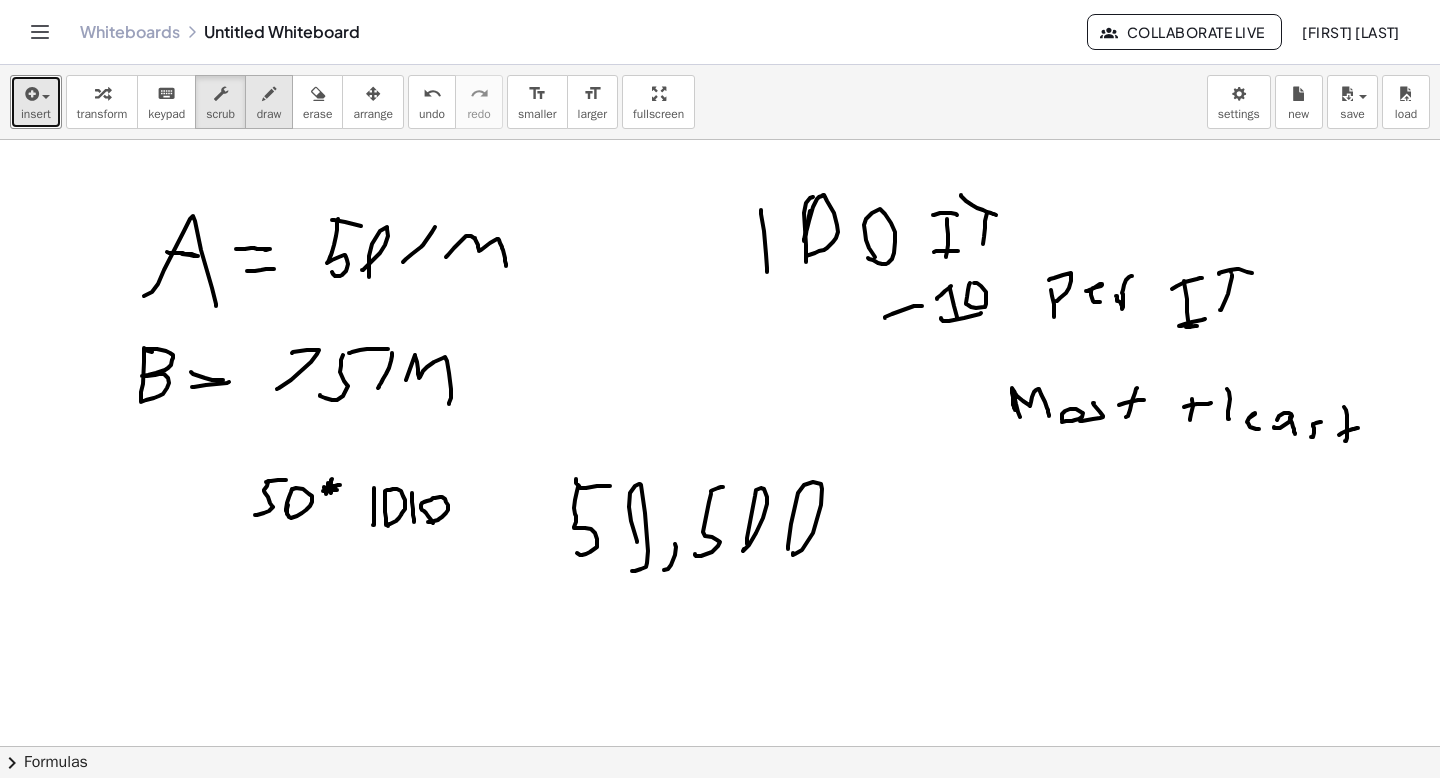 click on "draw" at bounding box center (269, 102) 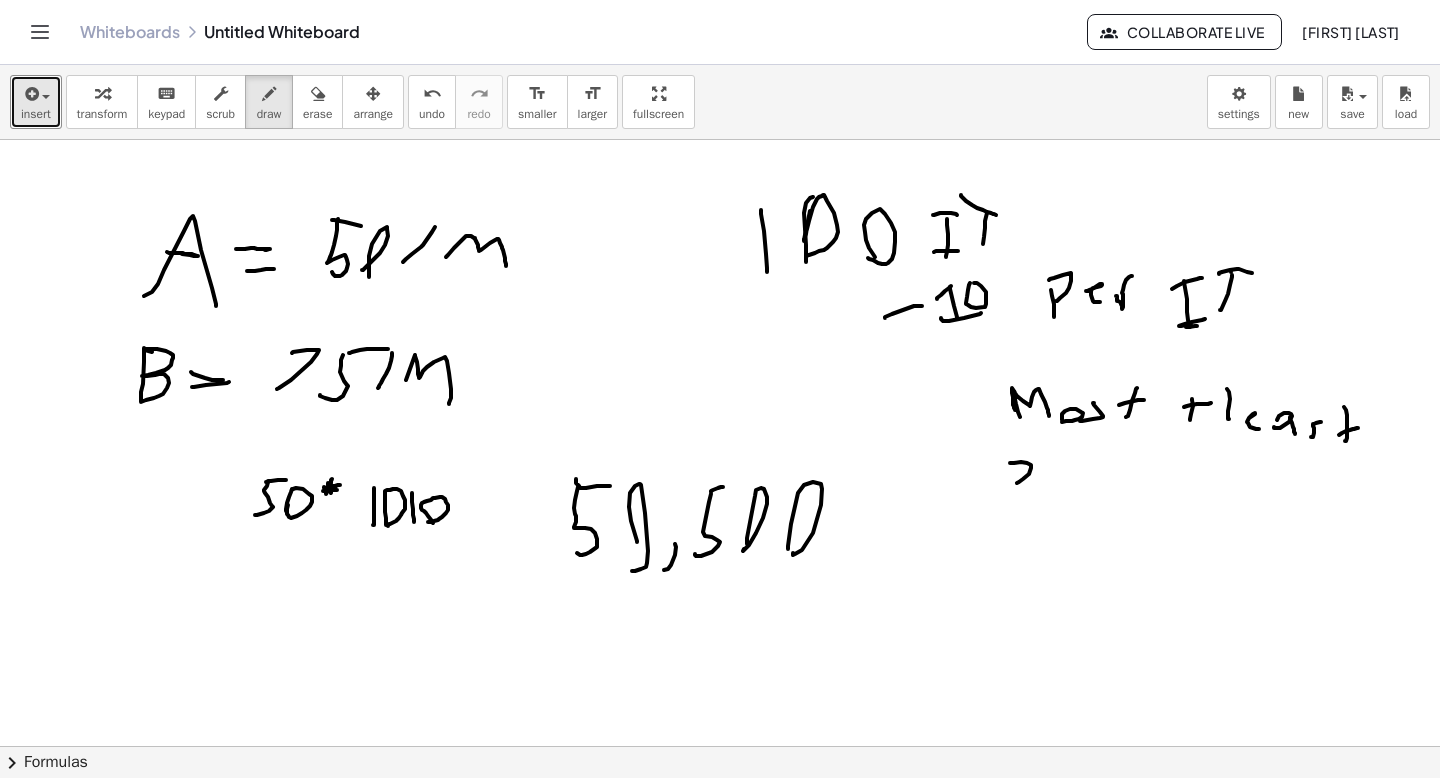 drag, startPoint x: 1010, startPoint y: 463, endPoint x: 1015, endPoint y: 488, distance: 25.495098 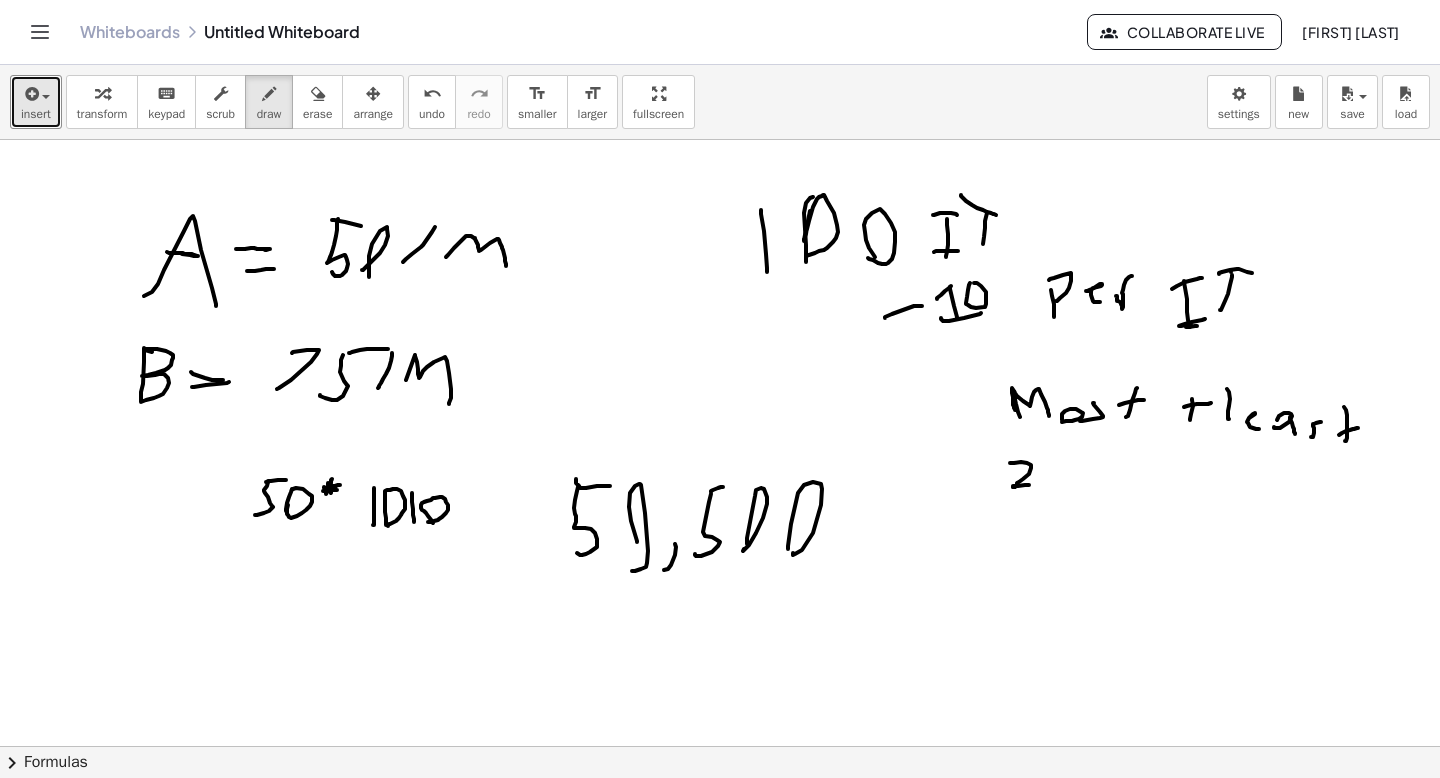 drag, startPoint x: 1013, startPoint y: 487, endPoint x: 1036, endPoint y: 485, distance: 23.086792 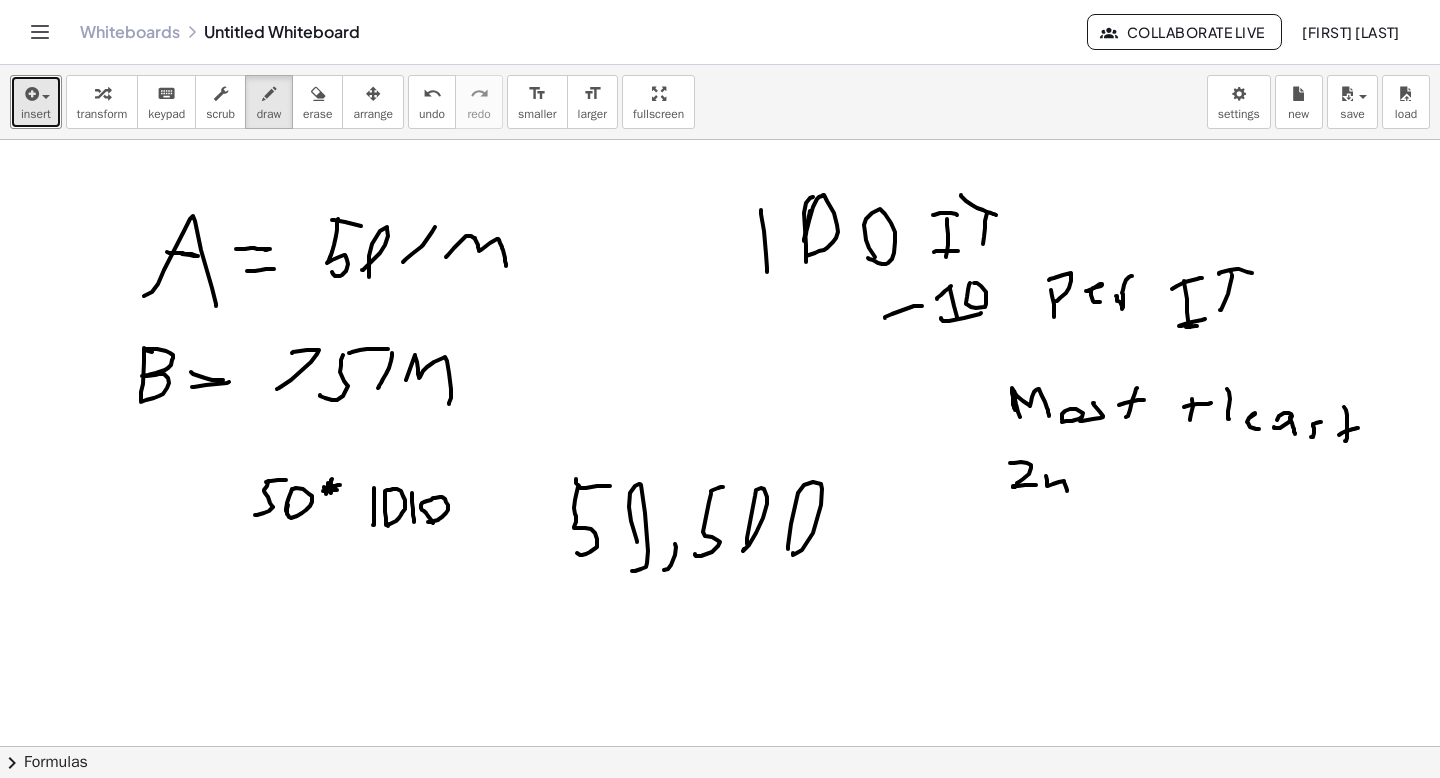 drag, startPoint x: 1046, startPoint y: 476, endPoint x: 1067, endPoint y: 491, distance: 25.806976 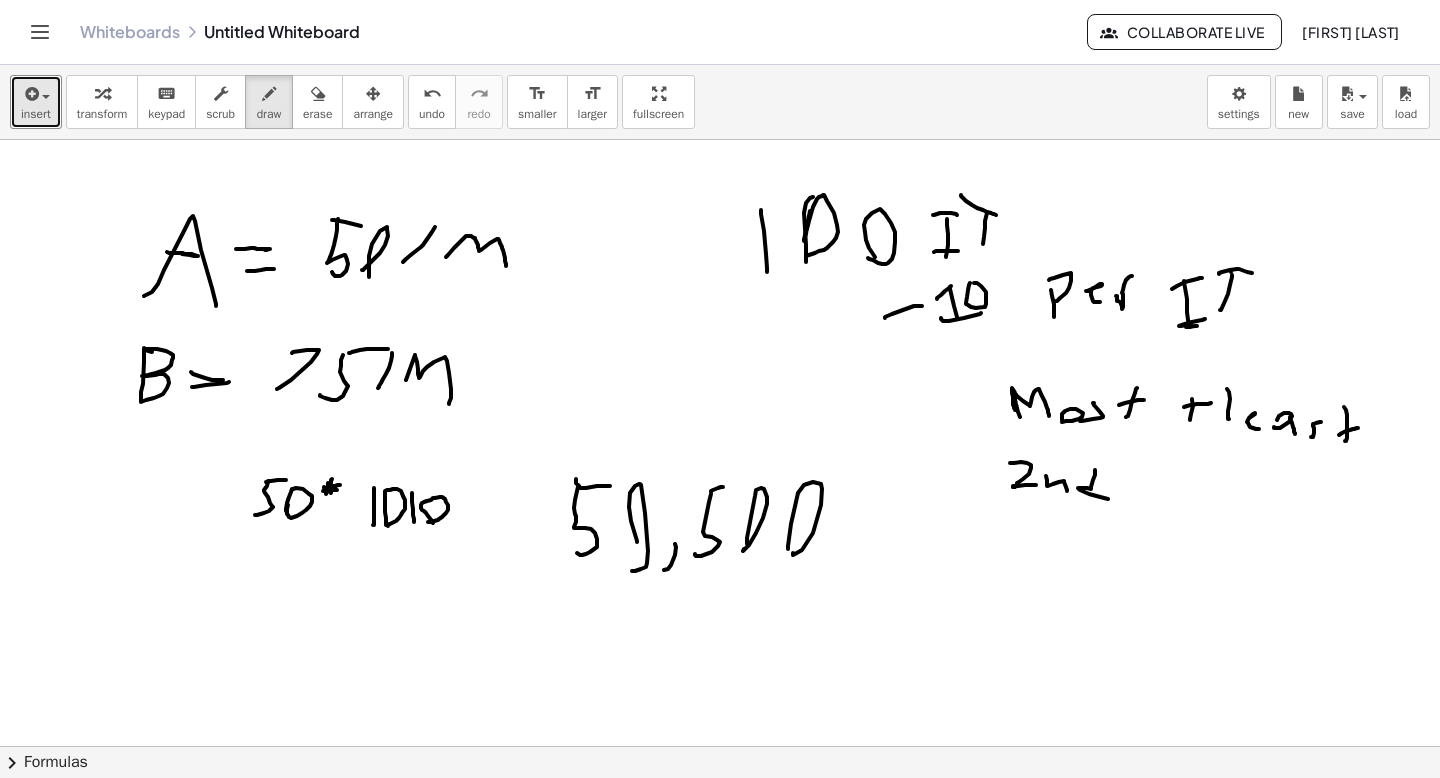 drag, startPoint x: 1095, startPoint y: 470, endPoint x: 1117, endPoint y: 491, distance: 30.413813 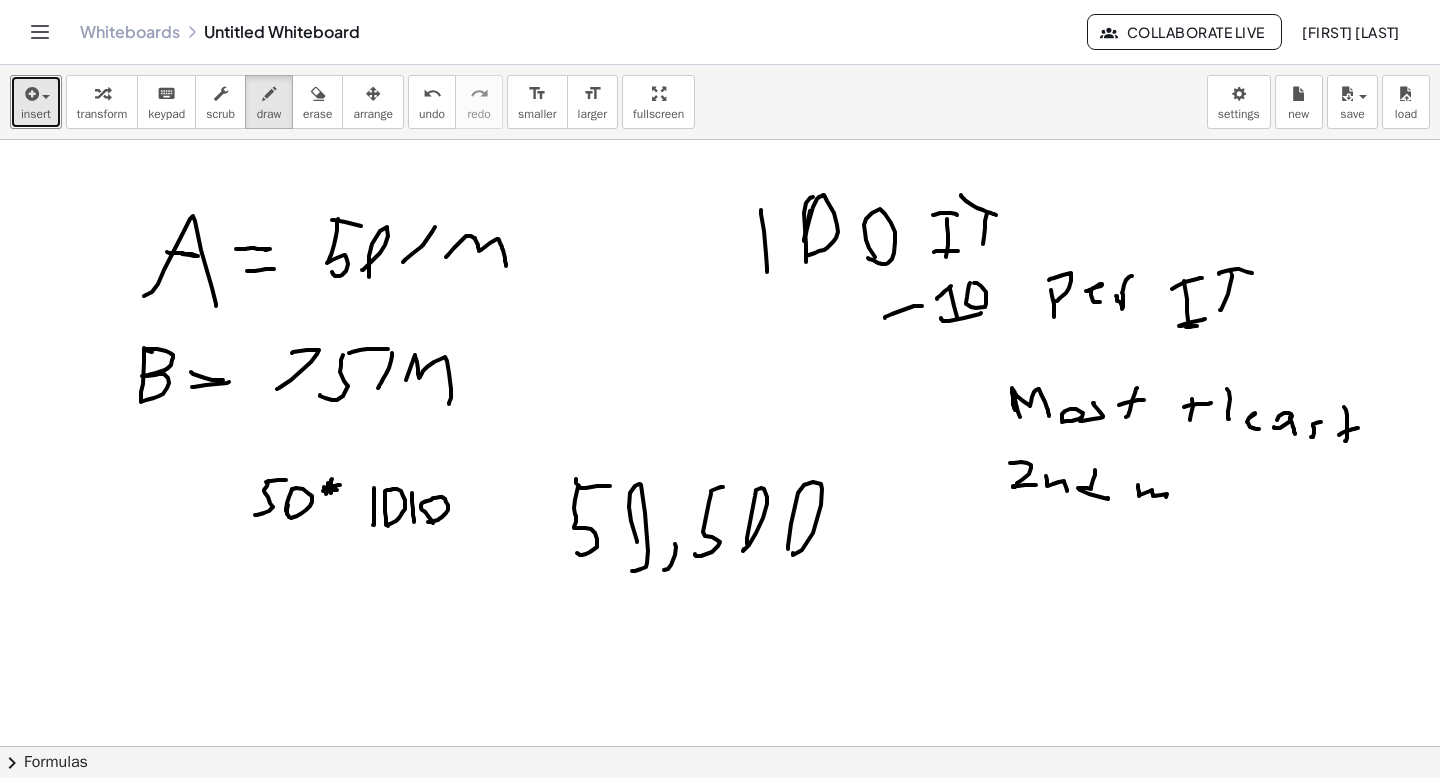 drag, startPoint x: 1138, startPoint y: 488, endPoint x: 1164, endPoint y: 502, distance: 29.529646 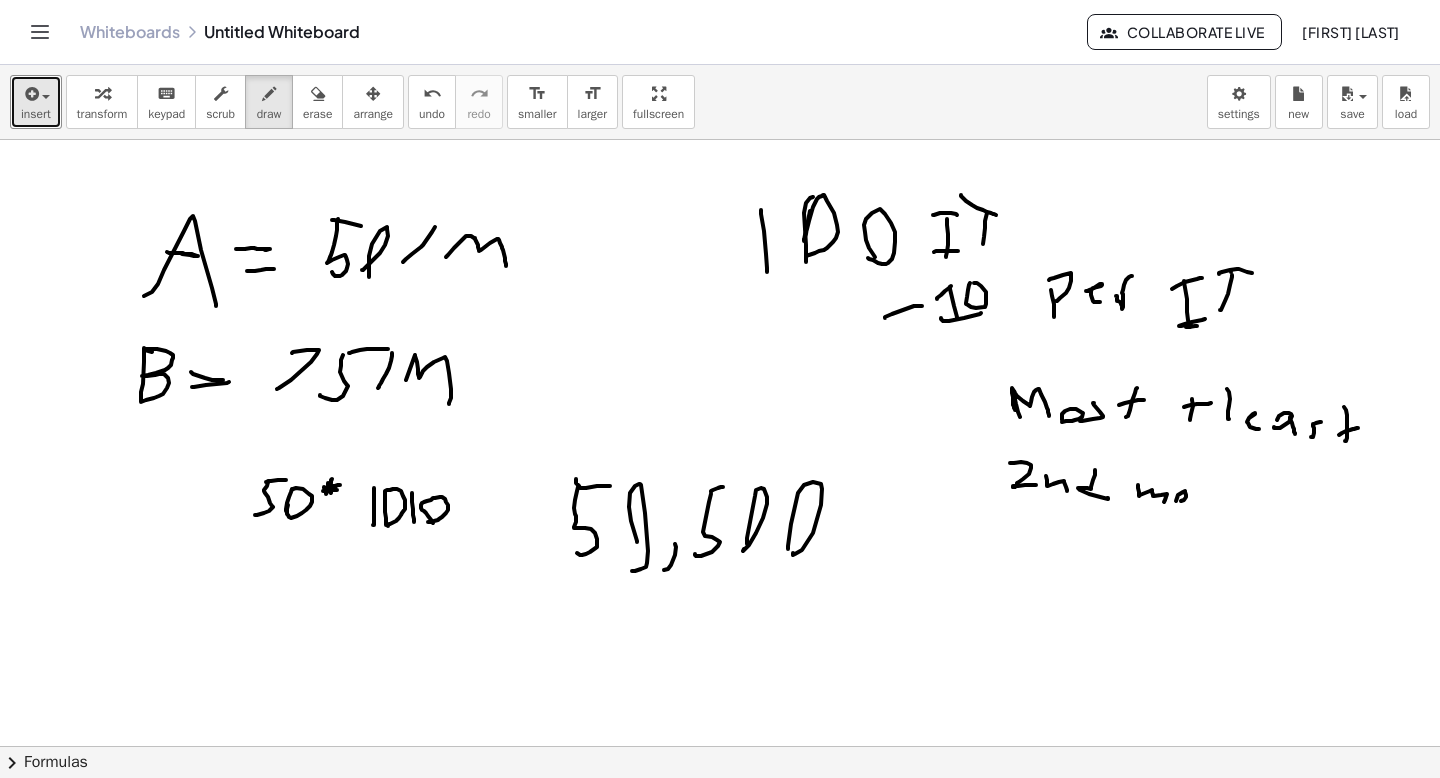 click at bounding box center (720, 811) 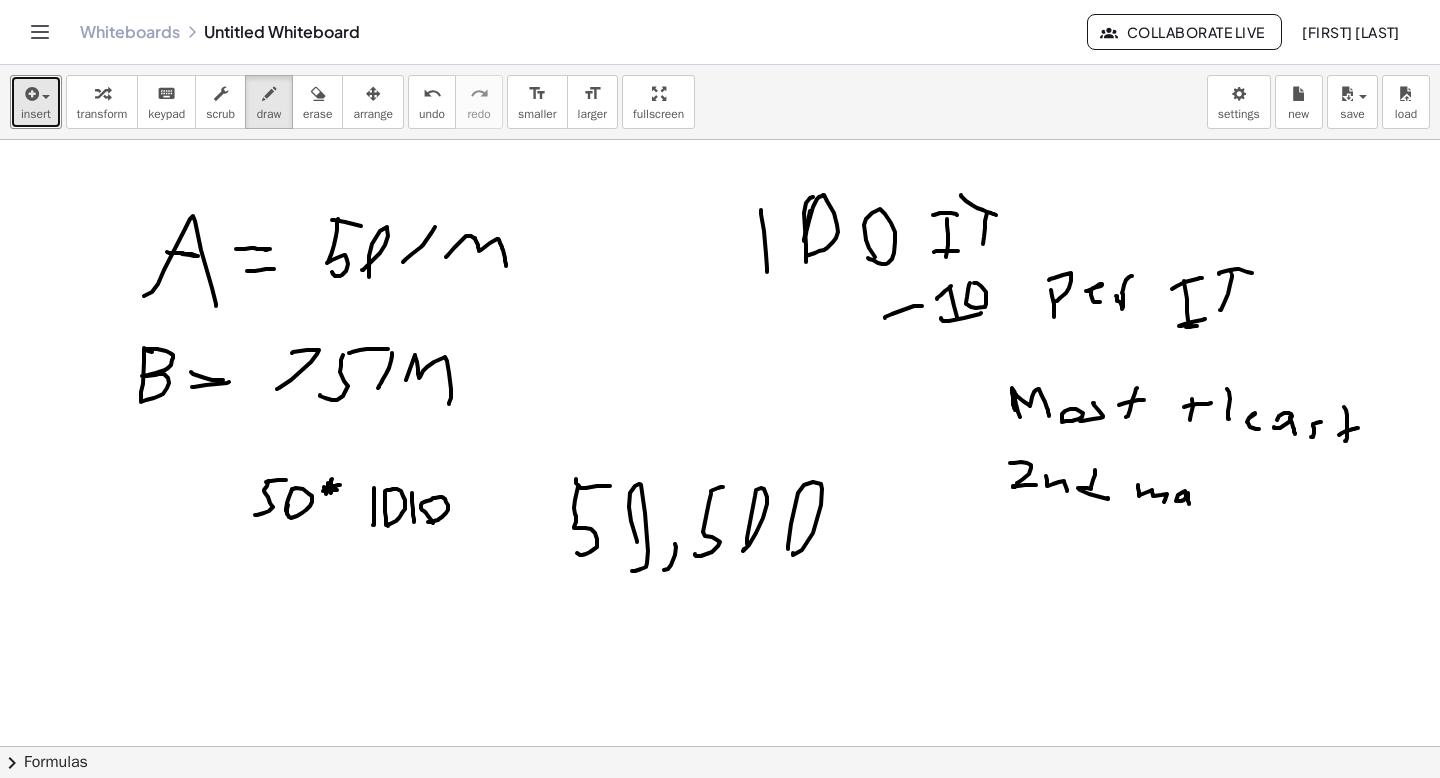 drag, startPoint x: 1188, startPoint y: 493, endPoint x: 1201, endPoint y: 504, distance: 17.029387 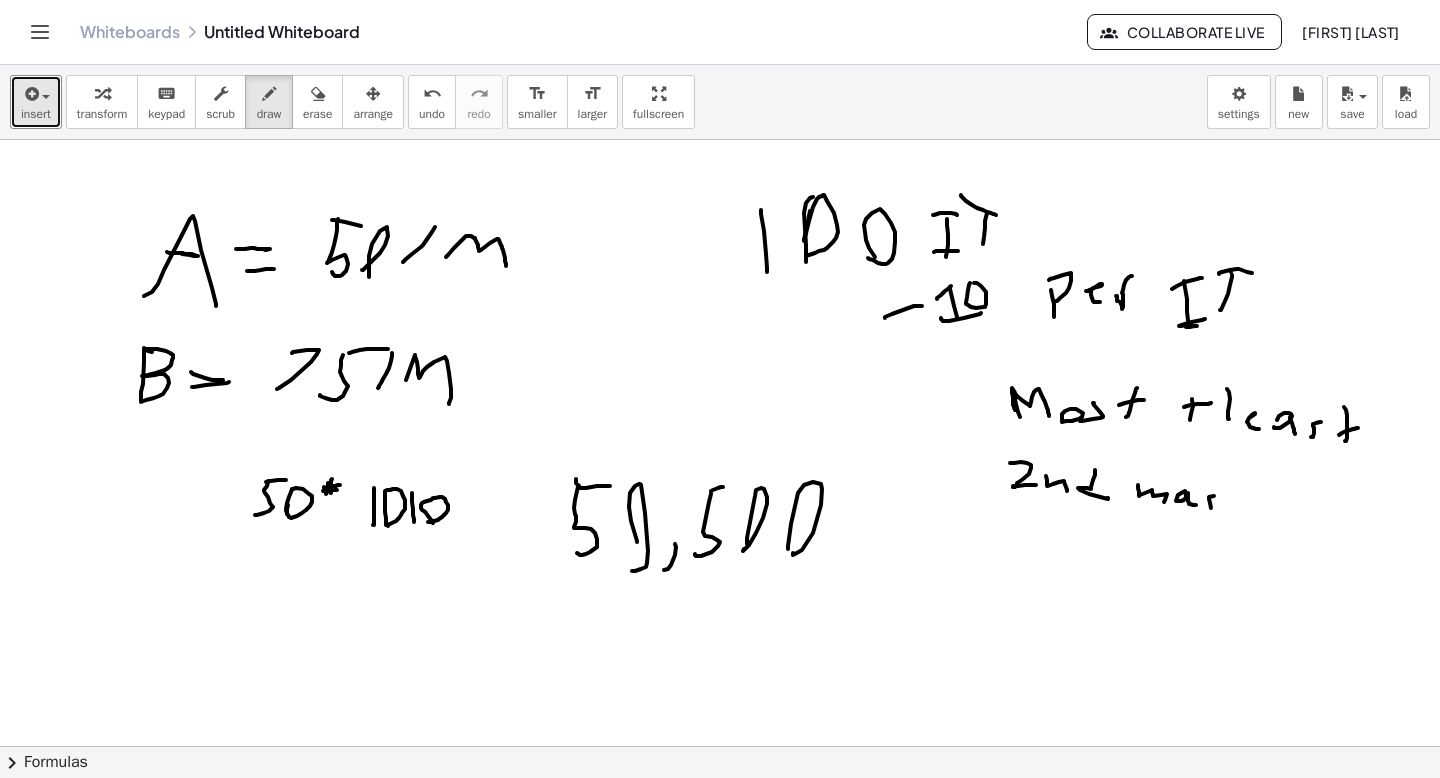 click at bounding box center (720, 811) 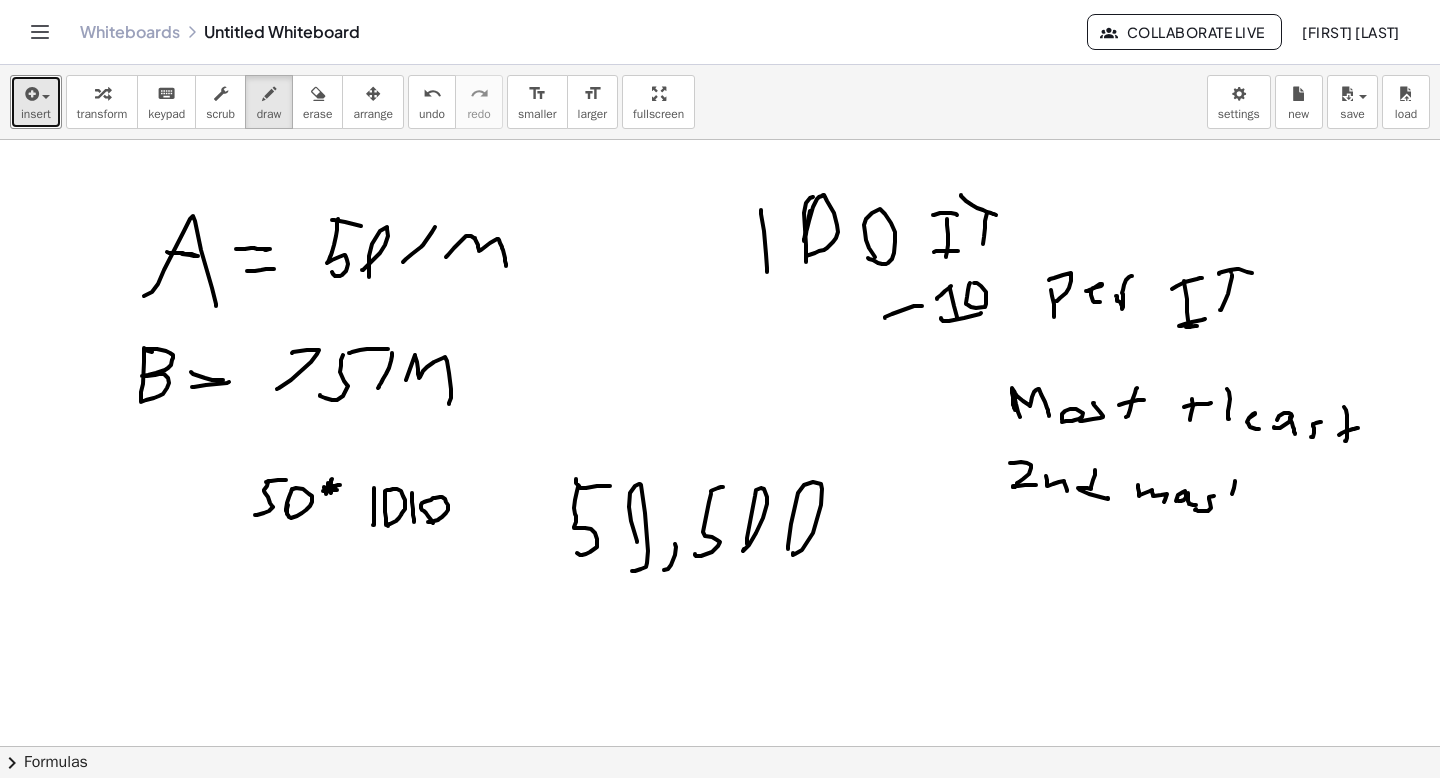 drag, startPoint x: 1234, startPoint y: 488, endPoint x: 1223, endPoint y: 503, distance: 18.601076 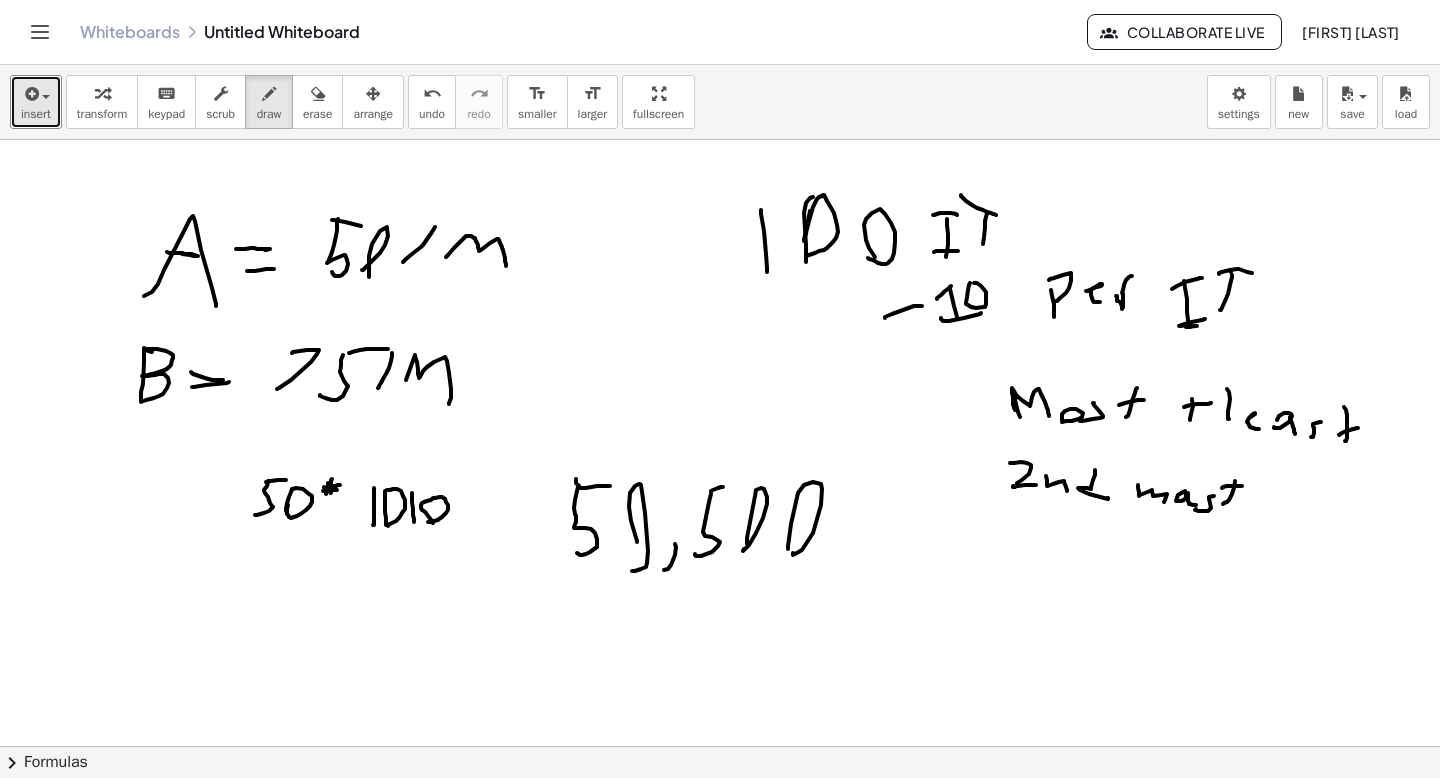 click at bounding box center (720, 811) 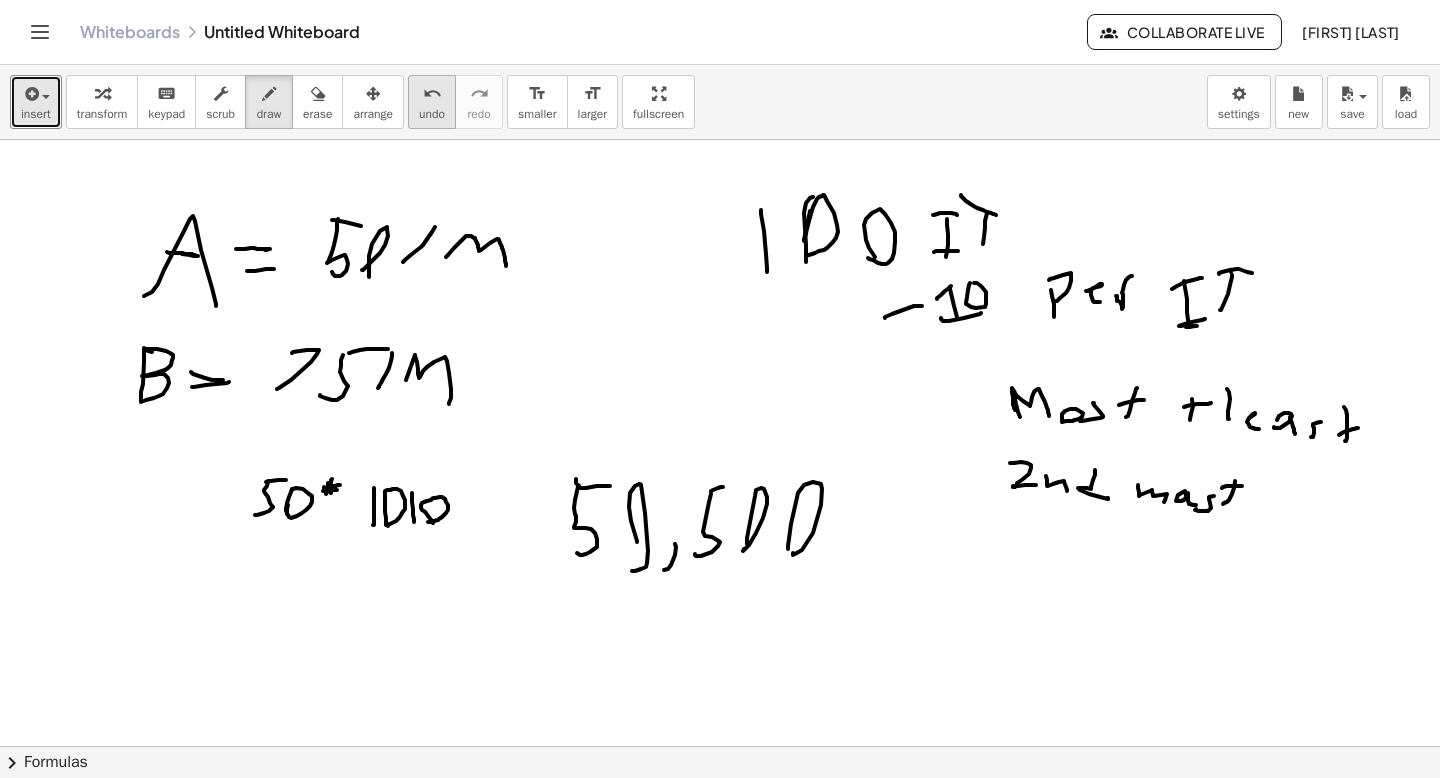 click on "undo" at bounding box center (432, 114) 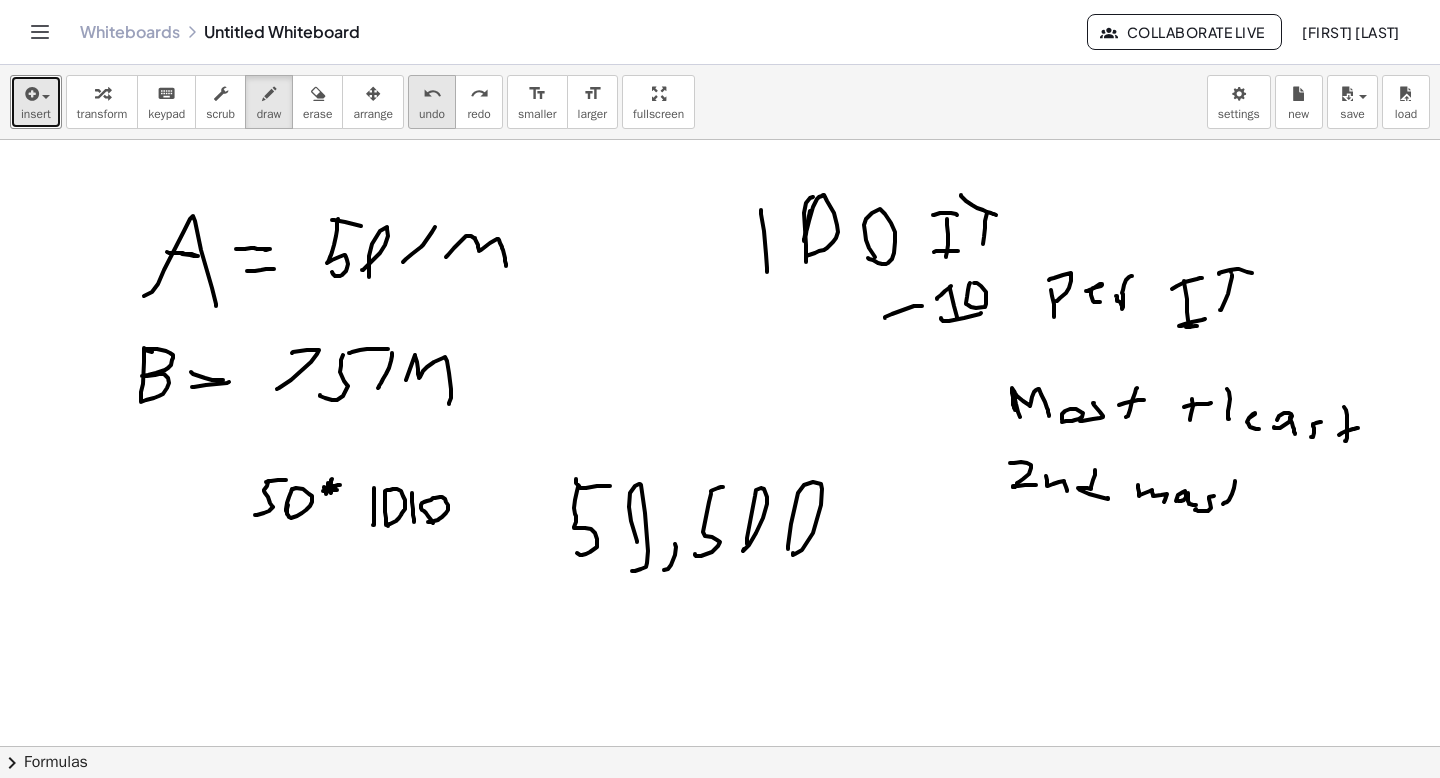 click on "undo" at bounding box center [432, 114] 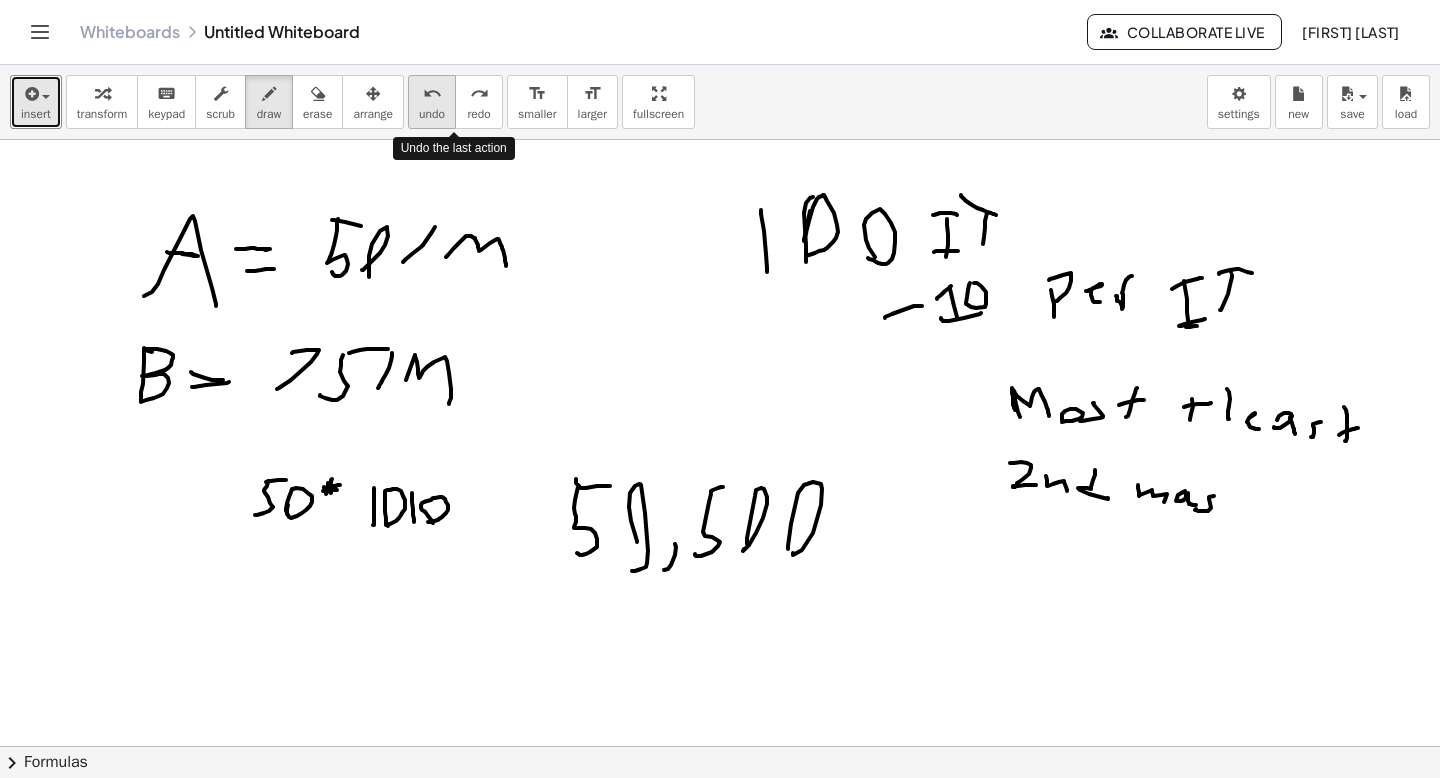 click on "undo" at bounding box center (432, 114) 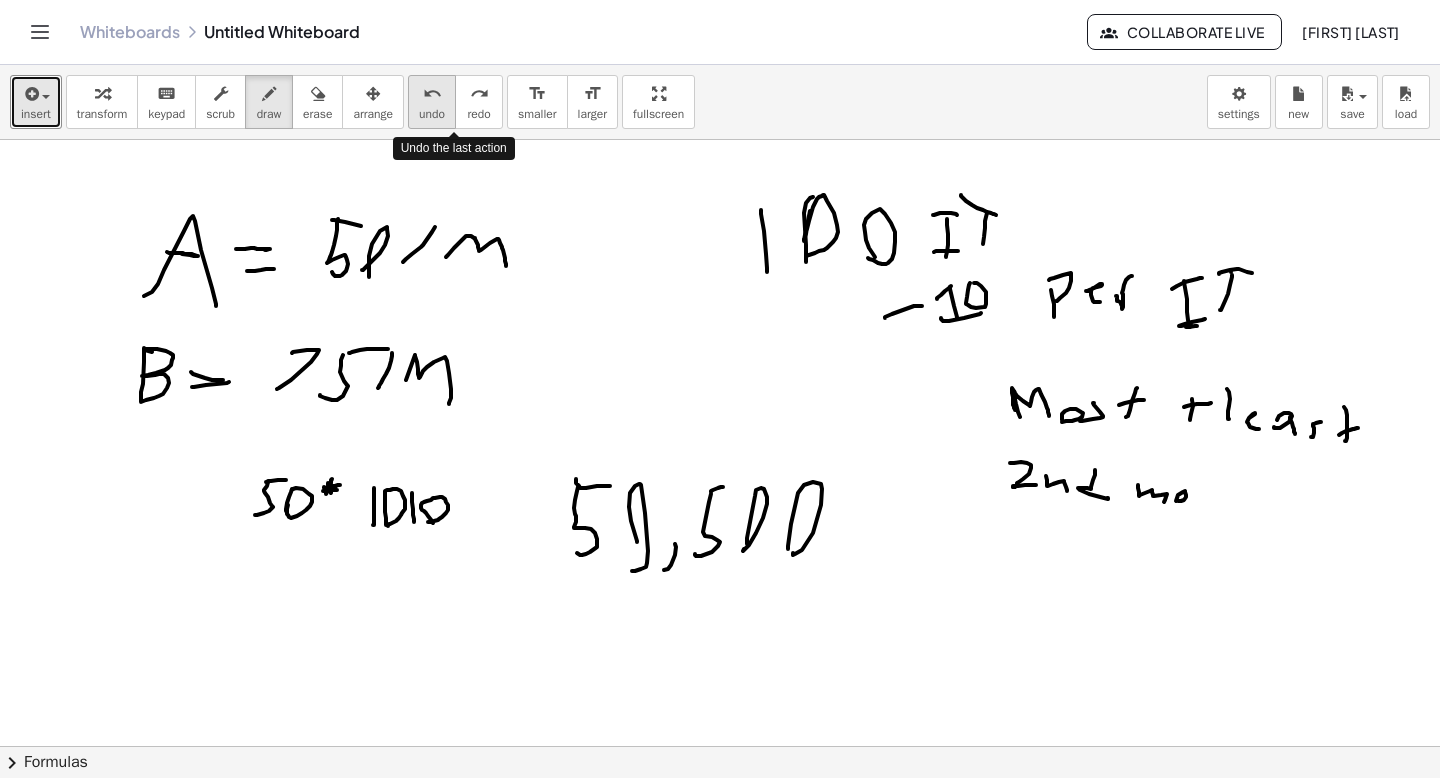click on "undo" at bounding box center (432, 114) 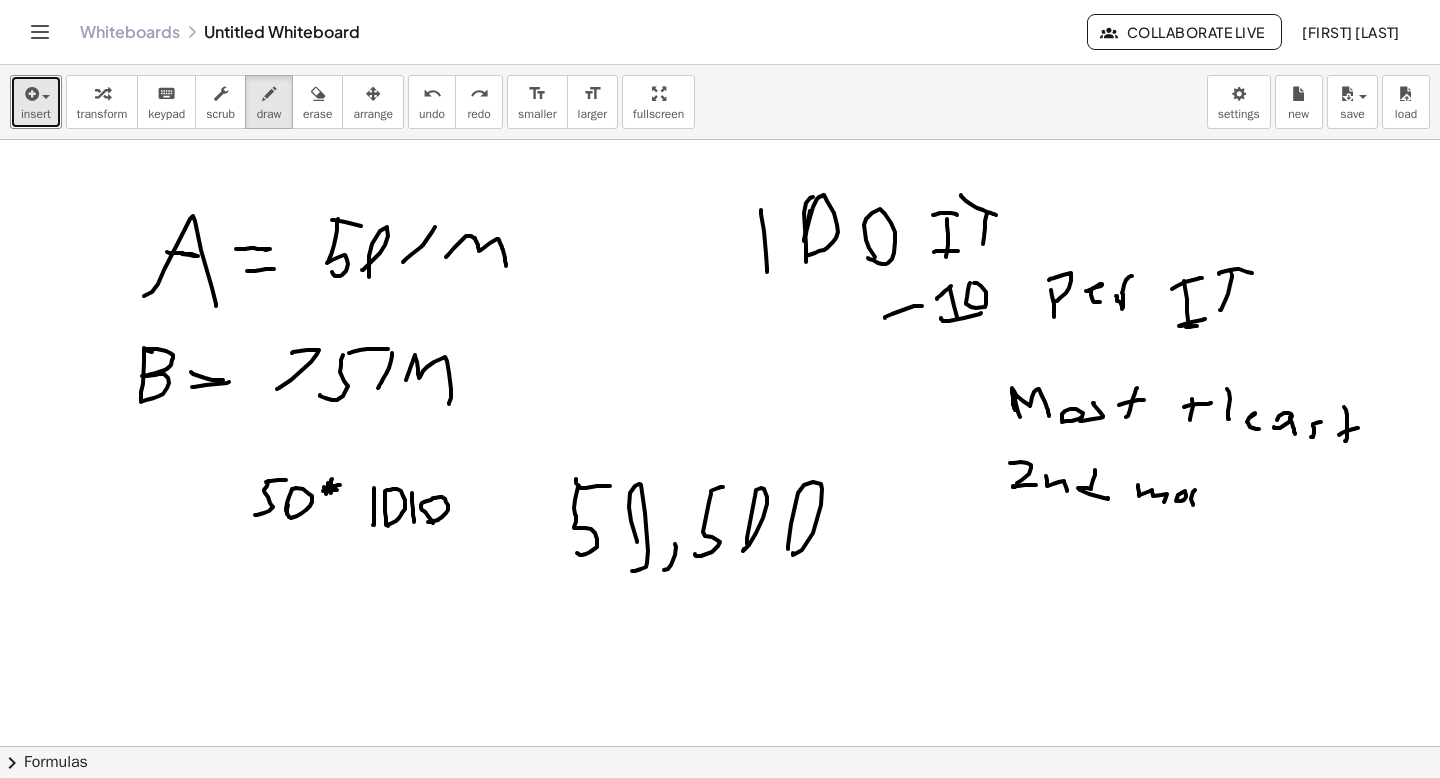 drag, startPoint x: 1195, startPoint y: 490, endPoint x: 1197, endPoint y: 505, distance: 15.132746 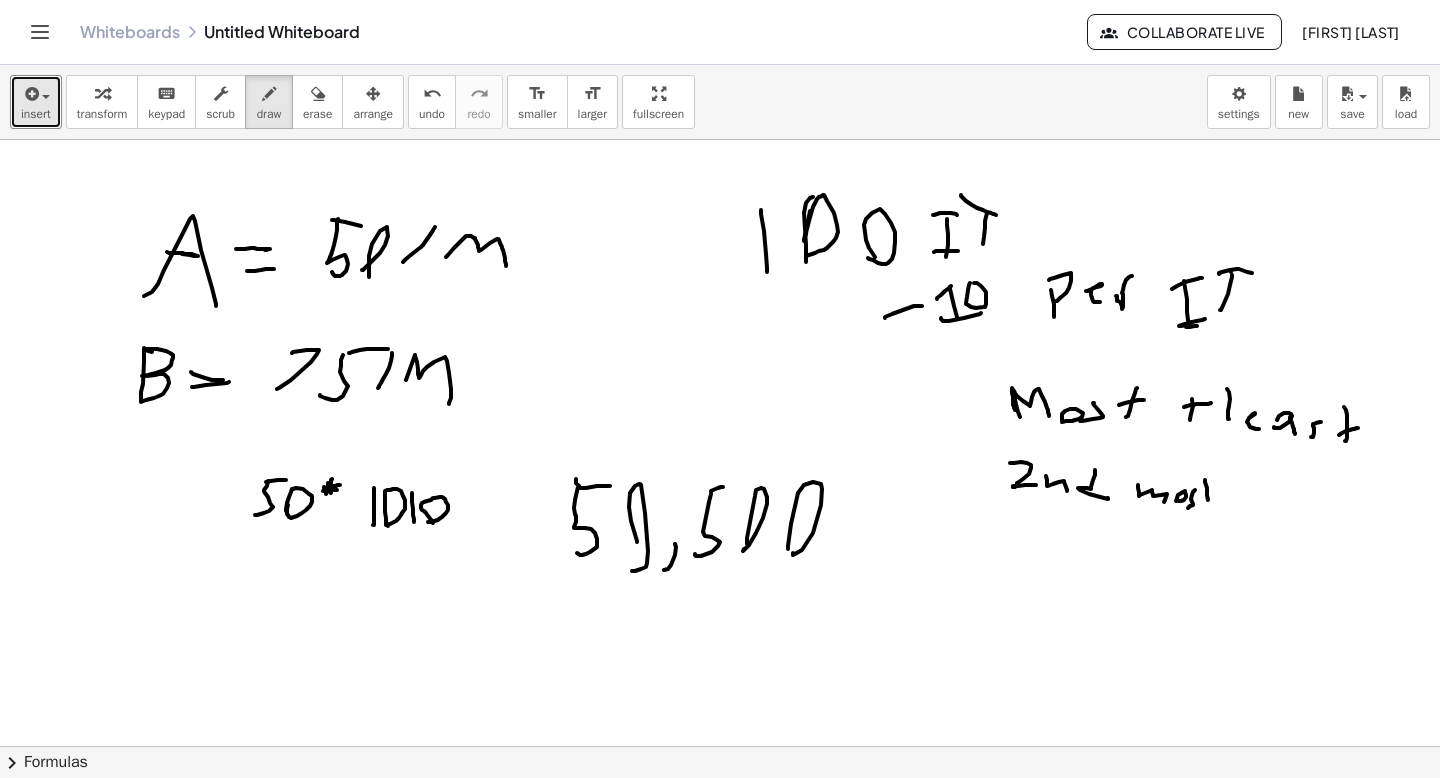 drag, startPoint x: 1205, startPoint y: 480, endPoint x: 1206, endPoint y: 501, distance: 21.023796 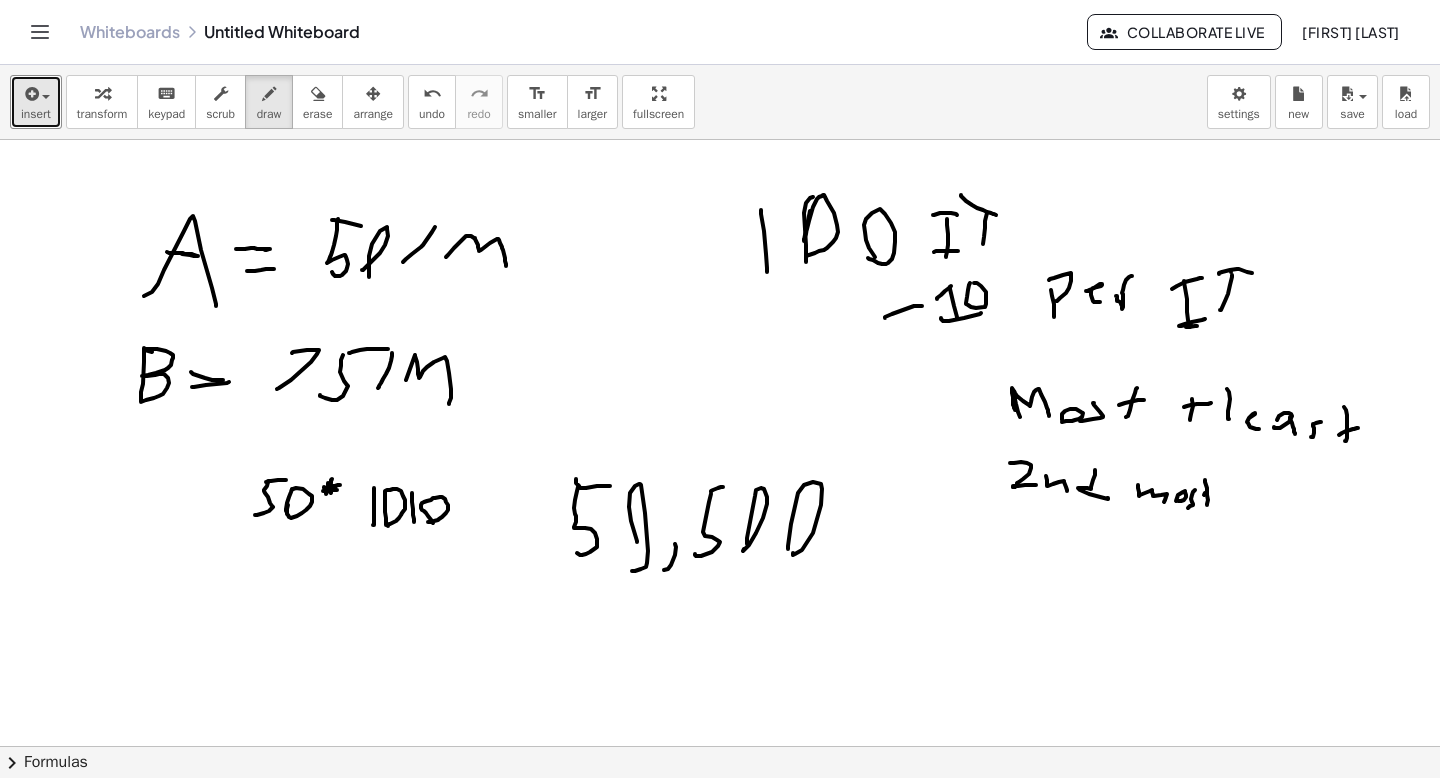 click at bounding box center [720, 811] 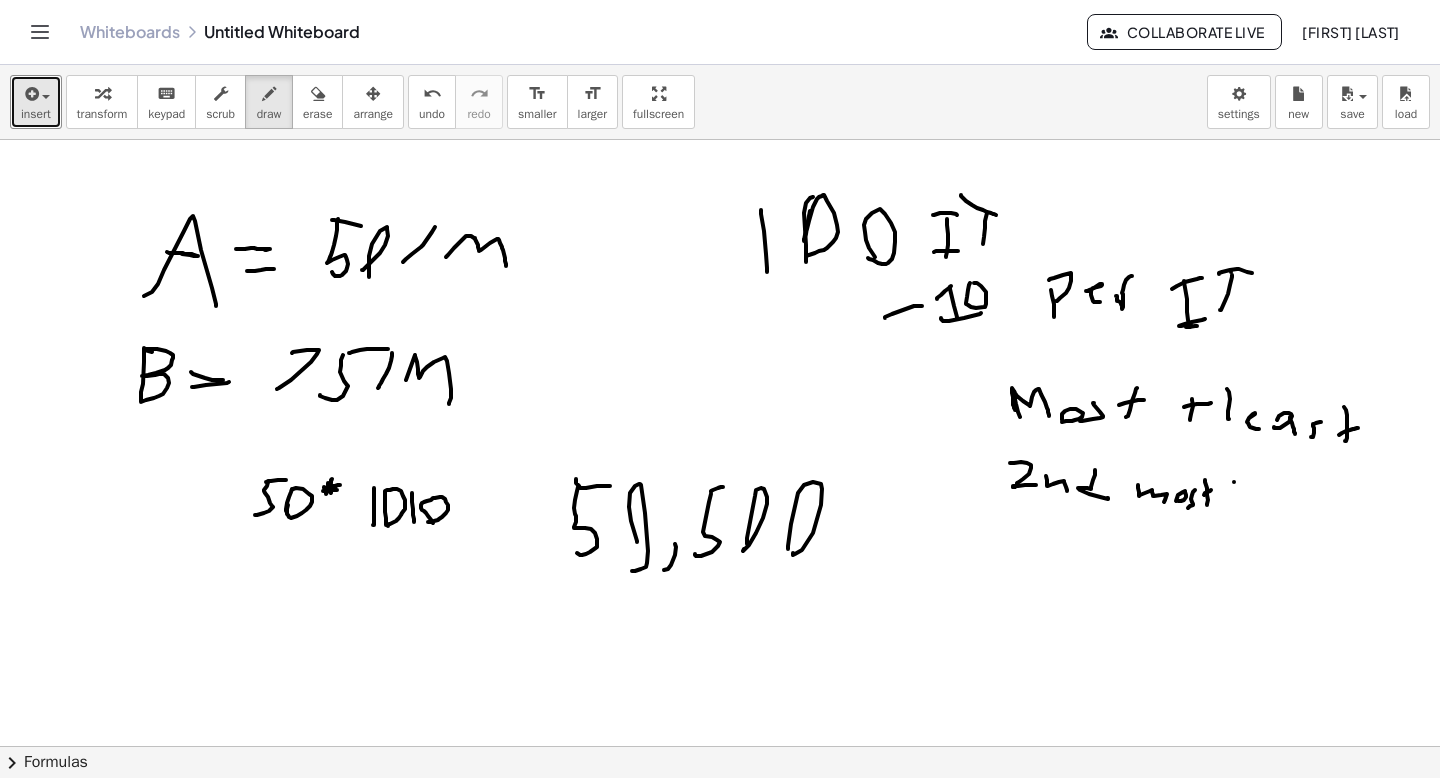 drag, startPoint x: 1234, startPoint y: 482, endPoint x: 1227, endPoint y: 492, distance: 12.206555 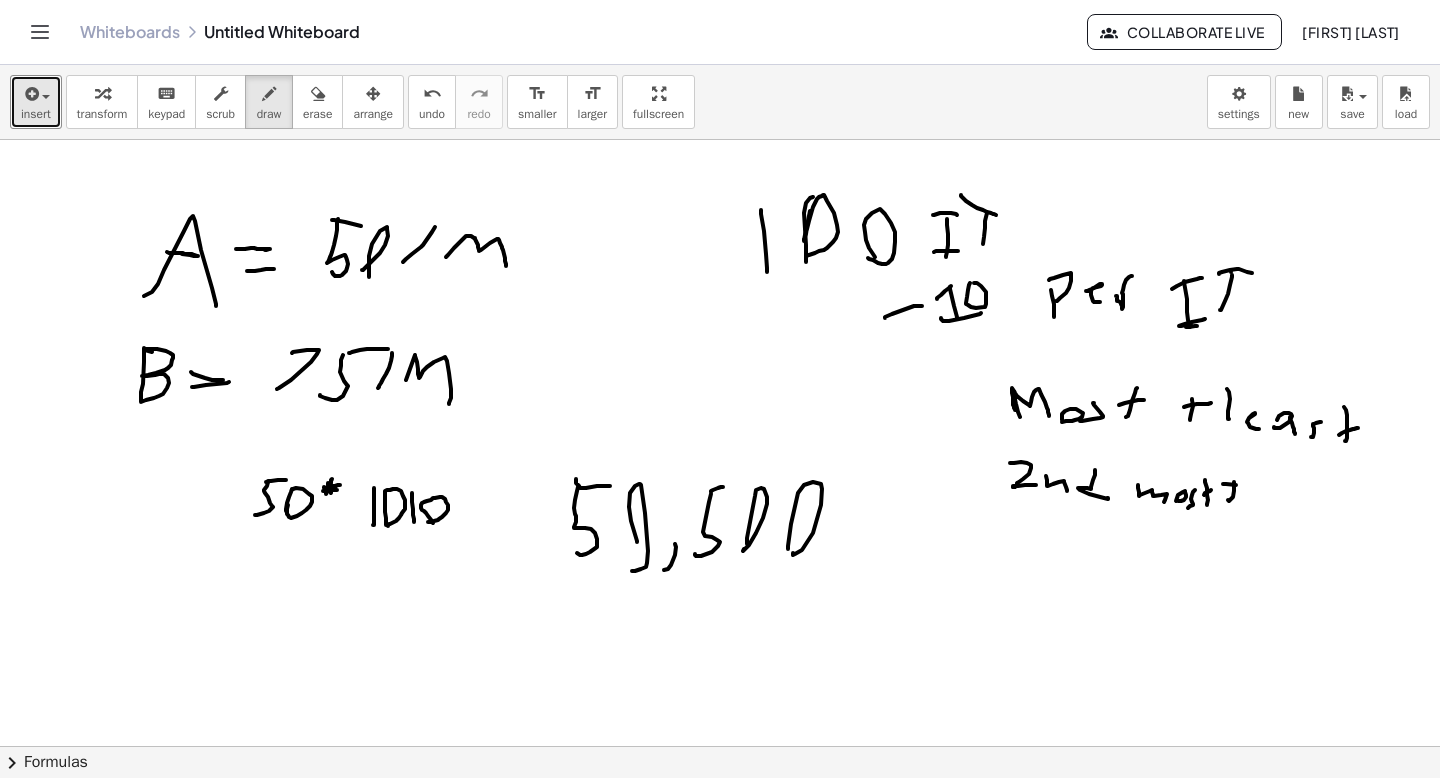 click at bounding box center [720, 811] 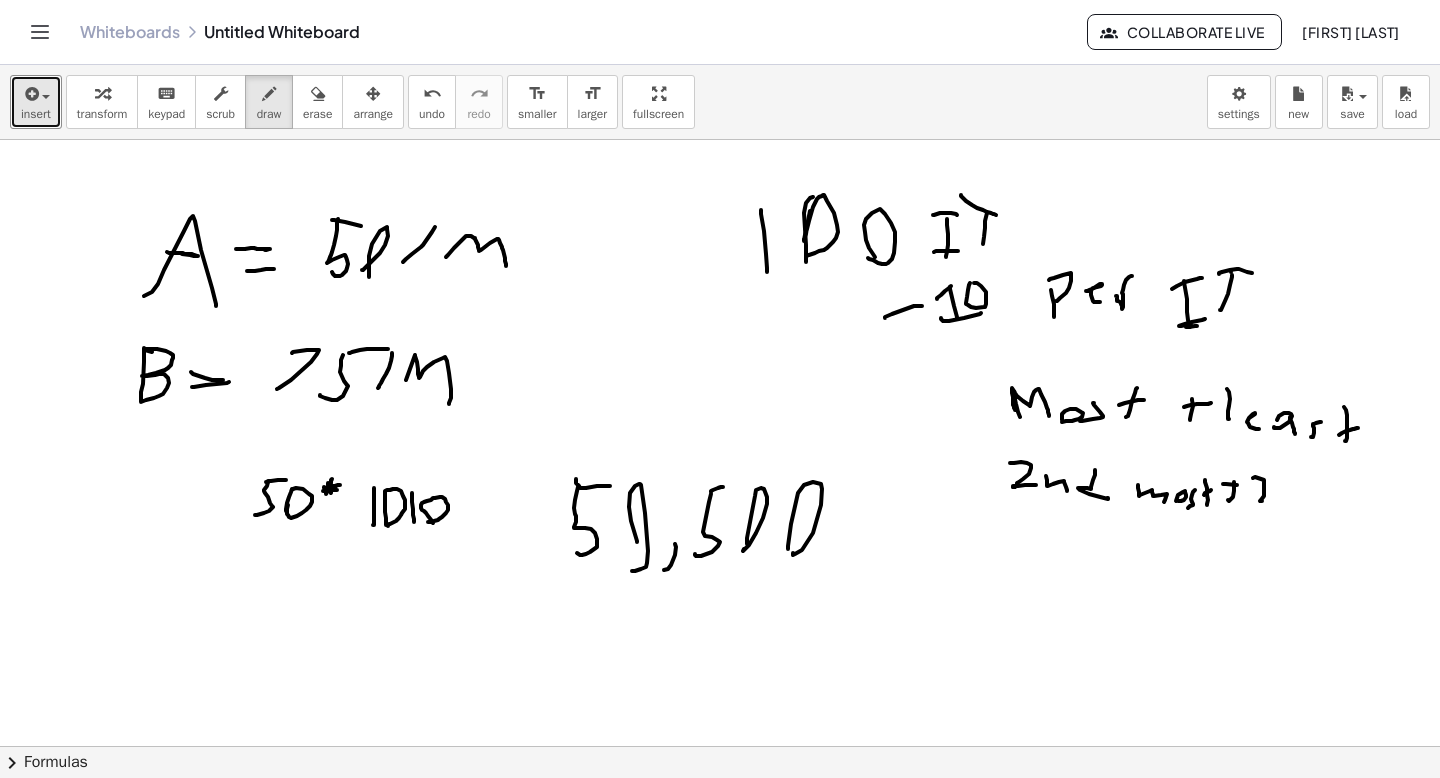 drag, startPoint x: 1253, startPoint y: 478, endPoint x: 1276, endPoint y: 502, distance: 33.24154 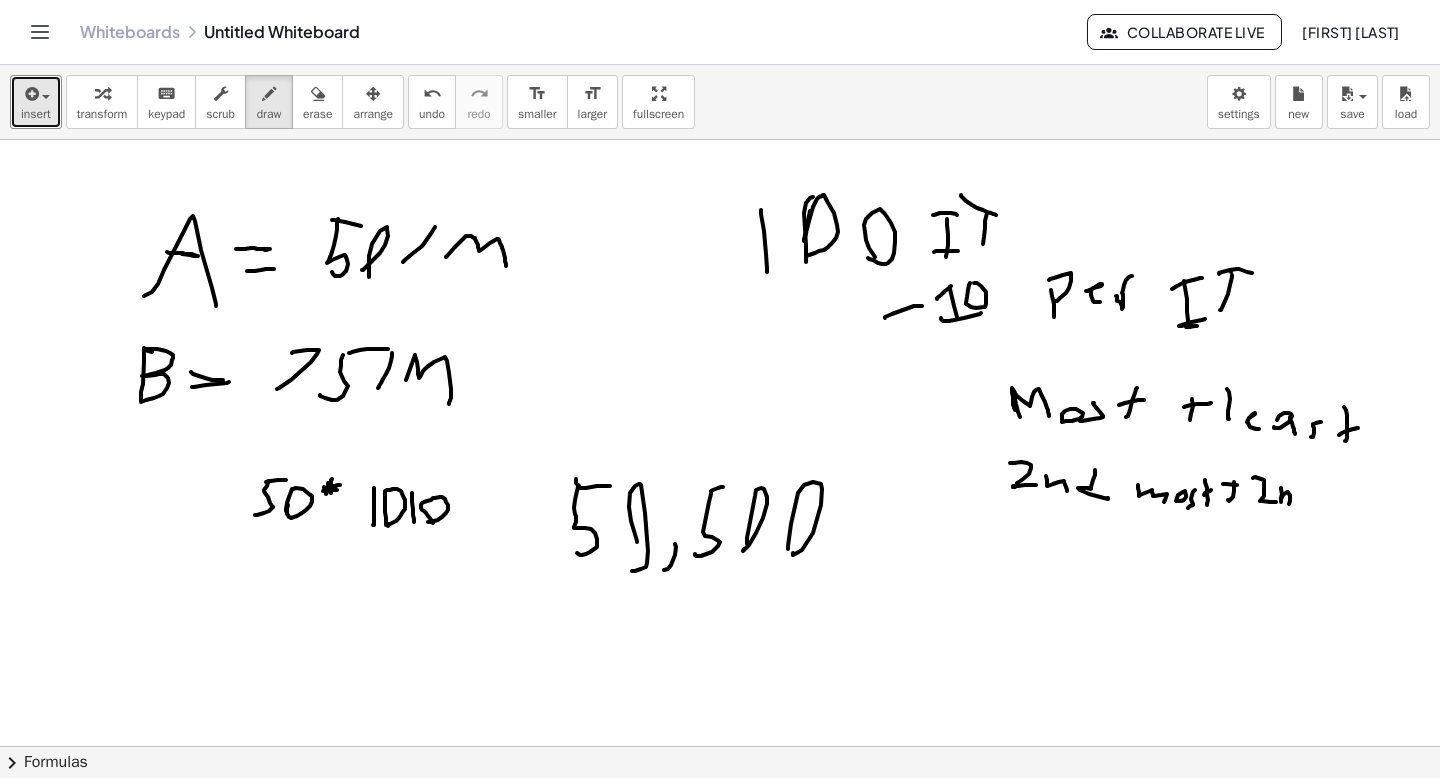 drag, startPoint x: 1281, startPoint y: 488, endPoint x: 1289, endPoint y: 506, distance: 19.697716 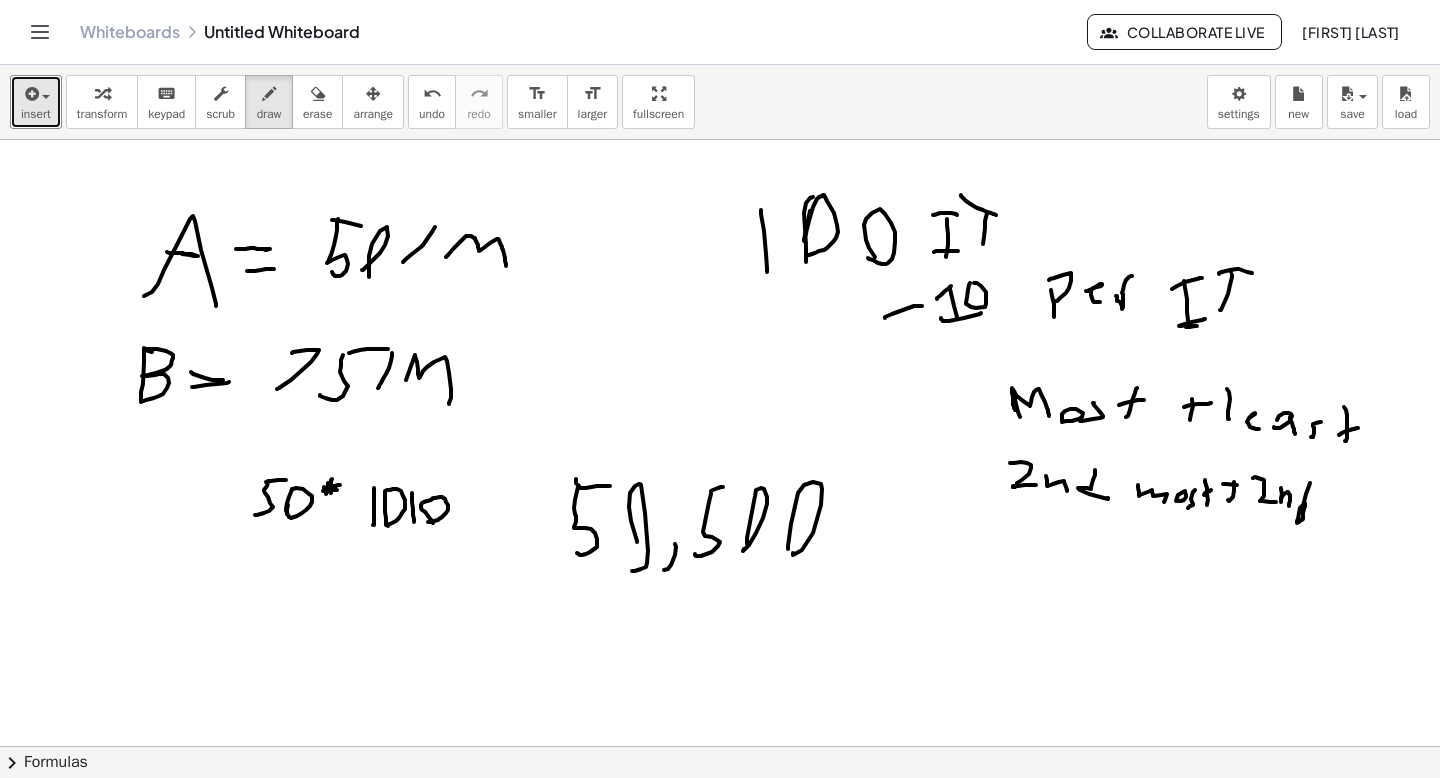 drag, startPoint x: 1310, startPoint y: 483, endPoint x: 1305, endPoint y: 503, distance: 20.615528 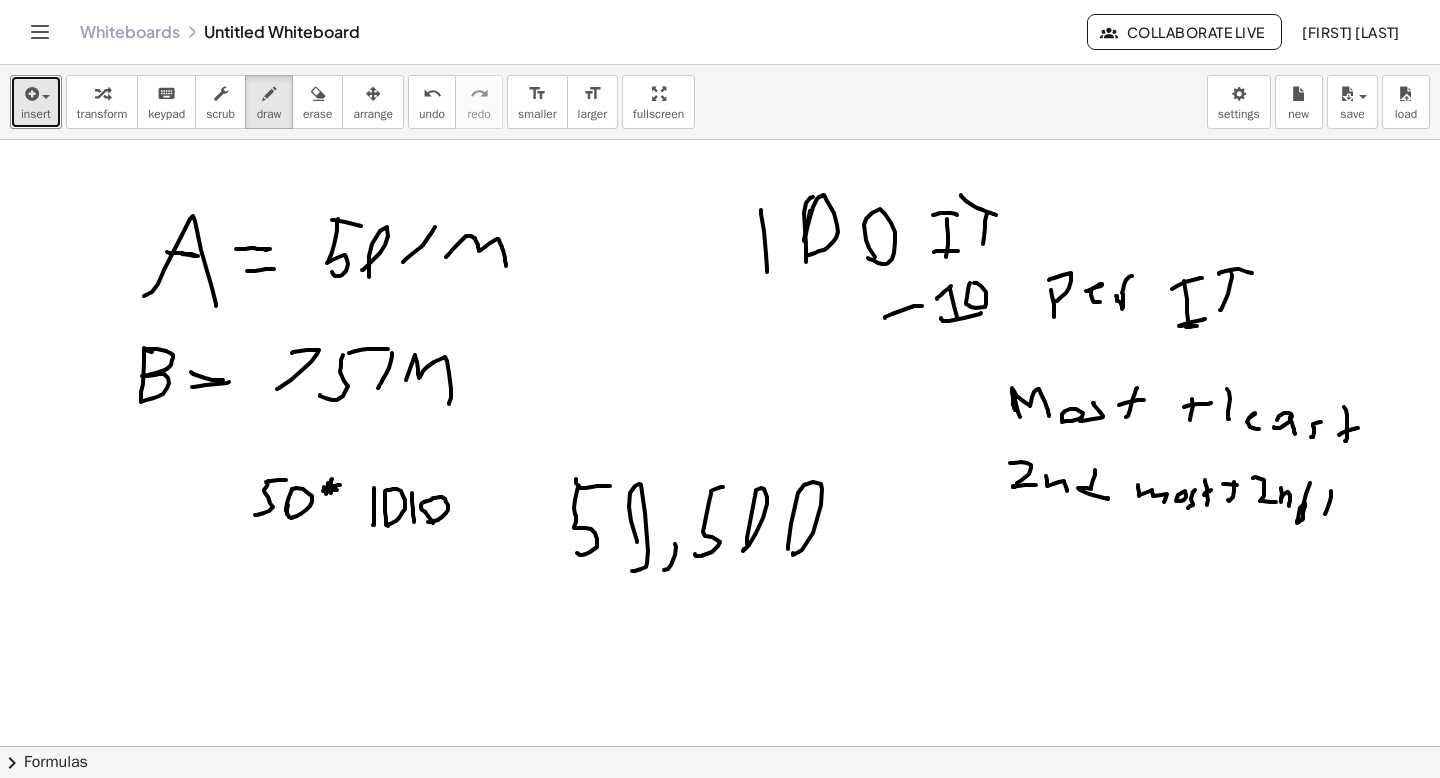 drag 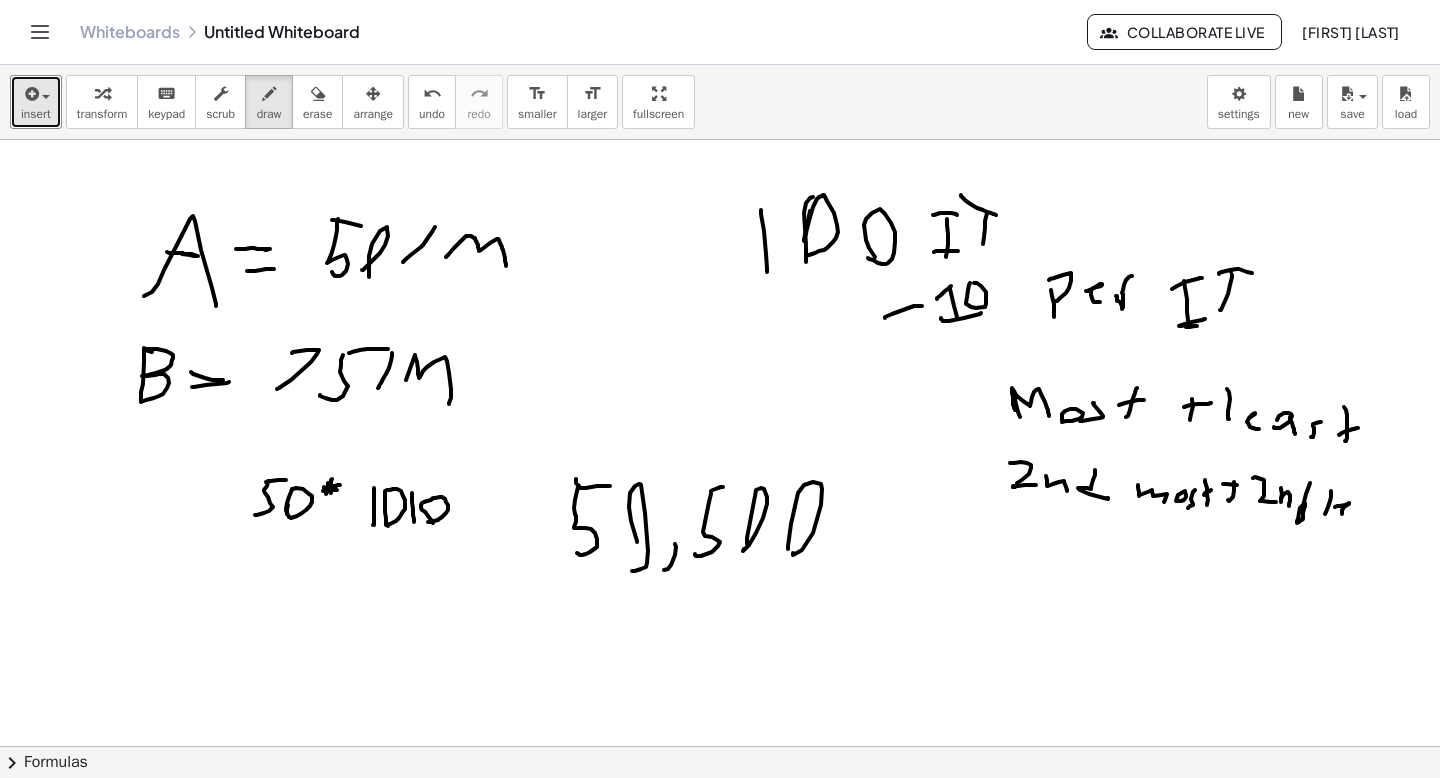 click at bounding box center (720, 811) 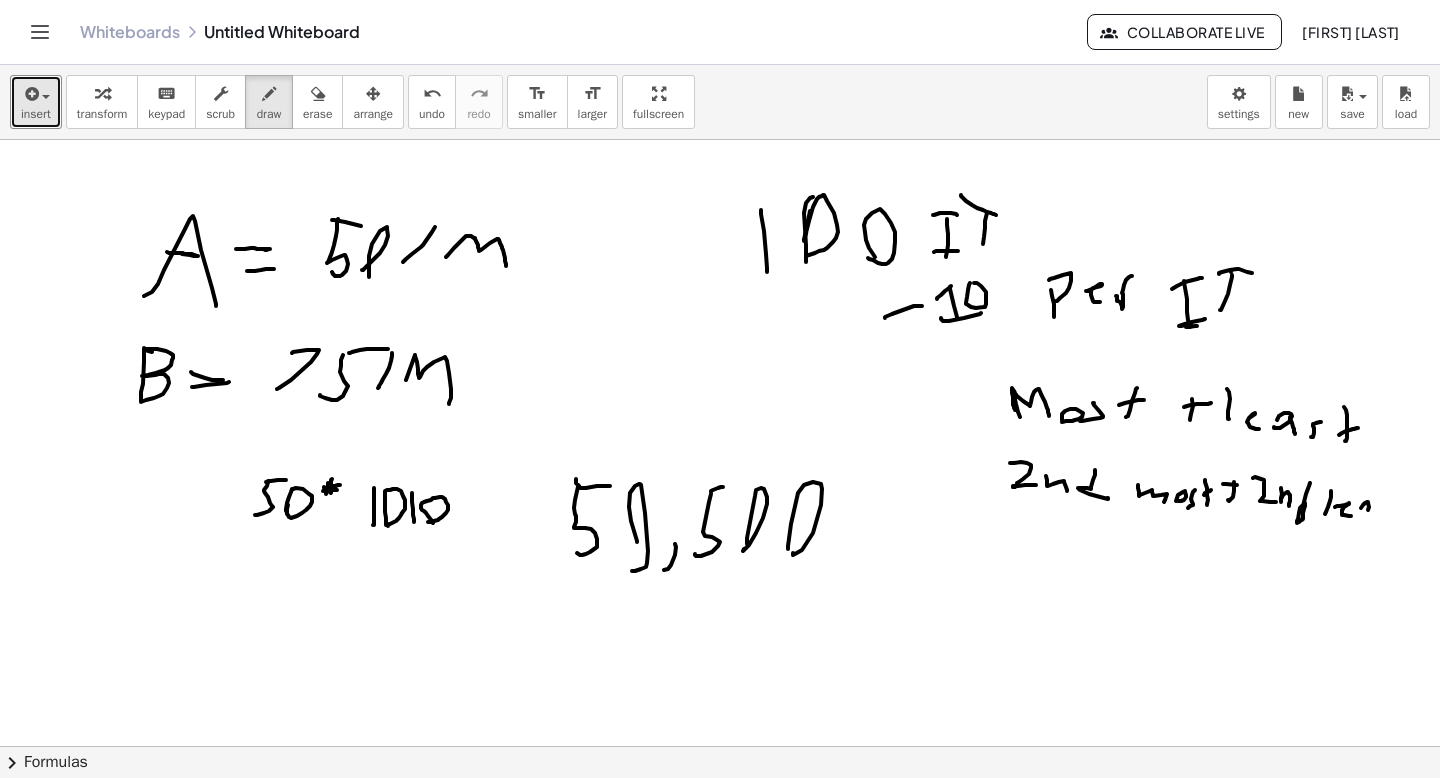 click at bounding box center (720, 811) 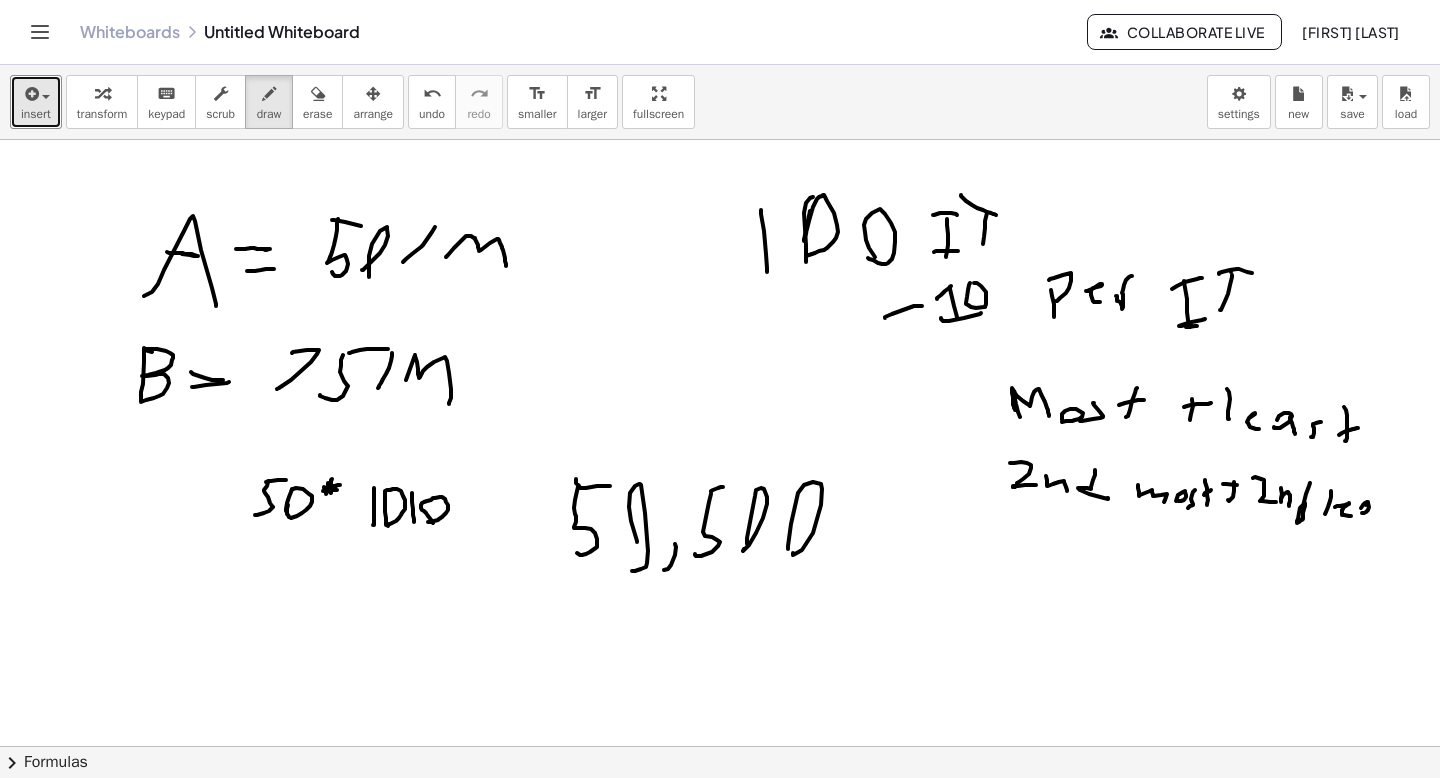 click at bounding box center (720, 811) 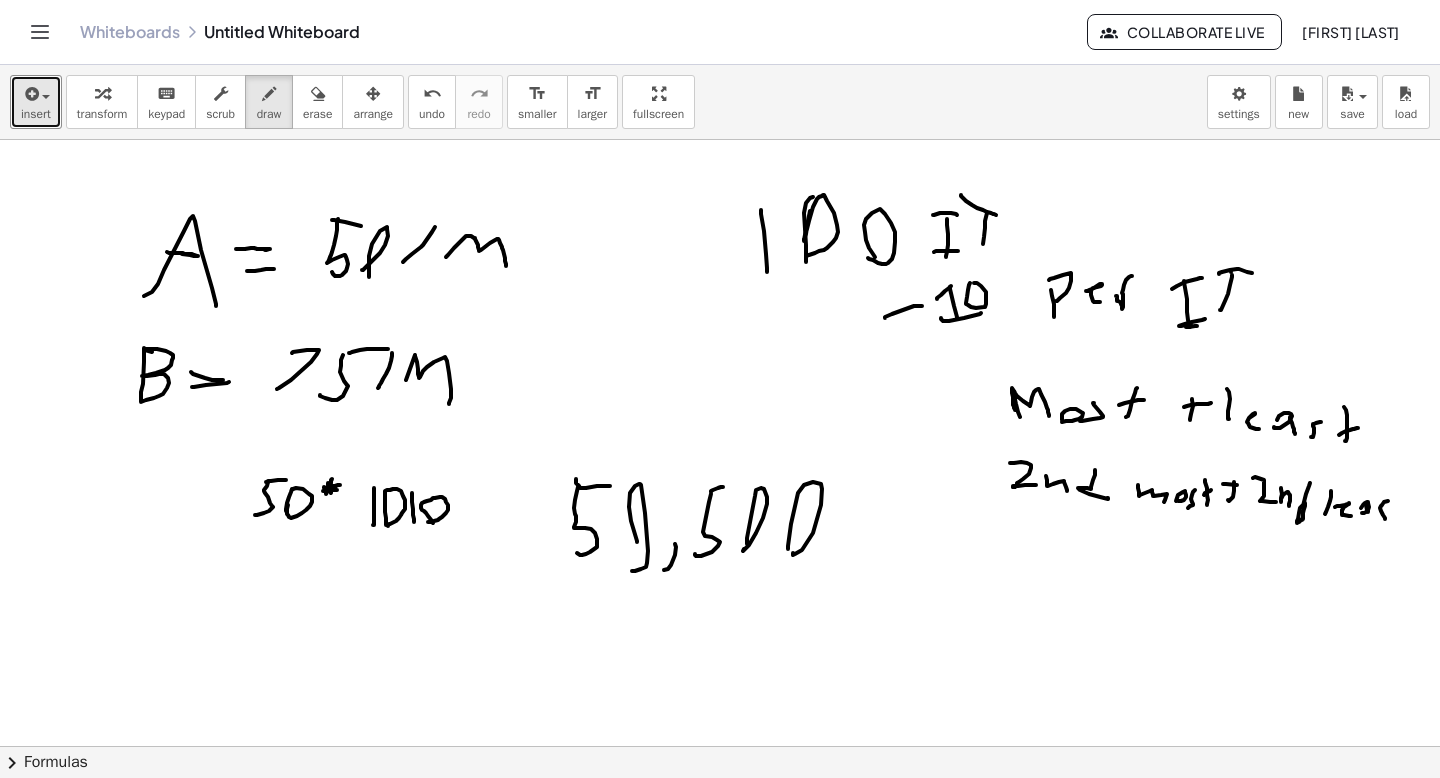 click at bounding box center [720, 811] 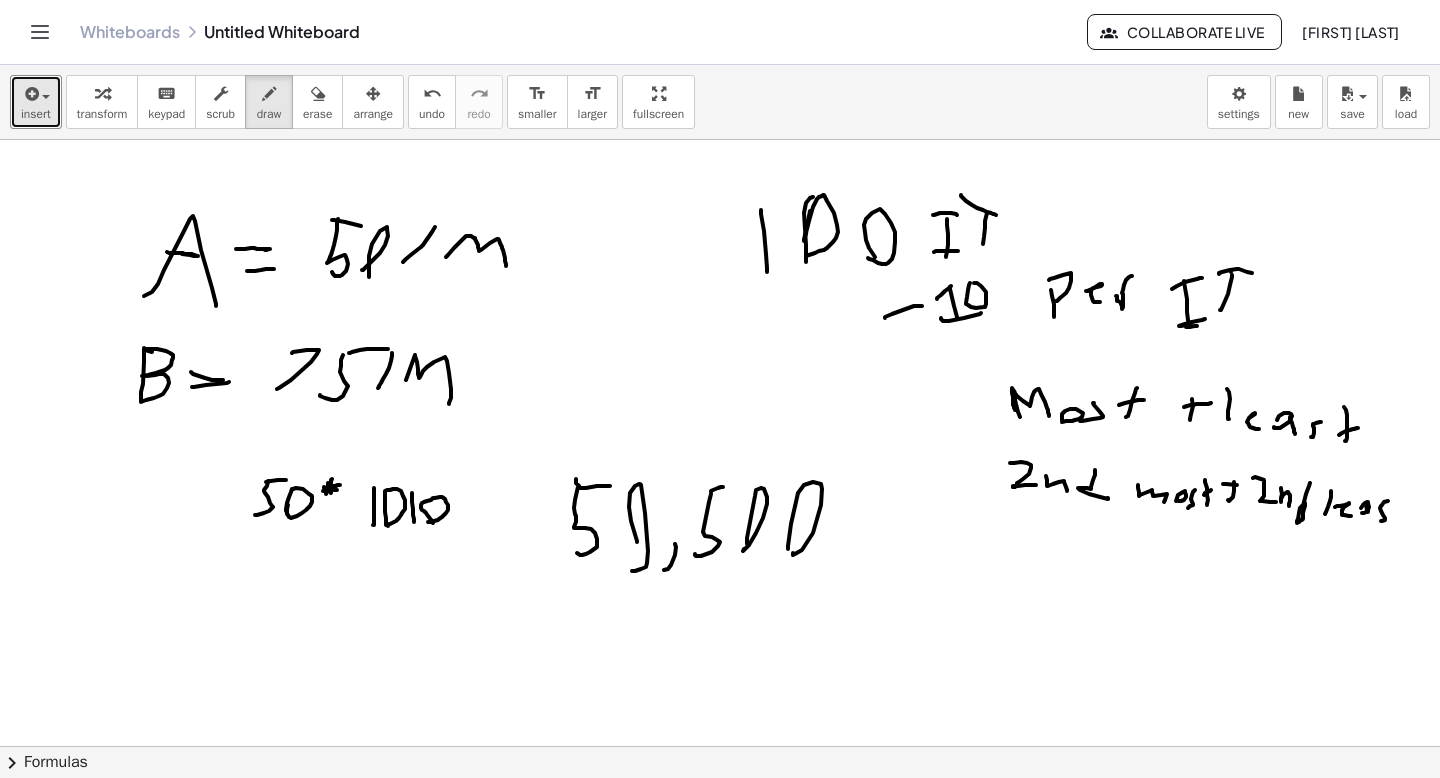 click at bounding box center [720, 811] 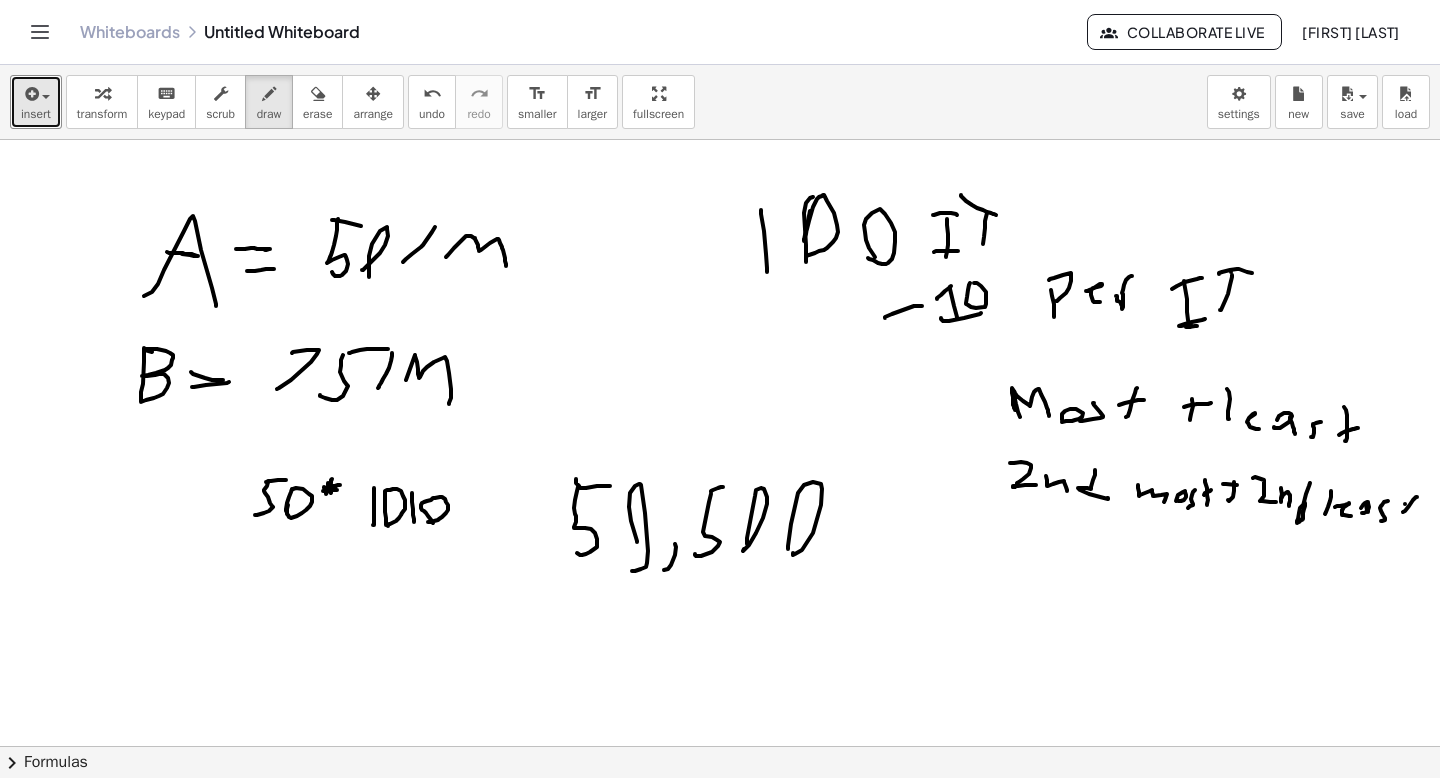 click at bounding box center [720, 811] 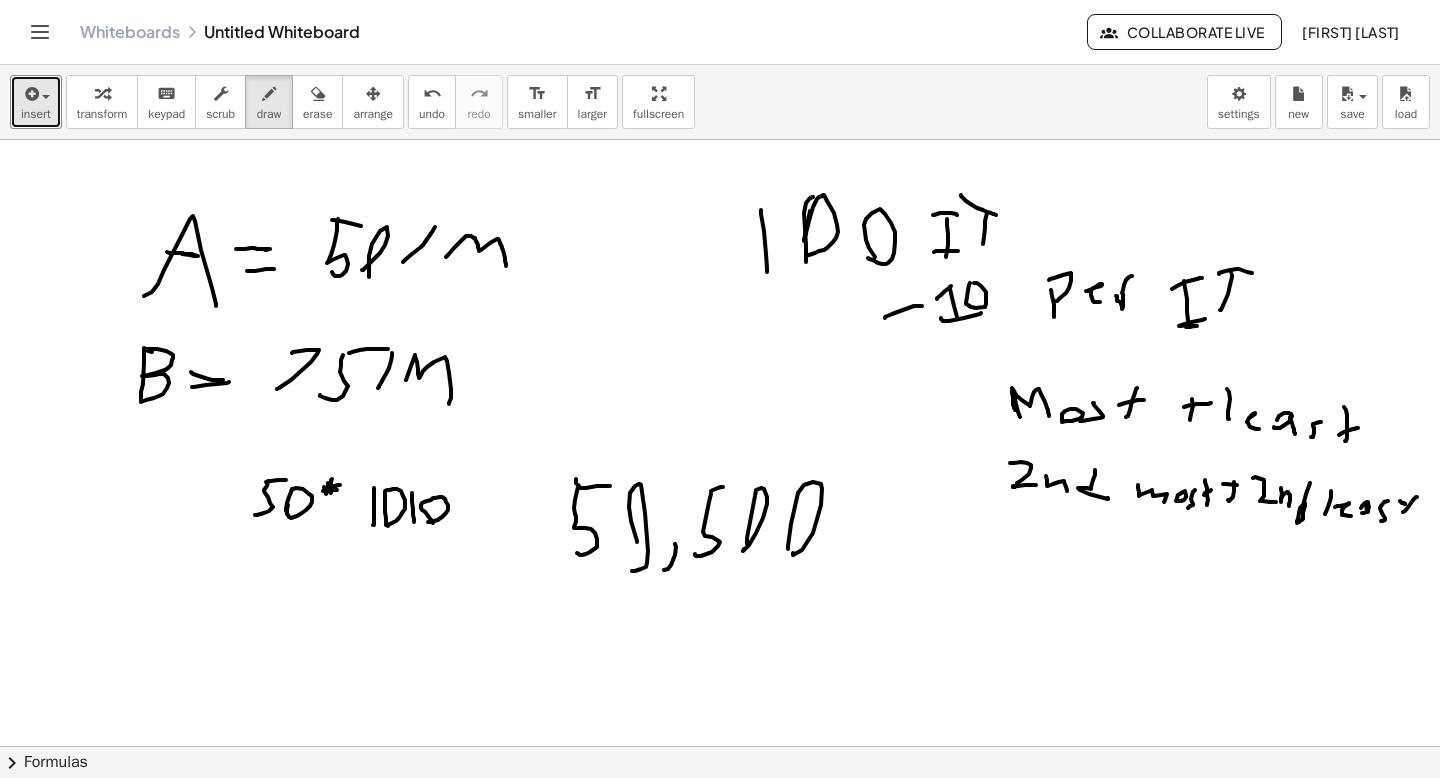click at bounding box center [720, 811] 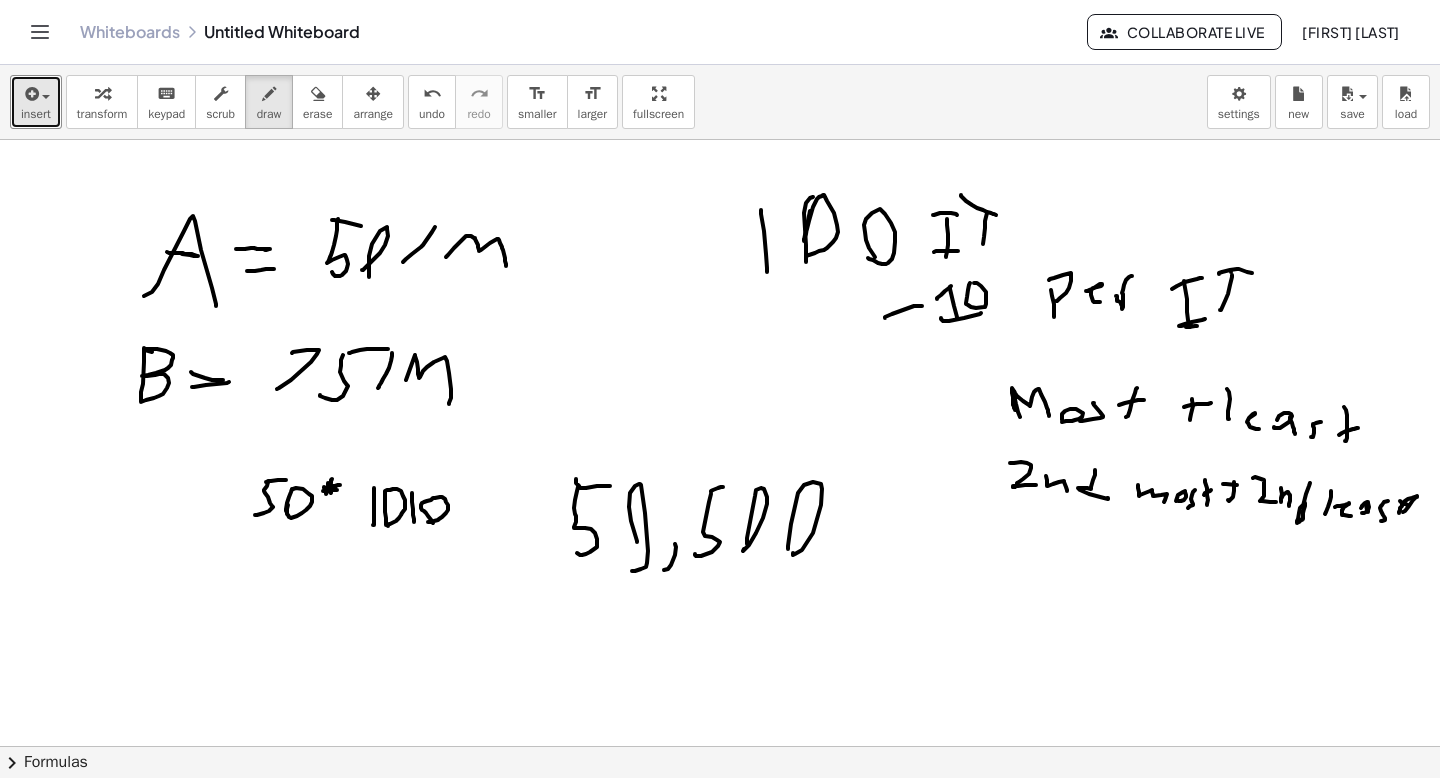 click at bounding box center [720, 811] 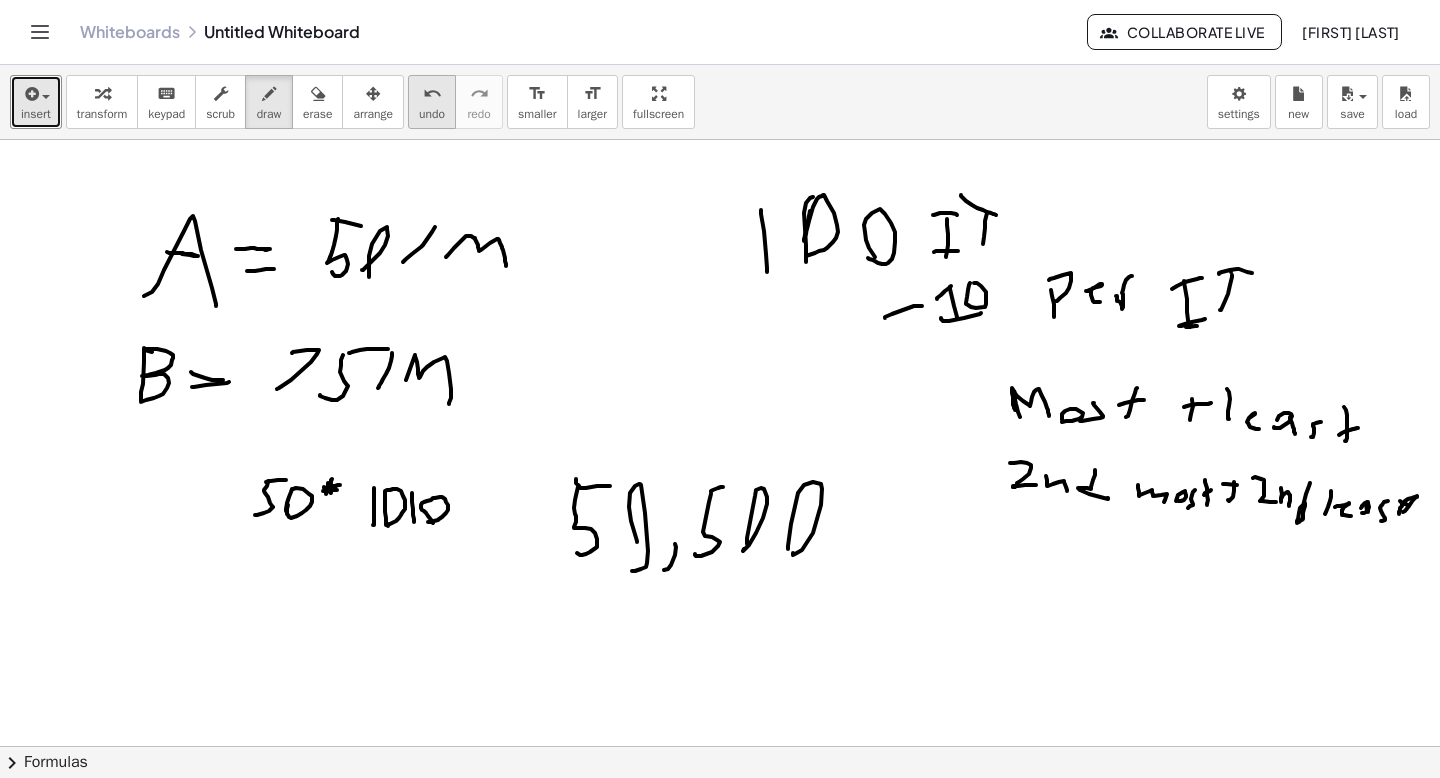 click on "undo" at bounding box center [432, 114] 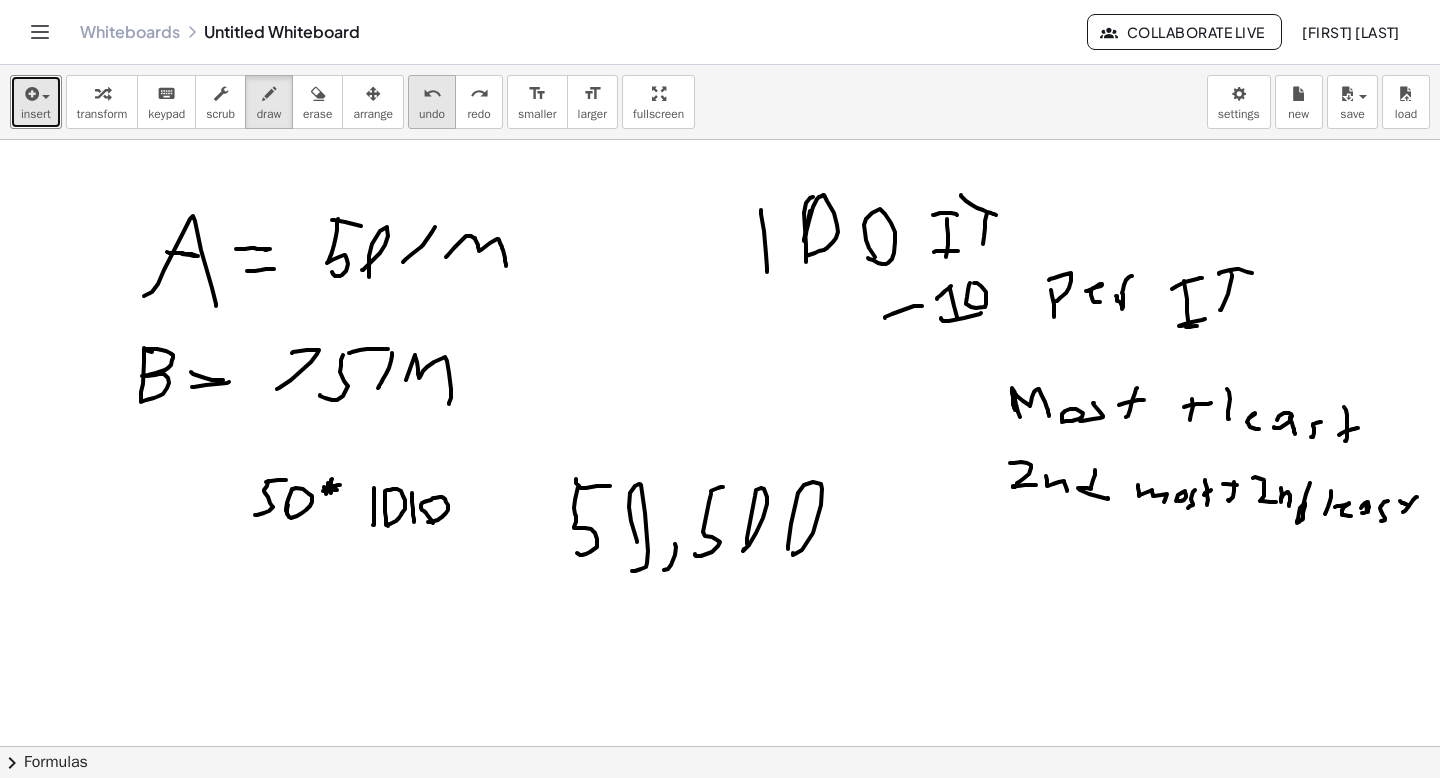 click on "undo" at bounding box center [432, 114] 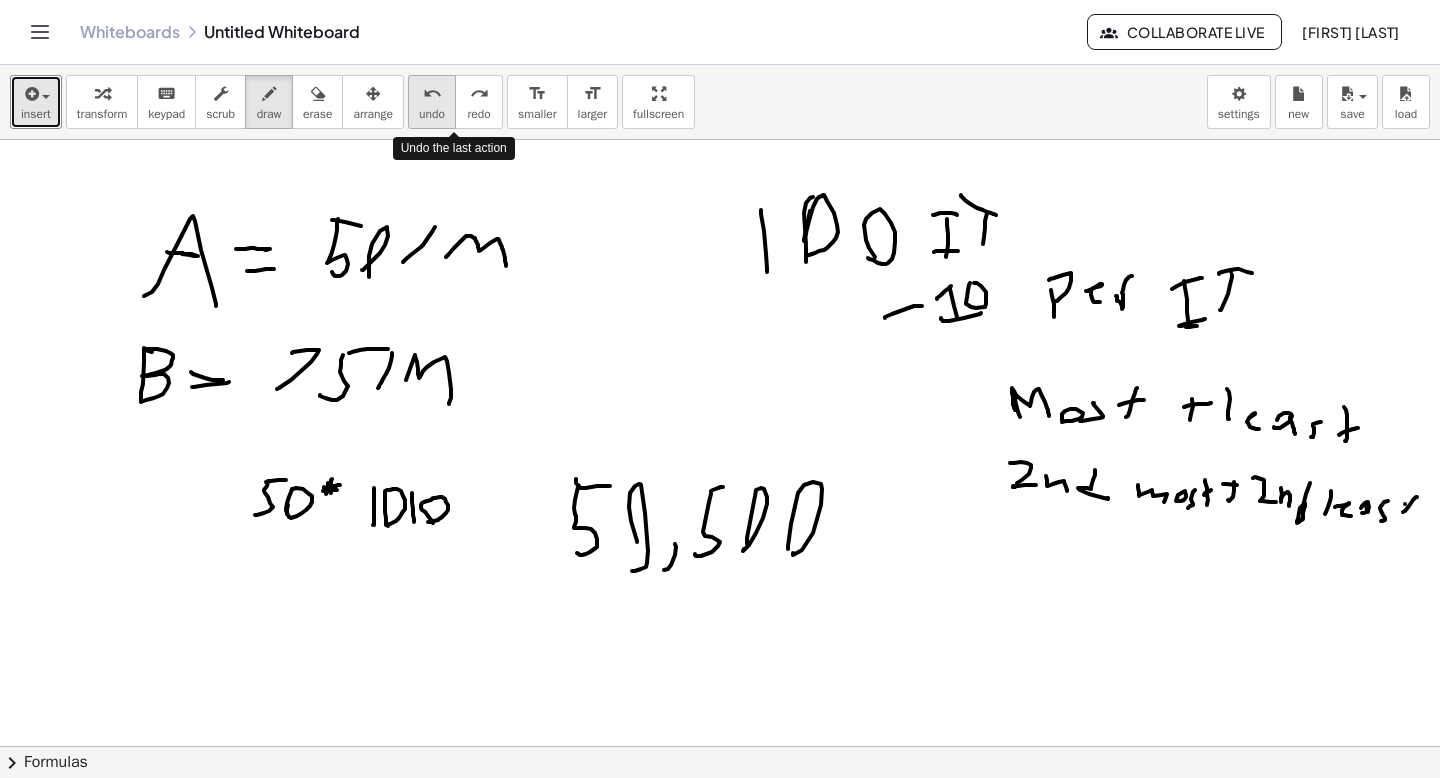 click on "undo" at bounding box center [432, 114] 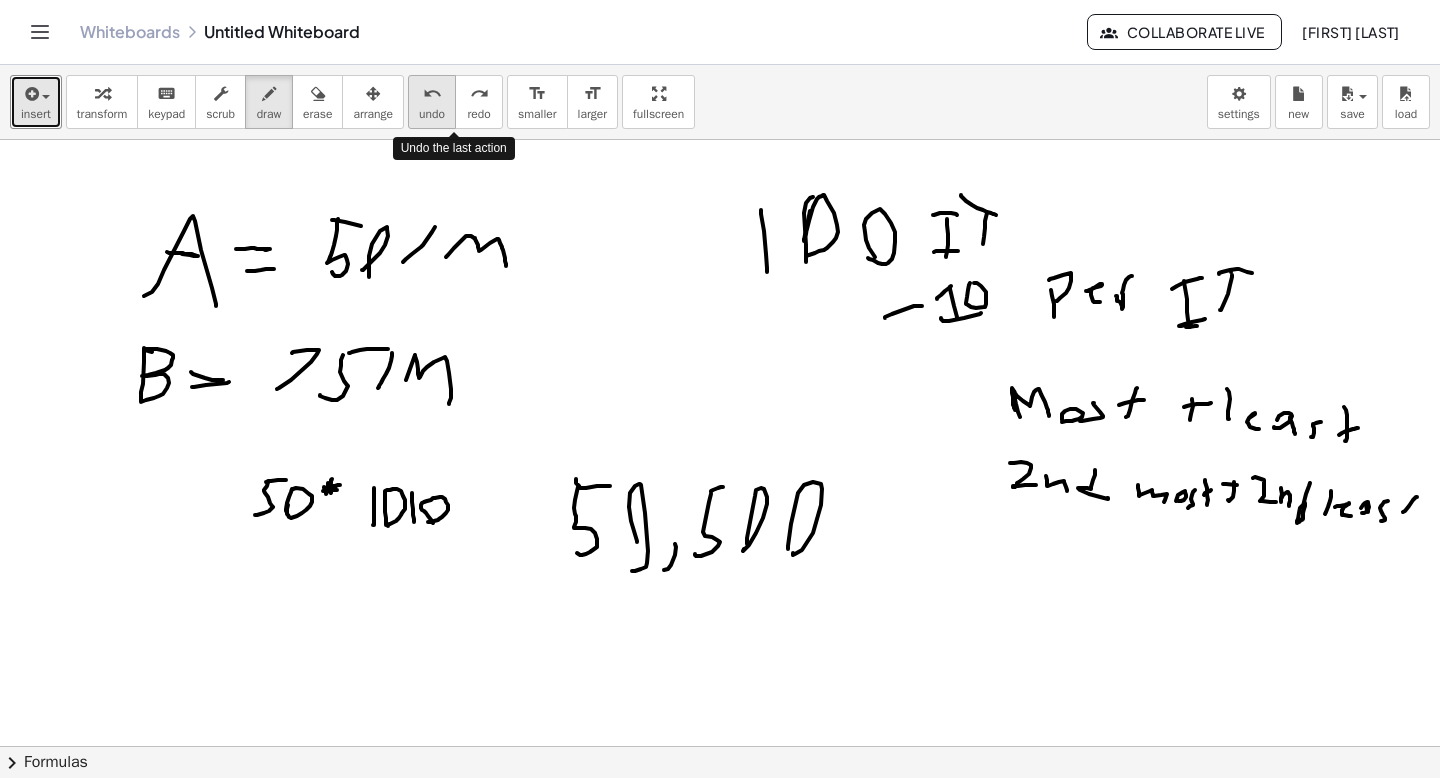 click on "undo" at bounding box center [432, 114] 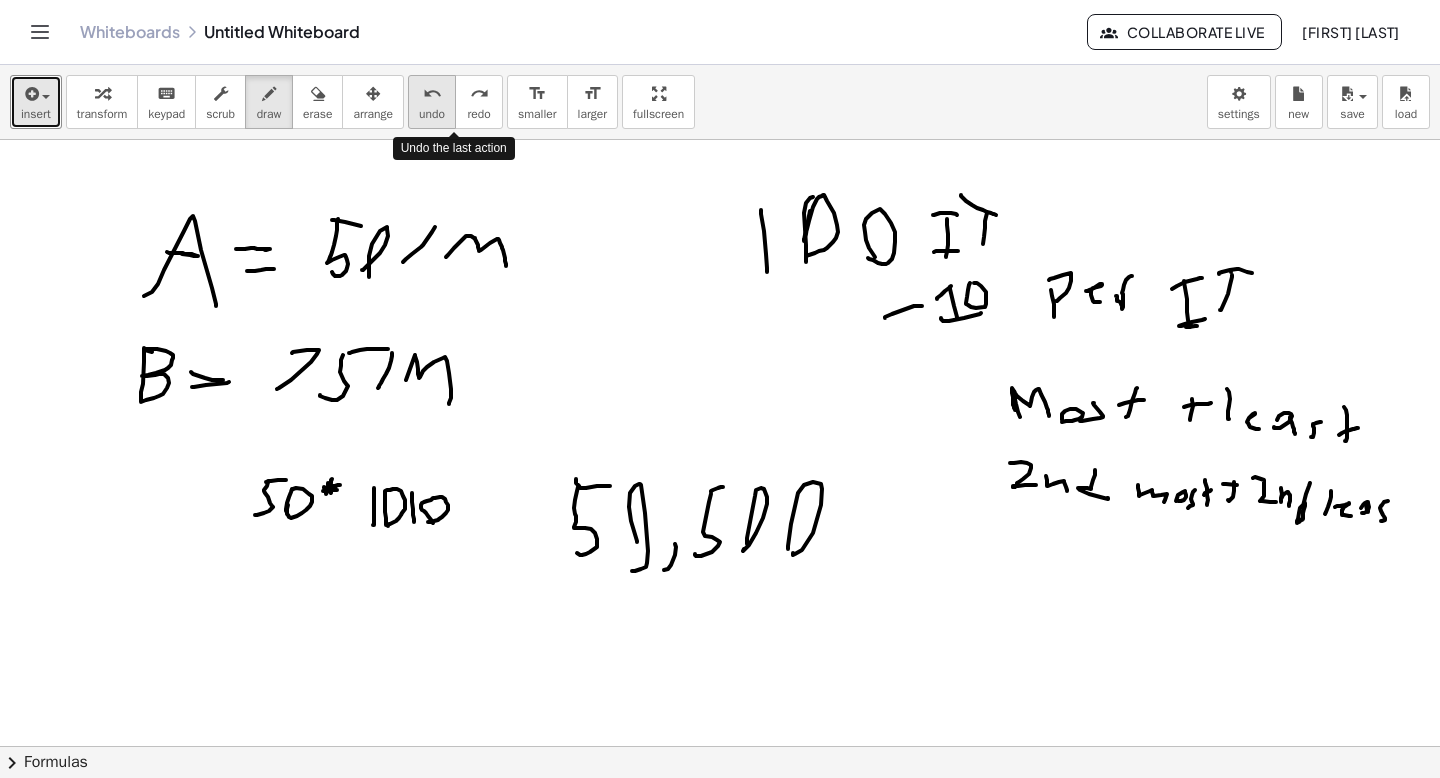 click on "undo" at bounding box center [432, 114] 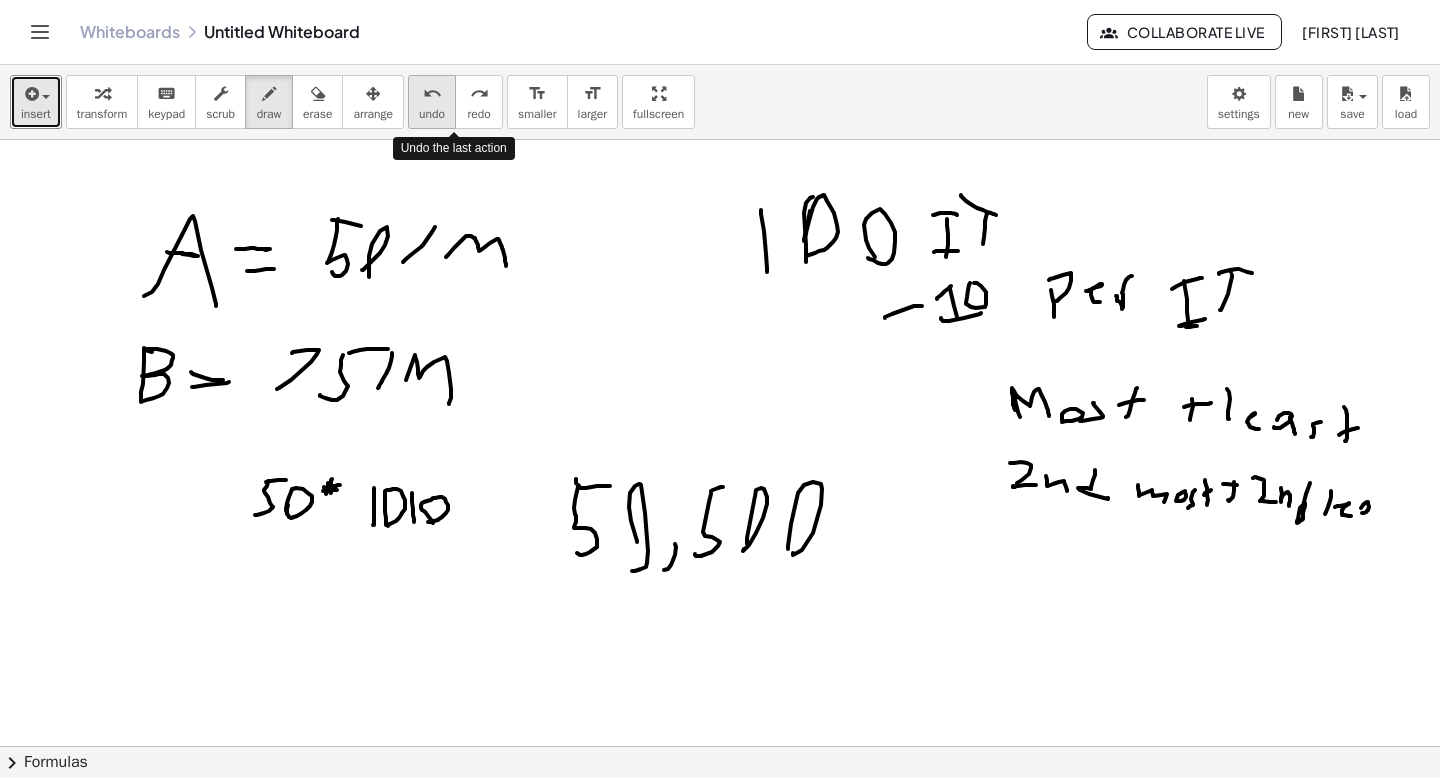 click on "undo" at bounding box center [432, 114] 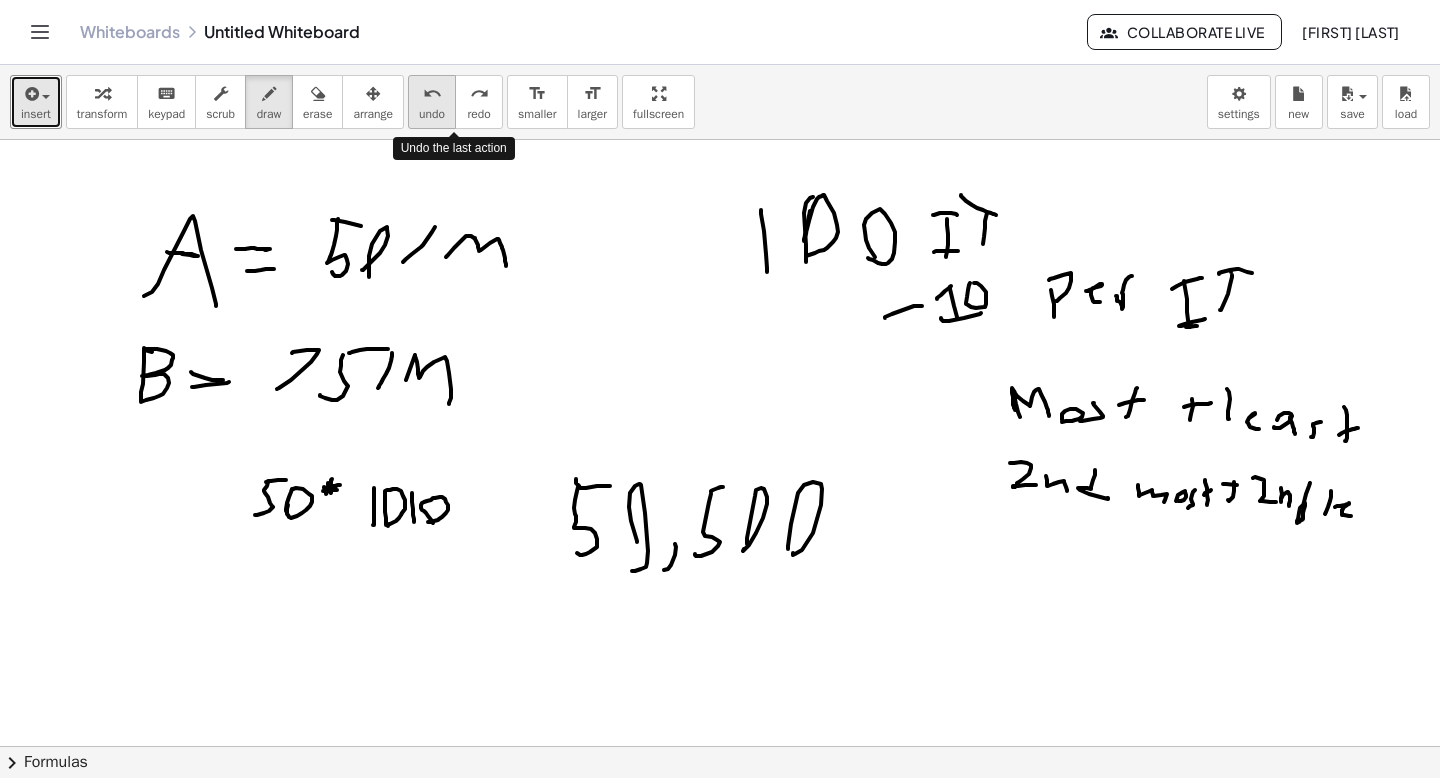 click on "undo" at bounding box center (432, 114) 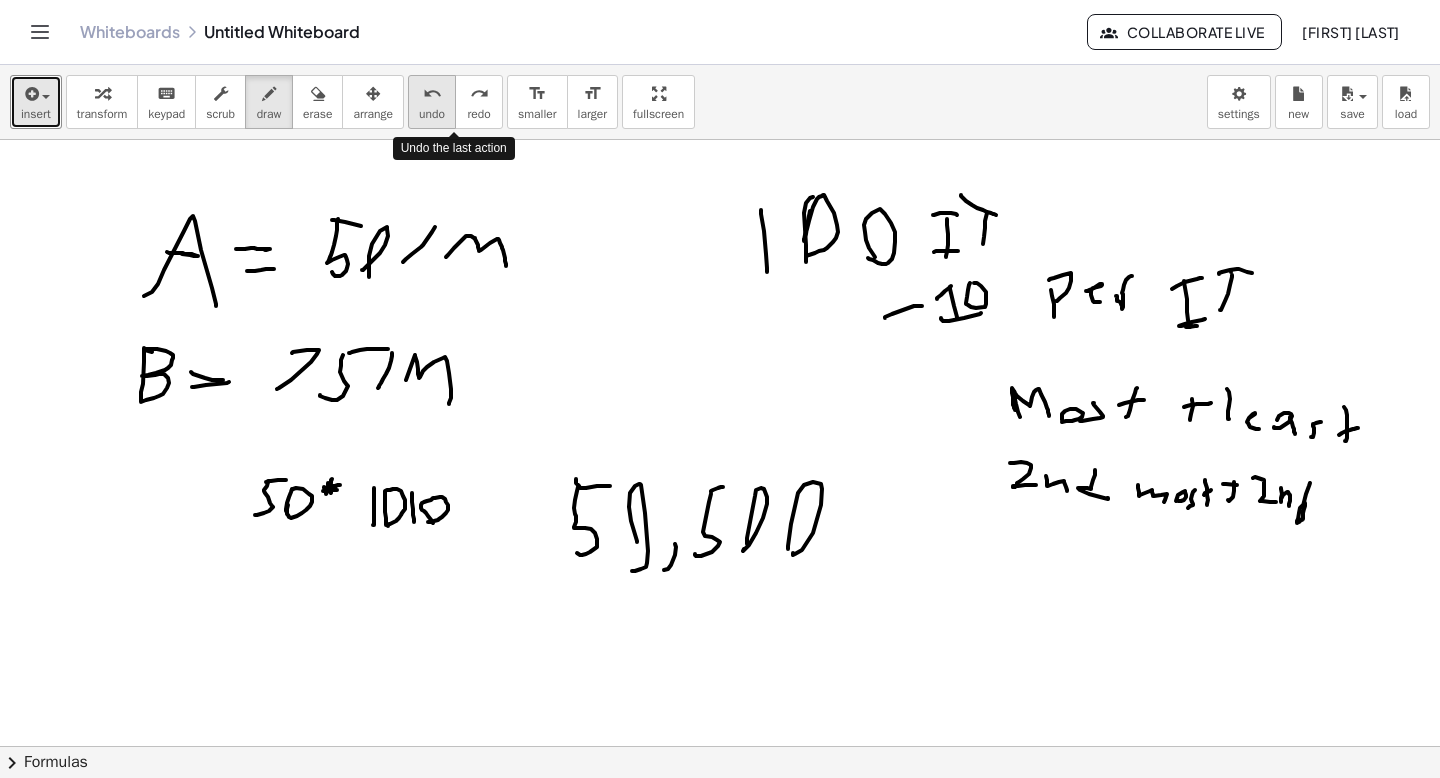 click on "undo" at bounding box center (432, 114) 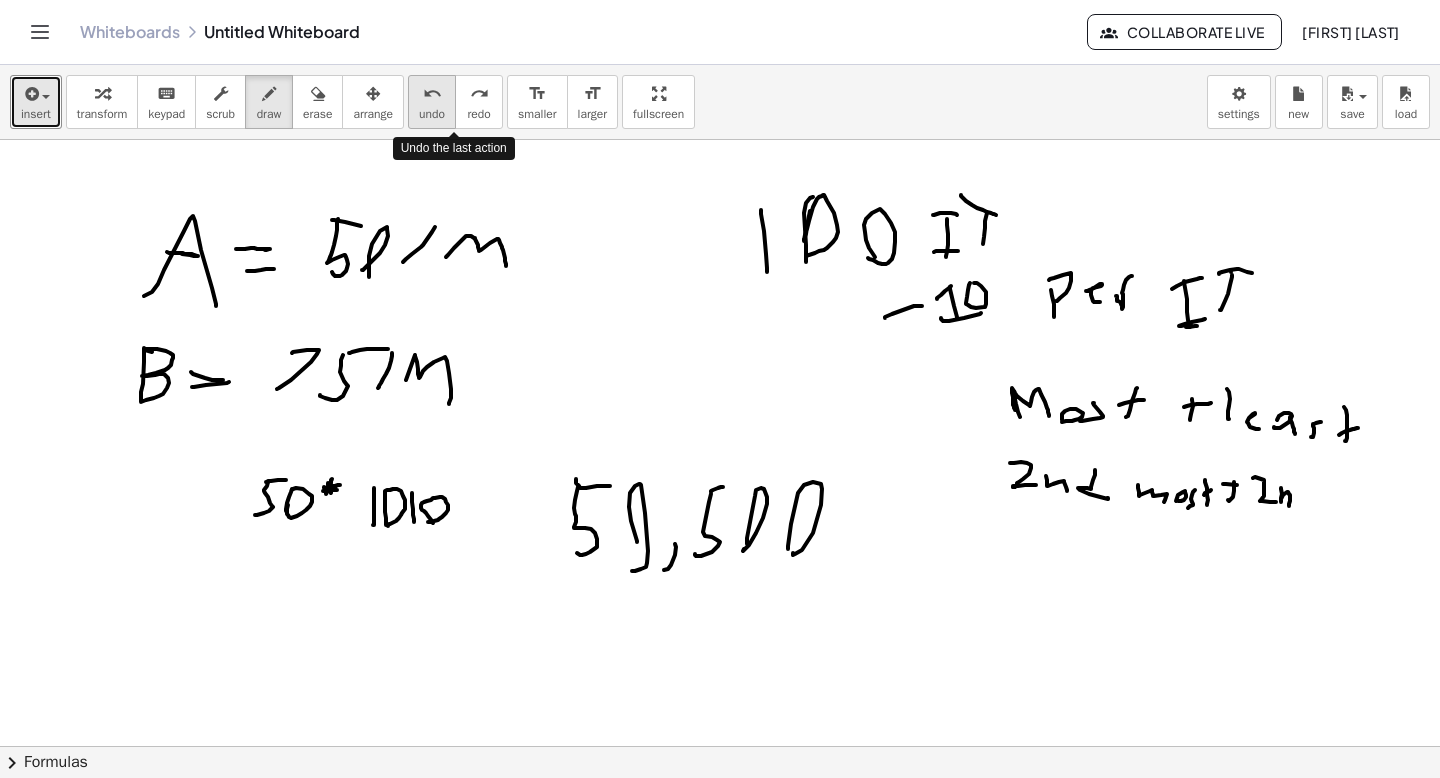 click on "undo" at bounding box center (432, 114) 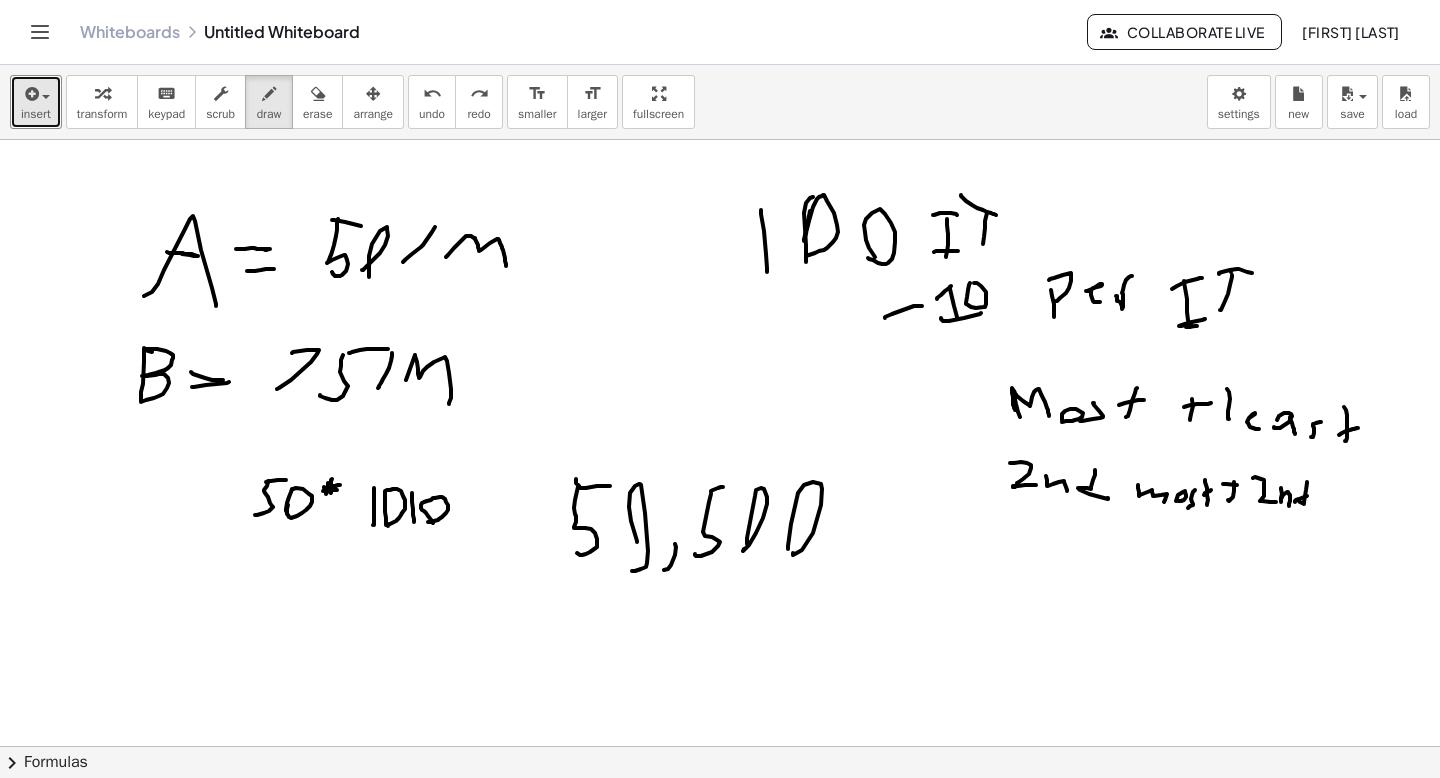 click at bounding box center [720, 811] 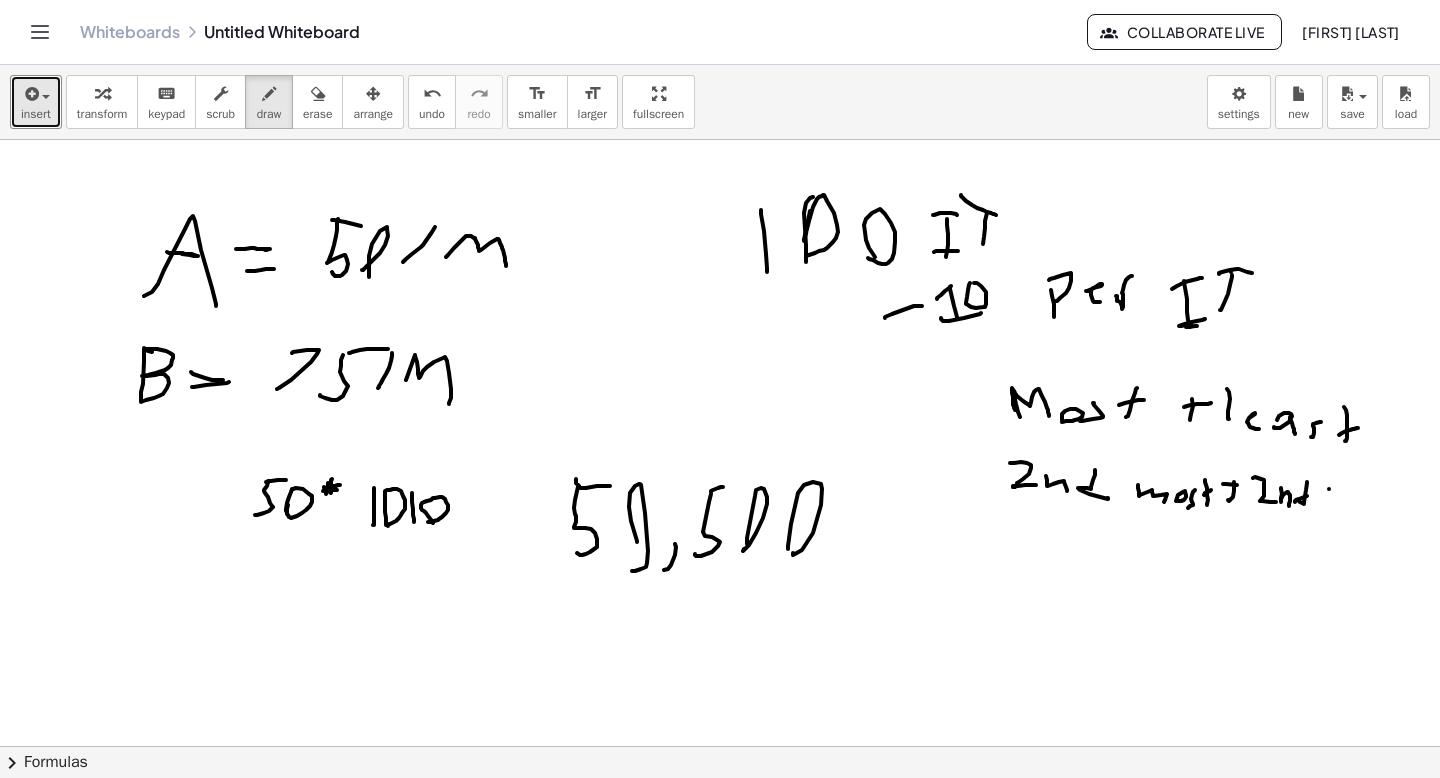 click at bounding box center [720, 811] 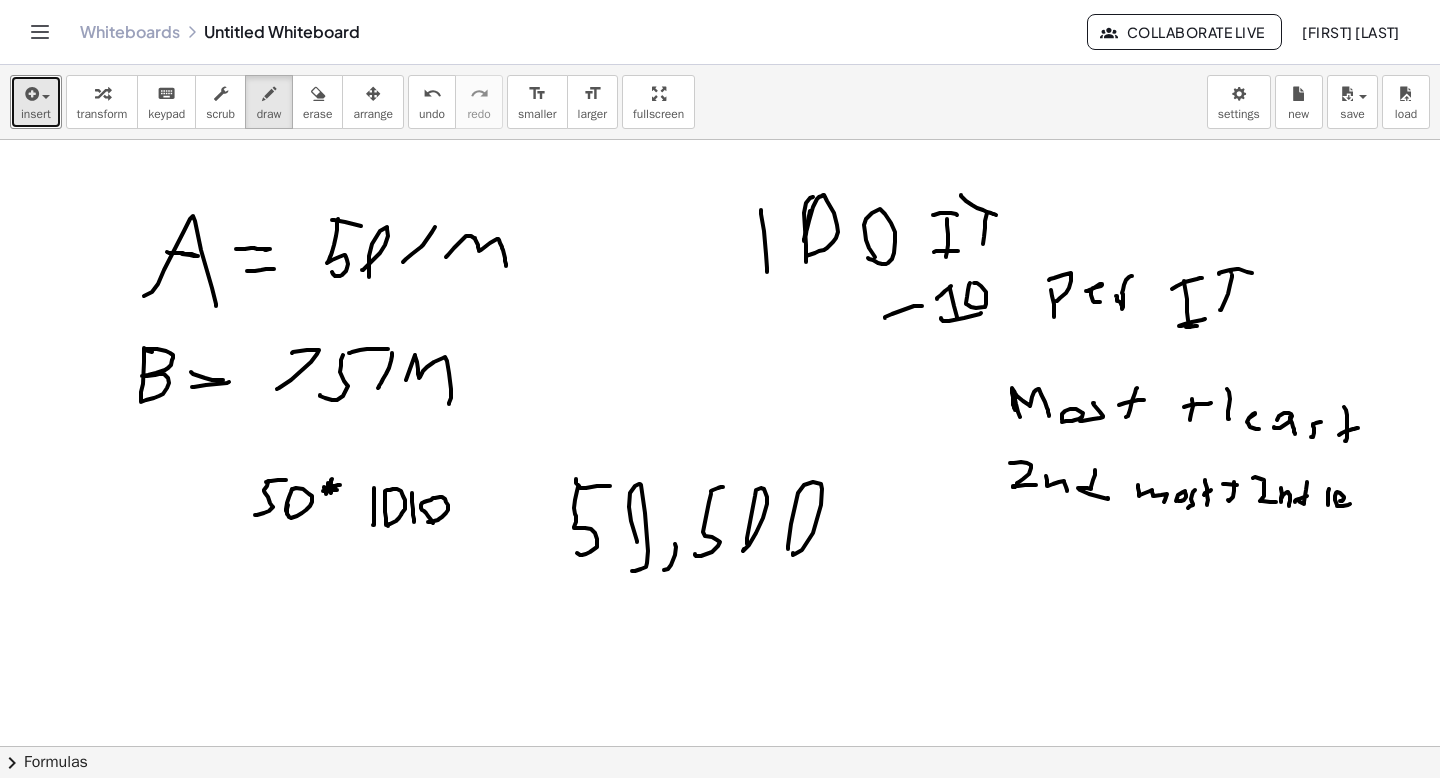 click at bounding box center (720, 811) 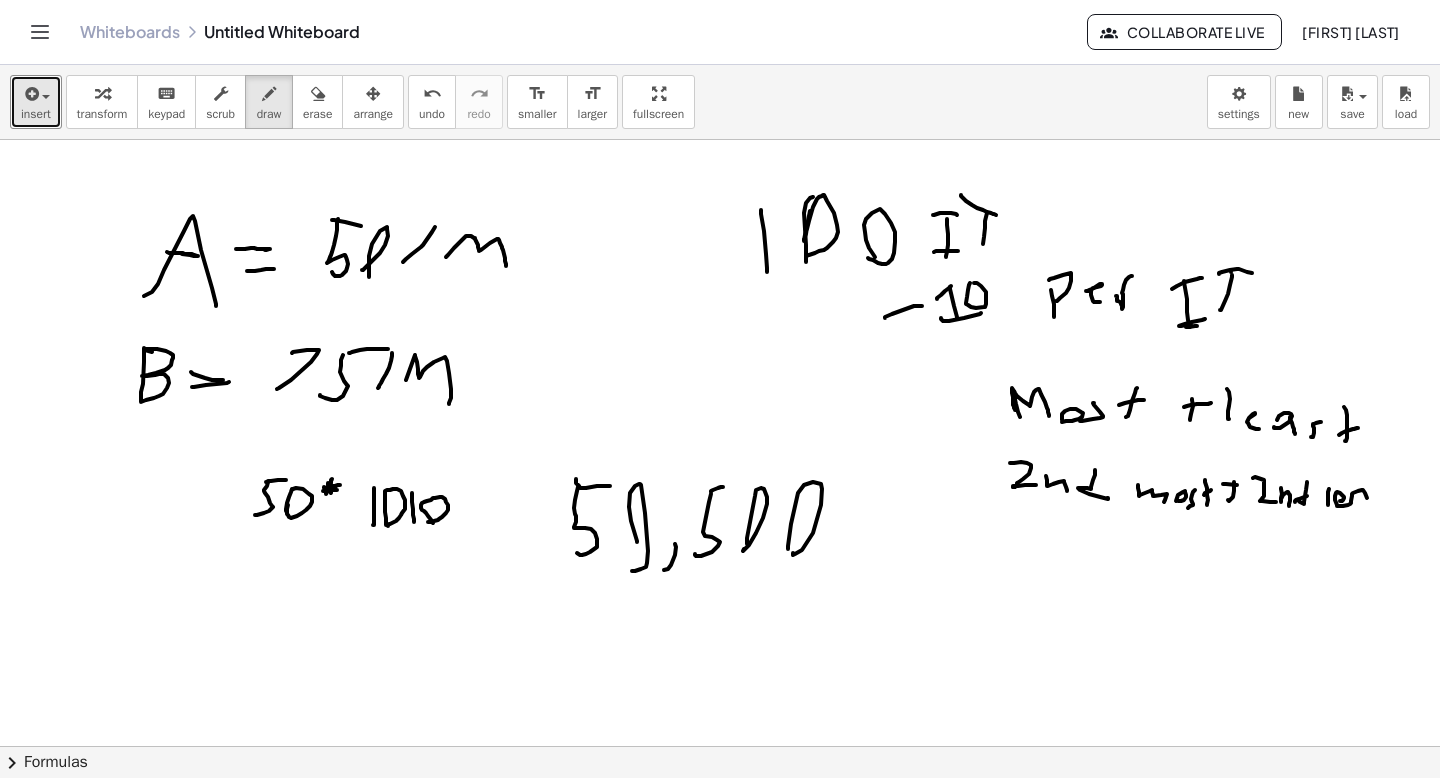 click at bounding box center [720, 811] 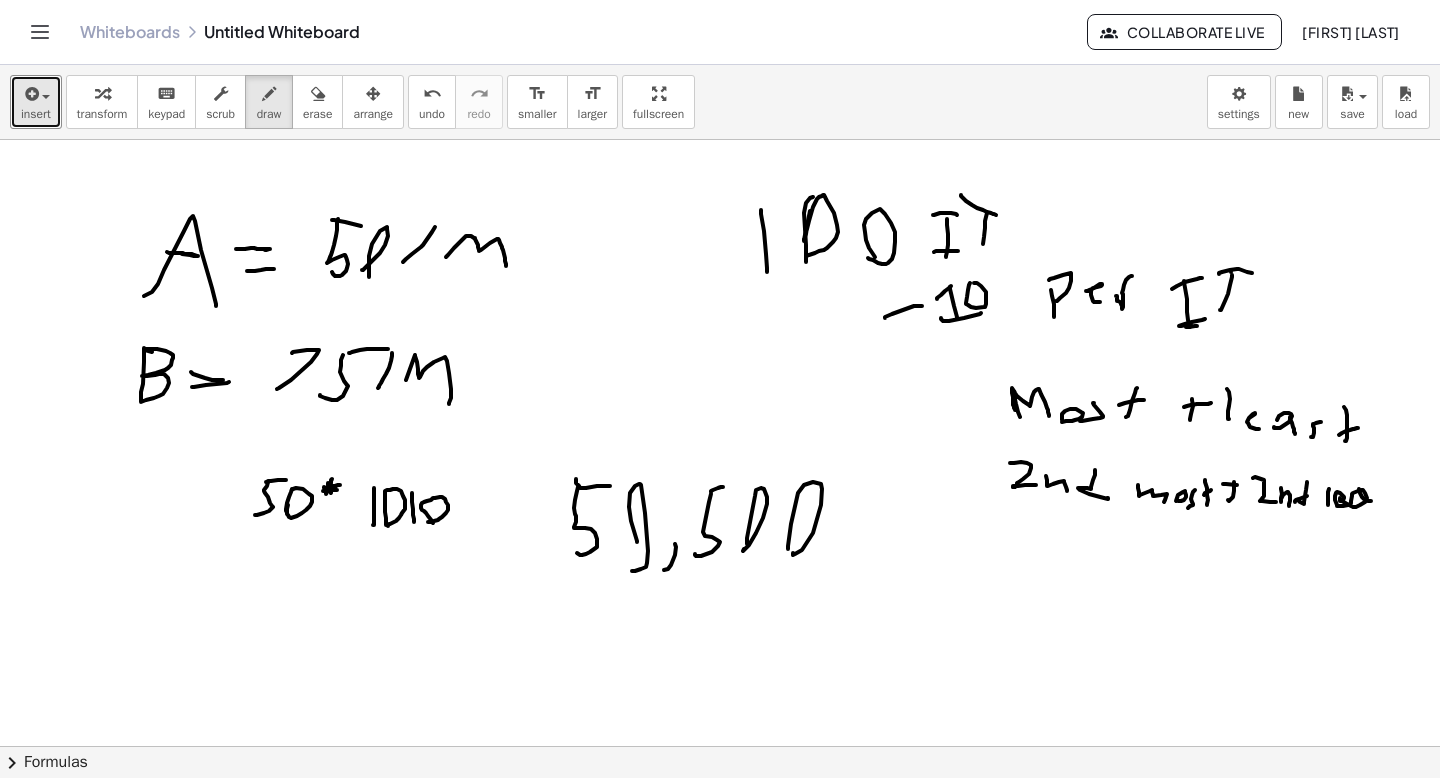 click at bounding box center (720, 811) 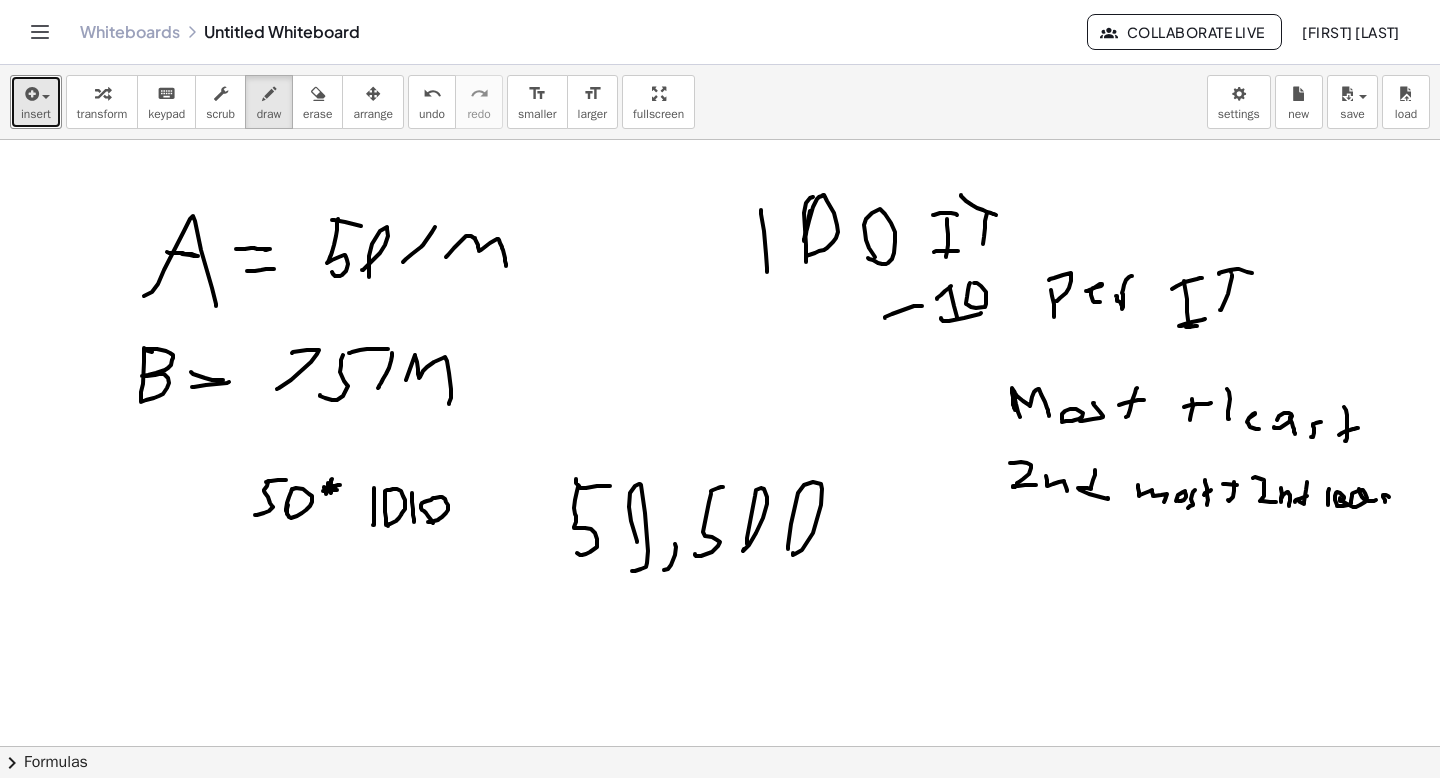 click at bounding box center (720, 811) 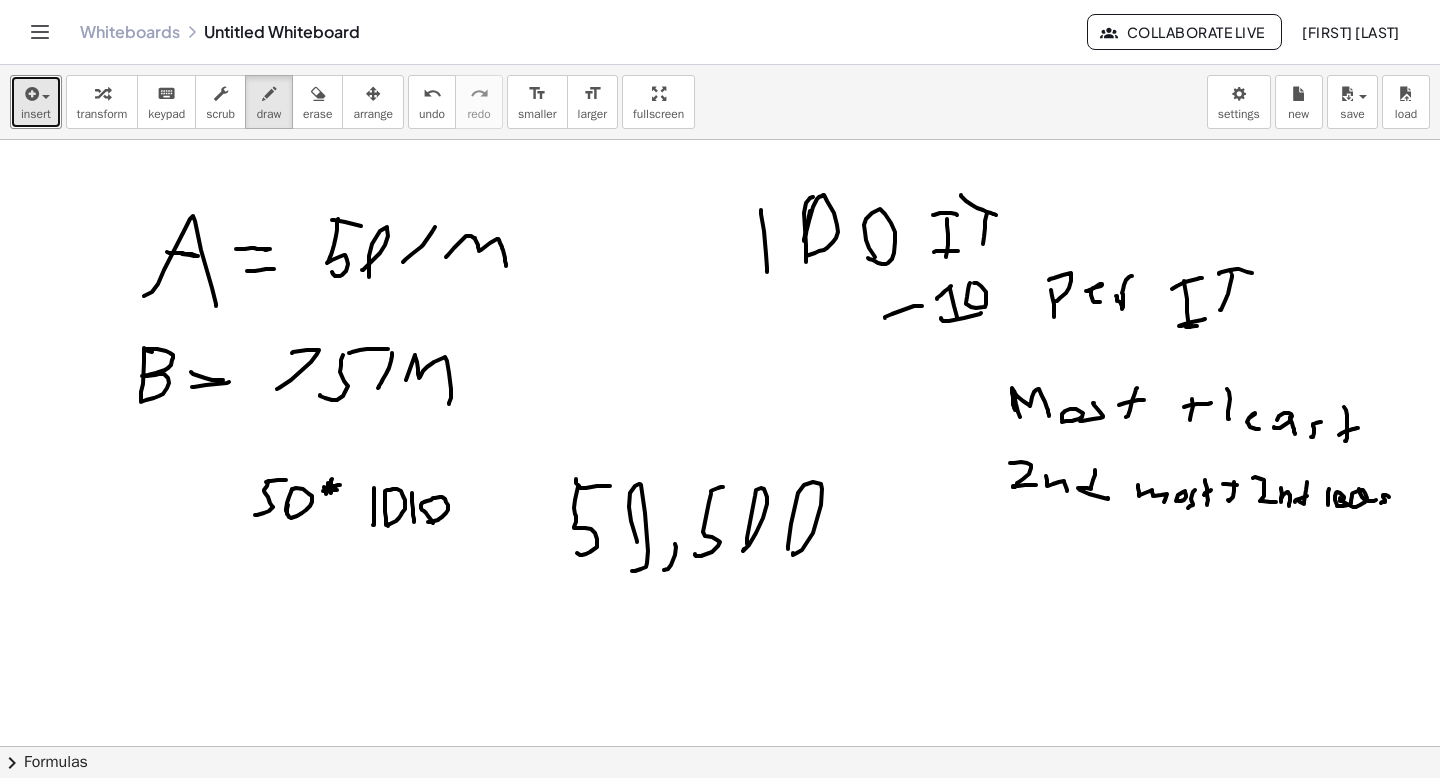 click at bounding box center (720, 811) 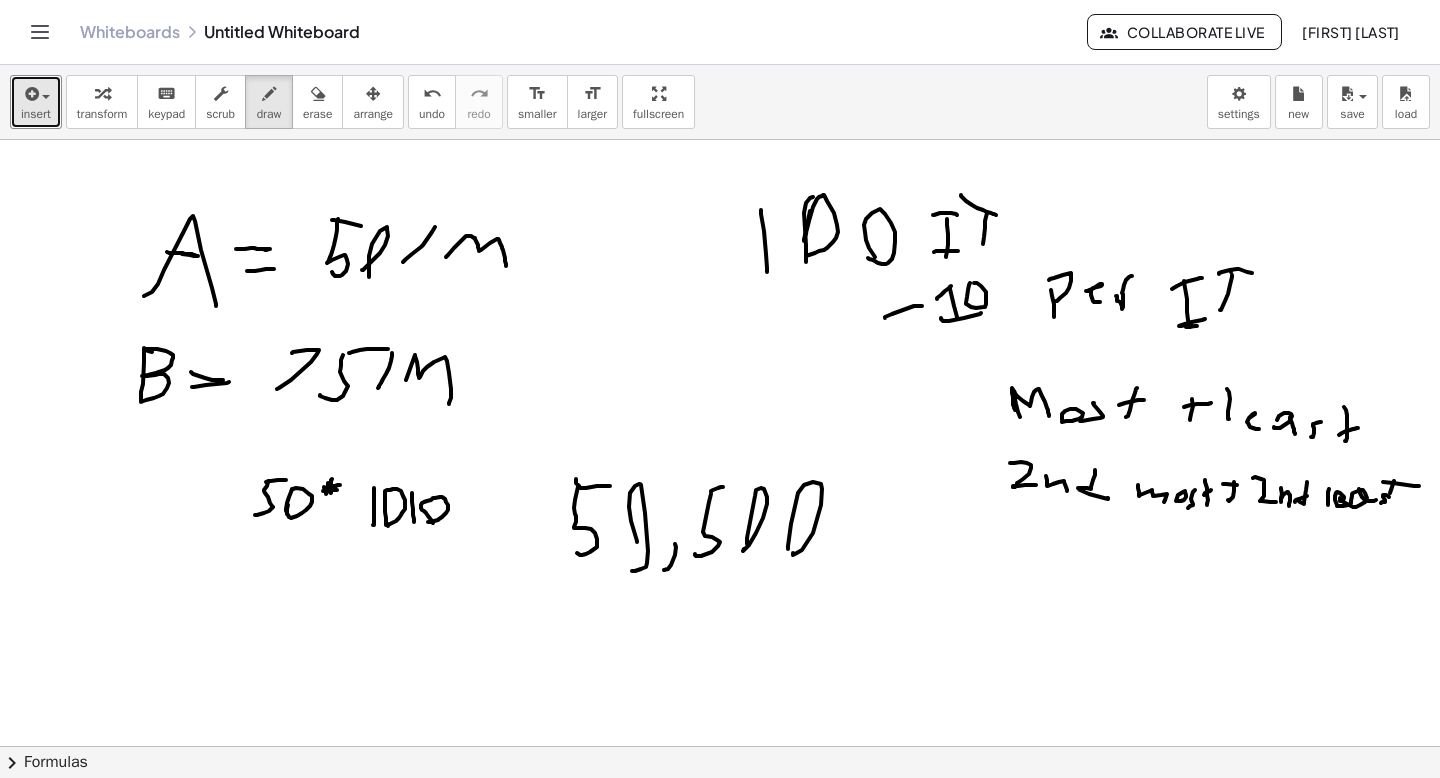 click at bounding box center [720, 811] 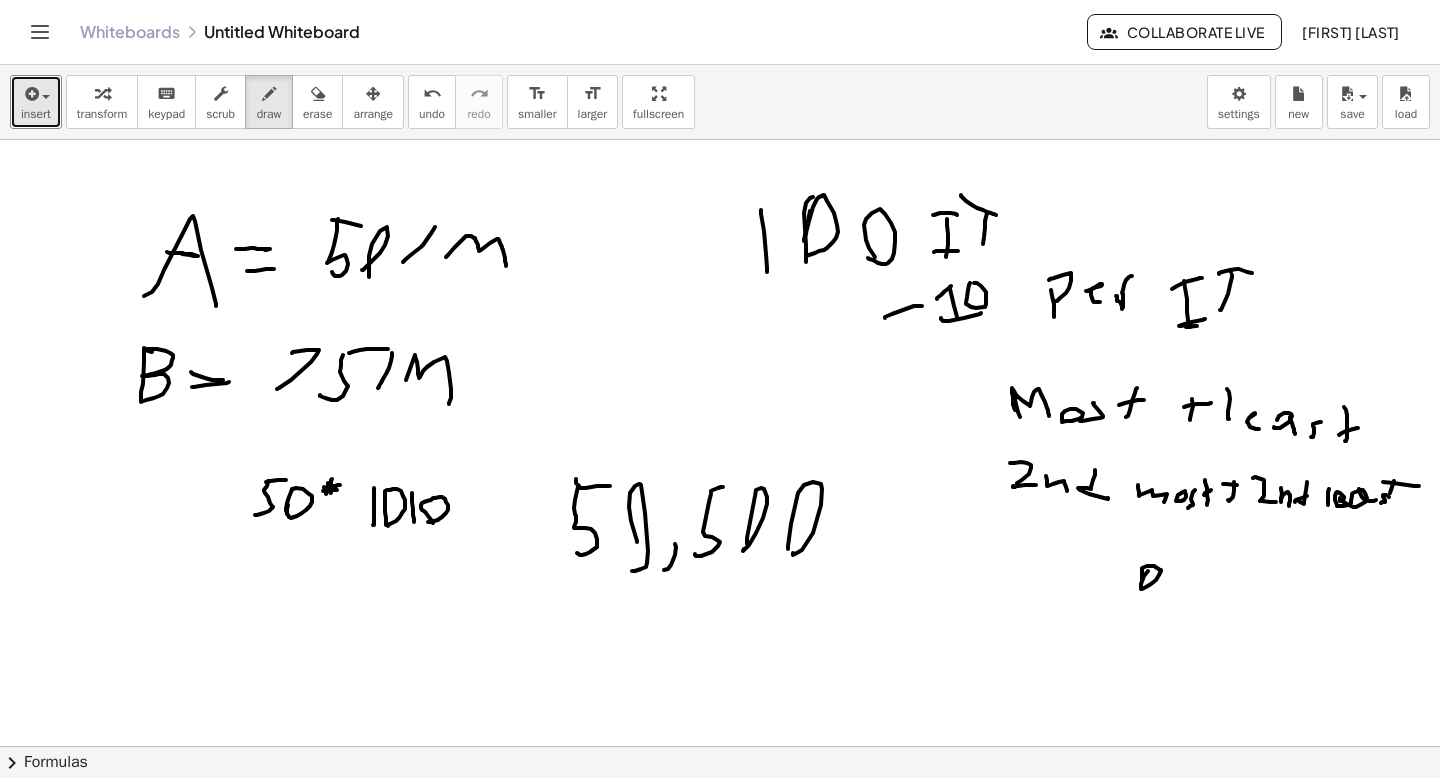 drag, startPoint x: 1142, startPoint y: 581, endPoint x: 1148, endPoint y: 571, distance: 11.661903 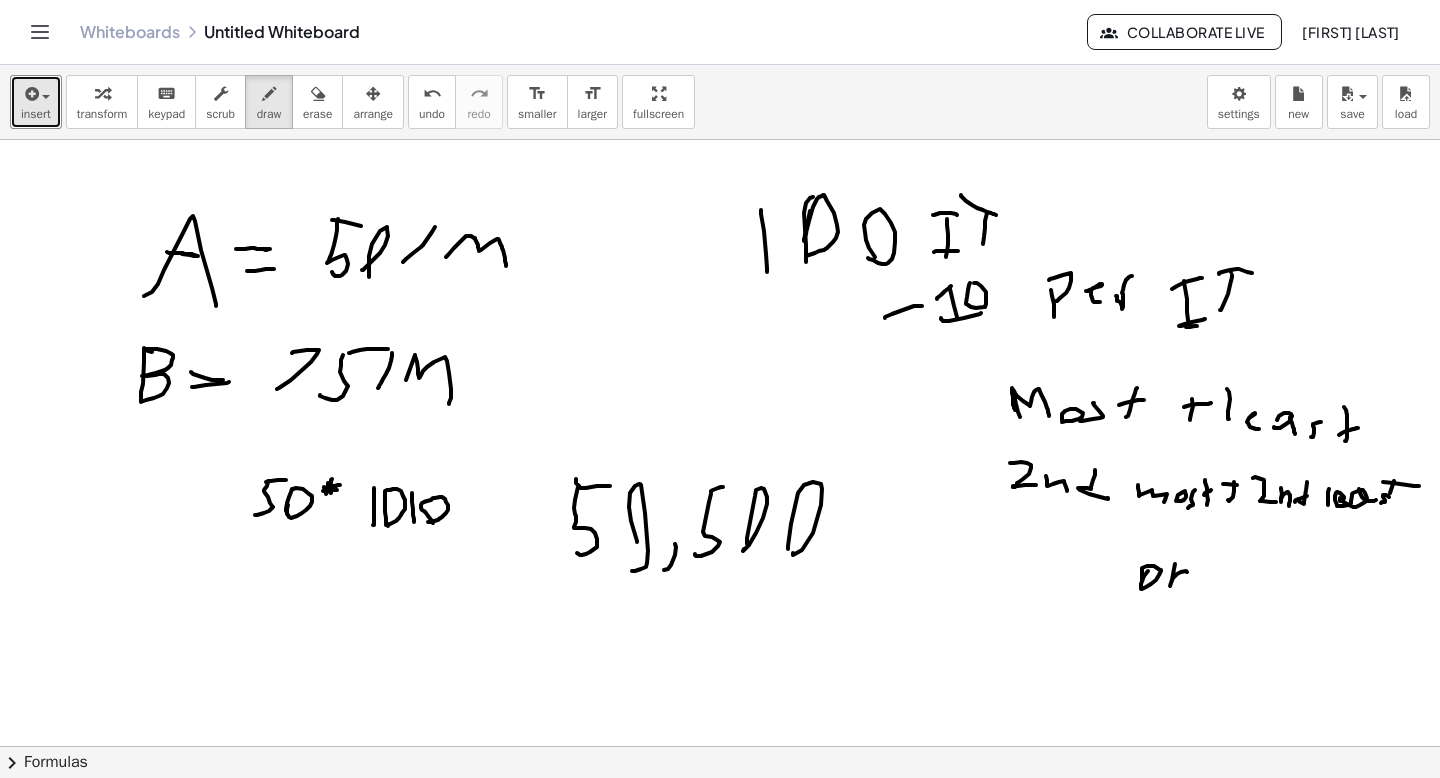 drag, startPoint x: 1172, startPoint y: 580, endPoint x: 1183, endPoint y: 591, distance: 15.556349 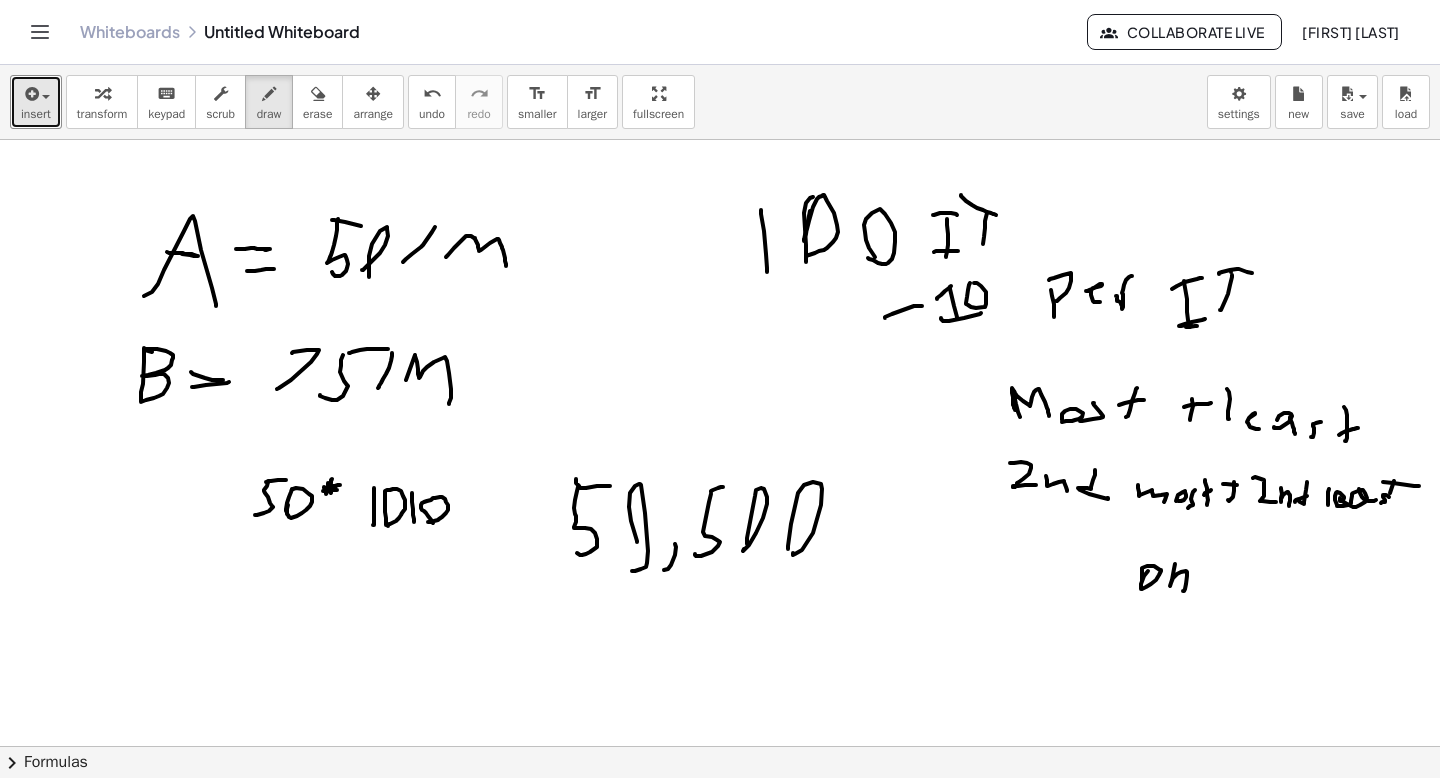 drag, startPoint x: 1156, startPoint y: 573, endPoint x: 1156, endPoint y: 590, distance: 17 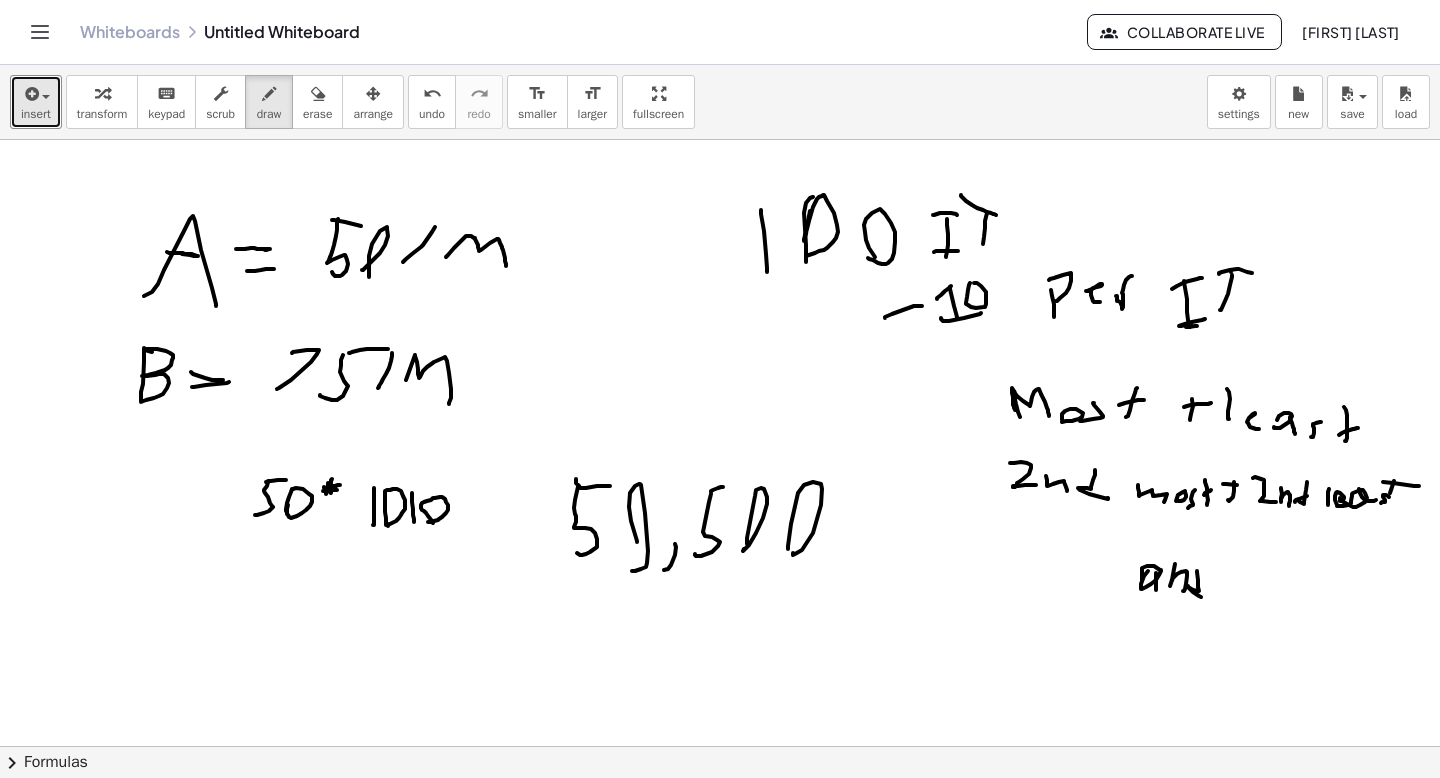 drag, startPoint x: 1197, startPoint y: 571, endPoint x: 1203, endPoint y: 598, distance: 27.658634 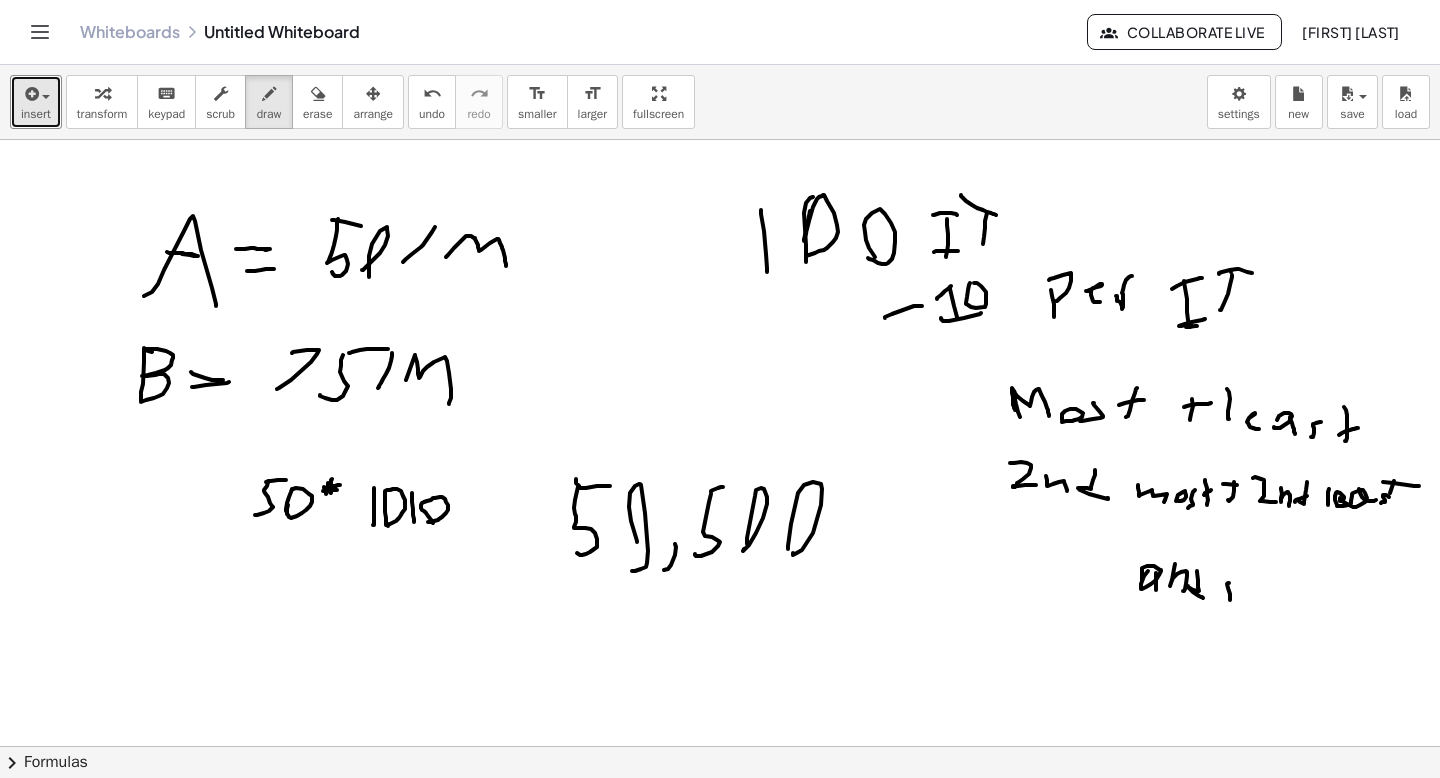 drag, startPoint x: 1229, startPoint y: 583, endPoint x: 1229, endPoint y: 601, distance: 18 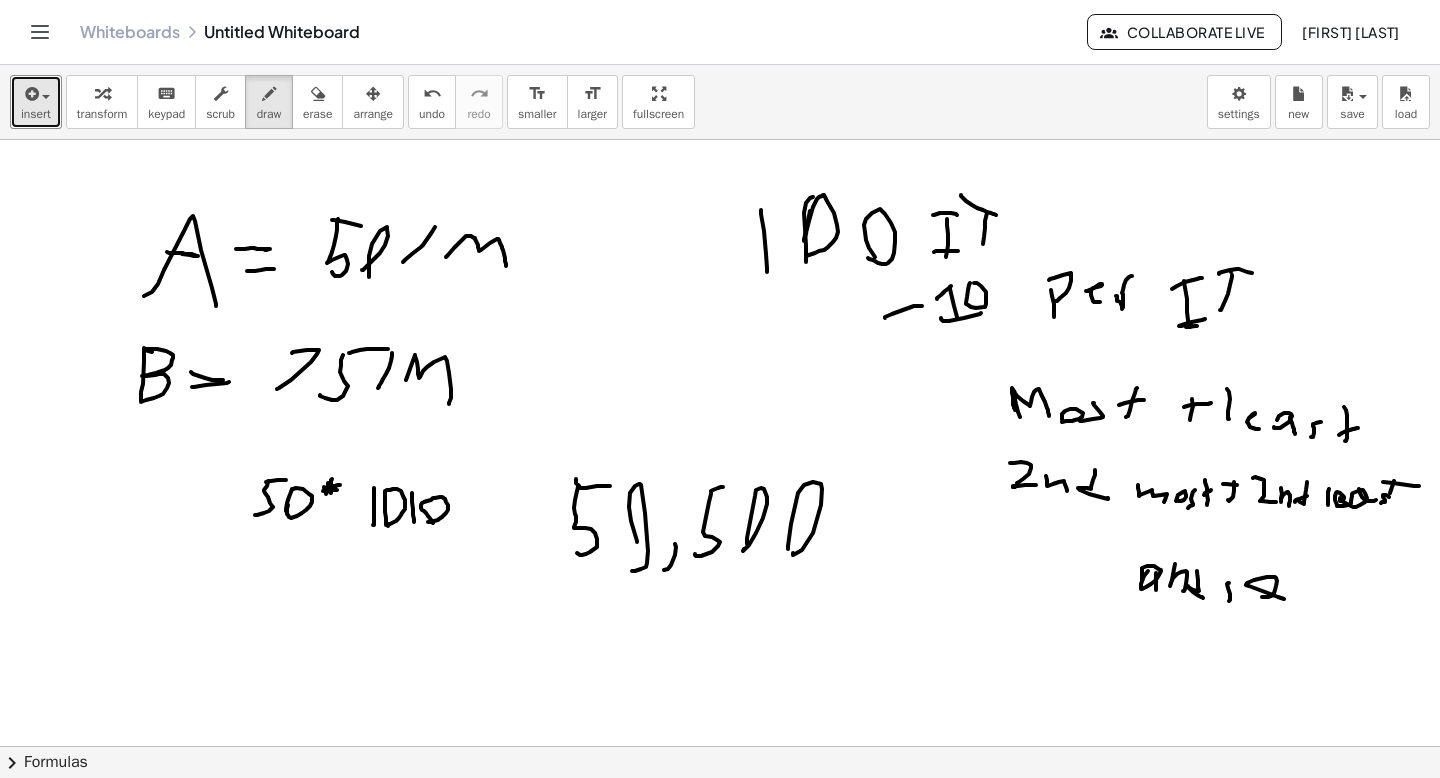 drag, startPoint x: 1284, startPoint y: 599, endPoint x: 1262, endPoint y: 597, distance: 22.090721 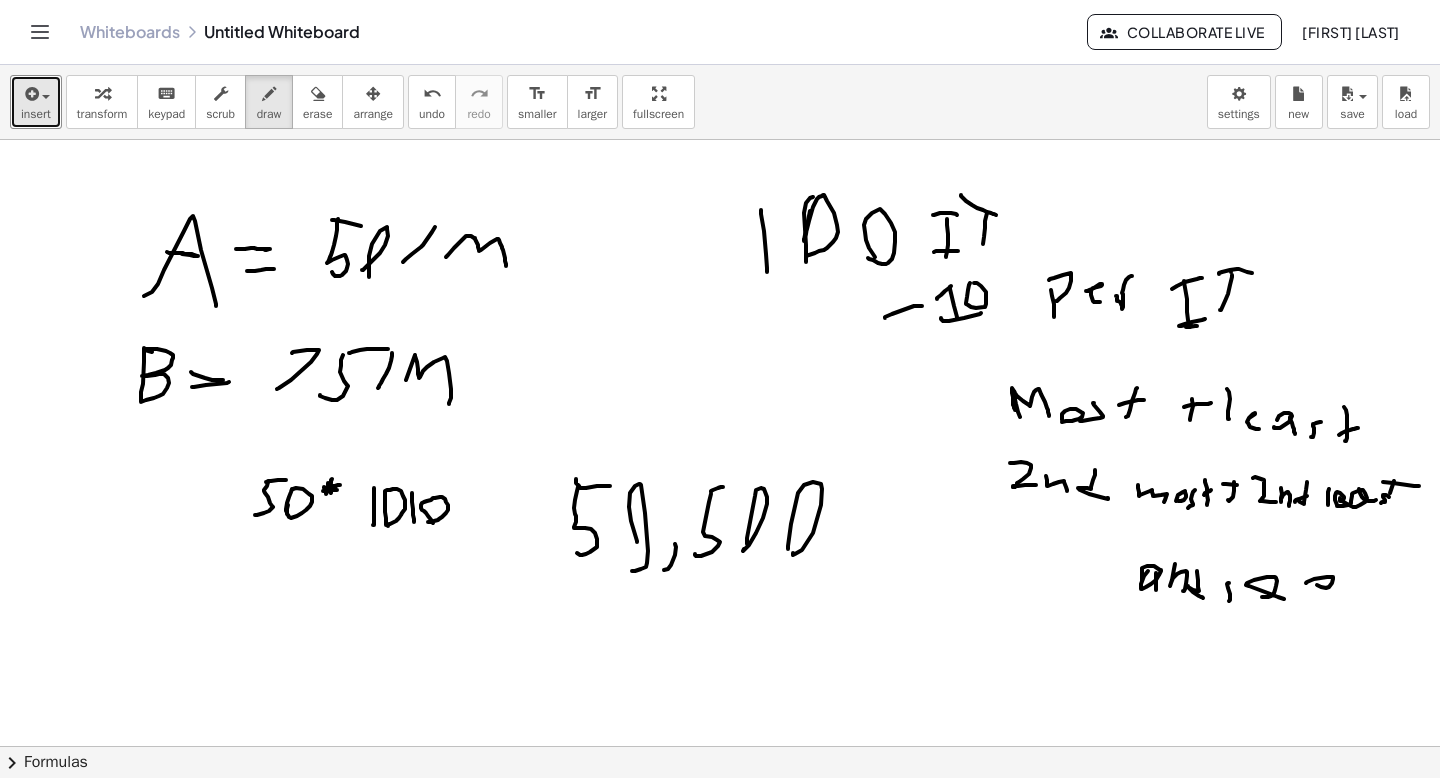 drag, startPoint x: 1306, startPoint y: 583, endPoint x: 1327, endPoint y: 578, distance: 21.587032 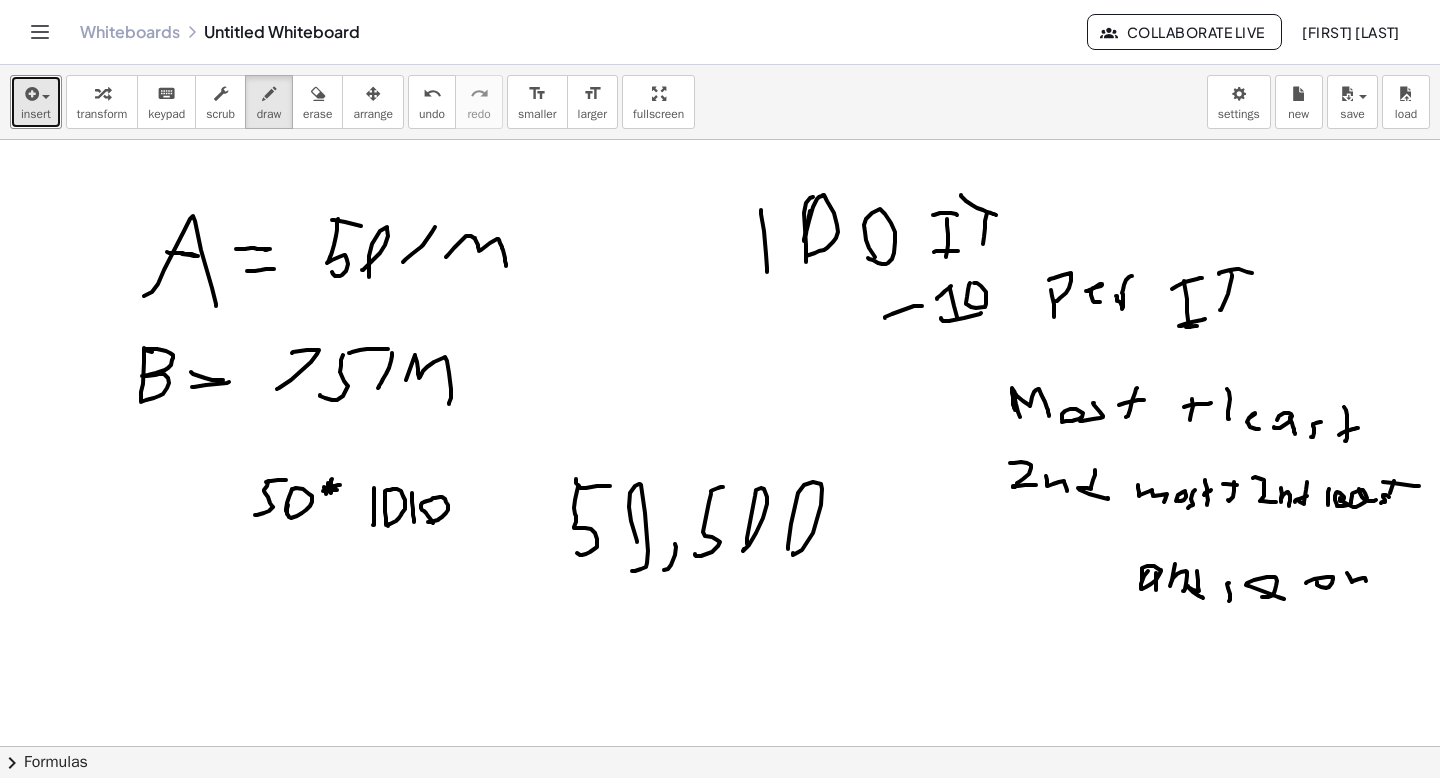 drag, startPoint x: 1347, startPoint y: 573, endPoint x: 1370, endPoint y: 588, distance: 27.45906 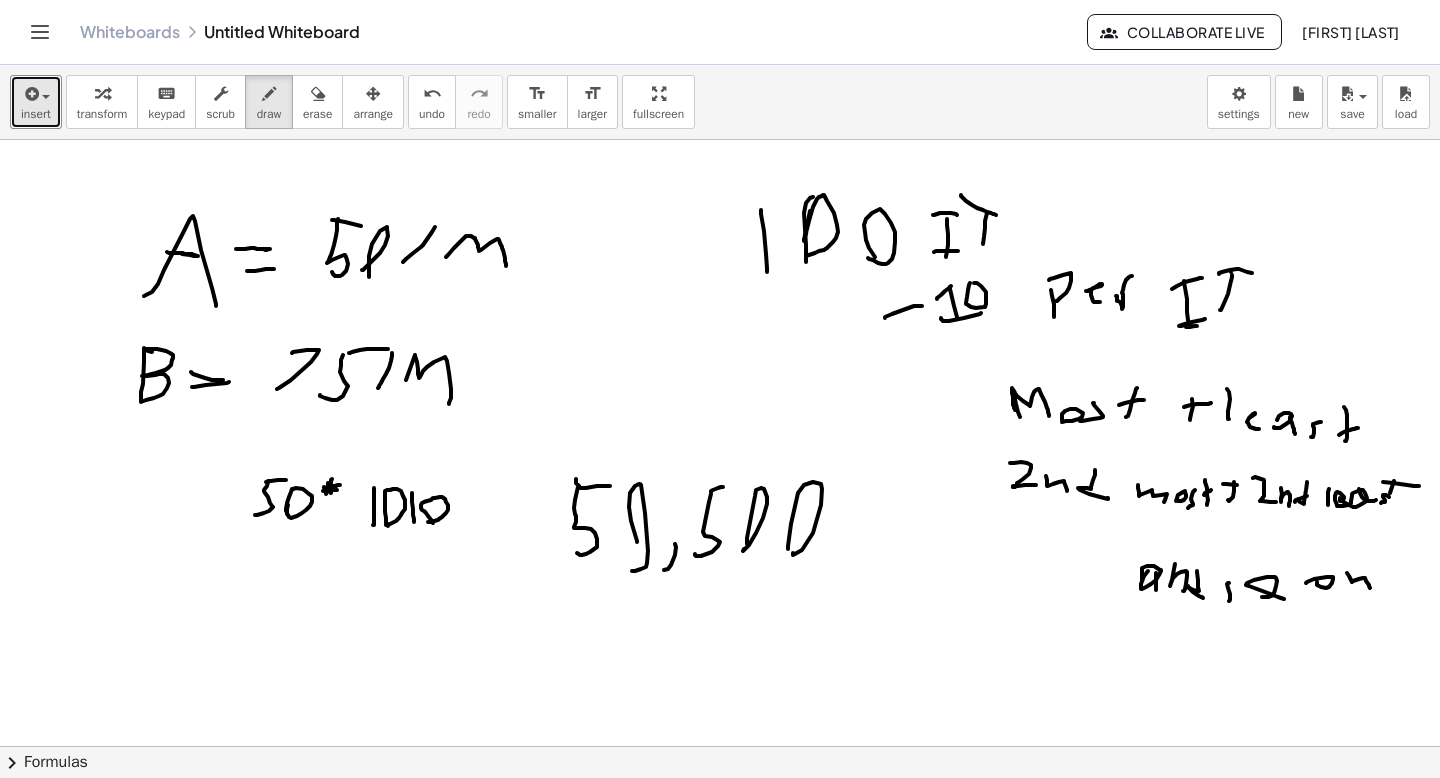 click at bounding box center [720, 811] 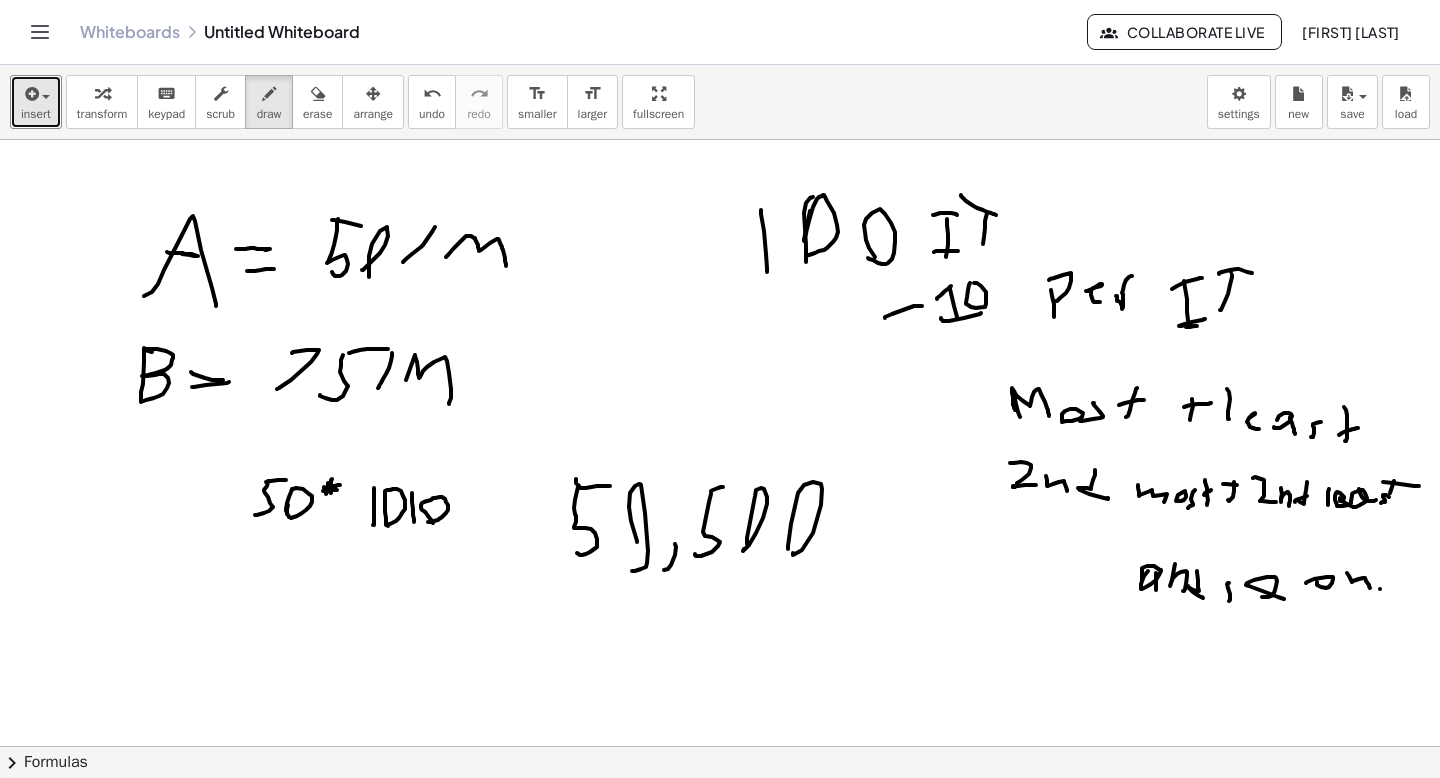 click at bounding box center (720, 811) 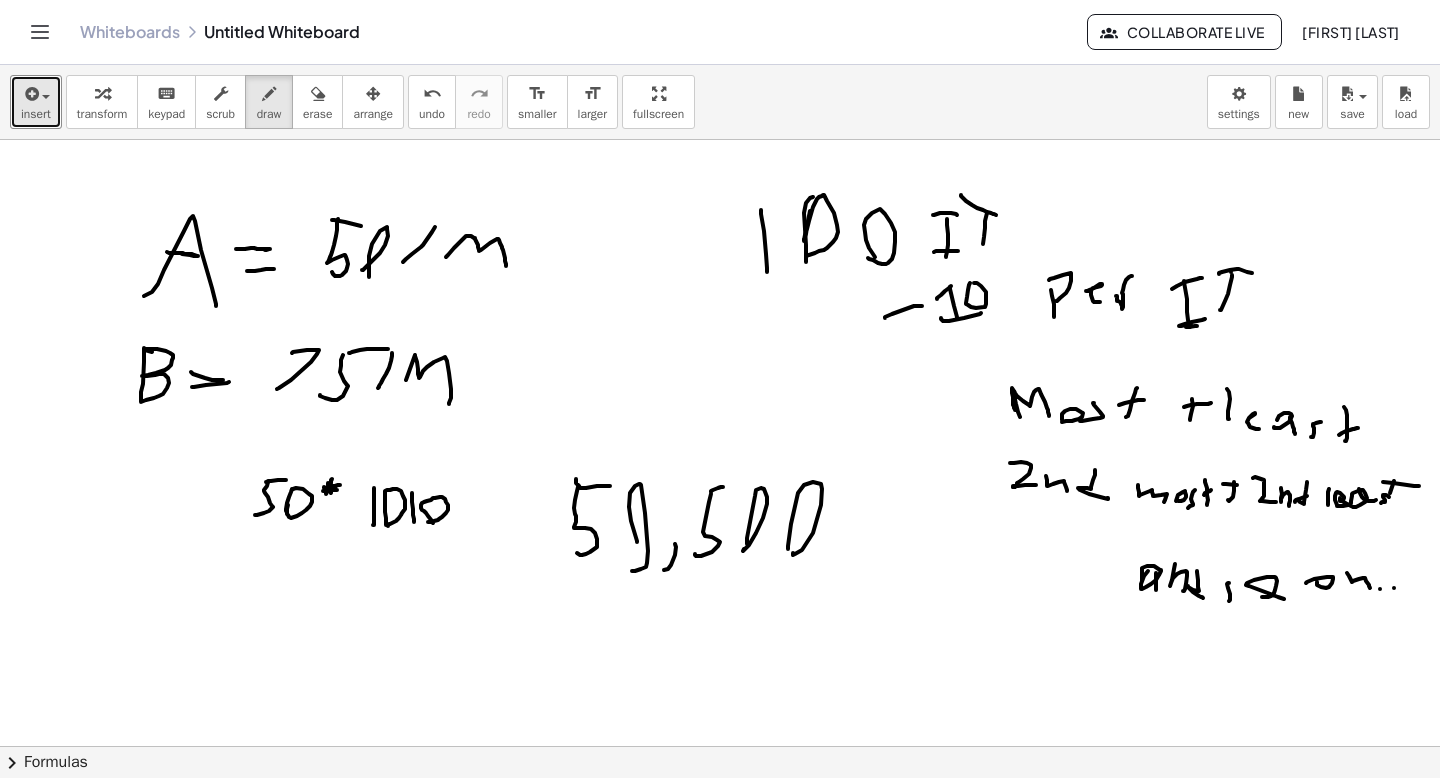 click at bounding box center (720, 811) 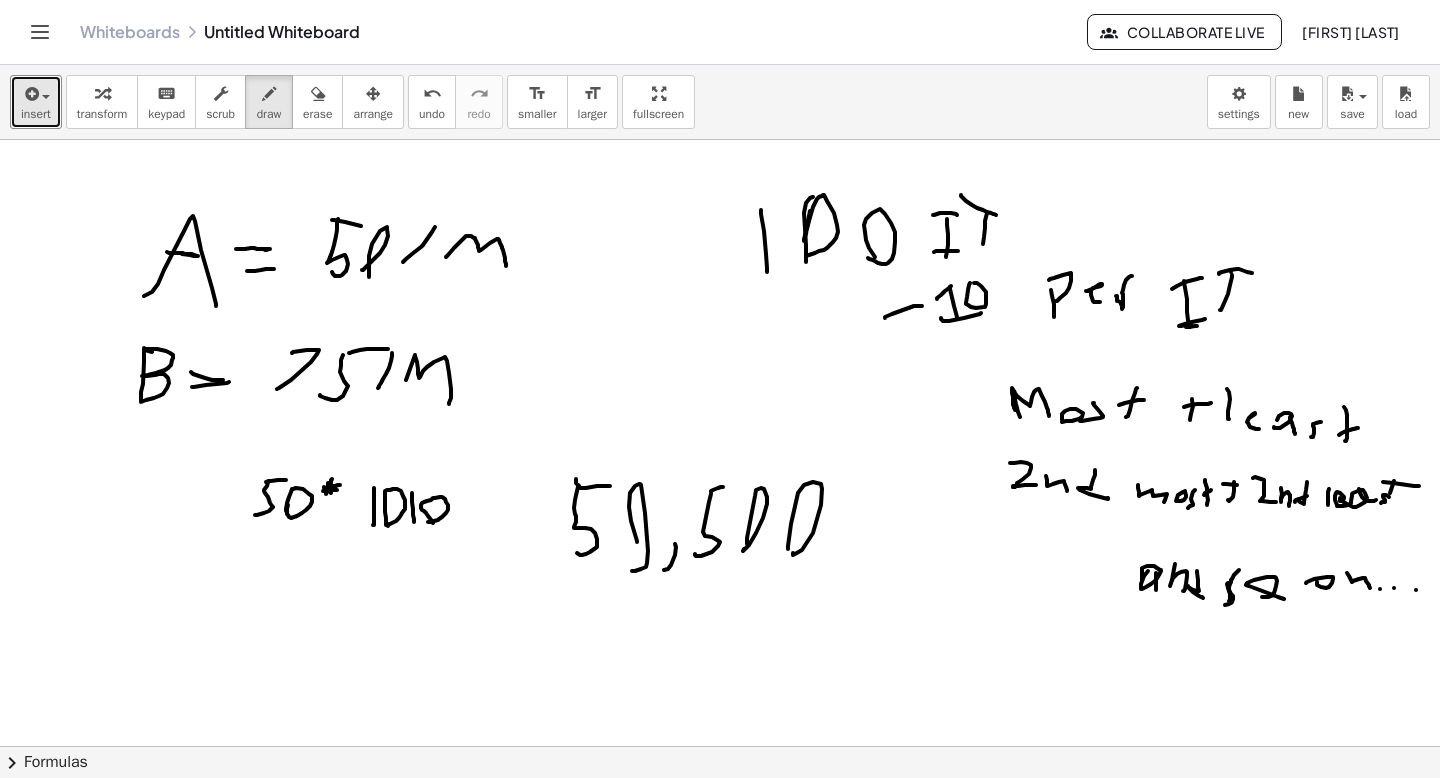 click at bounding box center (720, 811) 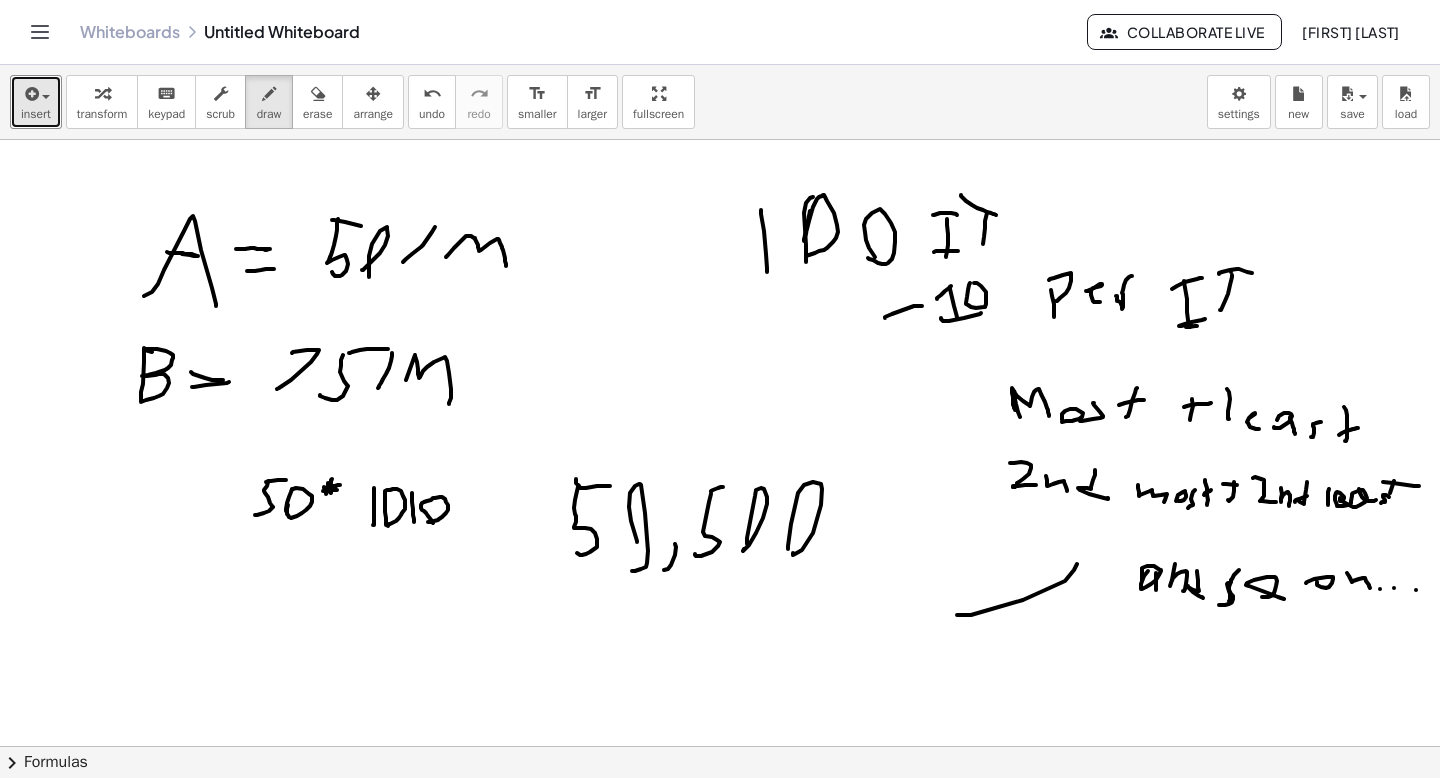 click at bounding box center (720, 811) 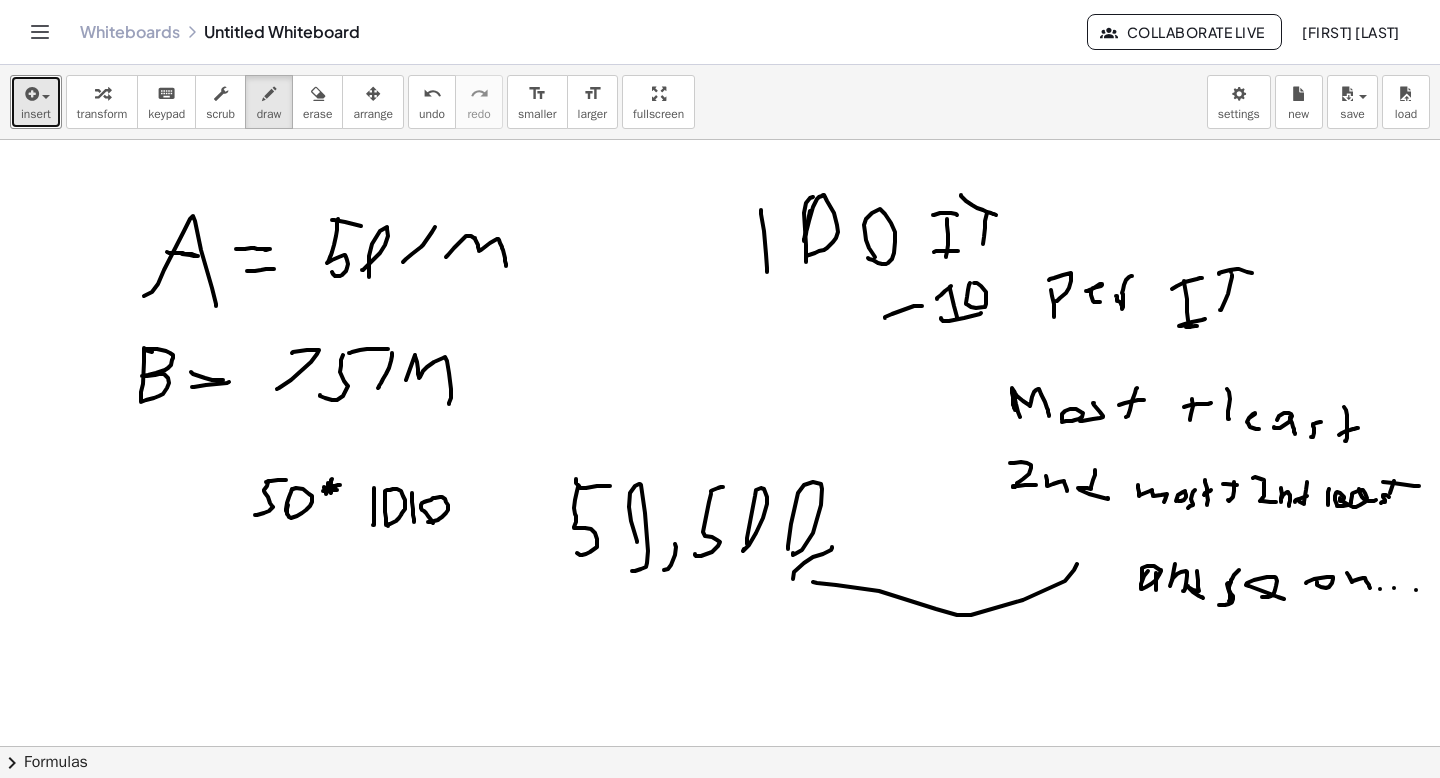 click at bounding box center [720, 811] 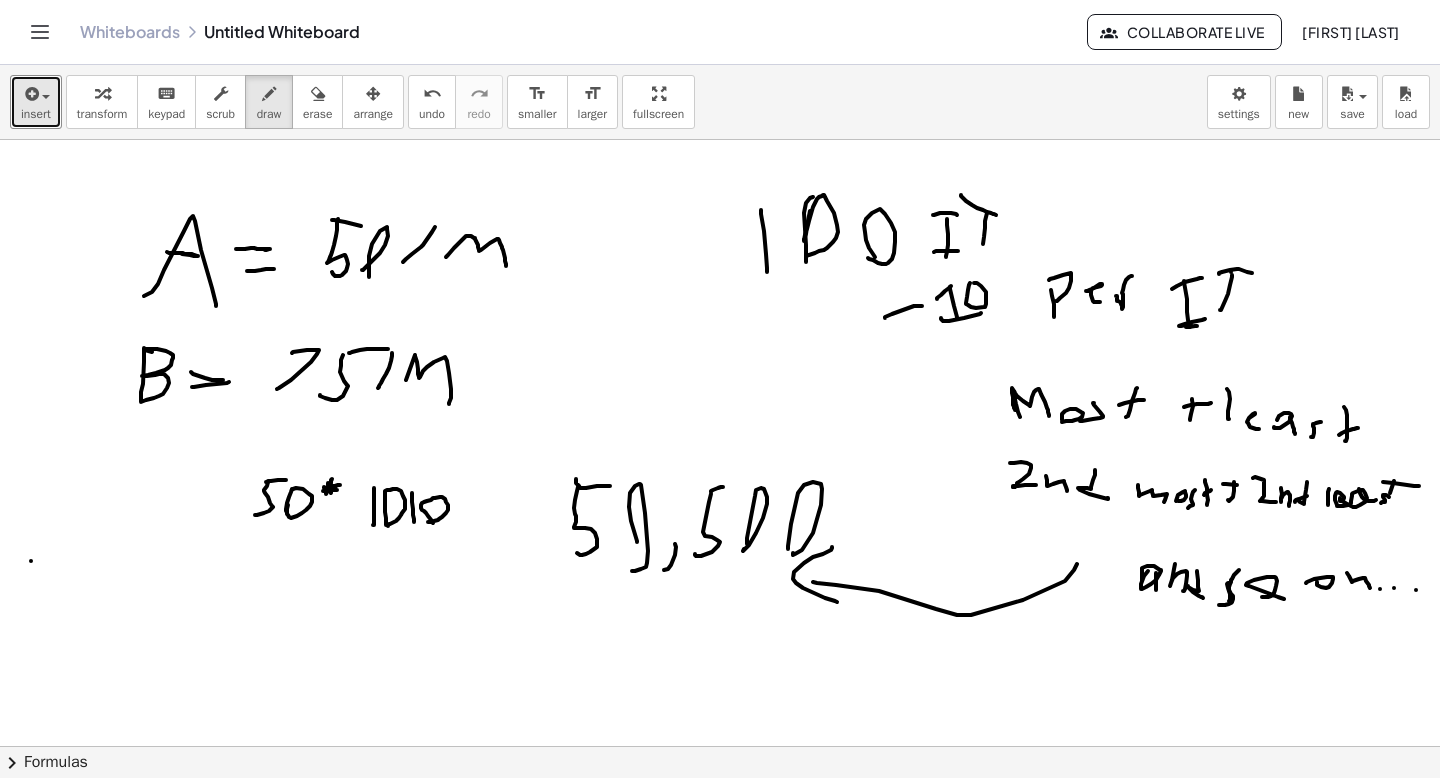 click at bounding box center [720, 811] 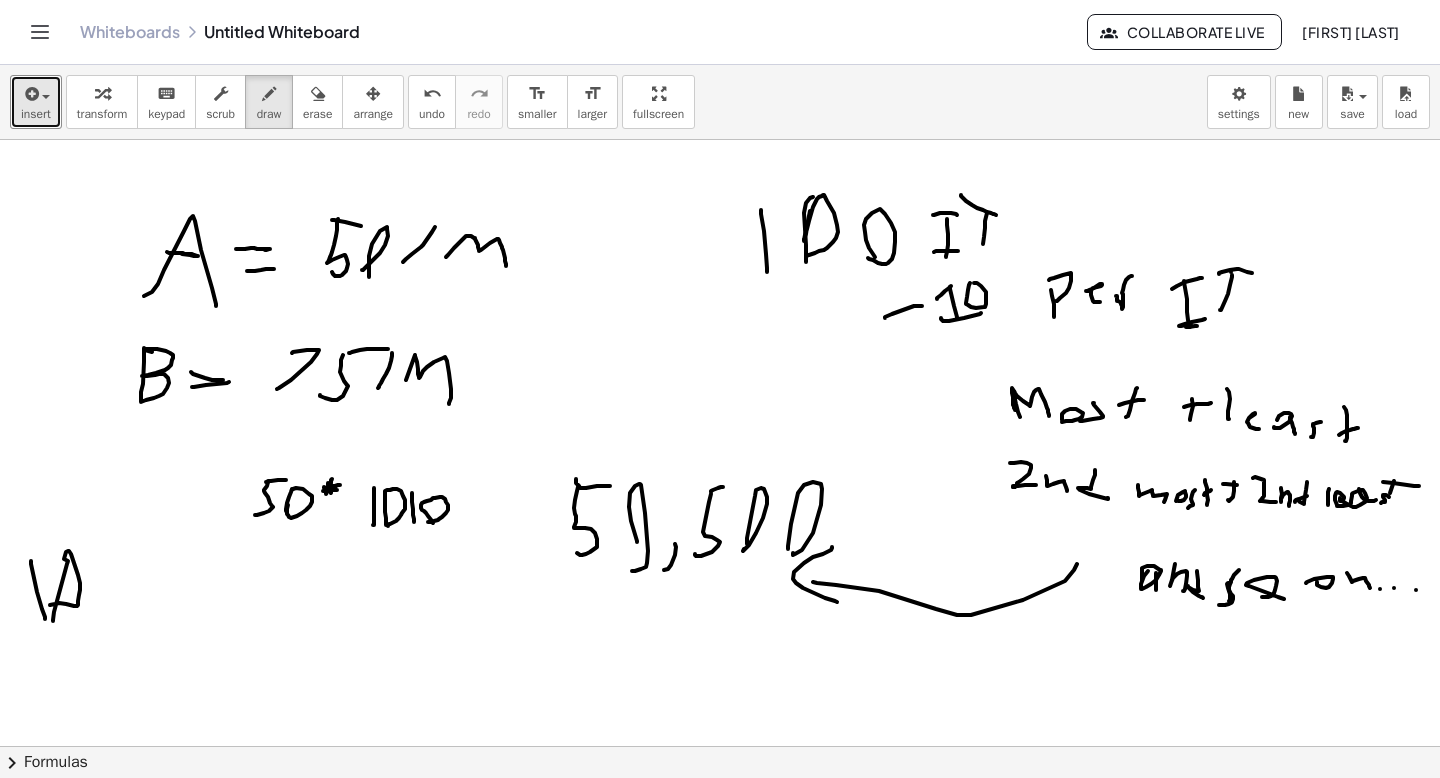 click at bounding box center [720, 811] 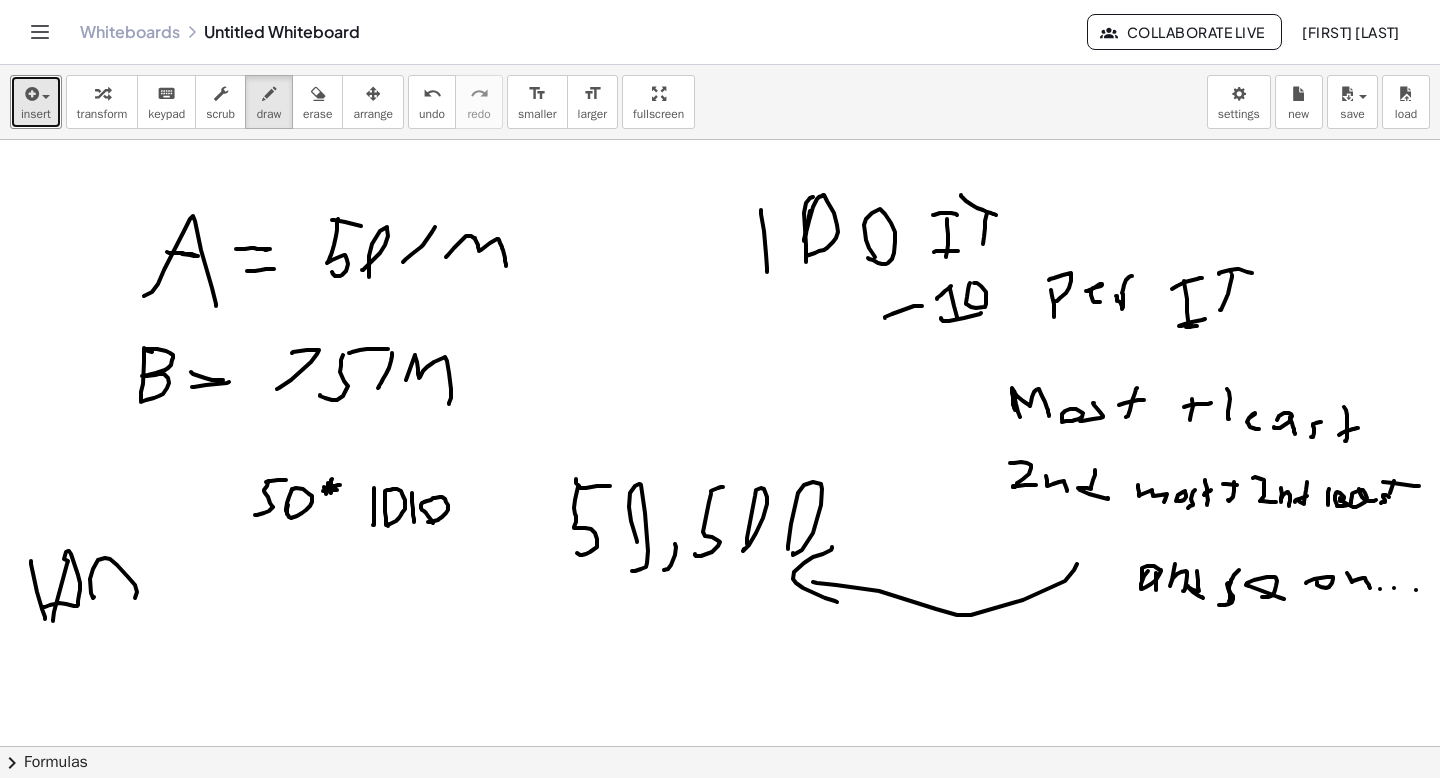 drag, startPoint x: 90, startPoint y: 579, endPoint x: 104, endPoint y: 602, distance: 26.925823 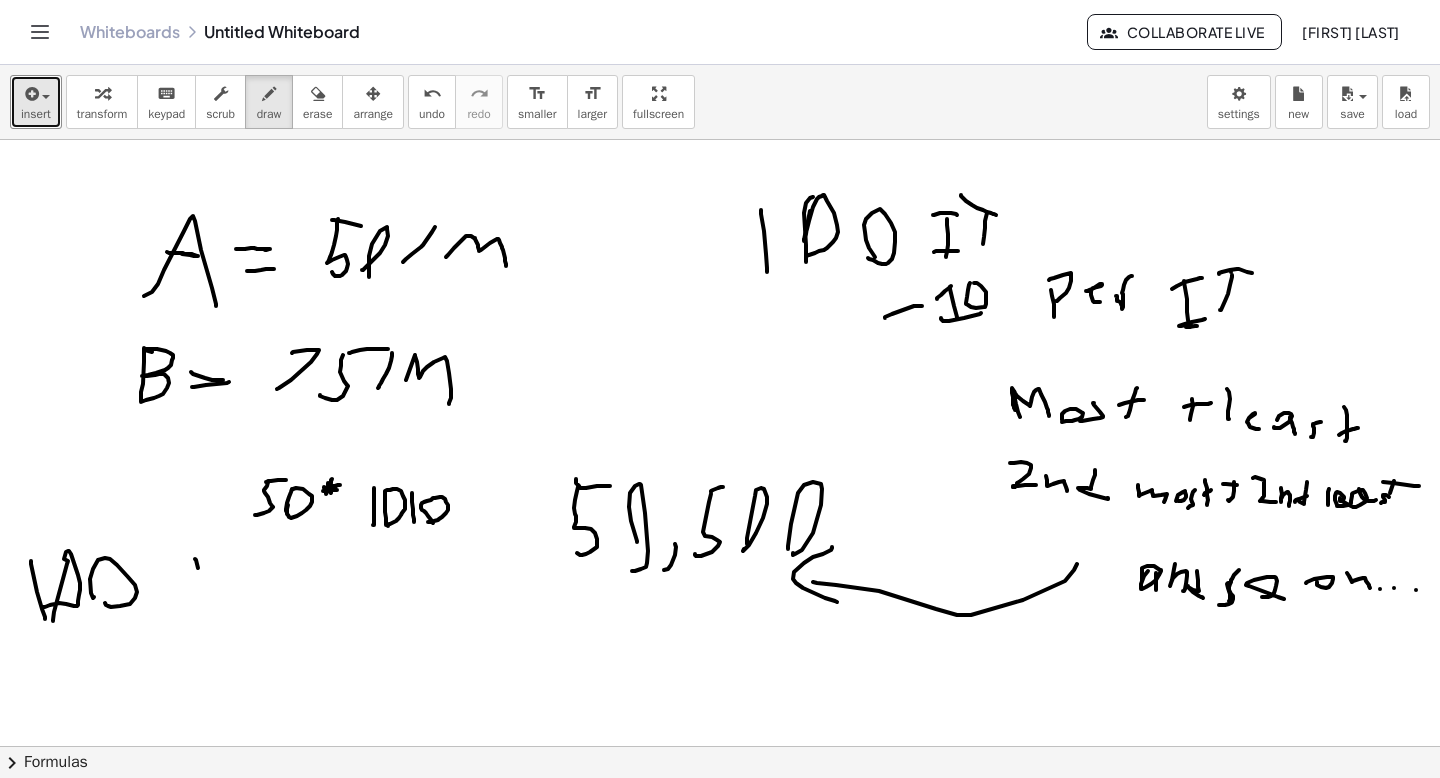 click at bounding box center (720, 811) 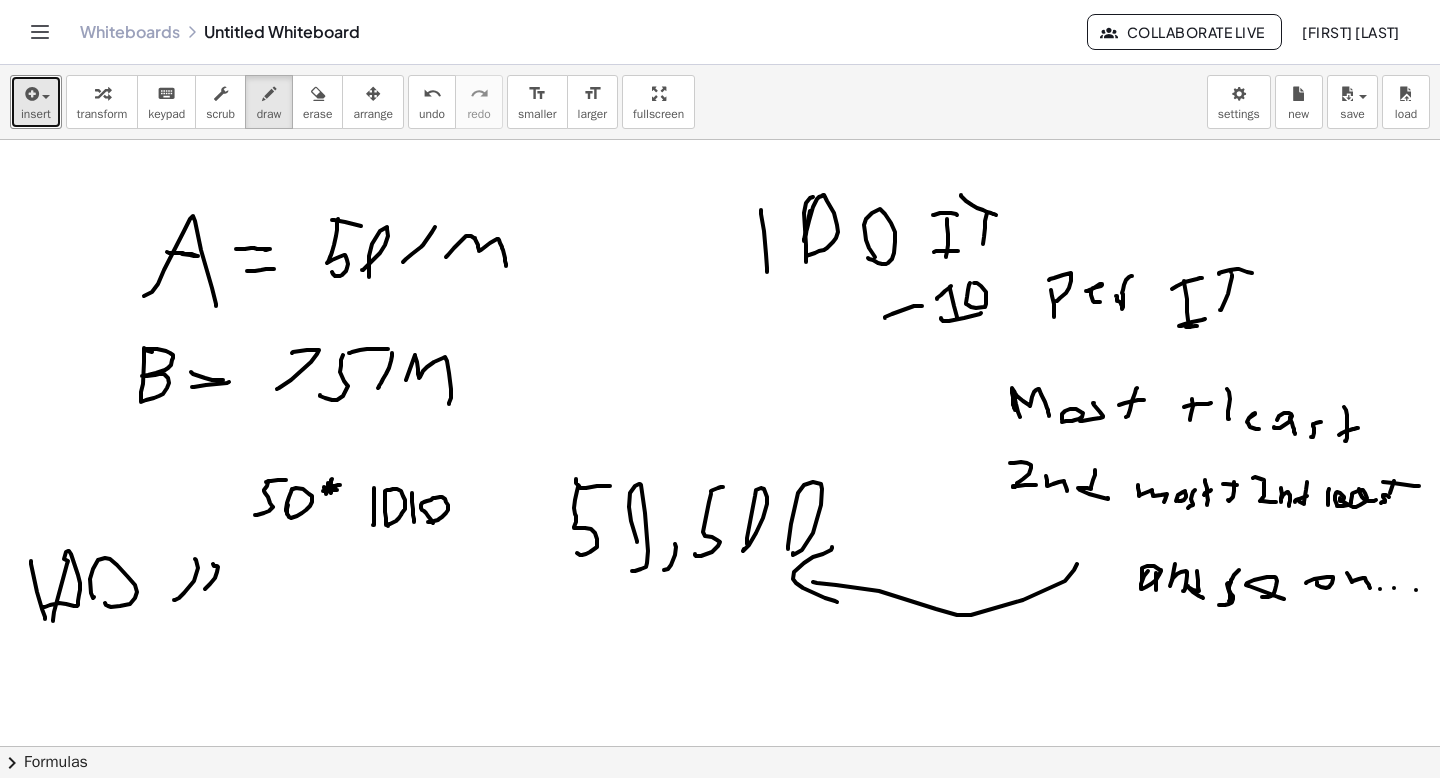 click at bounding box center [720, 811] 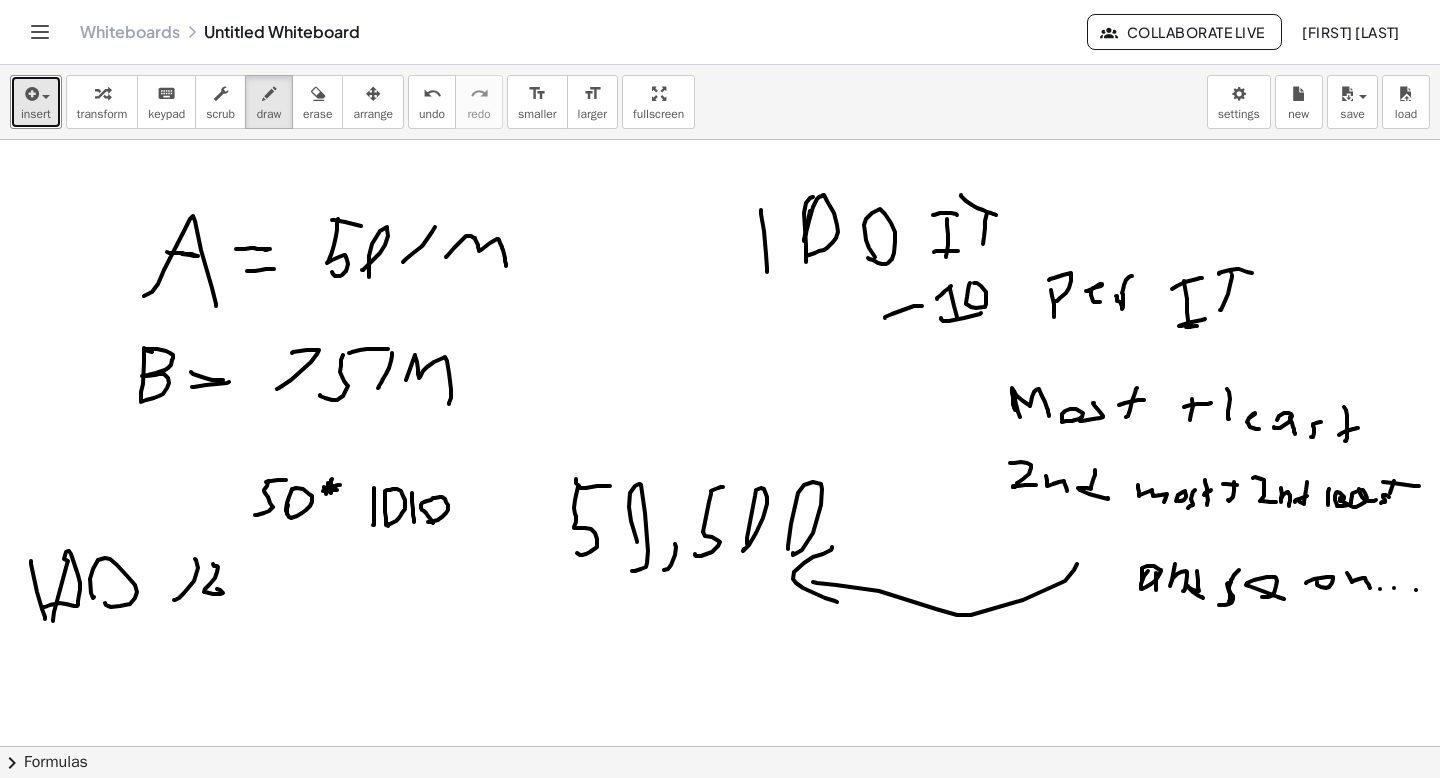 click at bounding box center [720, 811] 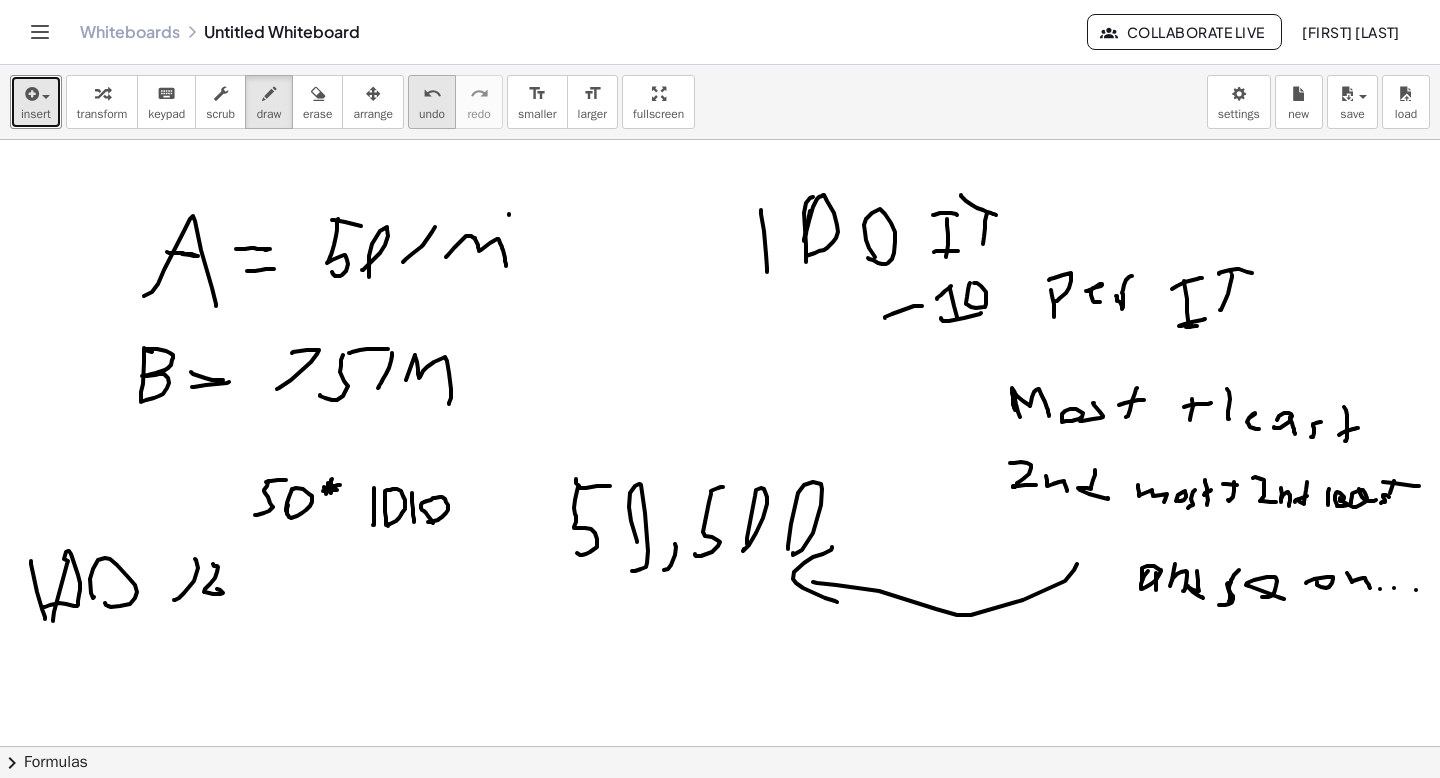 click on "undo" at bounding box center (432, 93) 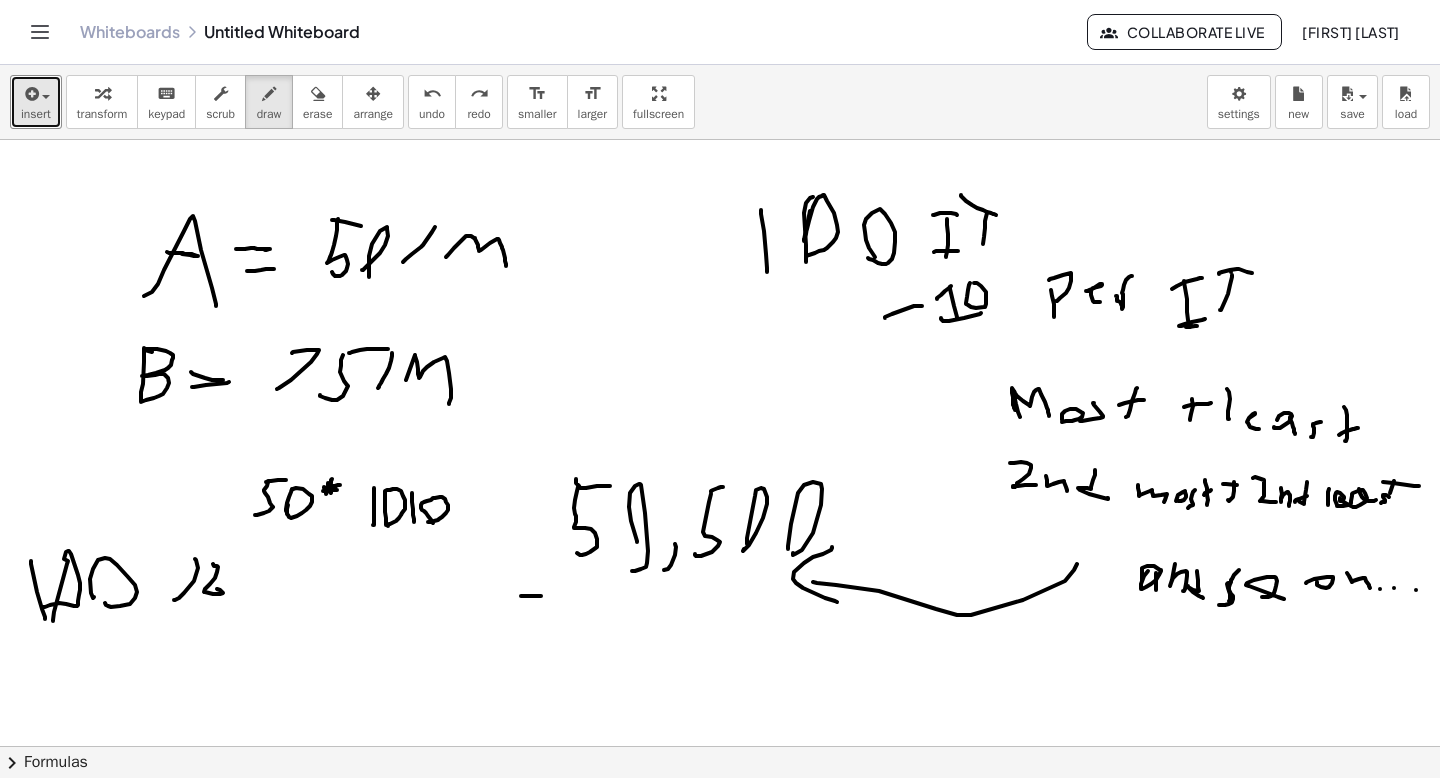 drag, startPoint x: 524, startPoint y: 596, endPoint x: 731, endPoint y: 612, distance: 207.61743 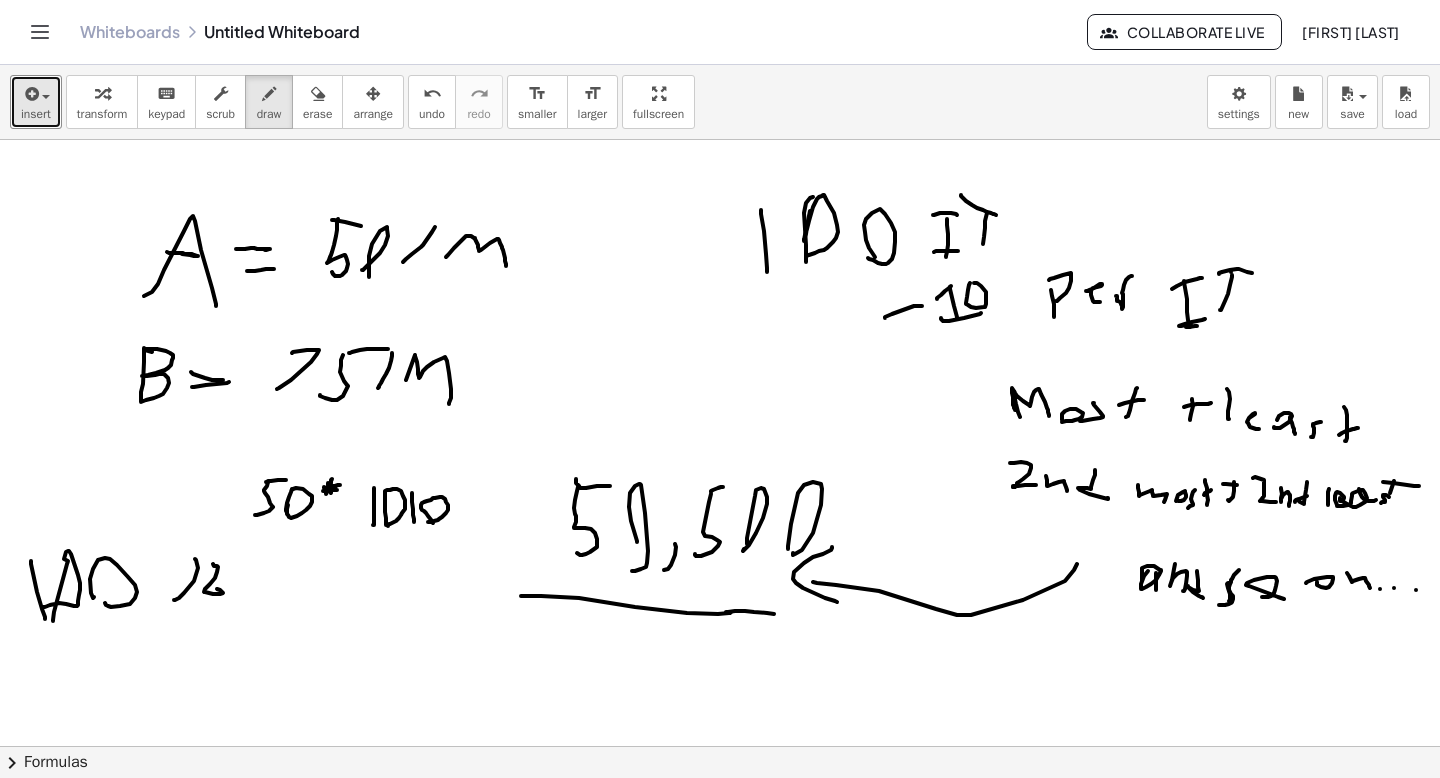 drag, startPoint x: 726, startPoint y: 612, endPoint x: 775, endPoint y: 614, distance: 49.0408 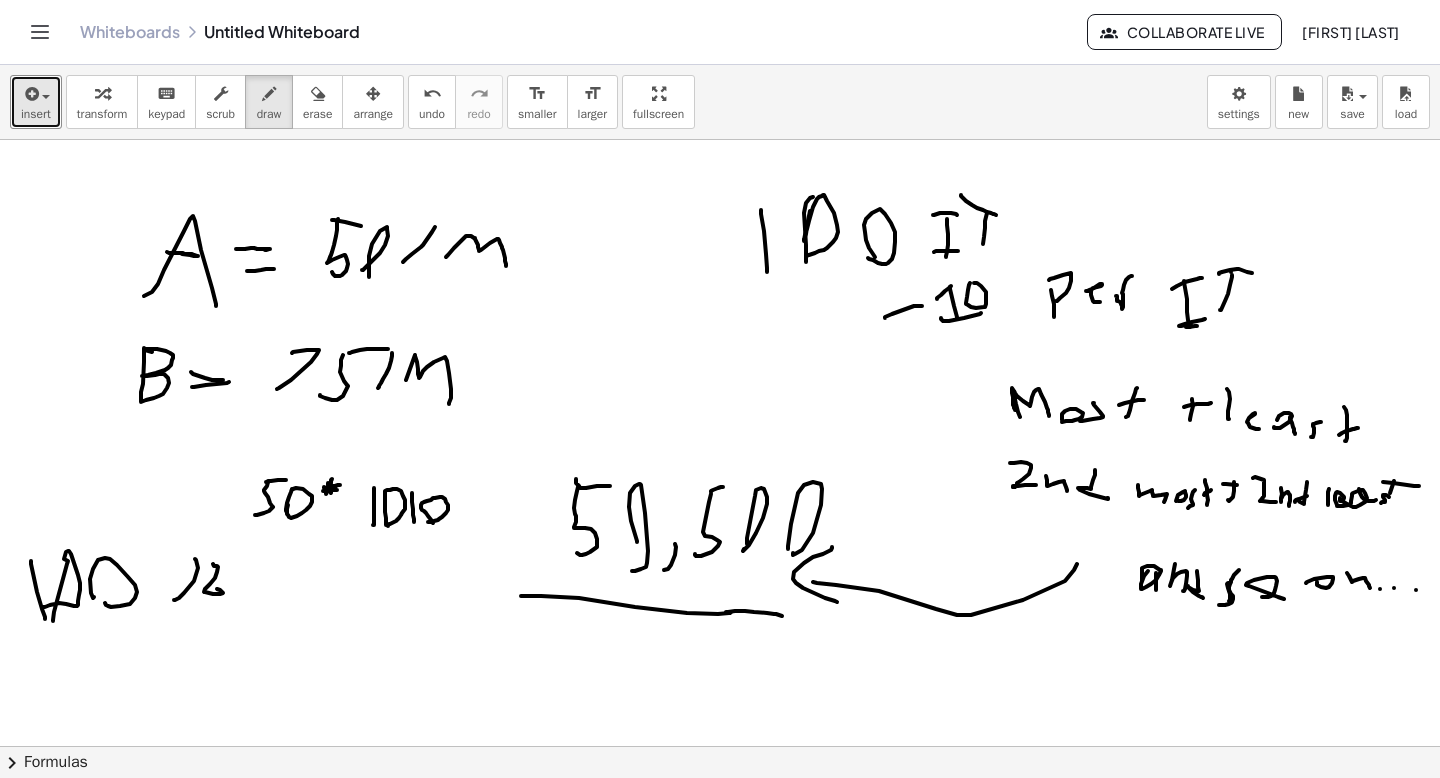 drag, startPoint x: 775, startPoint y: 614, endPoint x: 796, endPoint y: 616, distance: 21.095022 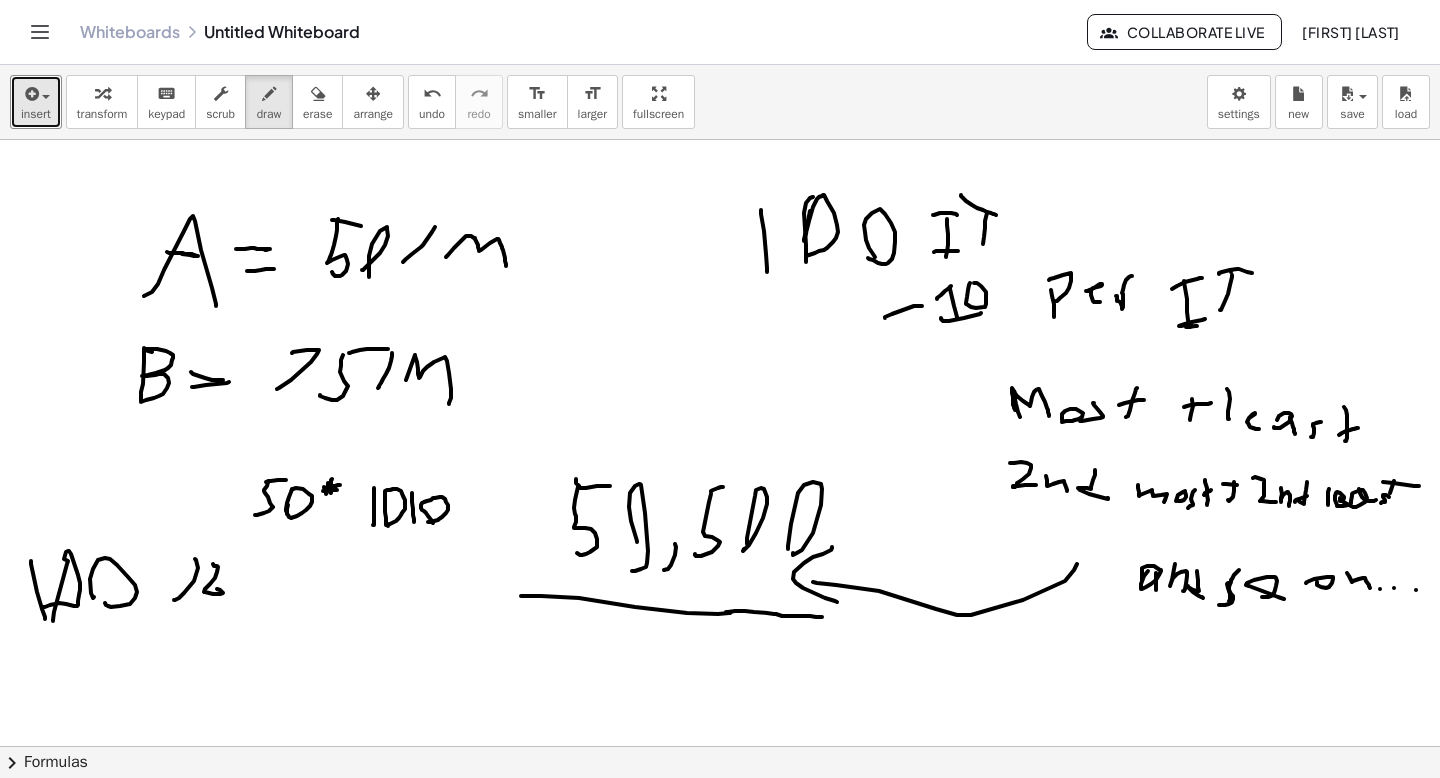 drag, startPoint x: 796, startPoint y: 616, endPoint x: 823, endPoint y: 617, distance: 27.018513 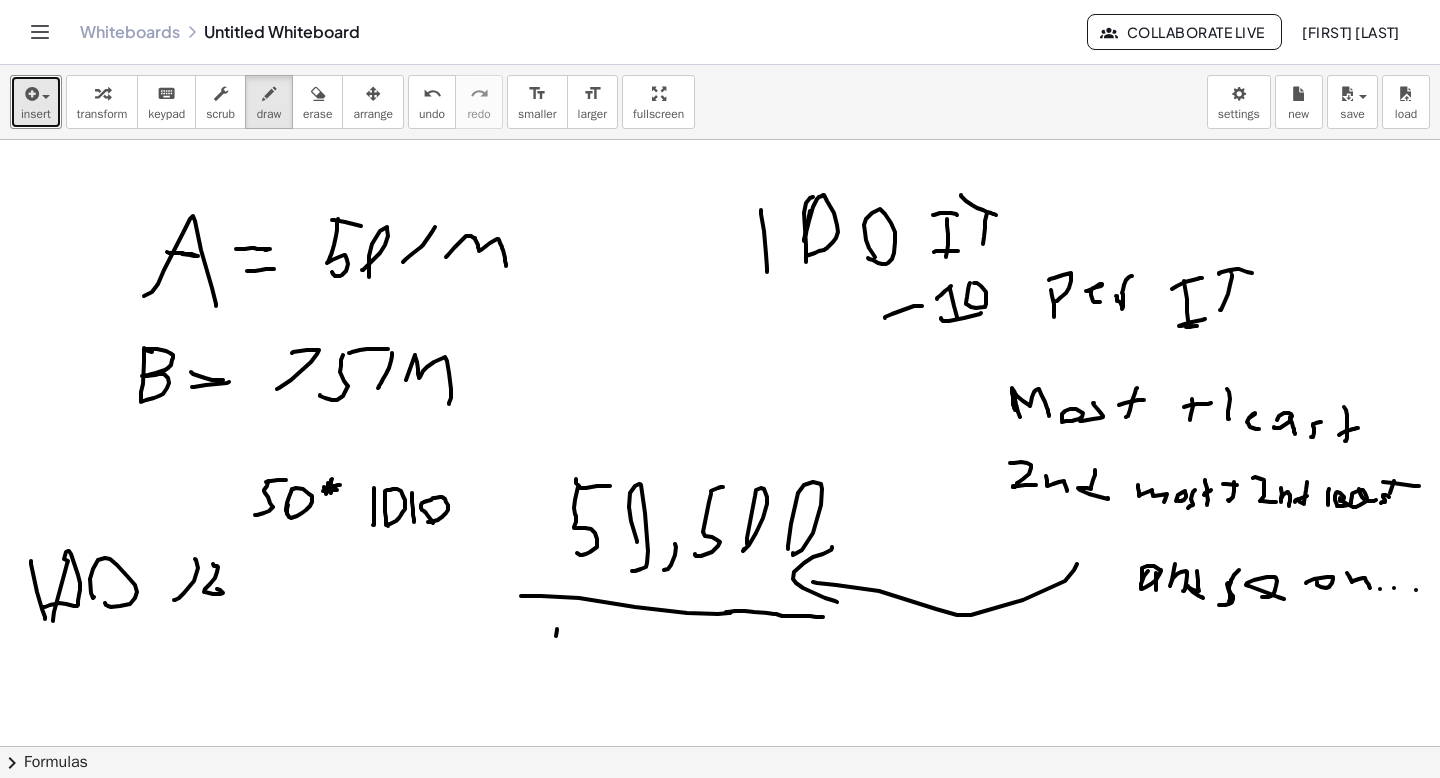 drag, startPoint x: 556, startPoint y: 636, endPoint x: 562, endPoint y: 659, distance: 23.769728 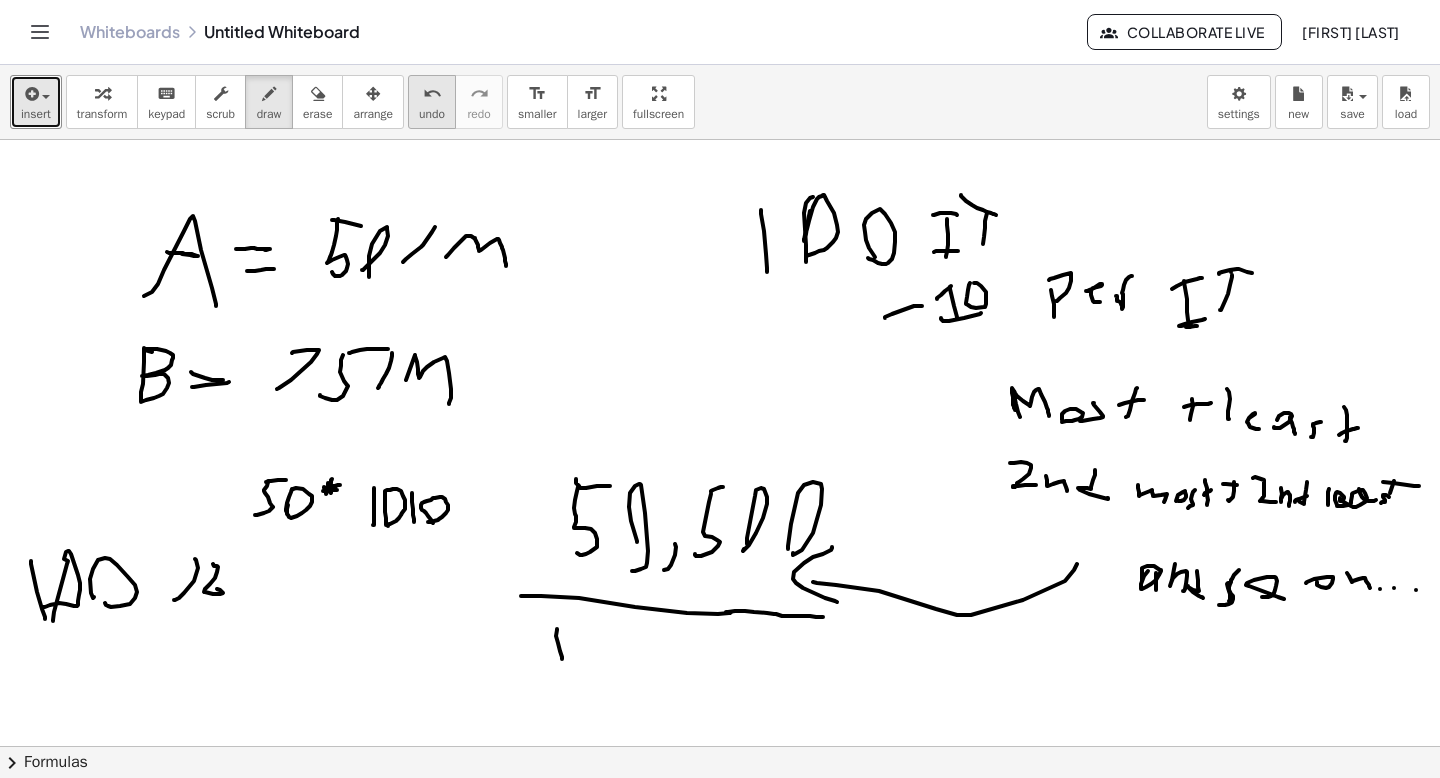 click on "undo" at bounding box center (432, 93) 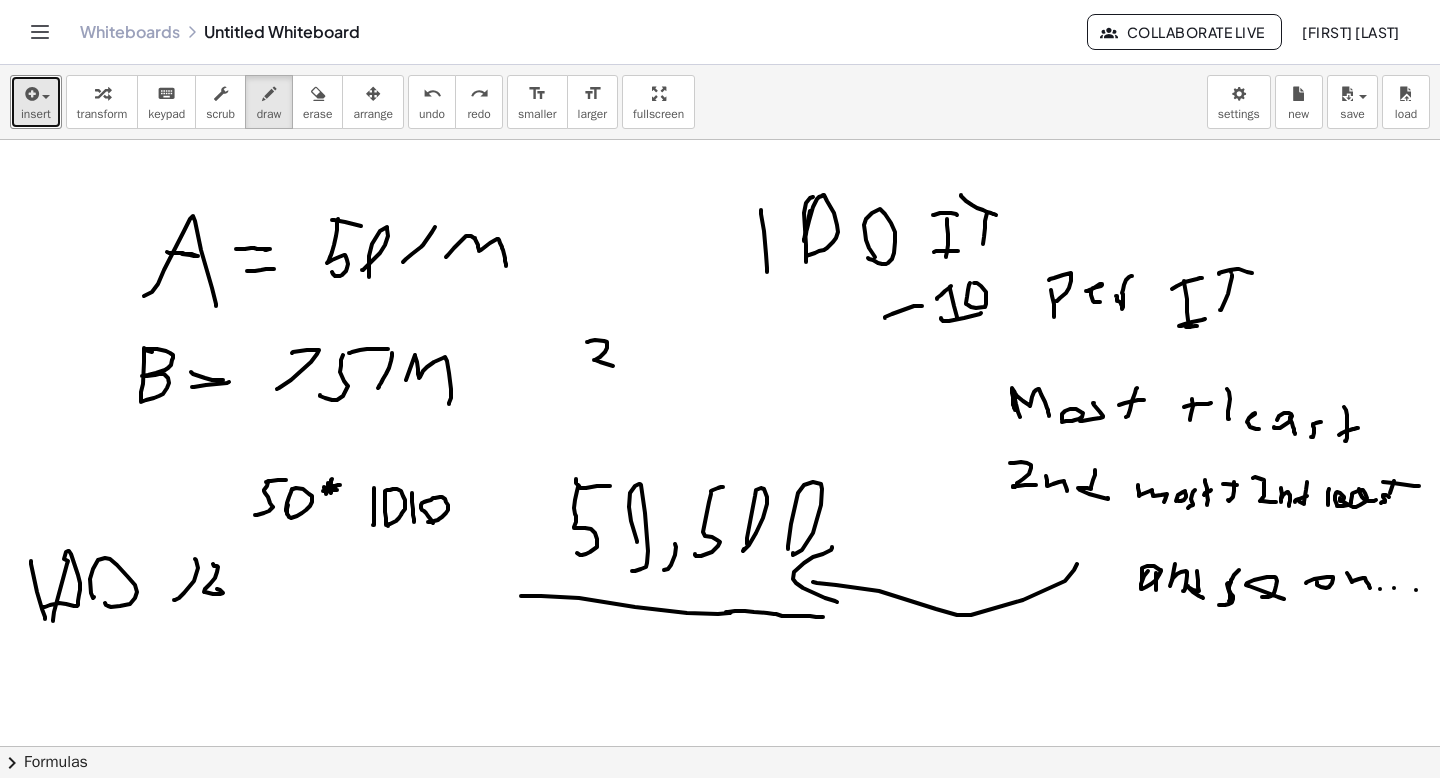 drag, startPoint x: 607, startPoint y: 342, endPoint x: 579, endPoint y: 370, distance: 39.59798 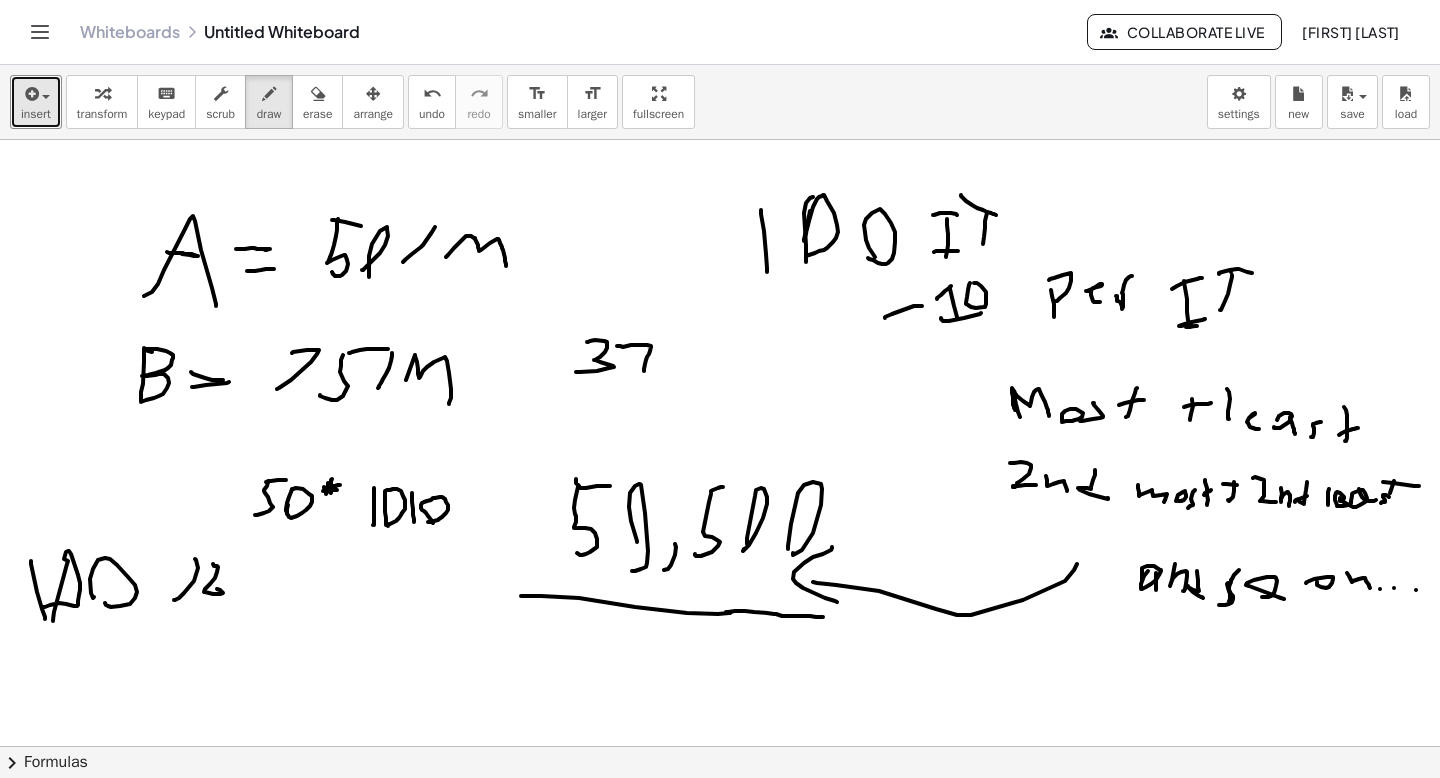 drag, startPoint x: 631, startPoint y: 345, endPoint x: 664, endPoint y: 358, distance: 35.468296 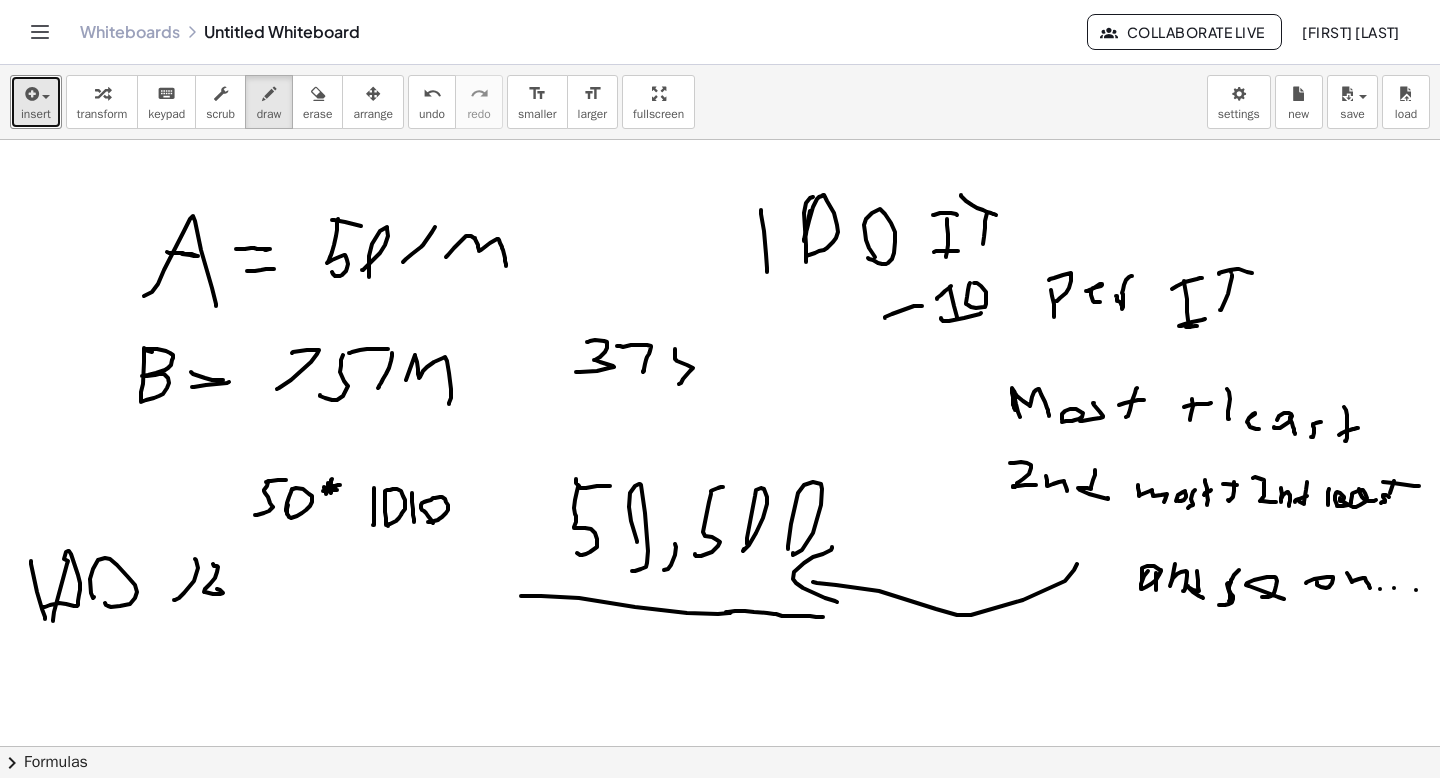 drag, startPoint x: 675, startPoint y: 353, endPoint x: 666, endPoint y: 367, distance: 16.643316 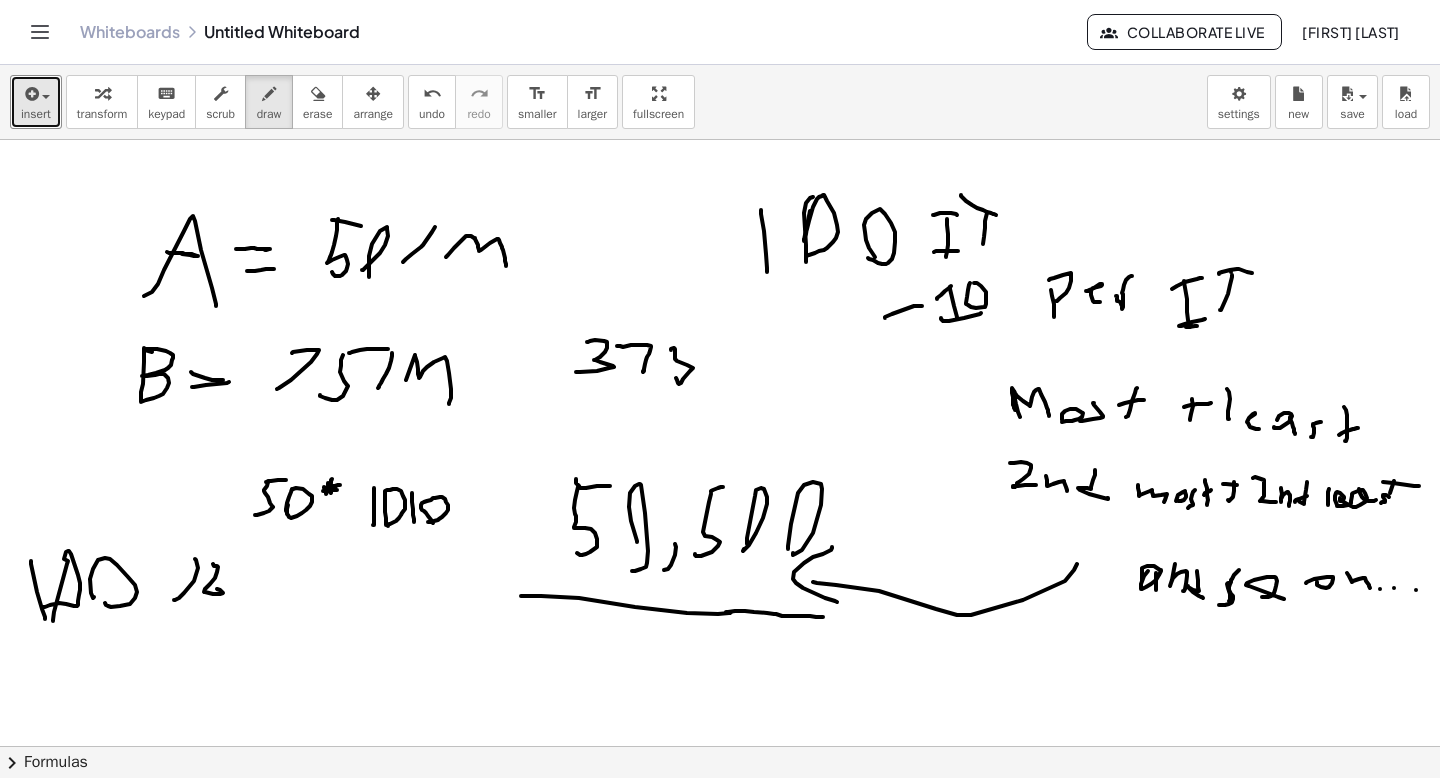 drag, startPoint x: 671, startPoint y: 350, endPoint x: 691, endPoint y: 346, distance: 20.396078 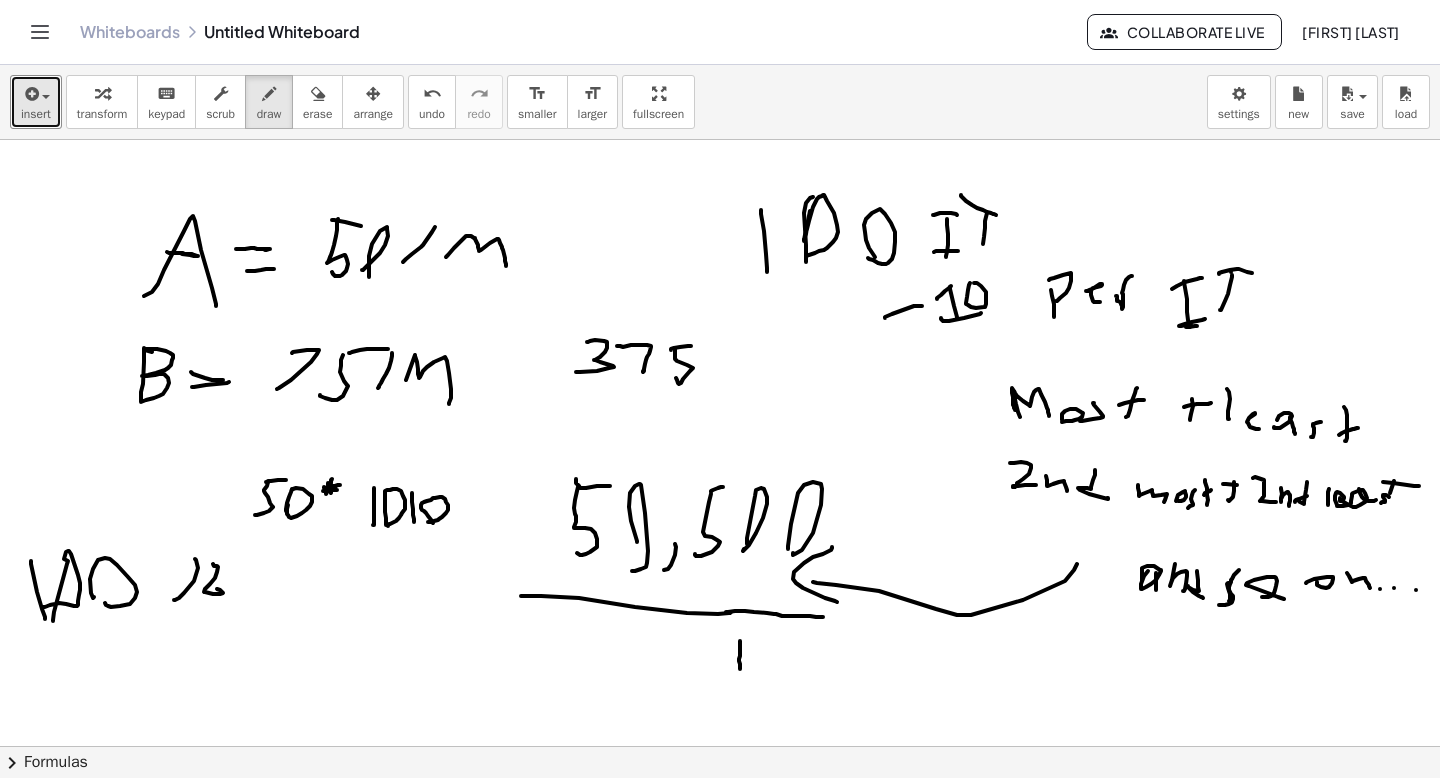 drag, startPoint x: 740, startPoint y: 641, endPoint x: 737, endPoint y: 666, distance: 25.179358 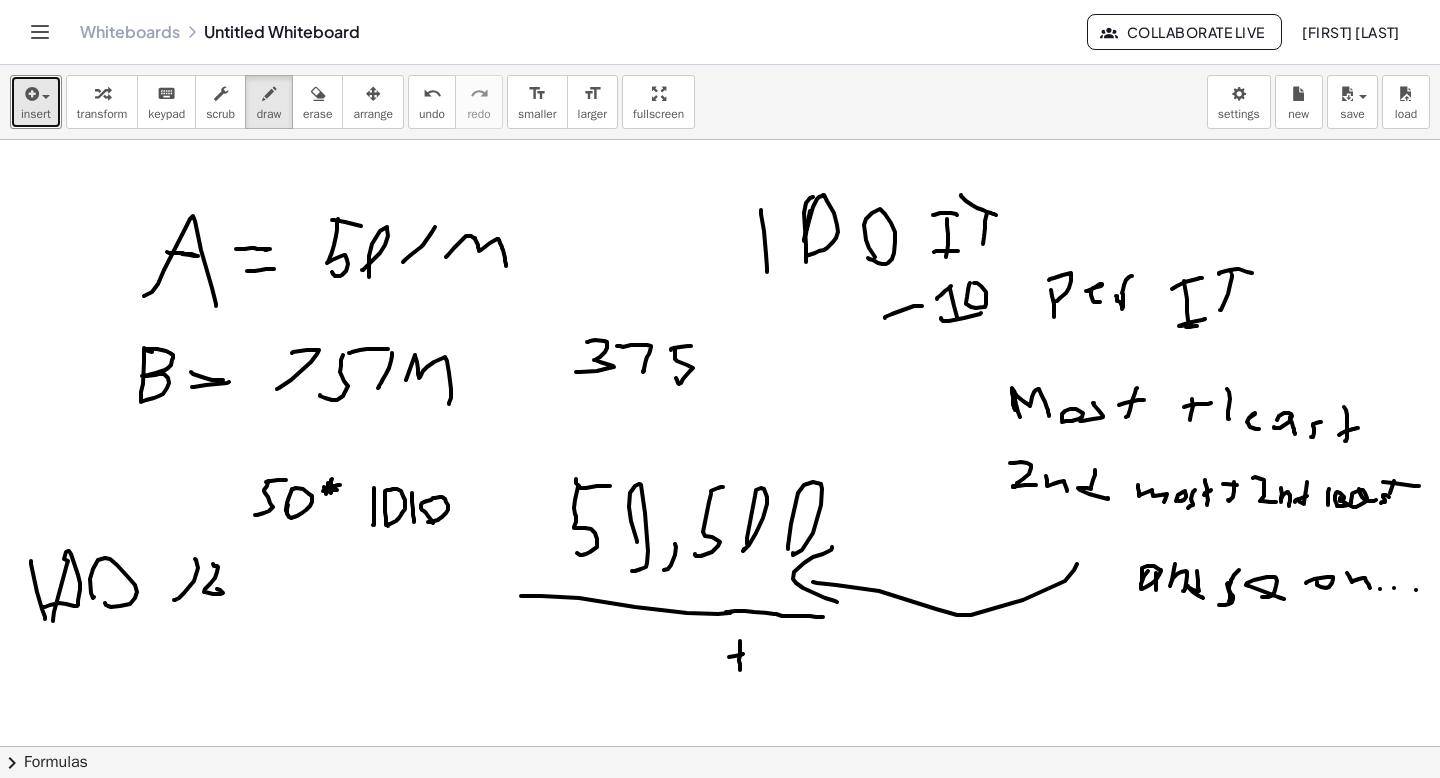 drag, startPoint x: 729, startPoint y: 657, endPoint x: 749, endPoint y: 654, distance: 20.22375 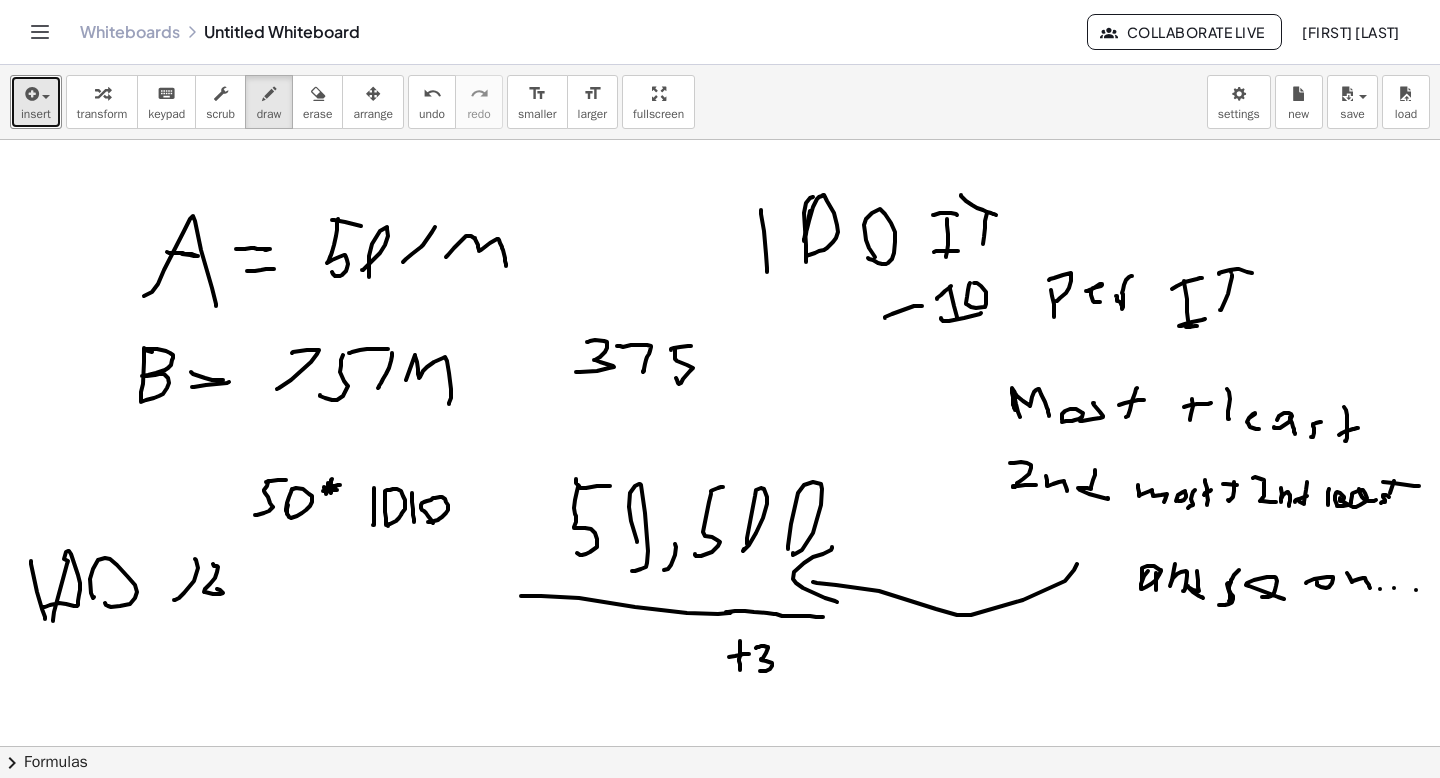 drag, startPoint x: 757, startPoint y: 647, endPoint x: 760, endPoint y: 670, distance: 23.194826 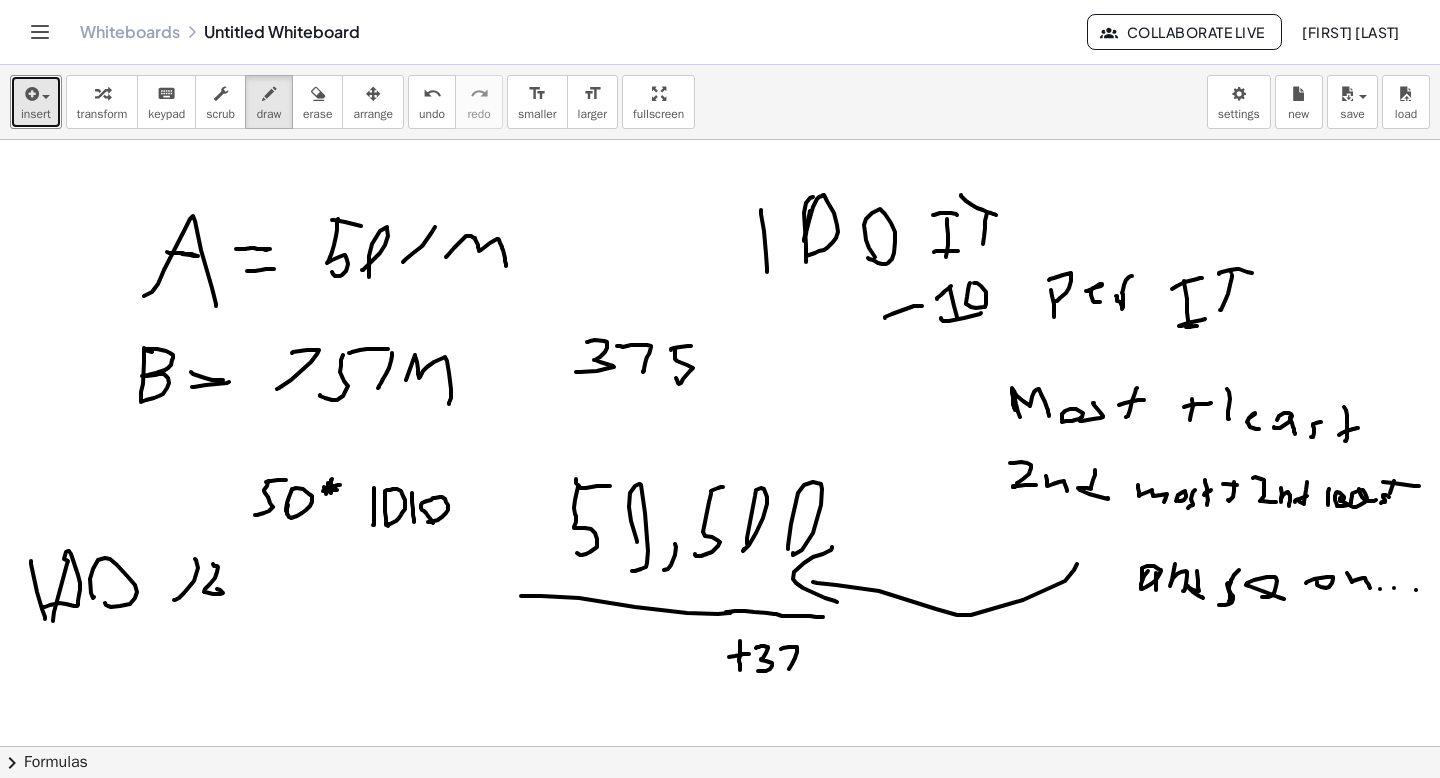 drag, startPoint x: 781, startPoint y: 649, endPoint x: 796, endPoint y: 669, distance: 25 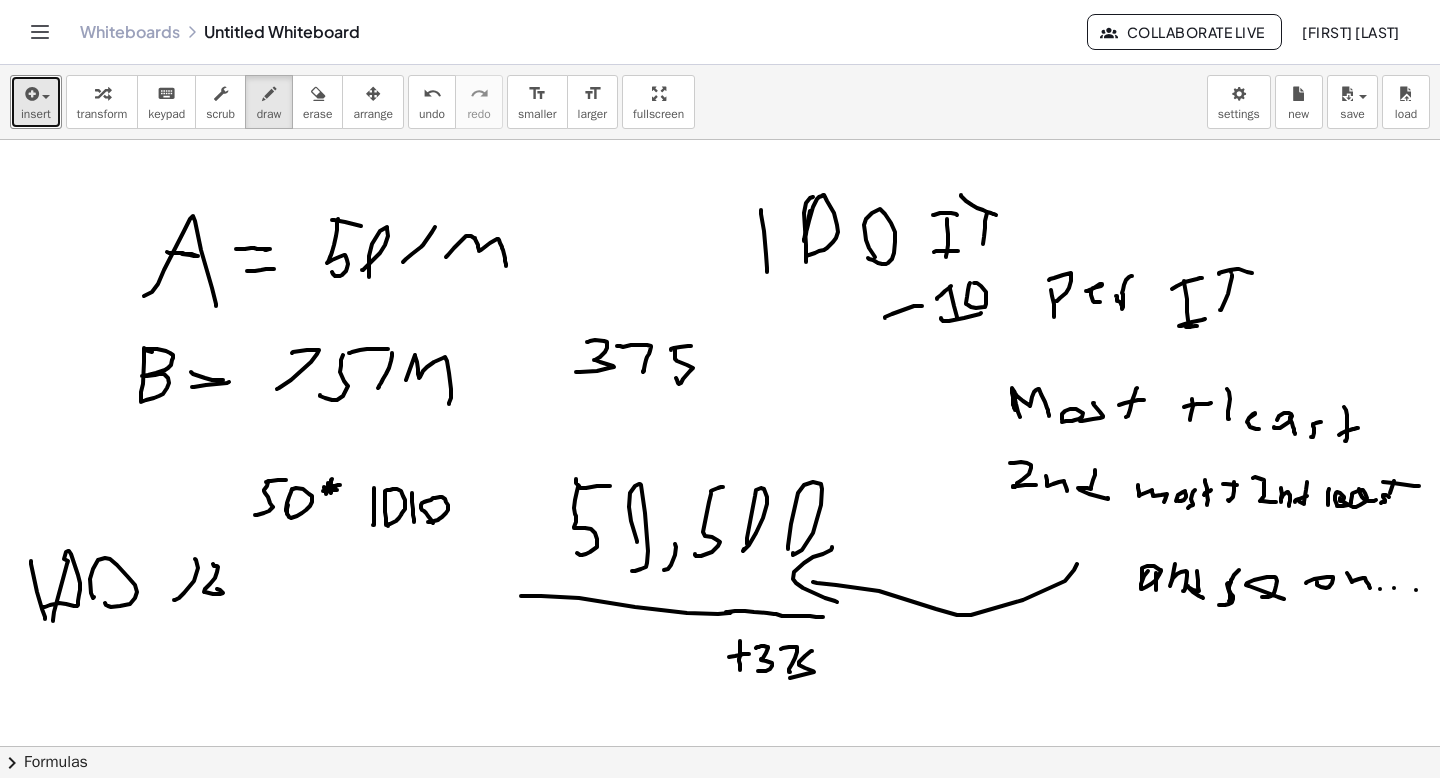drag, startPoint x: 799, startPoint y: 662, endPoint x: 794, endPoint y: 676, distance: 14.866069 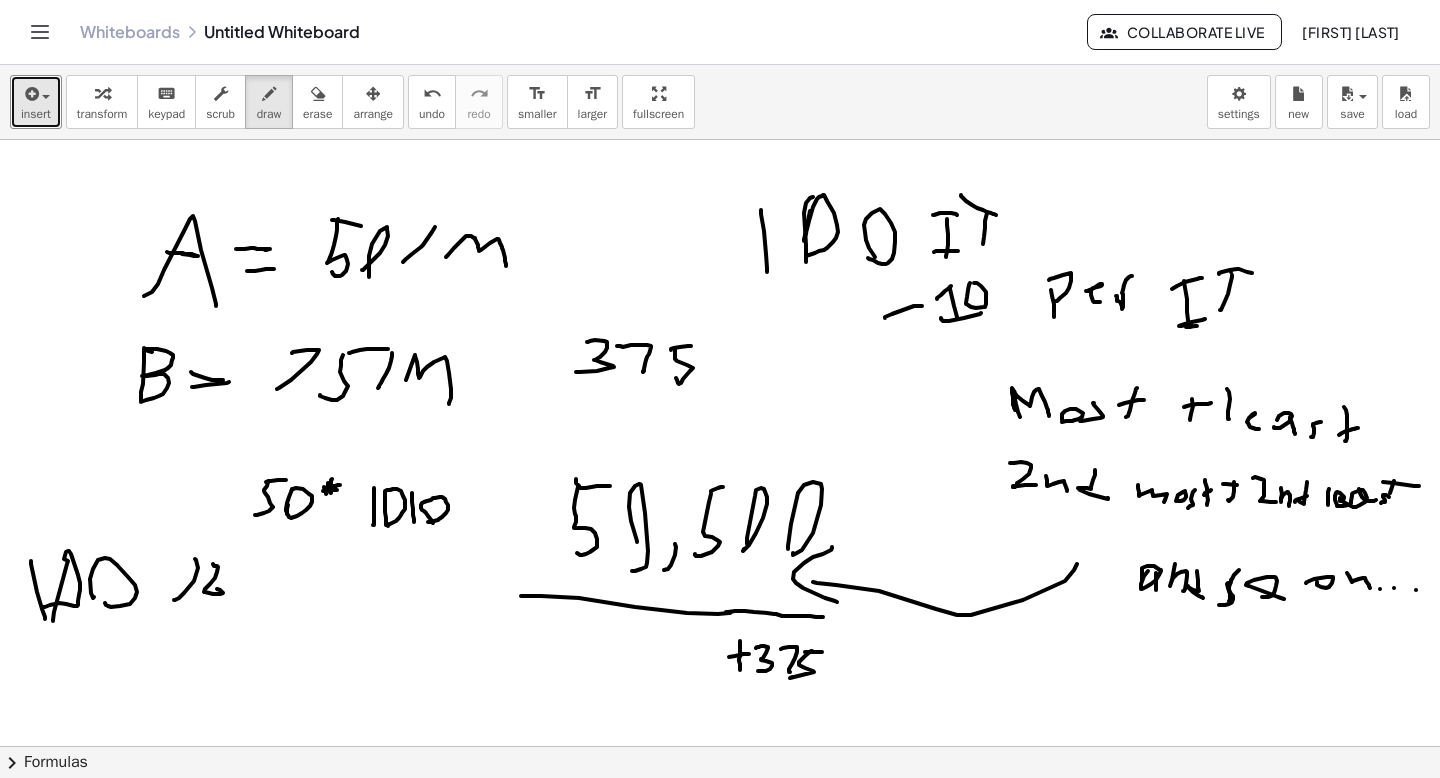 drag, startPoint x: 805, startPoint y: 652, endPoint x: 826, endPoint y: 652, distance: 21 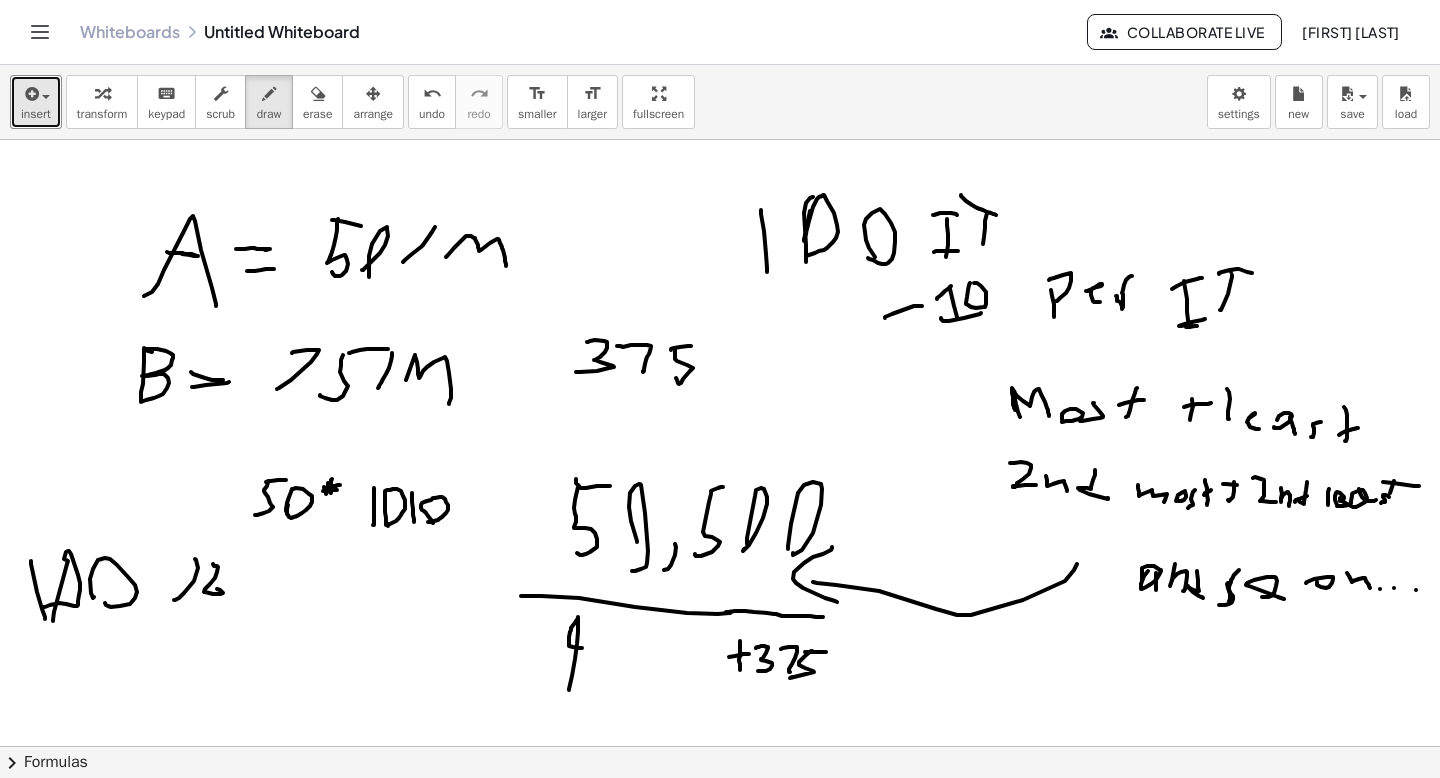 drag, startPoint x: 569, startPoint y: 690, endPoint x: 591, endPoint y: 648, distance: 47.41308 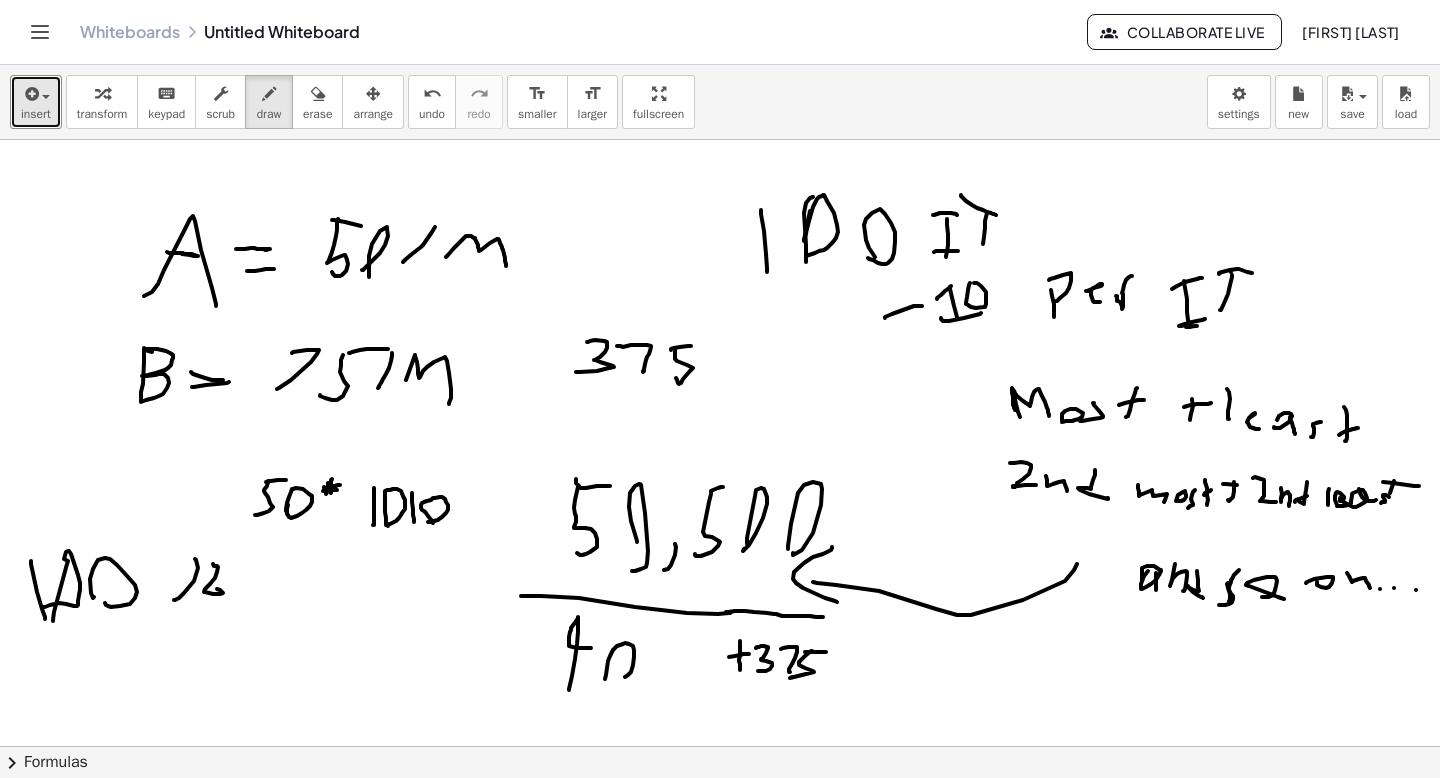 click at bounding box center [720, 811] 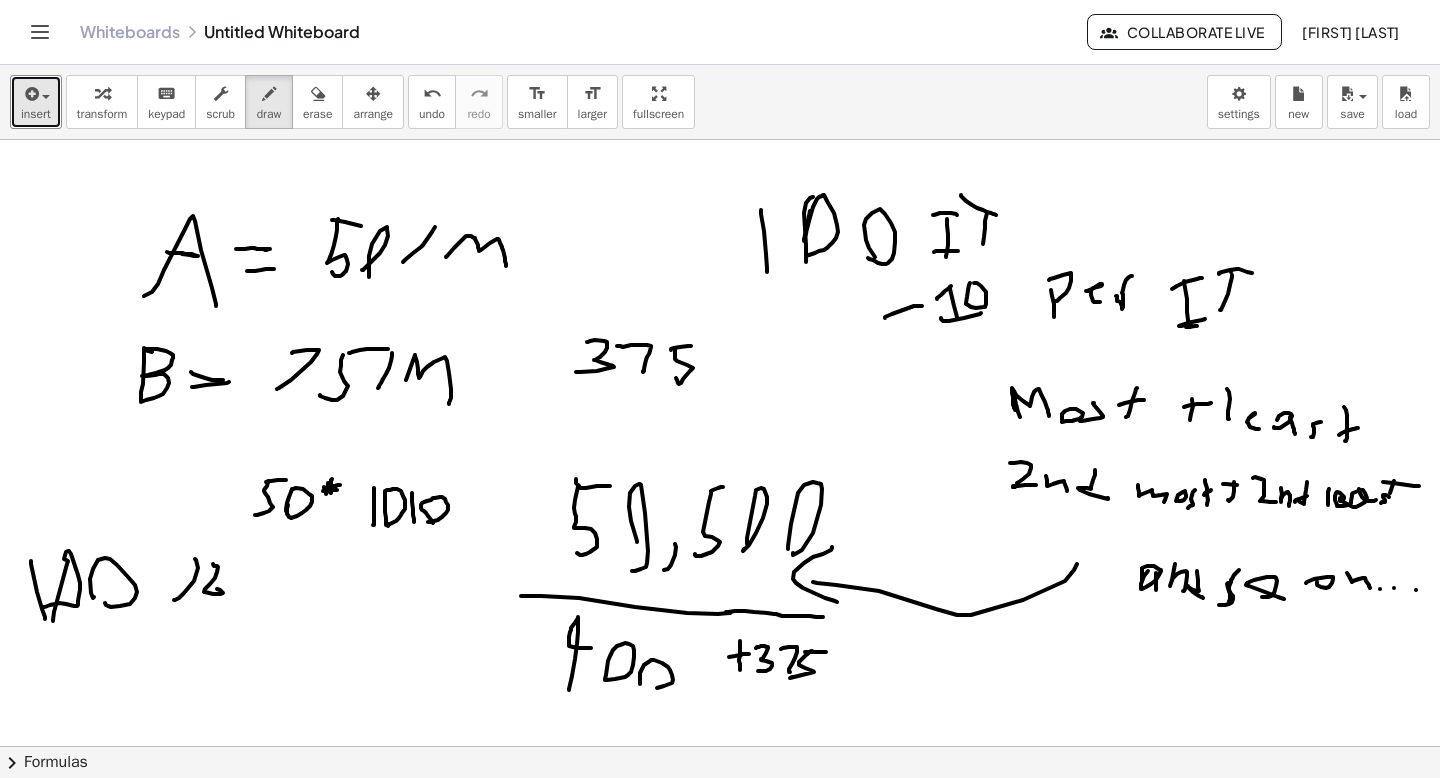 drag, startPoint x: 640, startPoint y: 684, endPoint x: 662, endPoint y: 676, distance: 23.409399 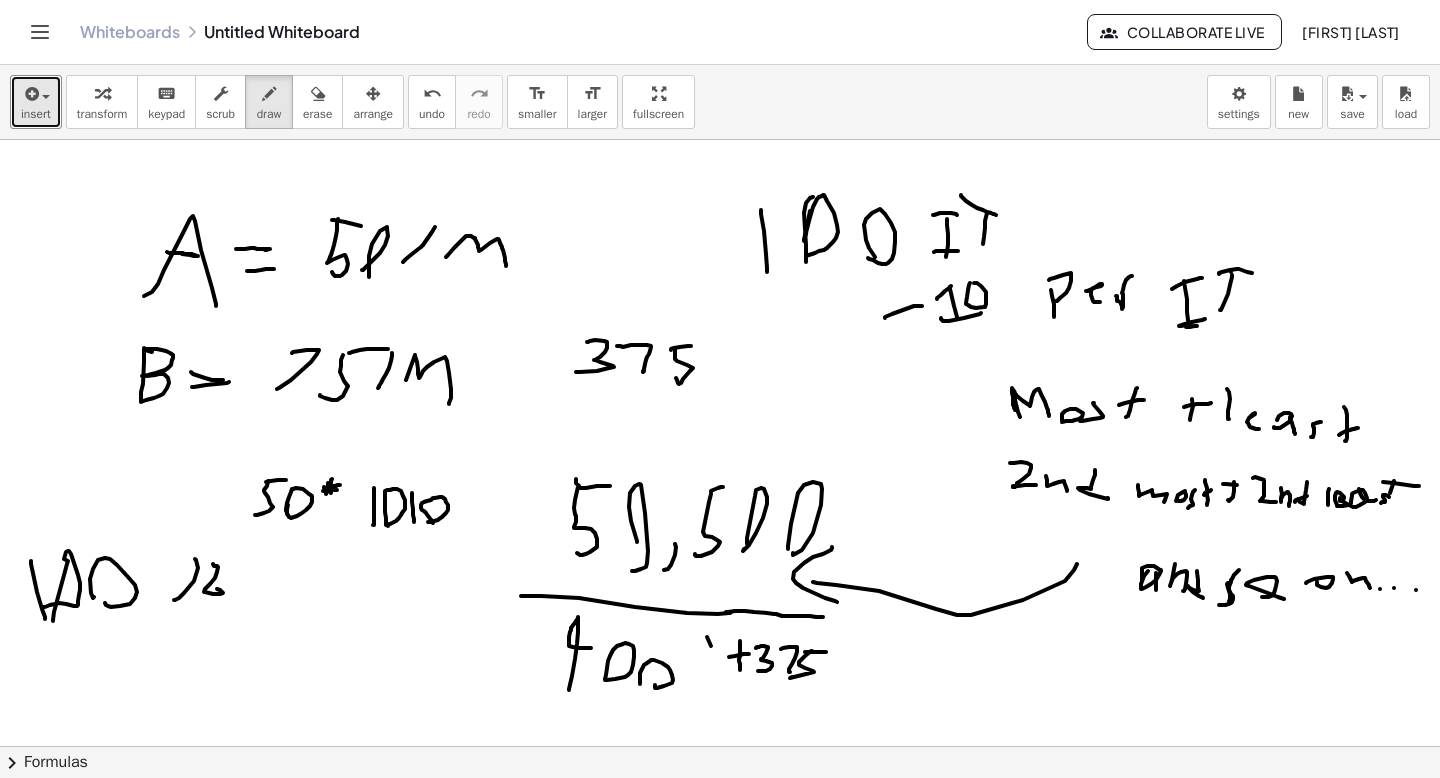 drag, startPoint x: 711, startPoint y: 646, endPoint x: 718, endPoint y: 700, distance: 54.451813 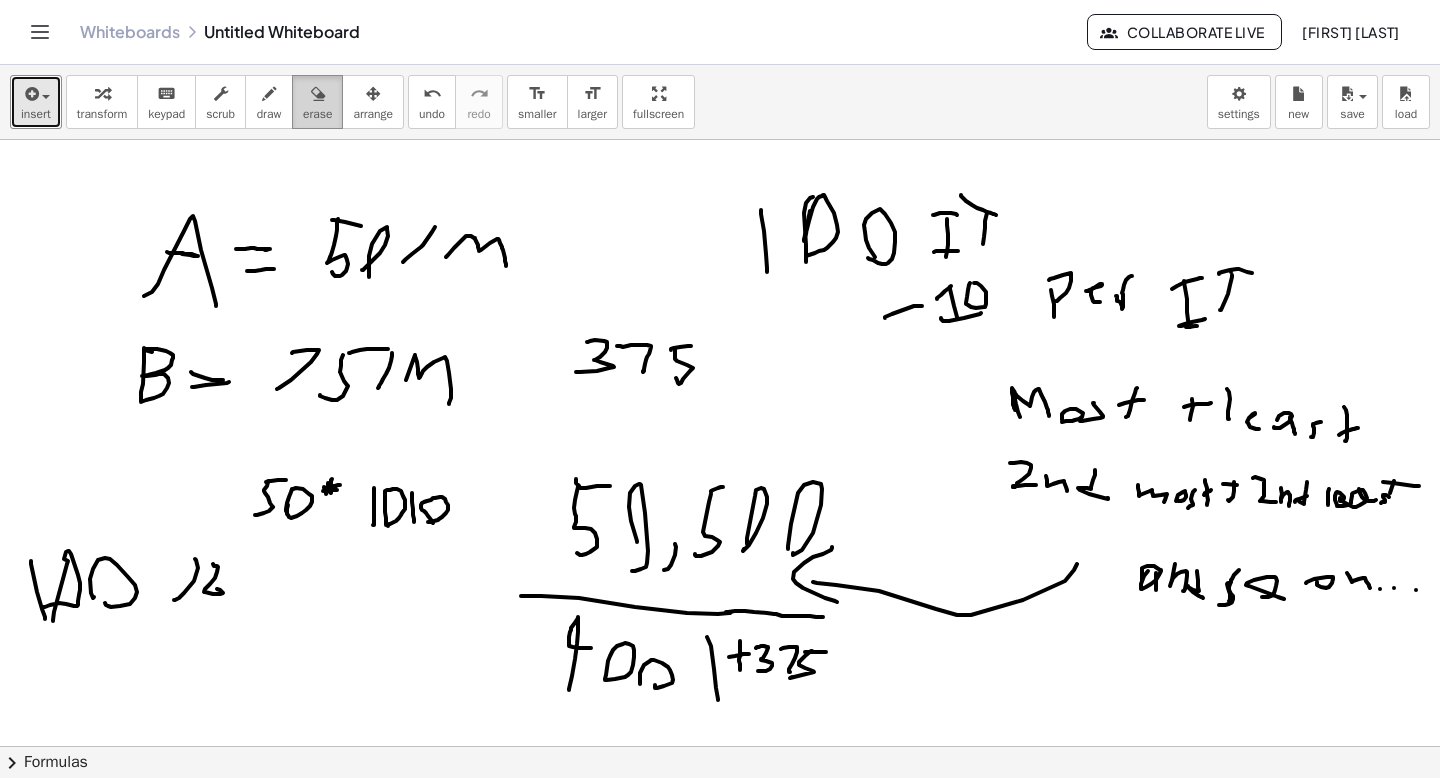click on "erase" at bounding box center [317, 114] 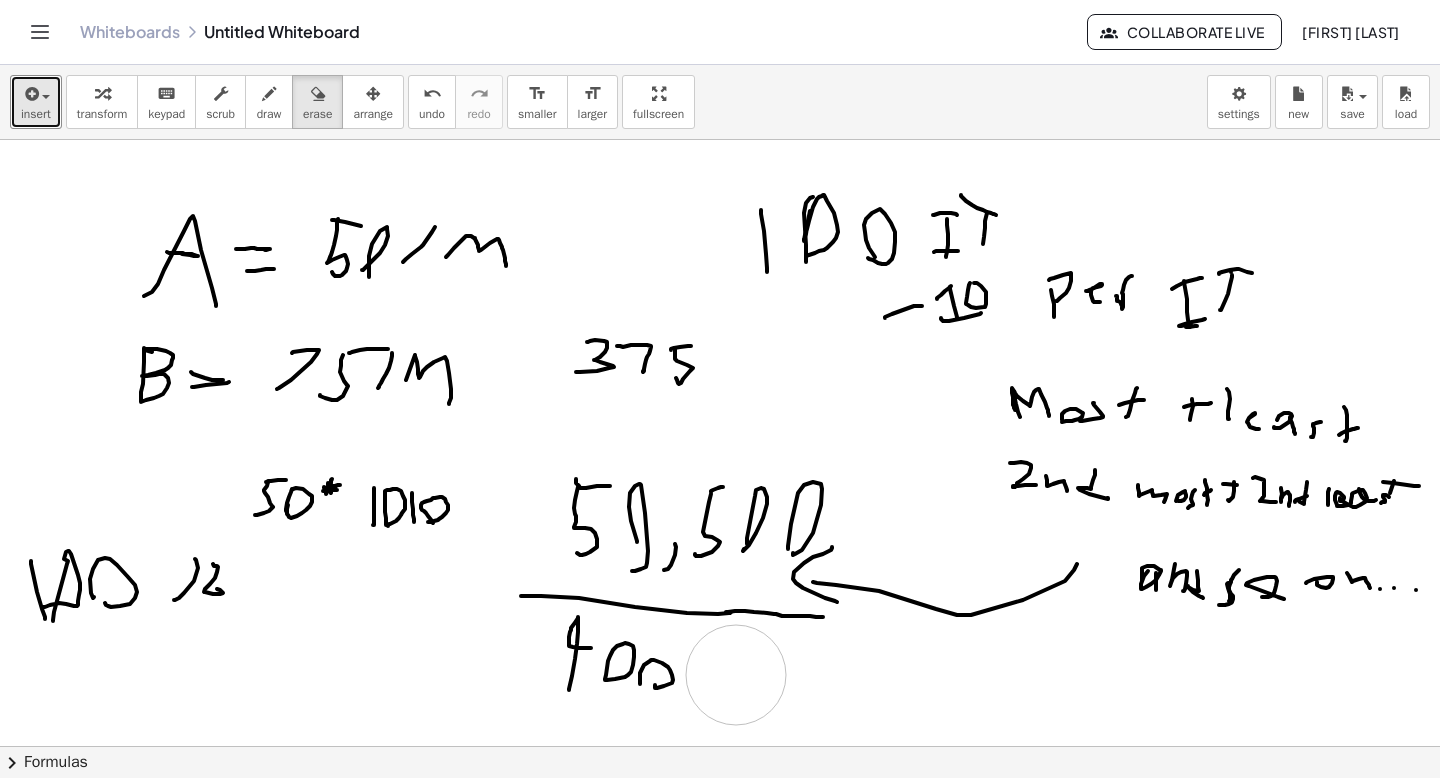 drag, startPoint x: 799, startPoint y: 697, endPoint x: 146, endPoint y: 3, distance: 952.91394 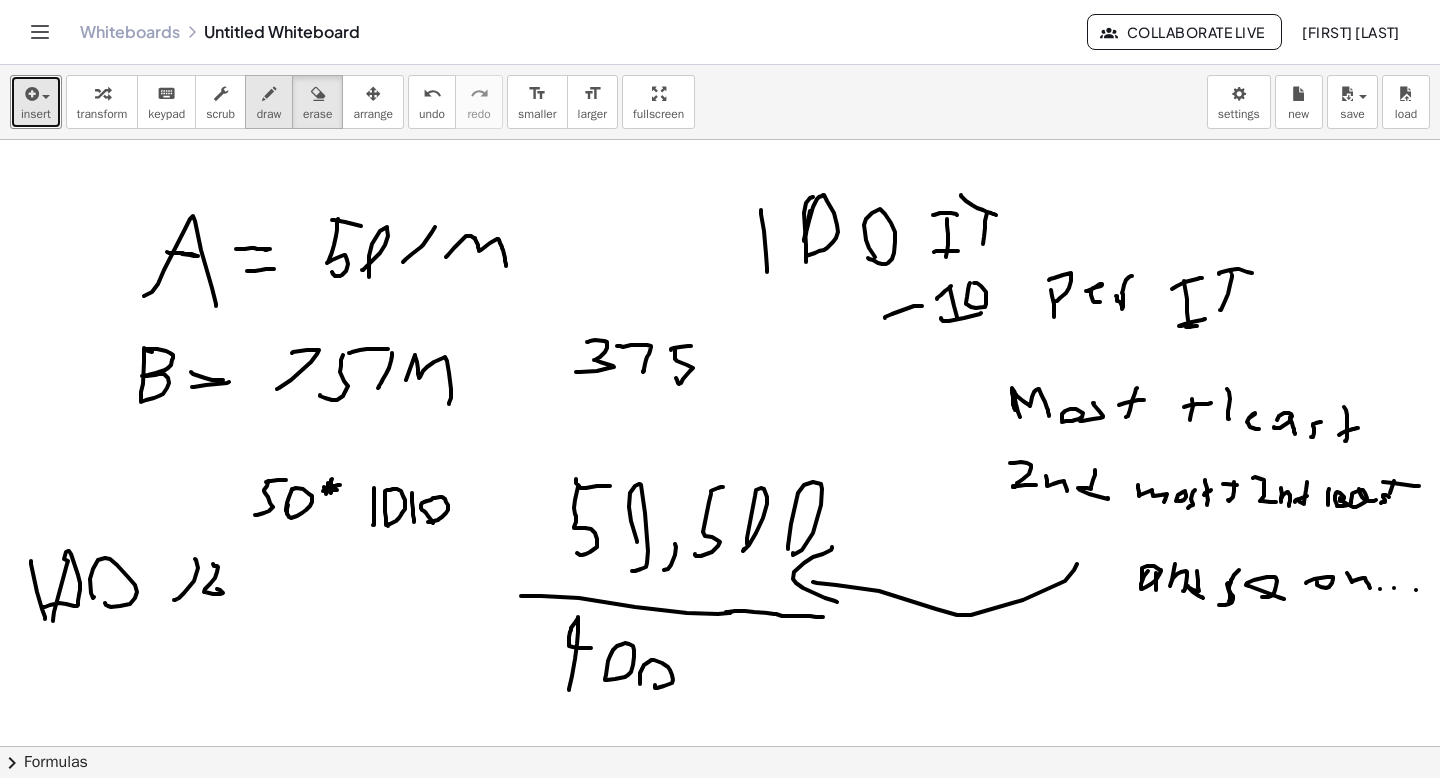 click on "draw" at bounding box center (269, 102) 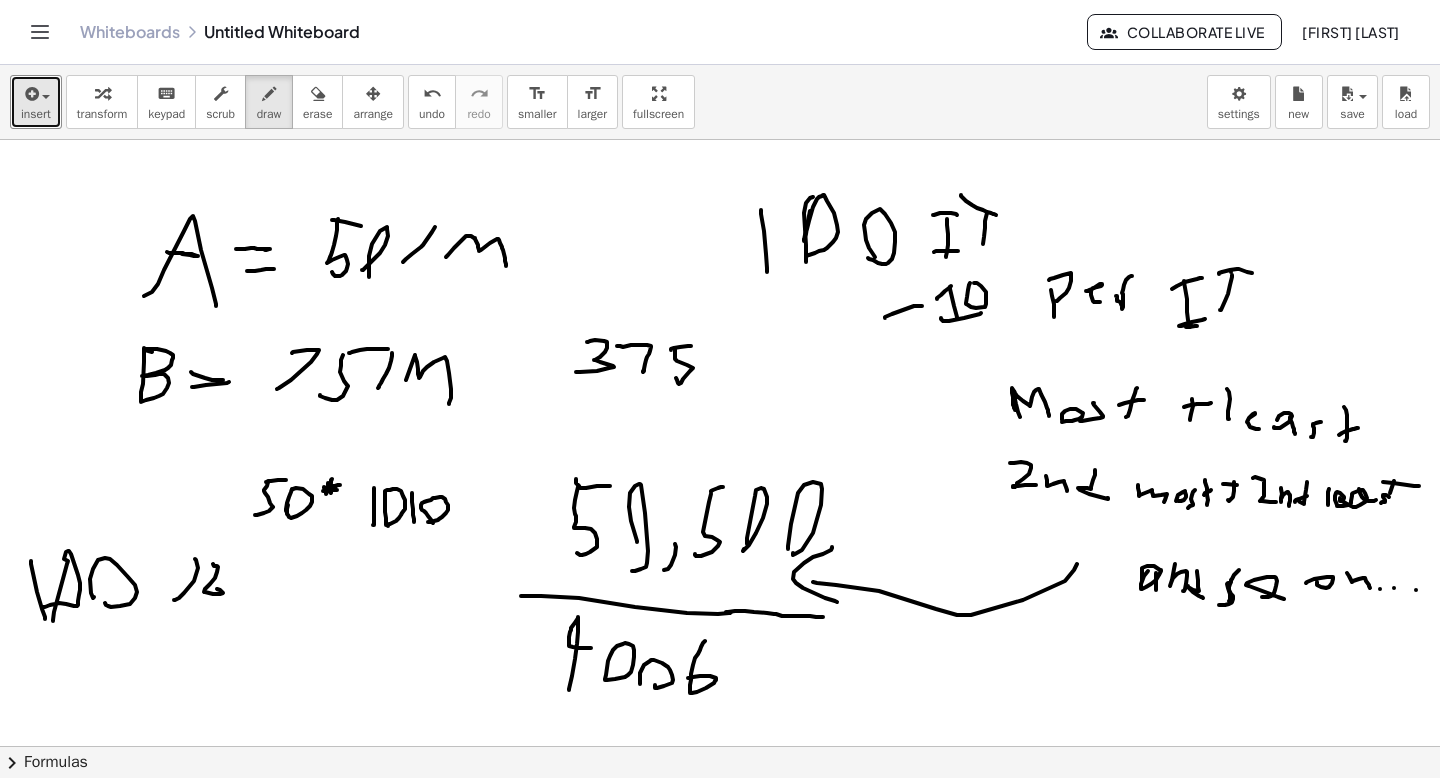 drag, startPoint x: 705, startPoint y: 641, endPoint x: 688, endPoint y: 678, distance: 40.718548 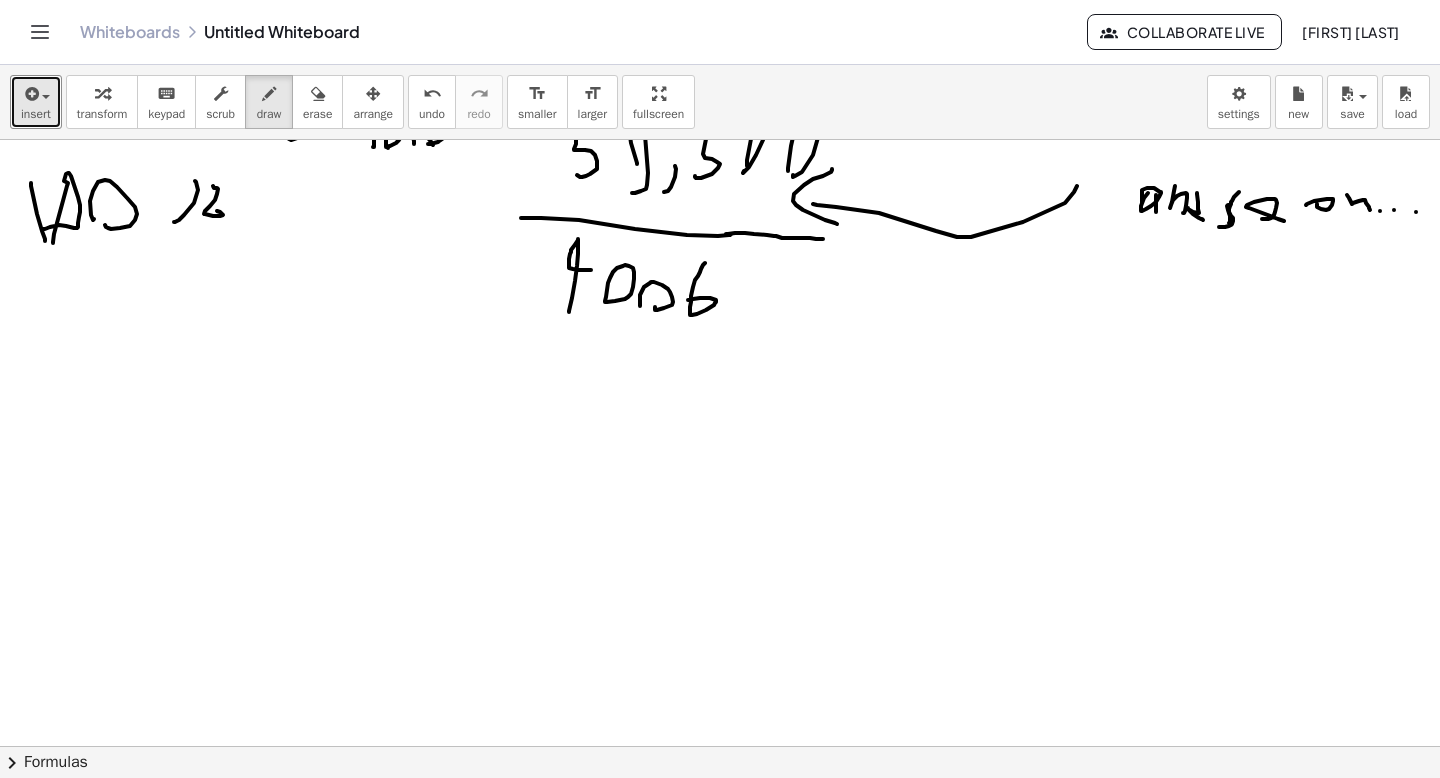 scroll, scrollTop: 376, scrollLeft: 0, axis: vertical 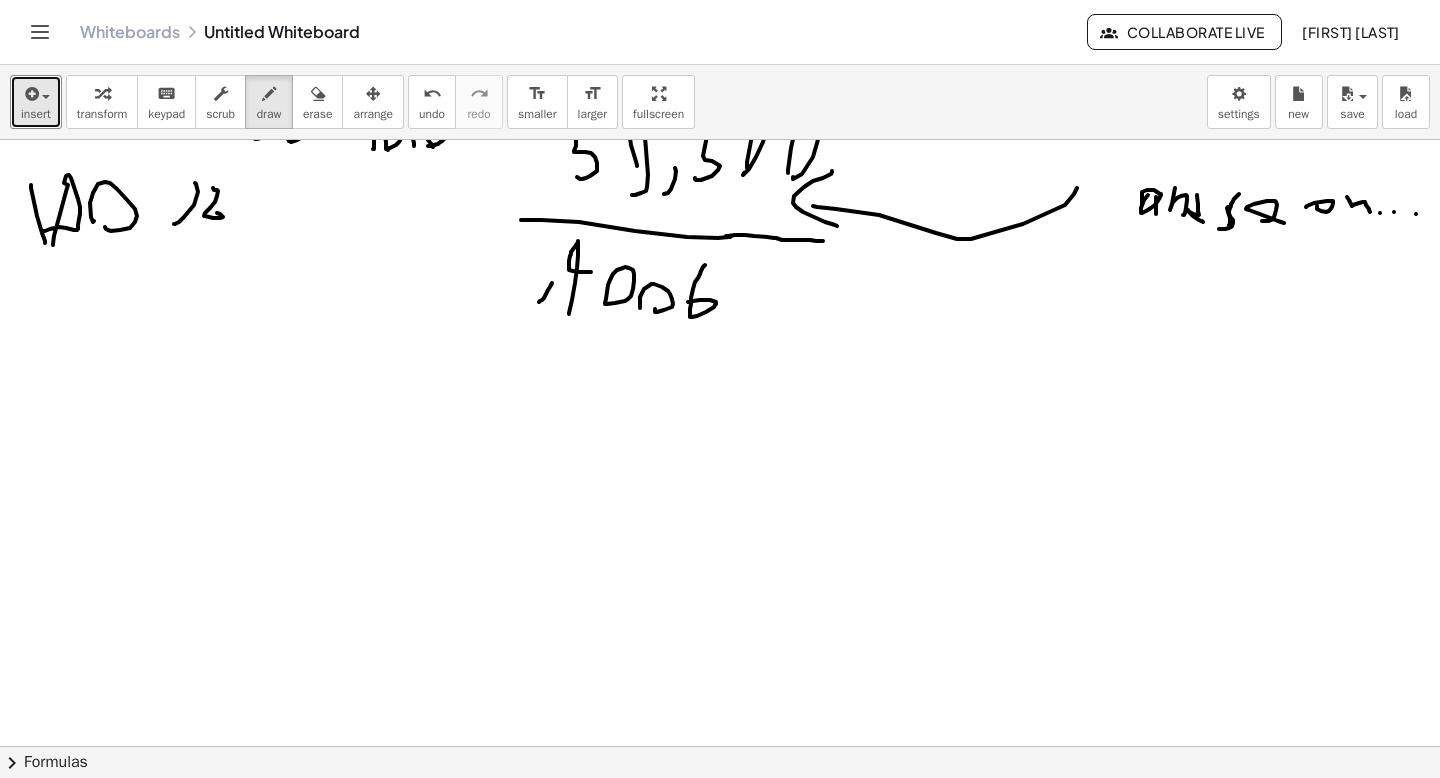 drag, startPoint x: 542, startPoint y: 300, endPoint x: 560, endPoint y: 255, distance: 48.466484 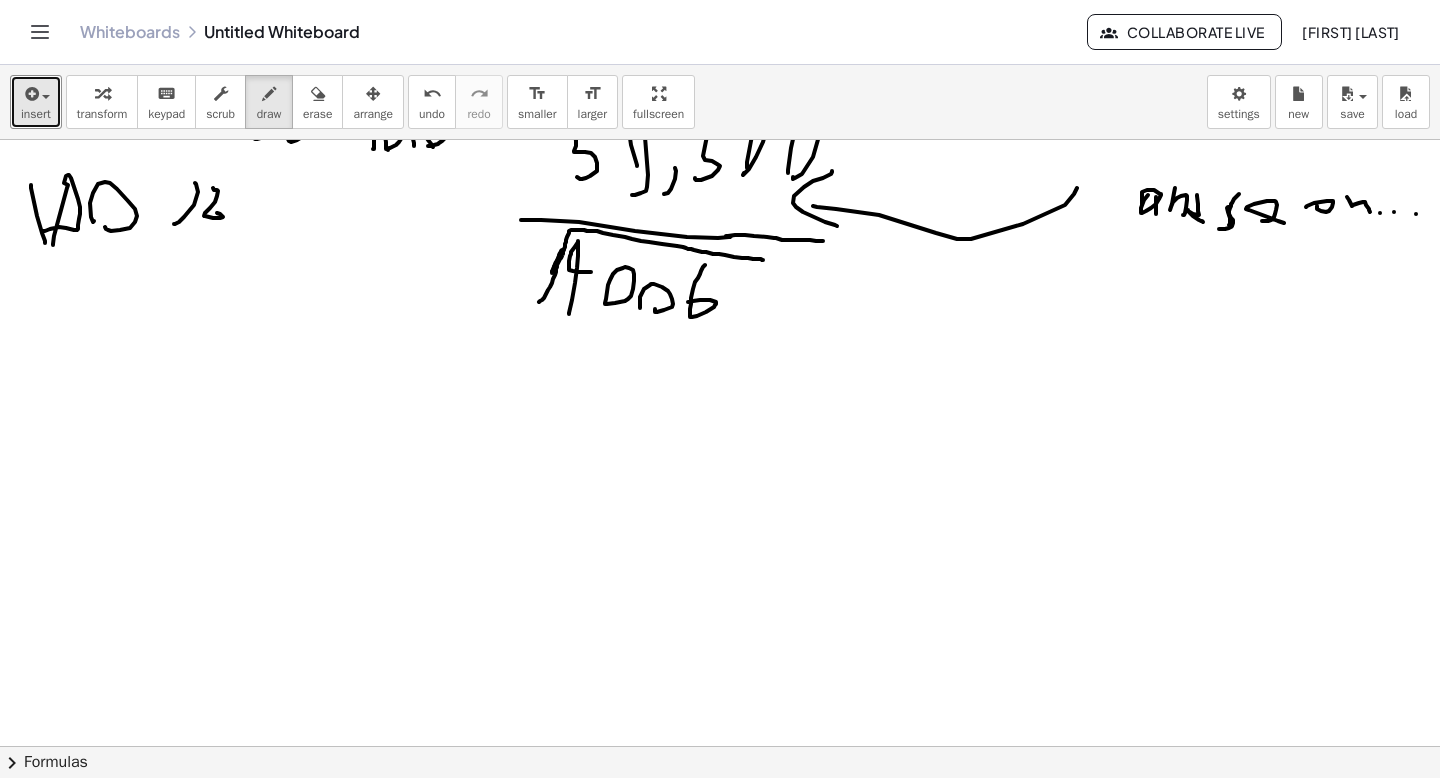 drag, startPoint x: 560, startPoint y: 255, endPoint x: 763, endPoint y: 260, distance: 203.06157 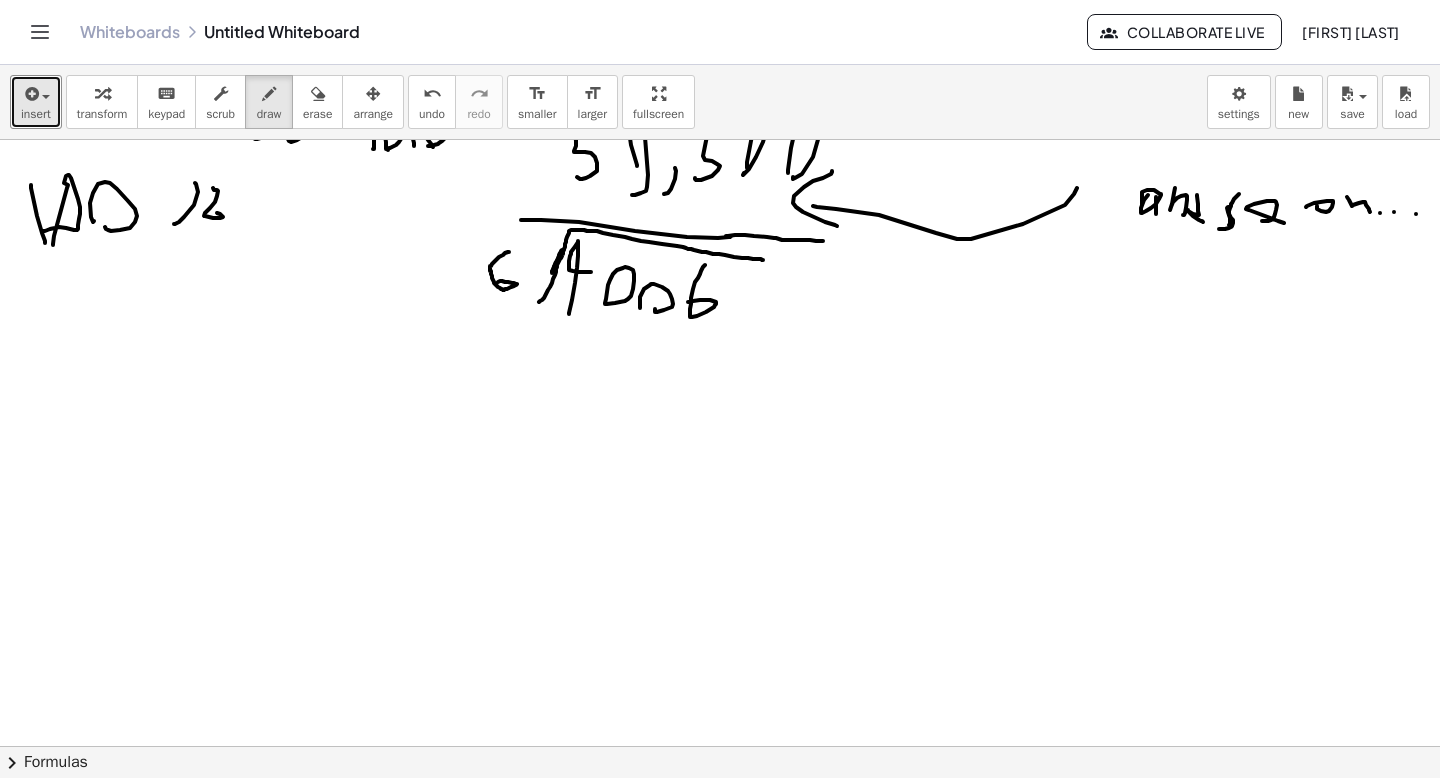 drag, startPoint x: 509, startPoint y: 252, endPoint x: 494, endPoint y: 284, distance: 35.341194 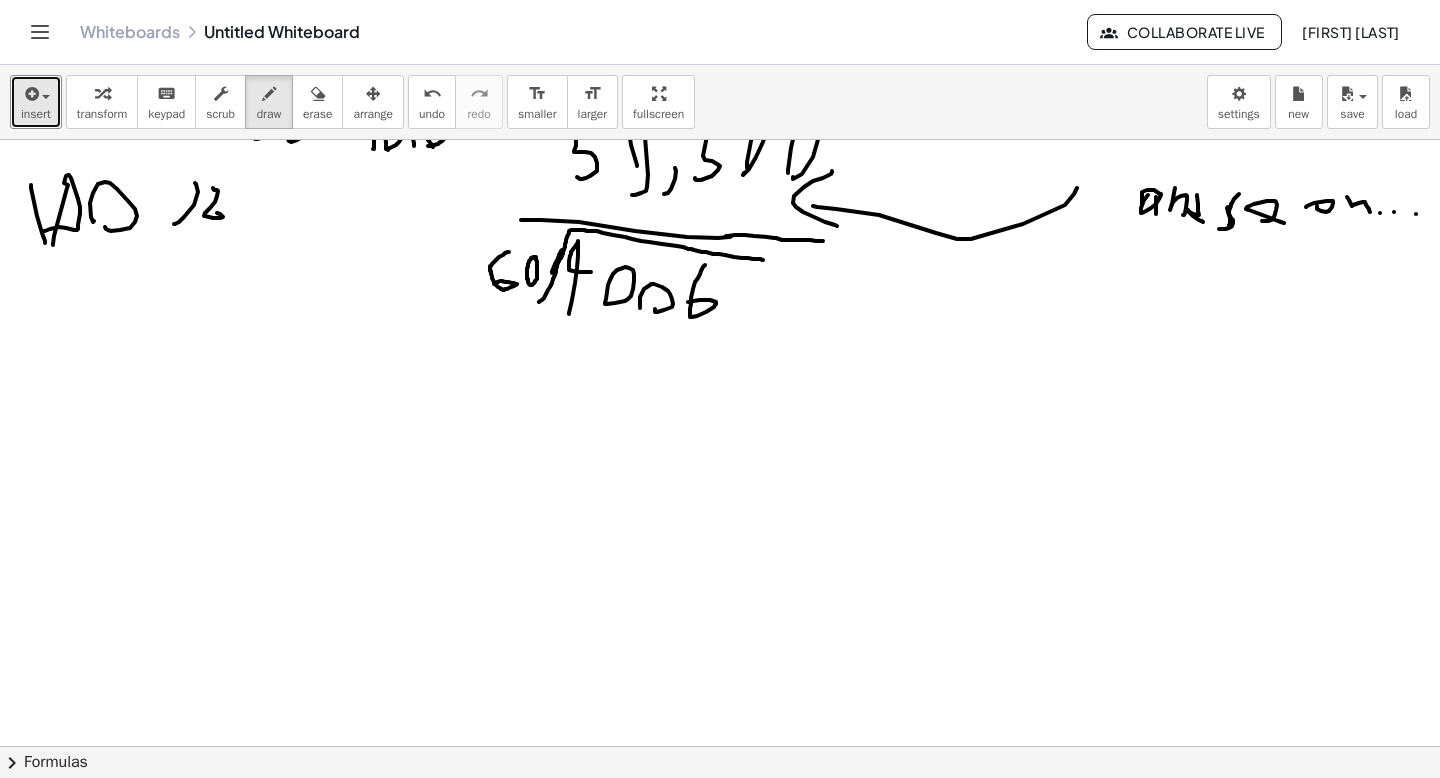 click at bounding box center [720, 435] 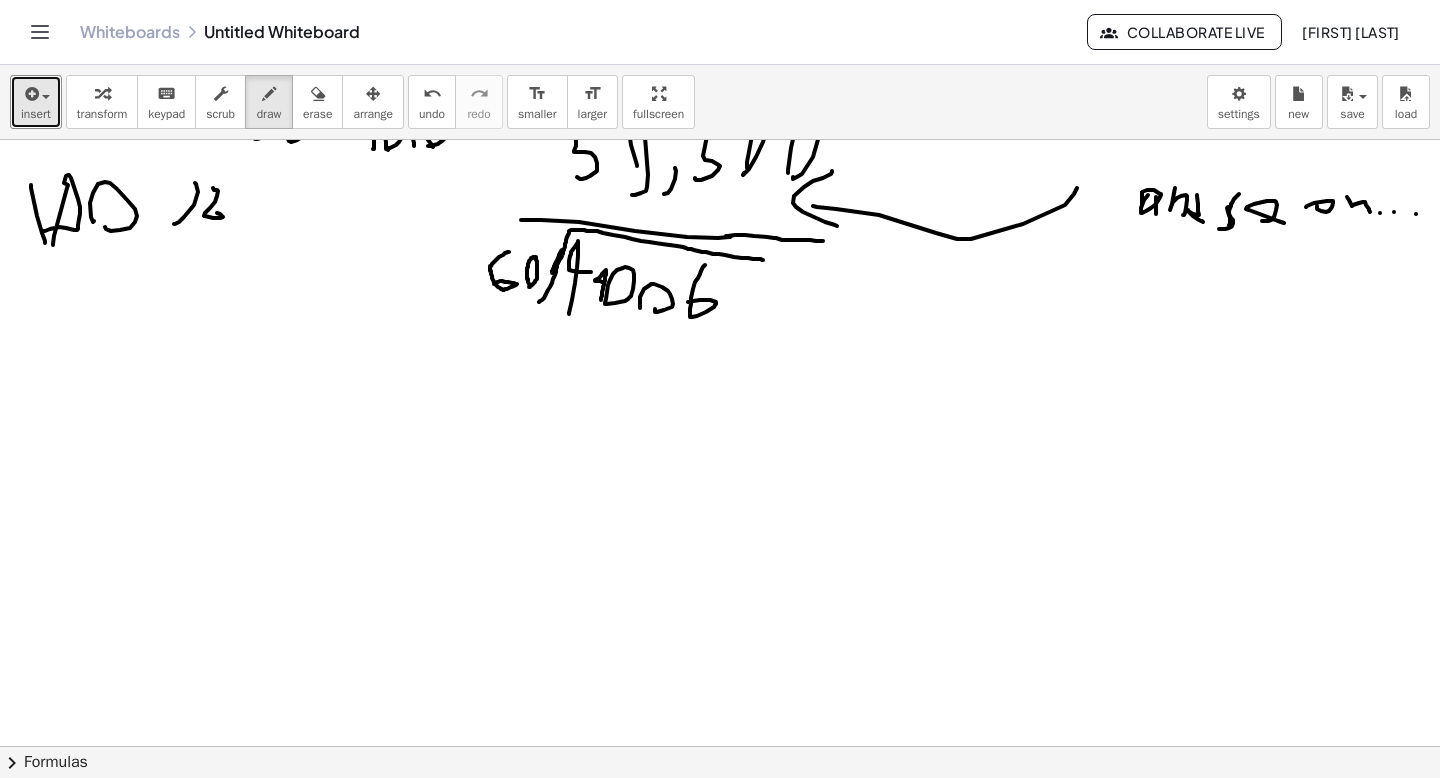 drag, startPoint x: 601, startPoint y: 300, endPoint x: 604, endPoint y: 282, distance: 18.248287 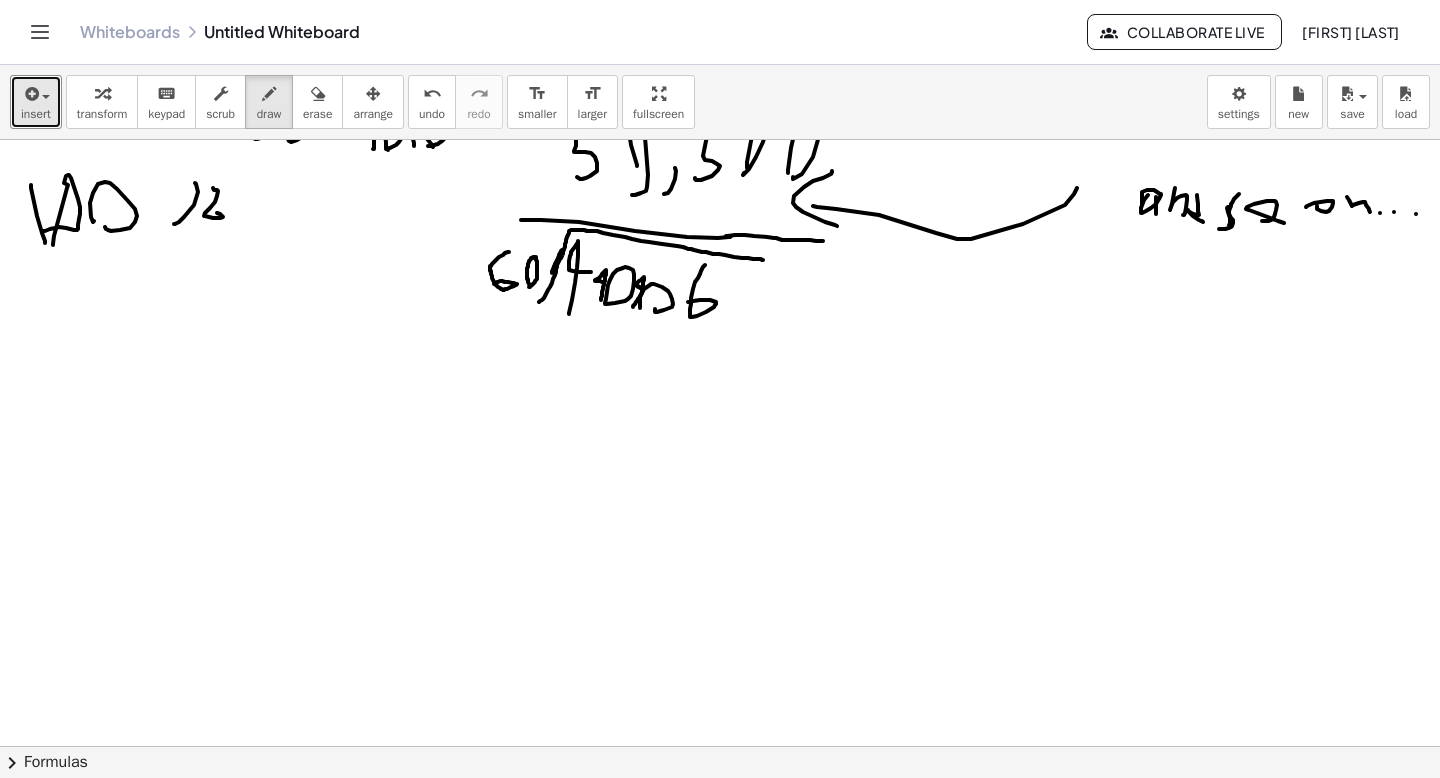 drag, startPoint x: 633, startPoint y: 307, endPoint x: 640, endPoint y: 288, distance: 20.248457 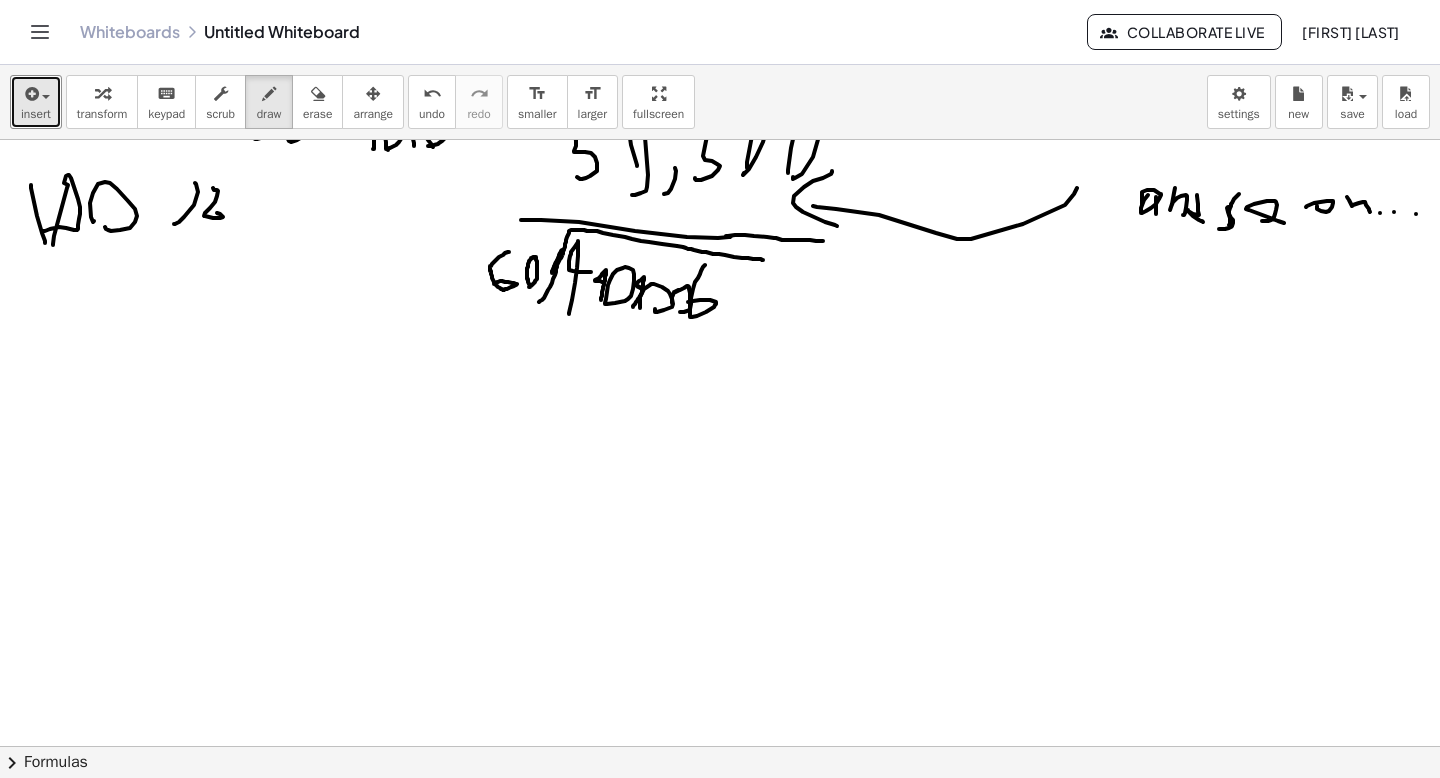 drag, startPoint x: 672, startPoint y: 303, endPoint x: 664, endPoint y: 296, distance: 10.630146 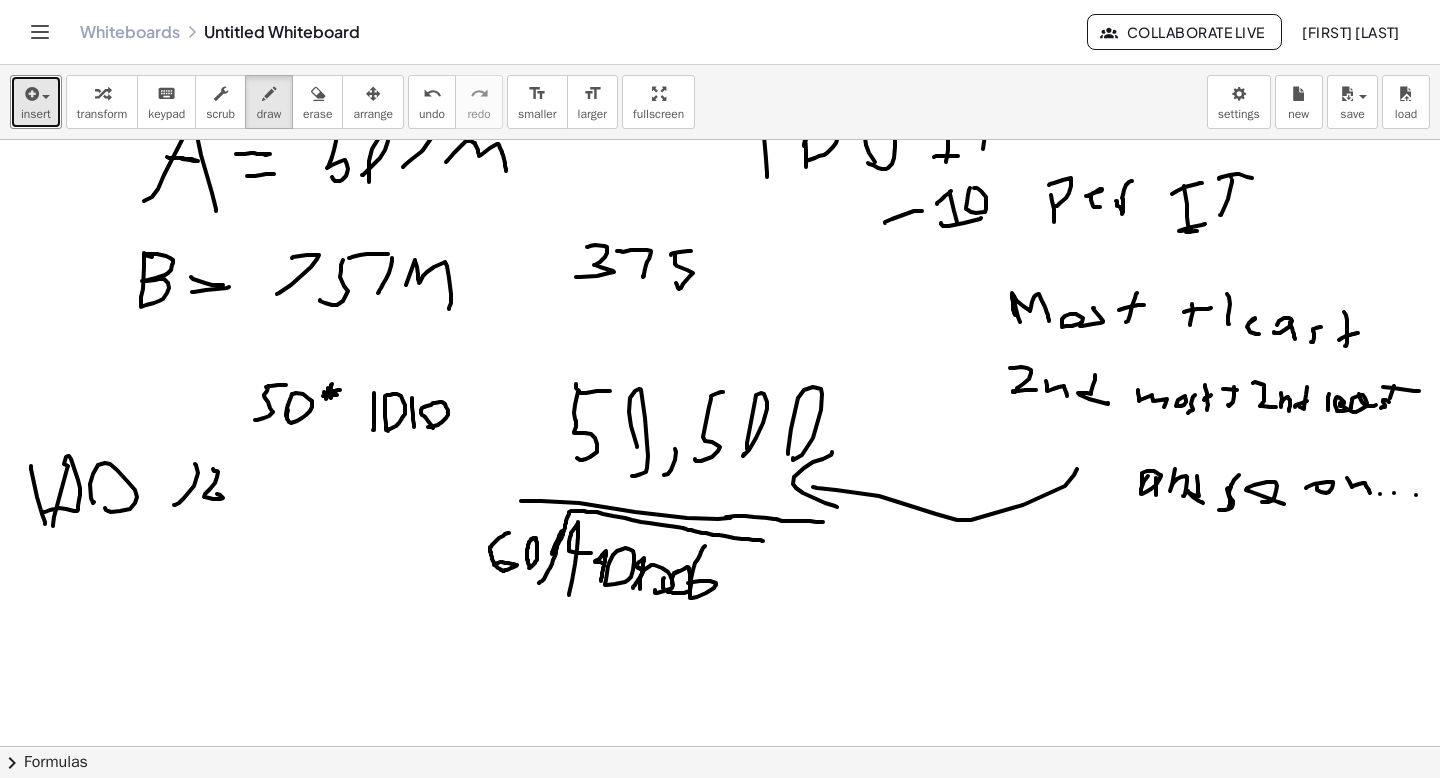 scroll, scrollTop: 60, scrollLeft: 0, axis: vertical 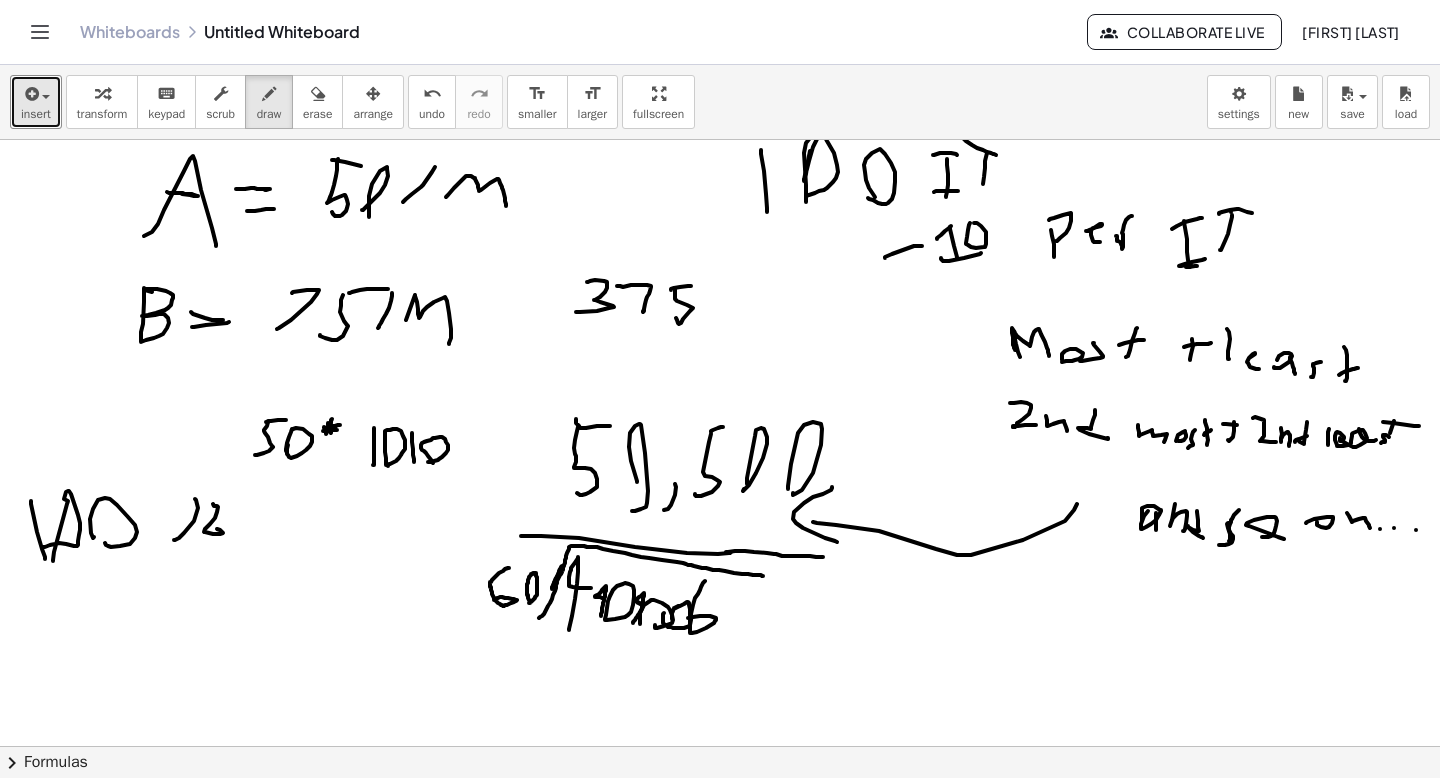 drag, startPoint x: 349, startPoint y: 118, endPoint x: 408, endPoint y: 284, distance: 176.17322 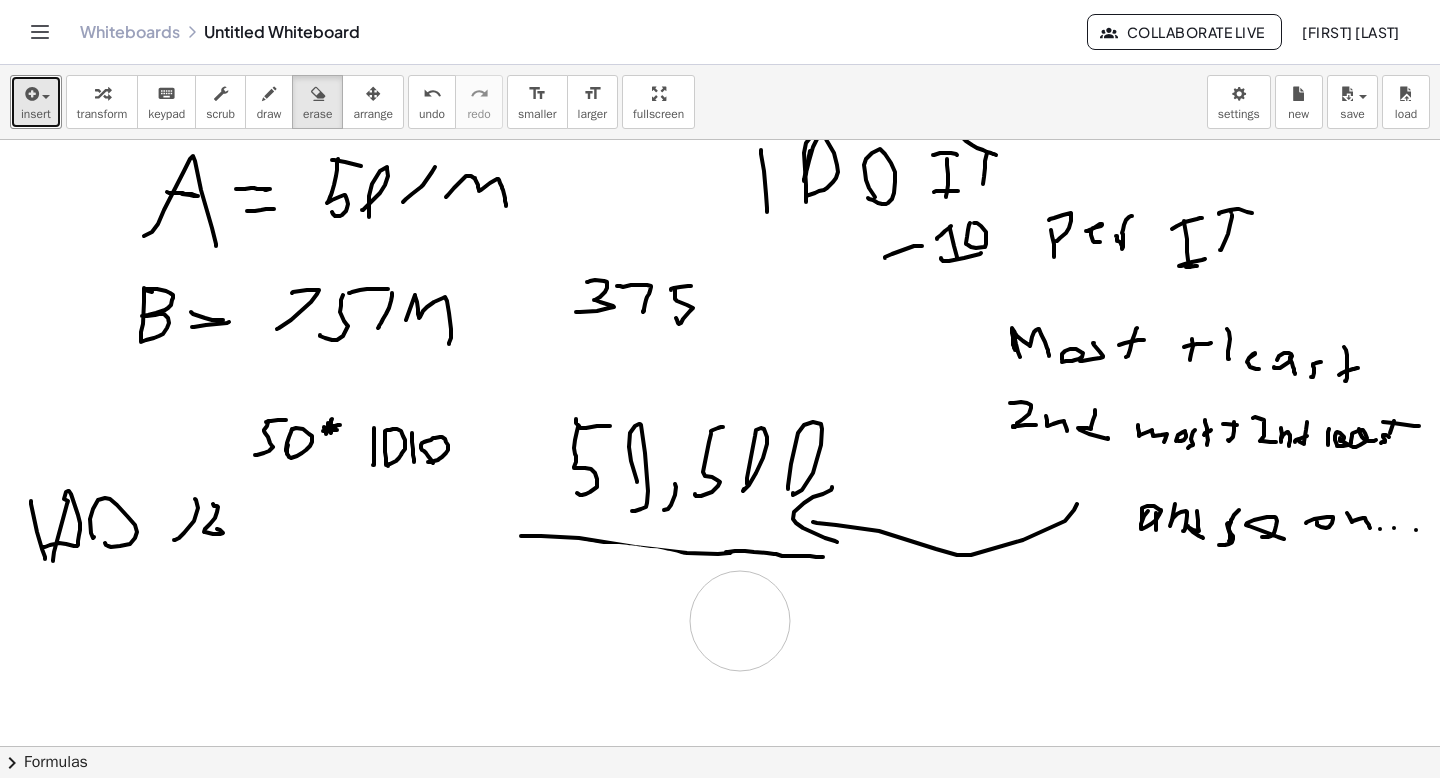 drag, startPoint x: 462, startPoint y: 649, endPoint x: 3, endPoint y: 3, distance: 792.46265 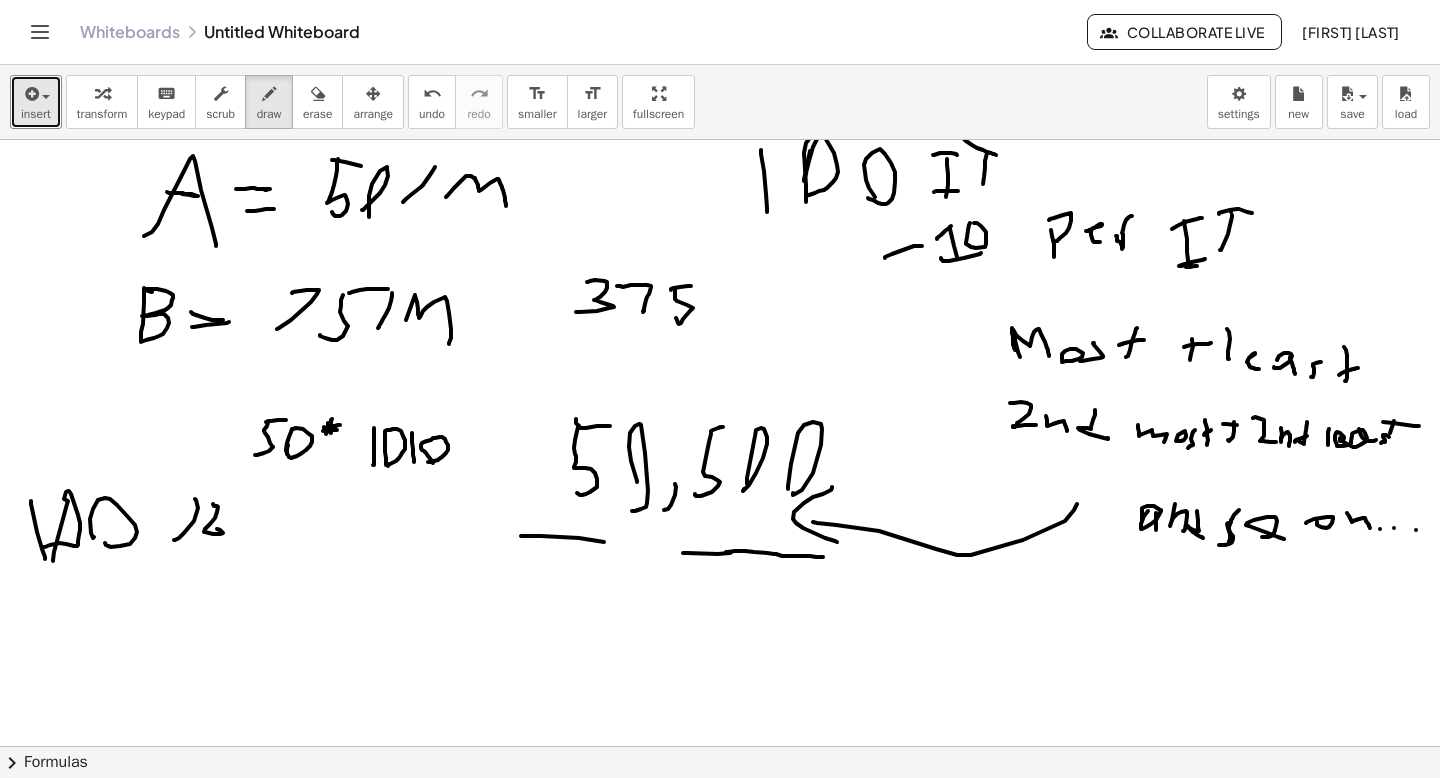 drag, startPoint x: 280, startPoint y: 111, endPoint x: 564, endPoint y: 403, distance: 407.3328 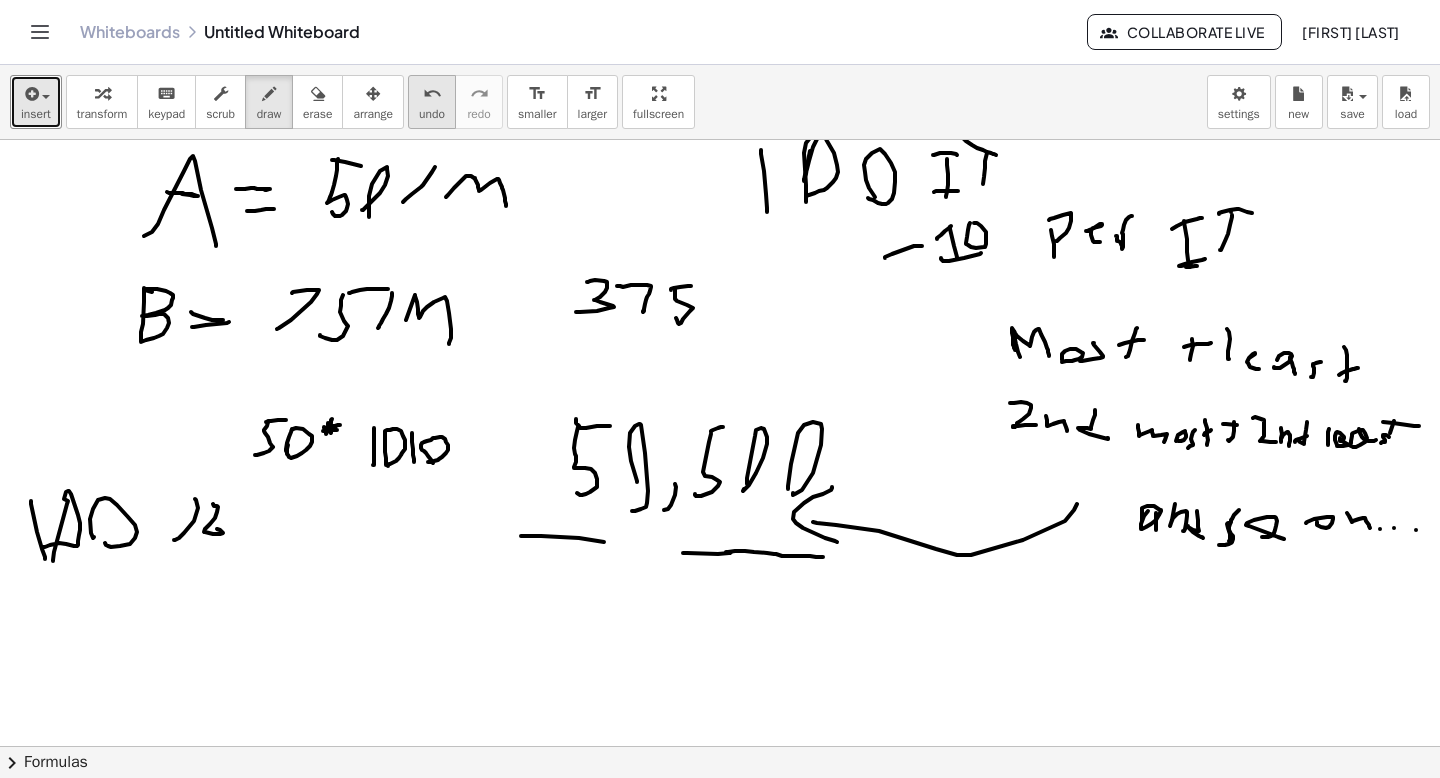 click on "undo" at bounding box center [432, 94] 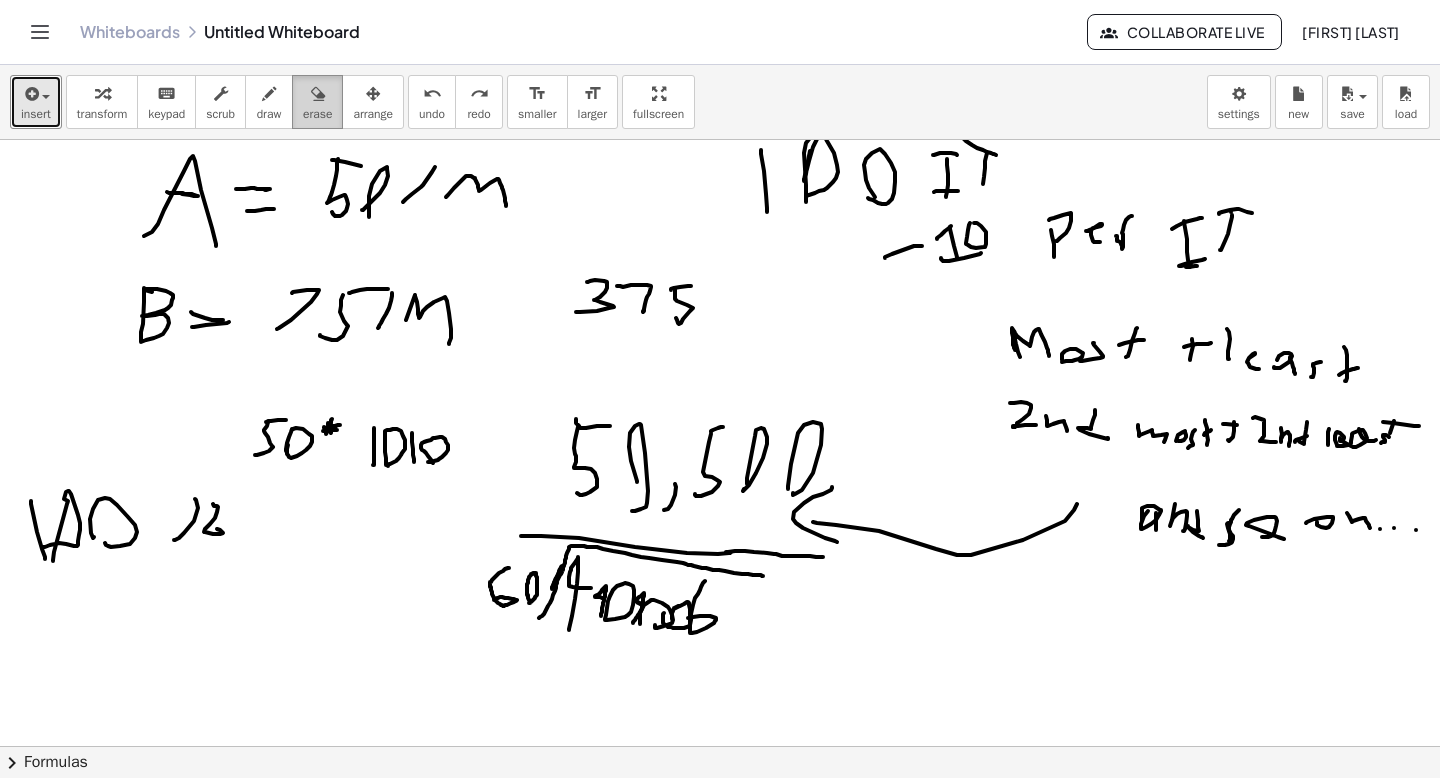 click at bounding box center (317, 93) 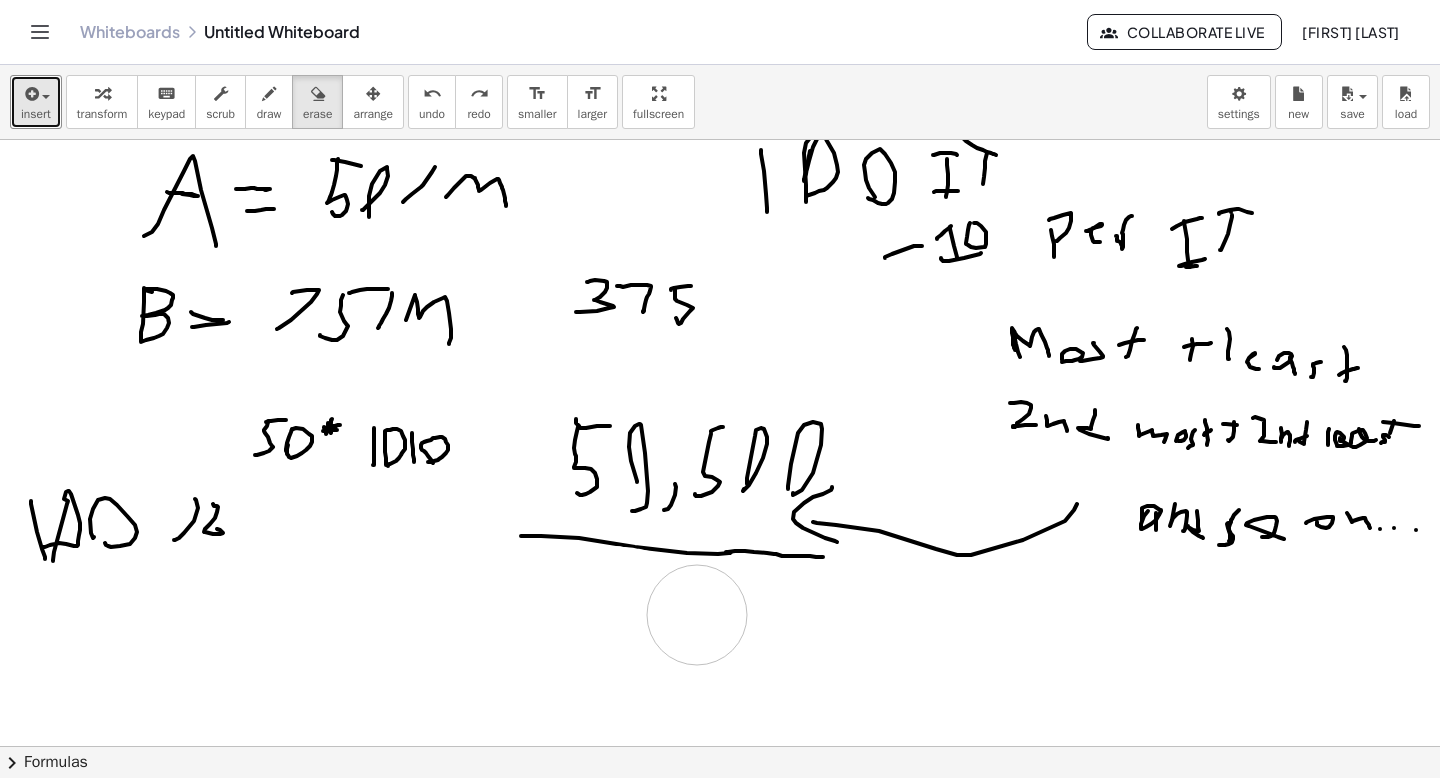 drag, startPoint x: 471, startPoint y: 689, endPoint x: 697, endPoint y: 615, distance: 237.80664 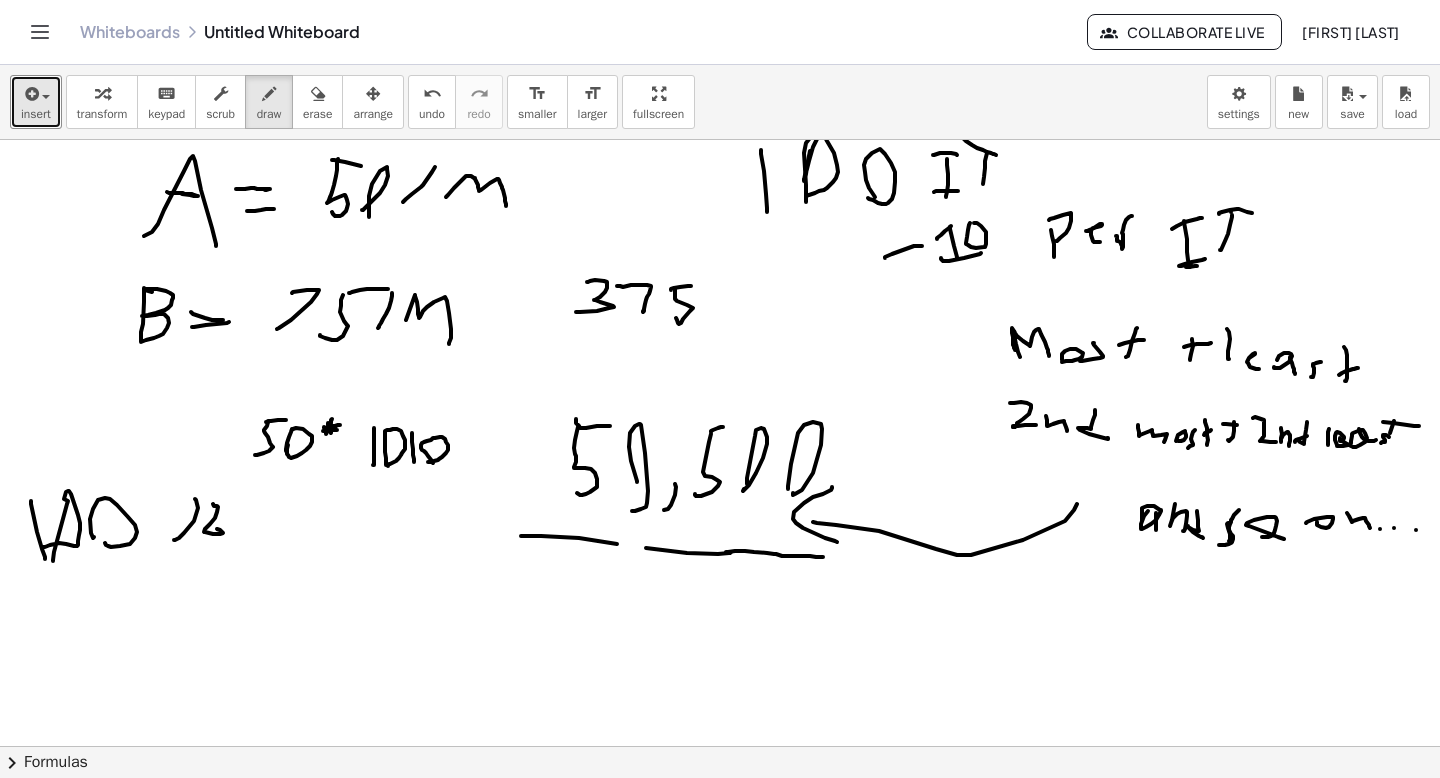drag, startPoint x: 298, startPoint y: 110, endPoint x: 462, endPoint y: 284, distance: 239.10667 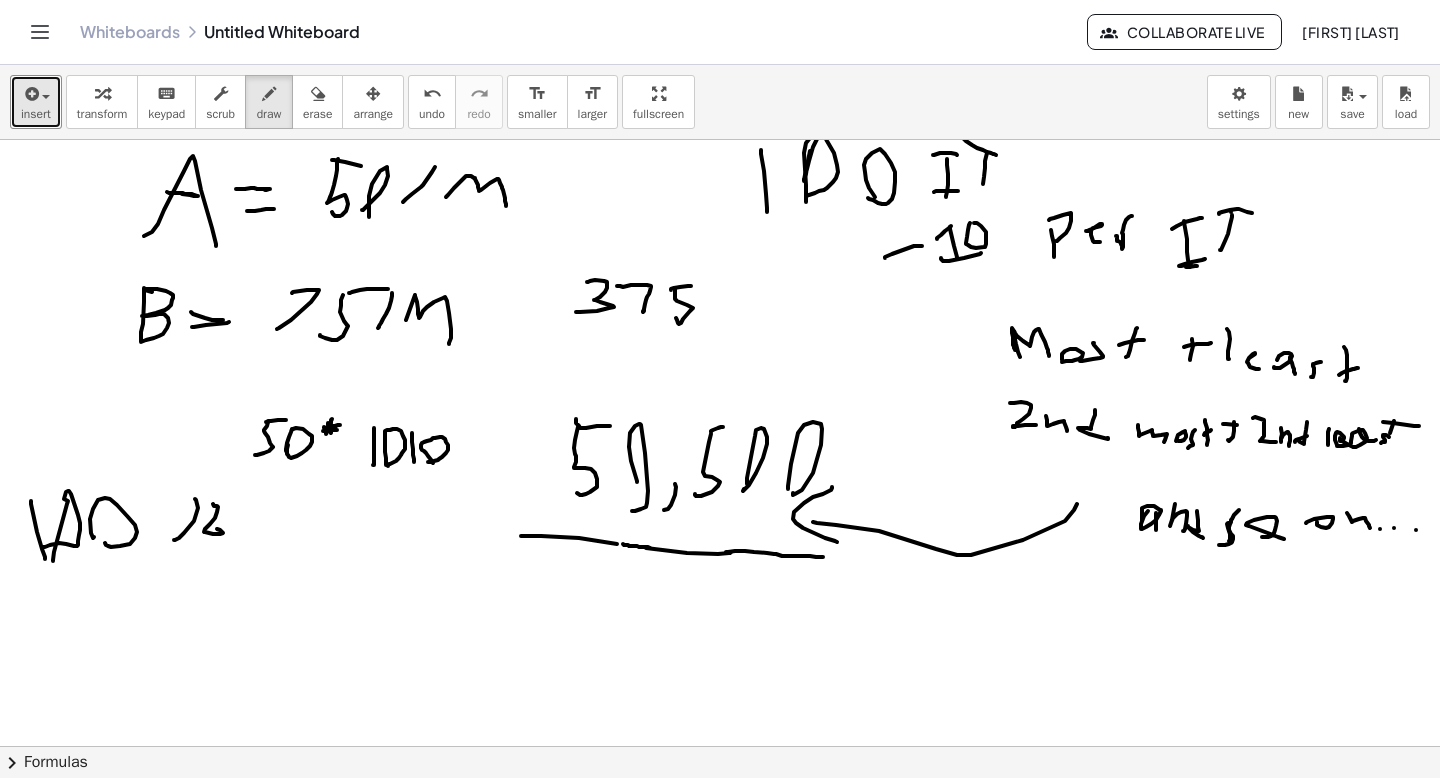 drag, startPoint x: 650, startPoint y: 548, endPoint x: 607, endPoint y: 541, distance: 43.56604 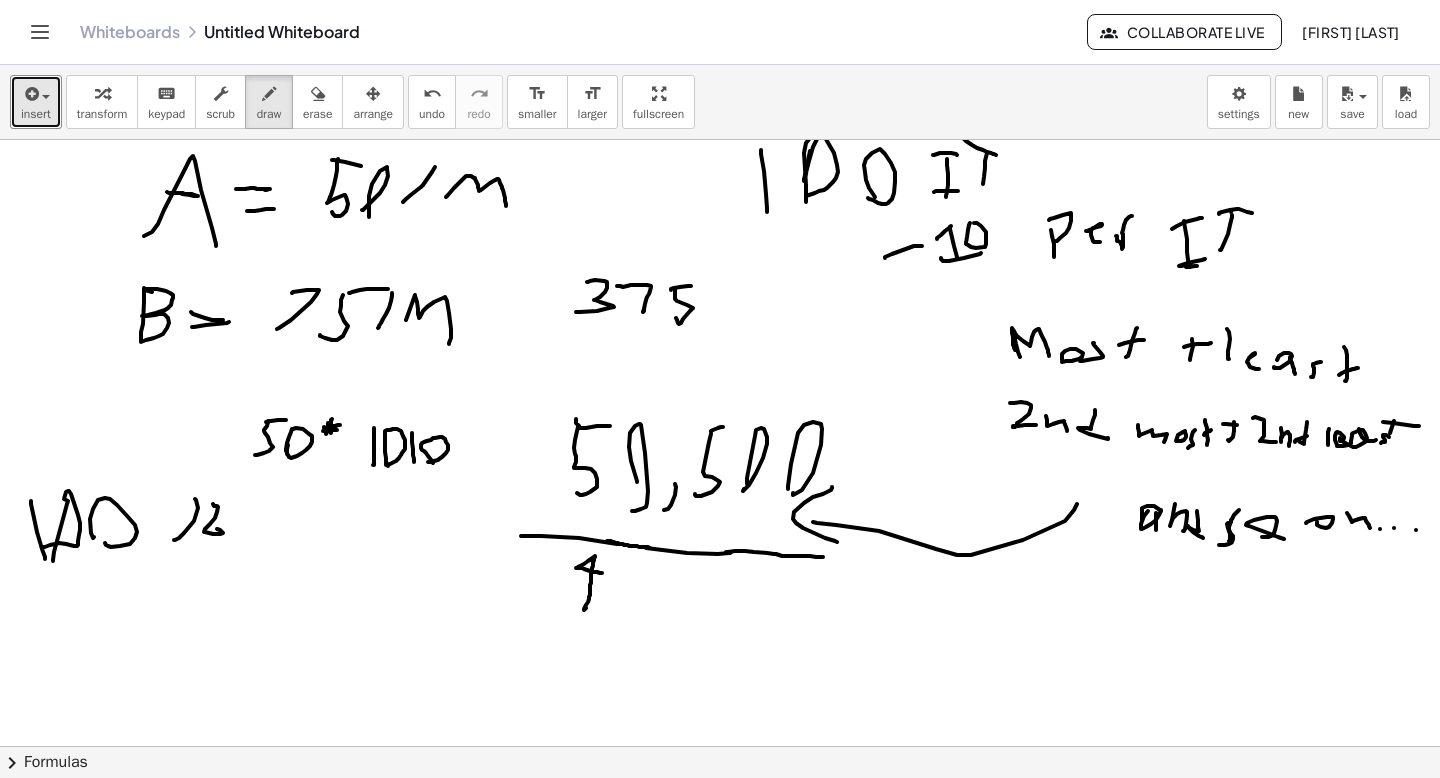 drag, startPoint x: 584, startPoint y: 610, endPoint x: 603, endPoint y: 573, distance: 41.59327 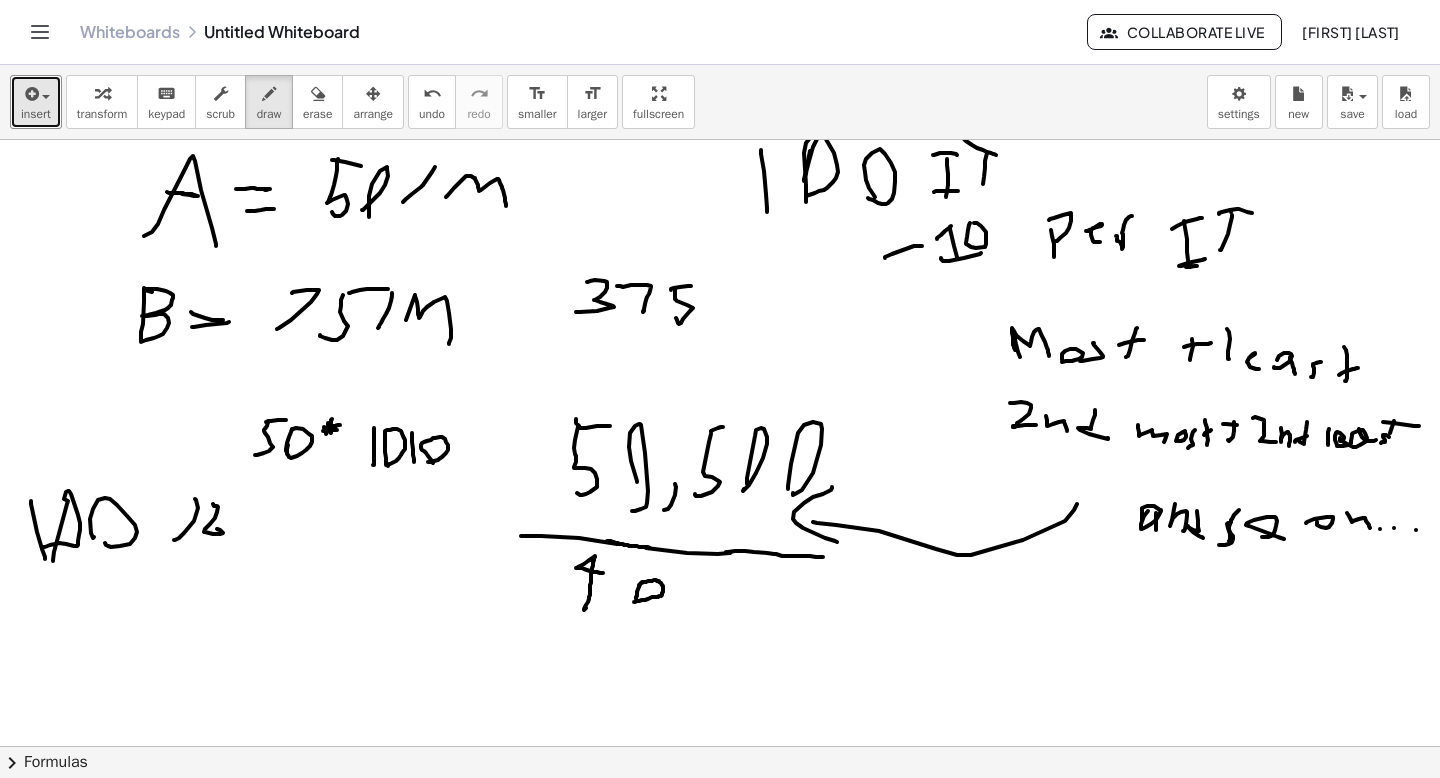 click at bounding box center [720, 751] 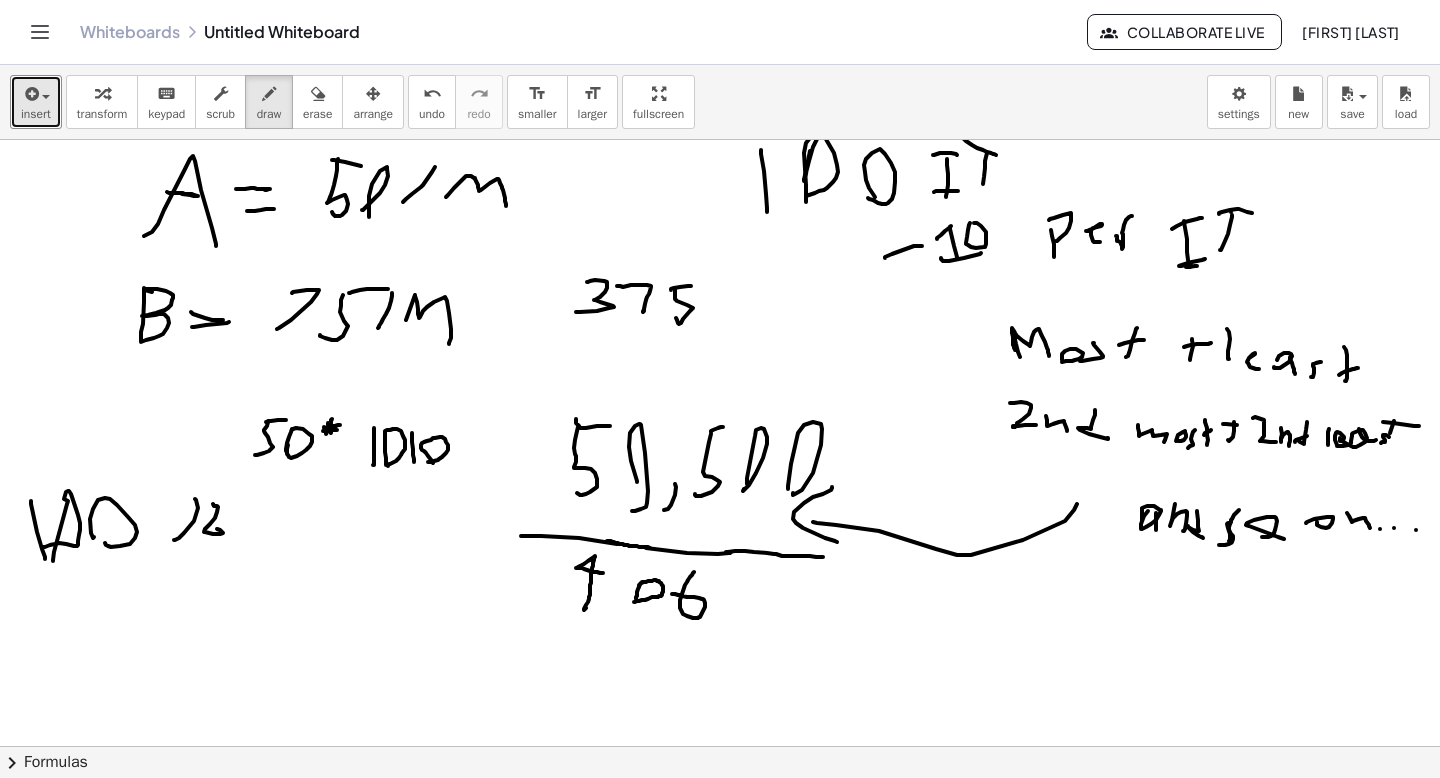 drag, startPoint x: 694, startPoint y: 572, endPoint x: 672, endPoint y: 594, distance: 31.112698 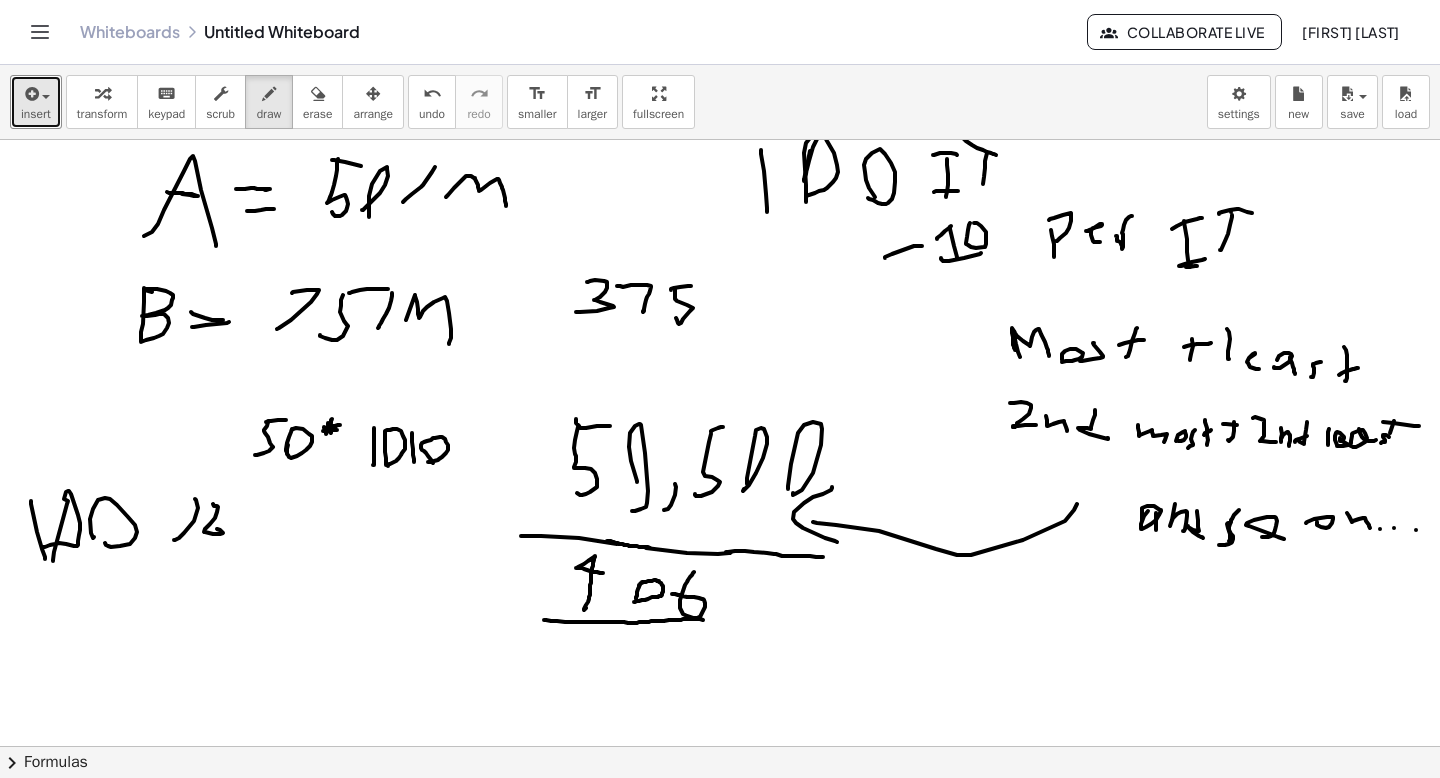 drag, startPoint x: 544, startPoint y: 620, endPoint x: 714, endPoint y: 620, distance: 170 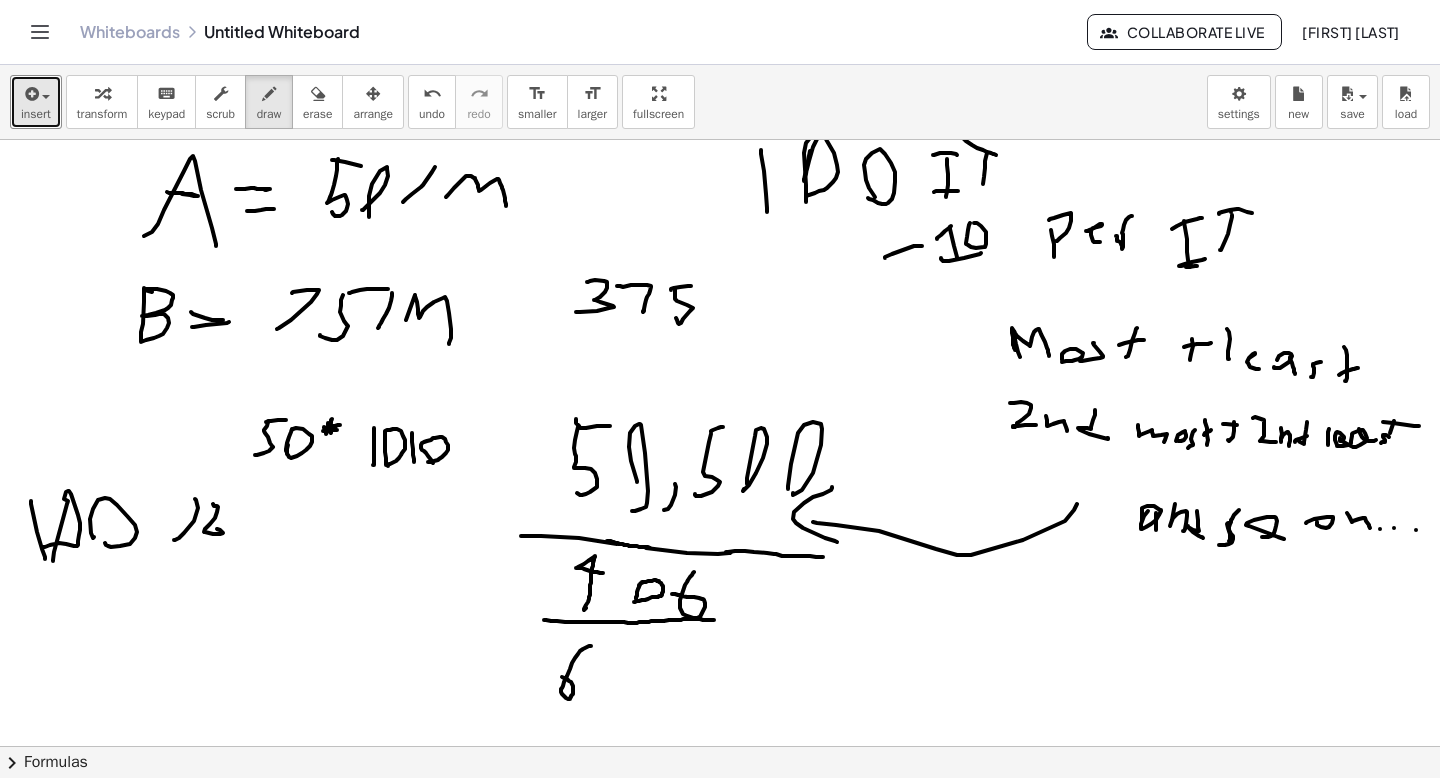 drag, startPoint x: 591, startPoint y: 646, endPoint x: 575, endPoint y: 681, distance: 38.483765 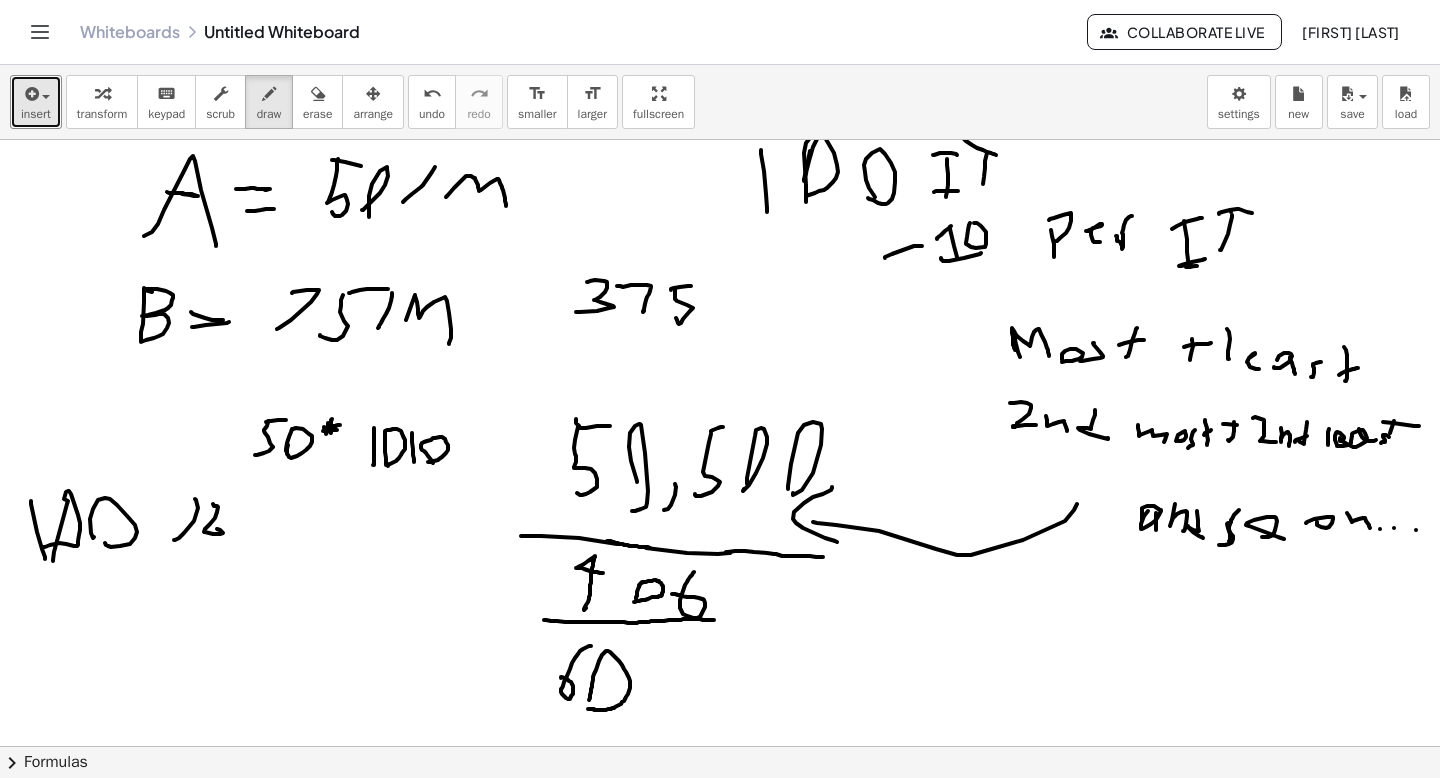 click at bounding box center (720, 751) 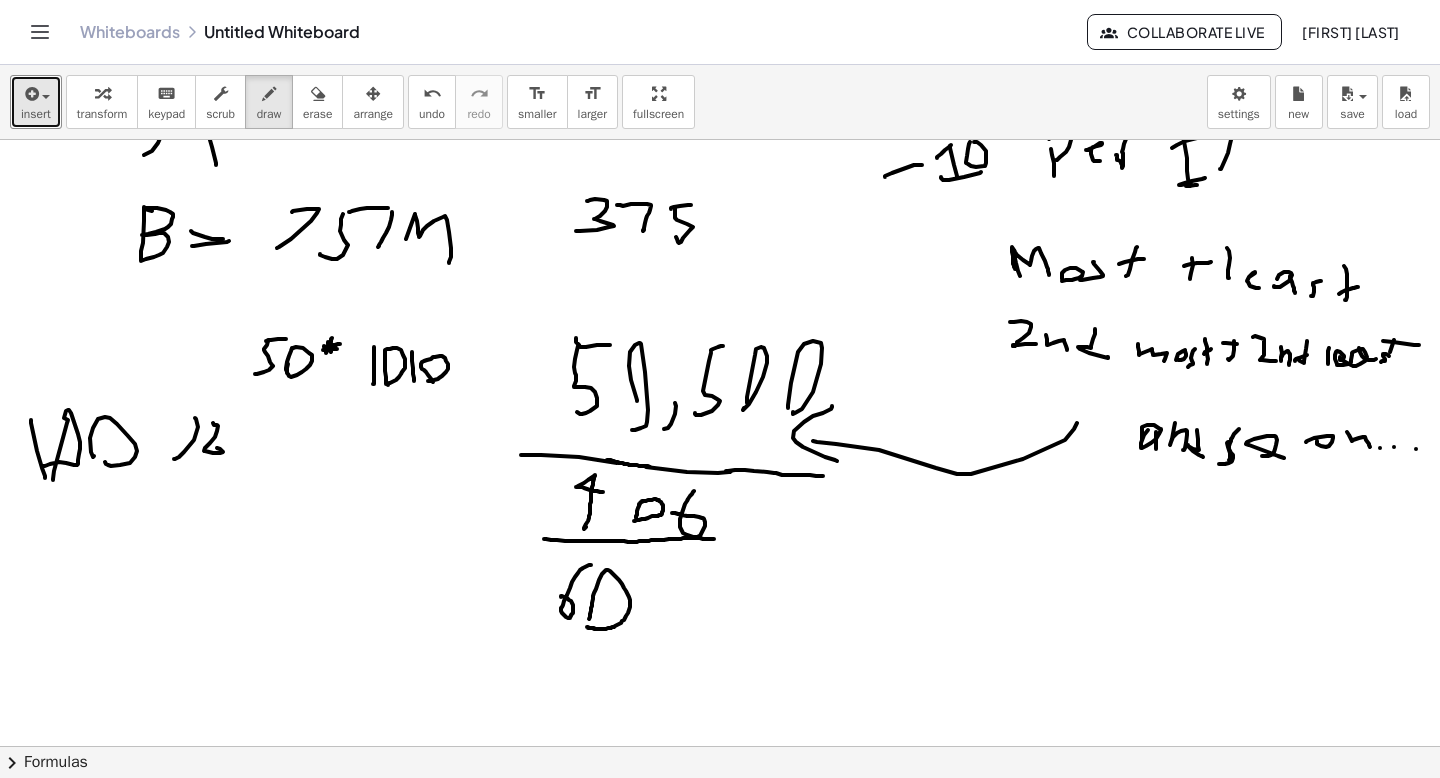 scroll, scrollTop: 189, scrollLeft: 0, axis: vertical 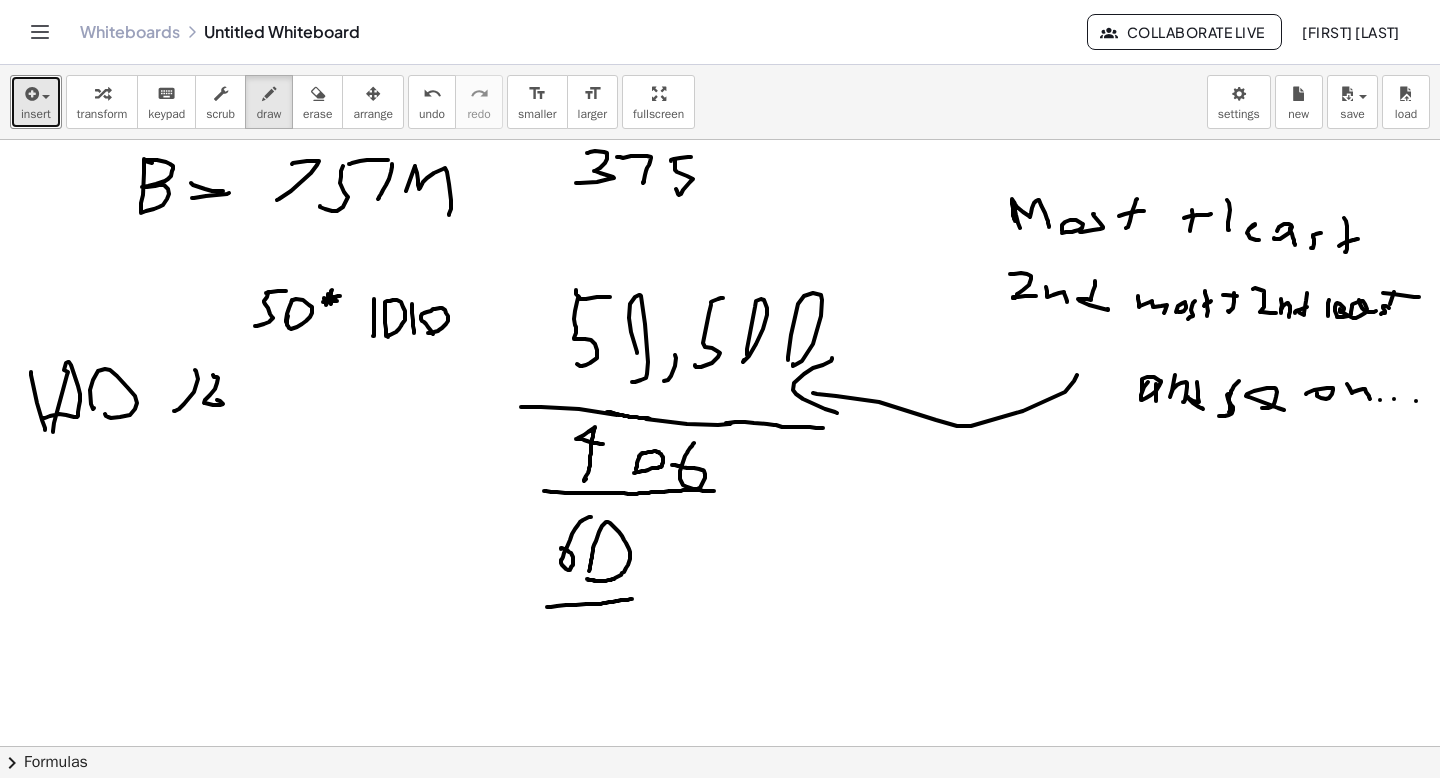 drag, startPoint x: 547, startPoint y: 607, endPoint x: 632, endPoint y: 599, distance: 85.37564 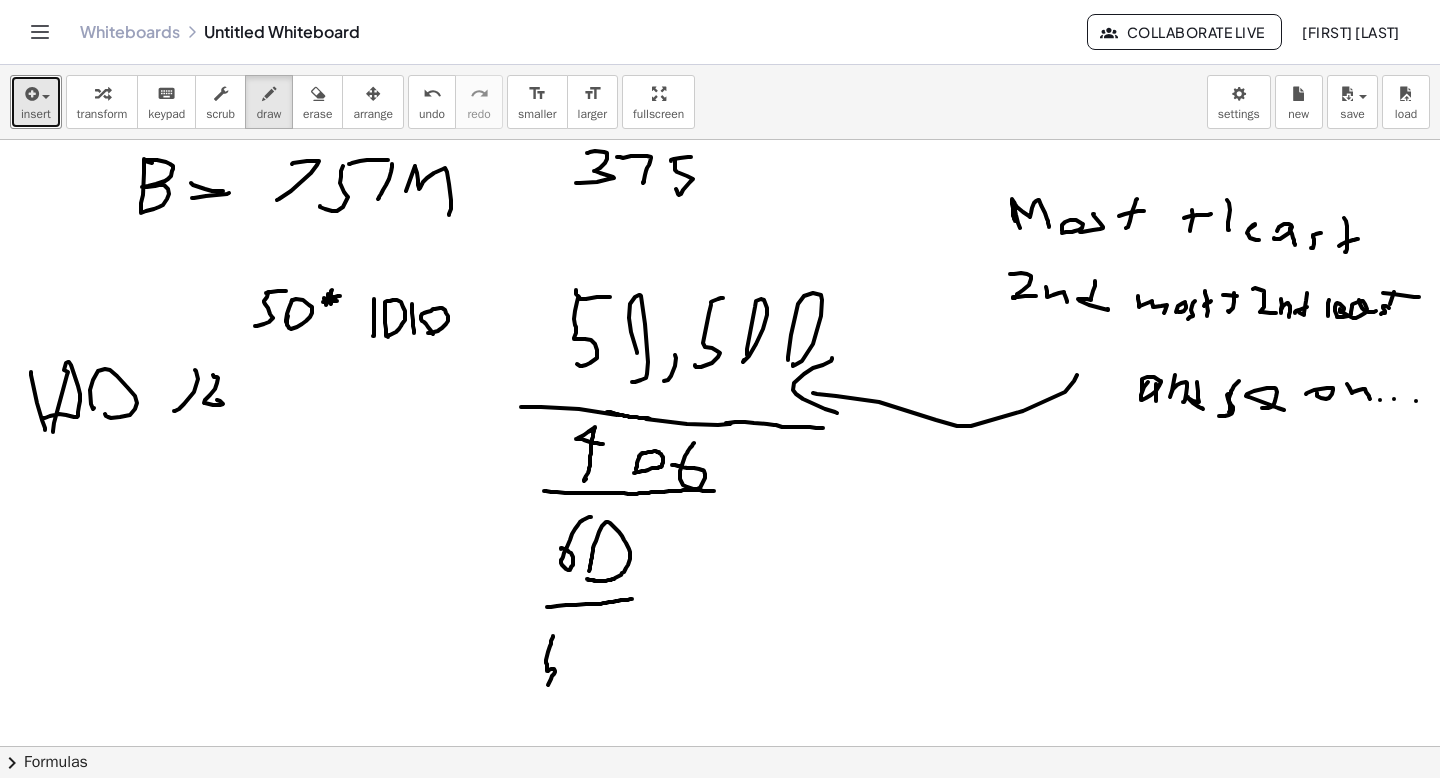 drag, startPoint x: 553, startPoint y: 636, endPoint x: 532, endPoint y: 691, distance: 58.872746 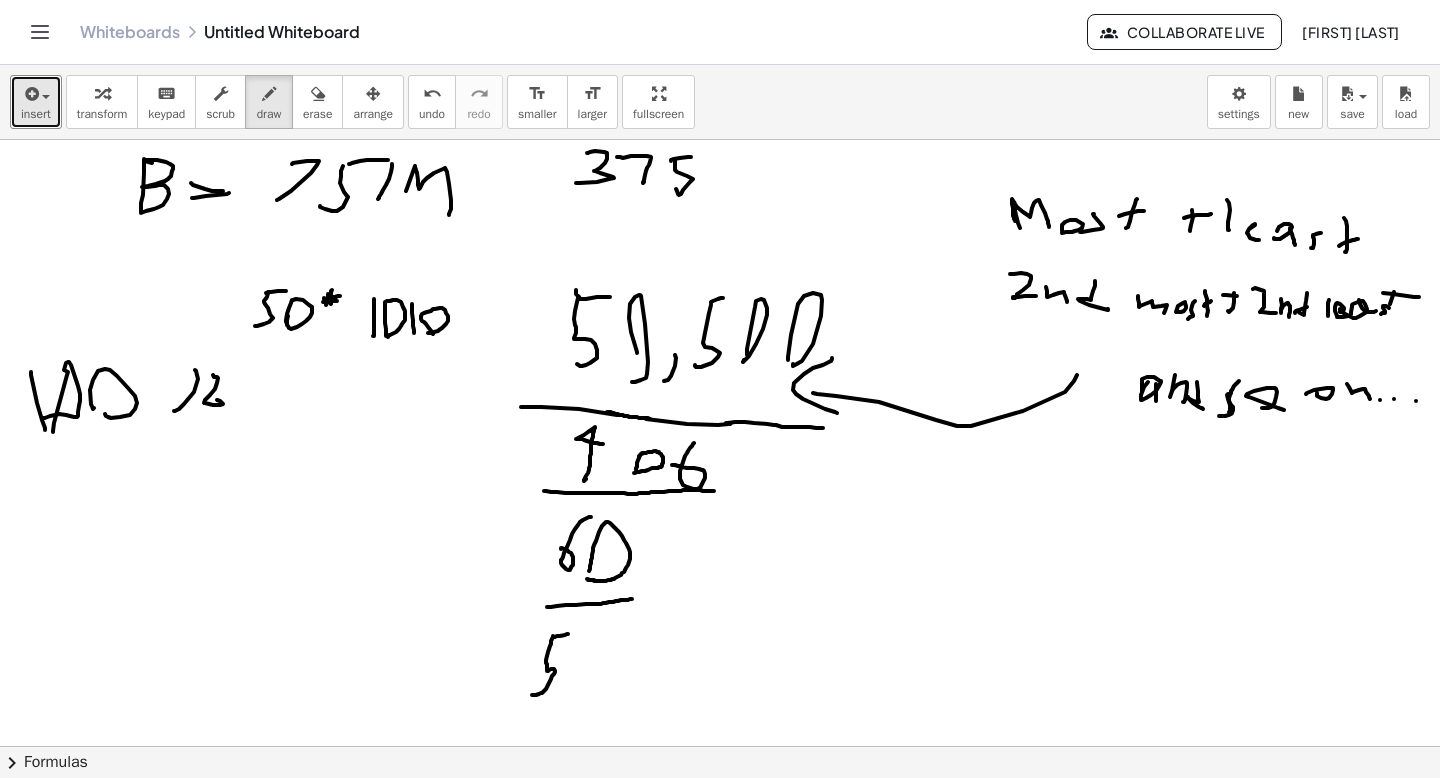 drag, startPoint x: 555, startPoint y: 637, endPoint x: 575, endPoint y: 633, distance: 20.396078 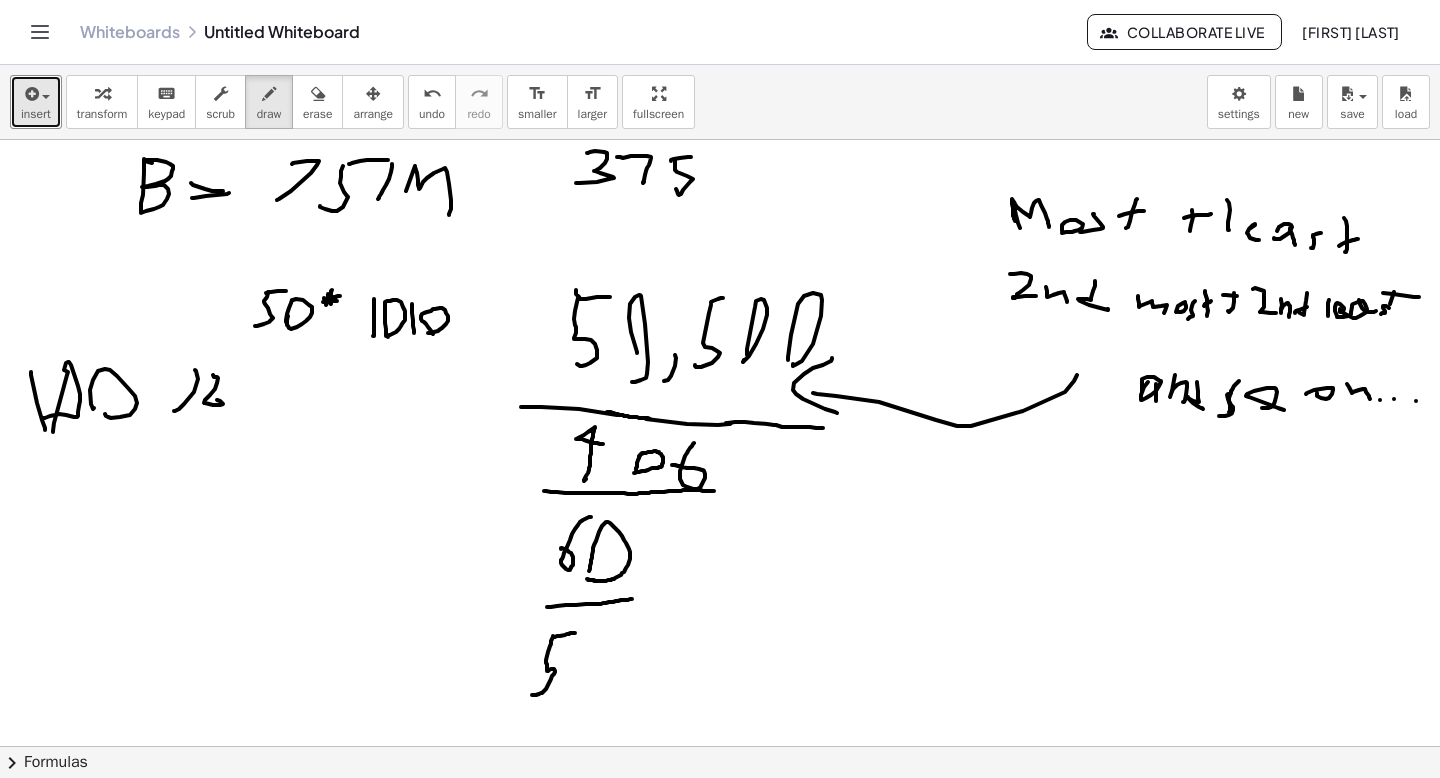 drag, startPoint x: 678, startPoint y: 582, endPoint x: 700, endPoint y: 576, distance: 22.803509 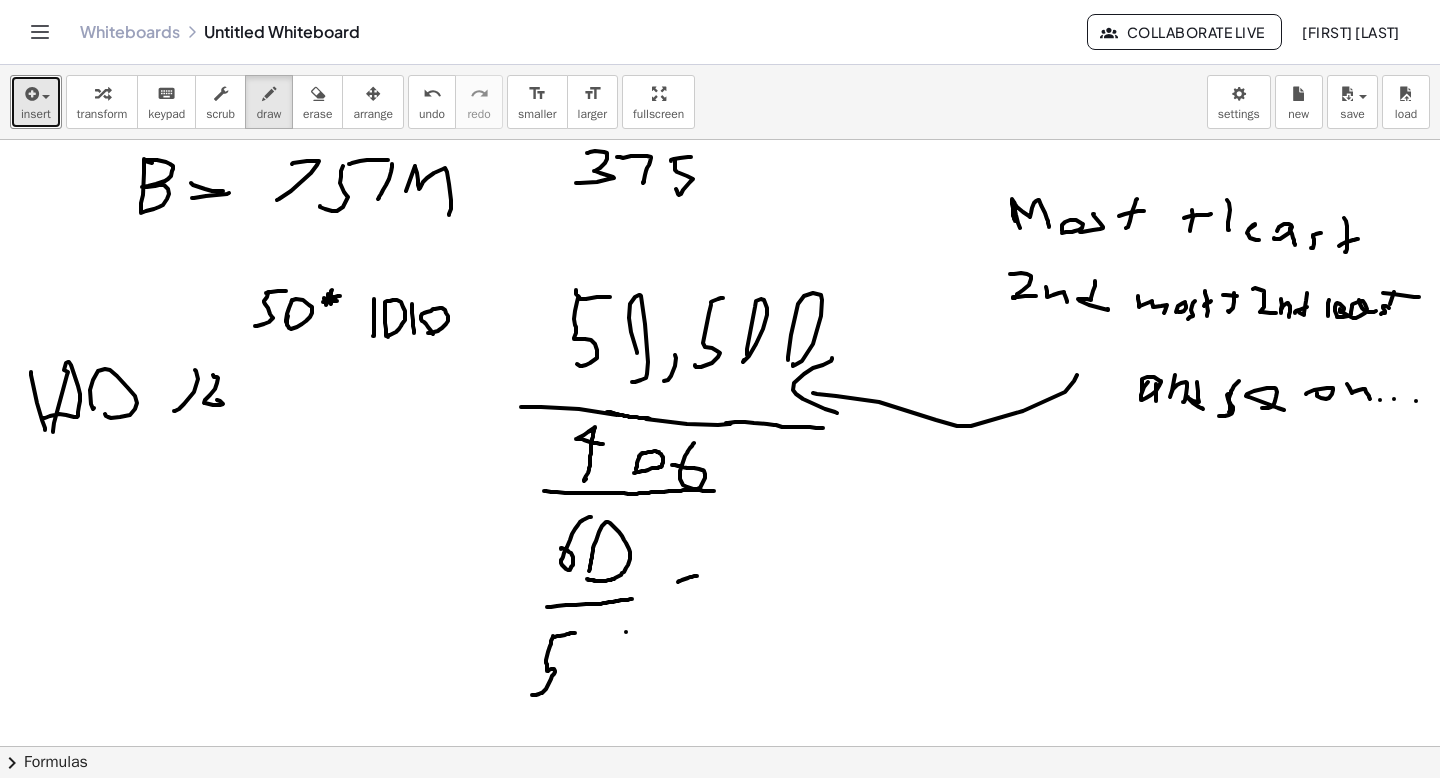 drag, startPoint x: 626, startPoint y: 632, endPoint x: 673, endPoint y: 616, distance: 49.648766 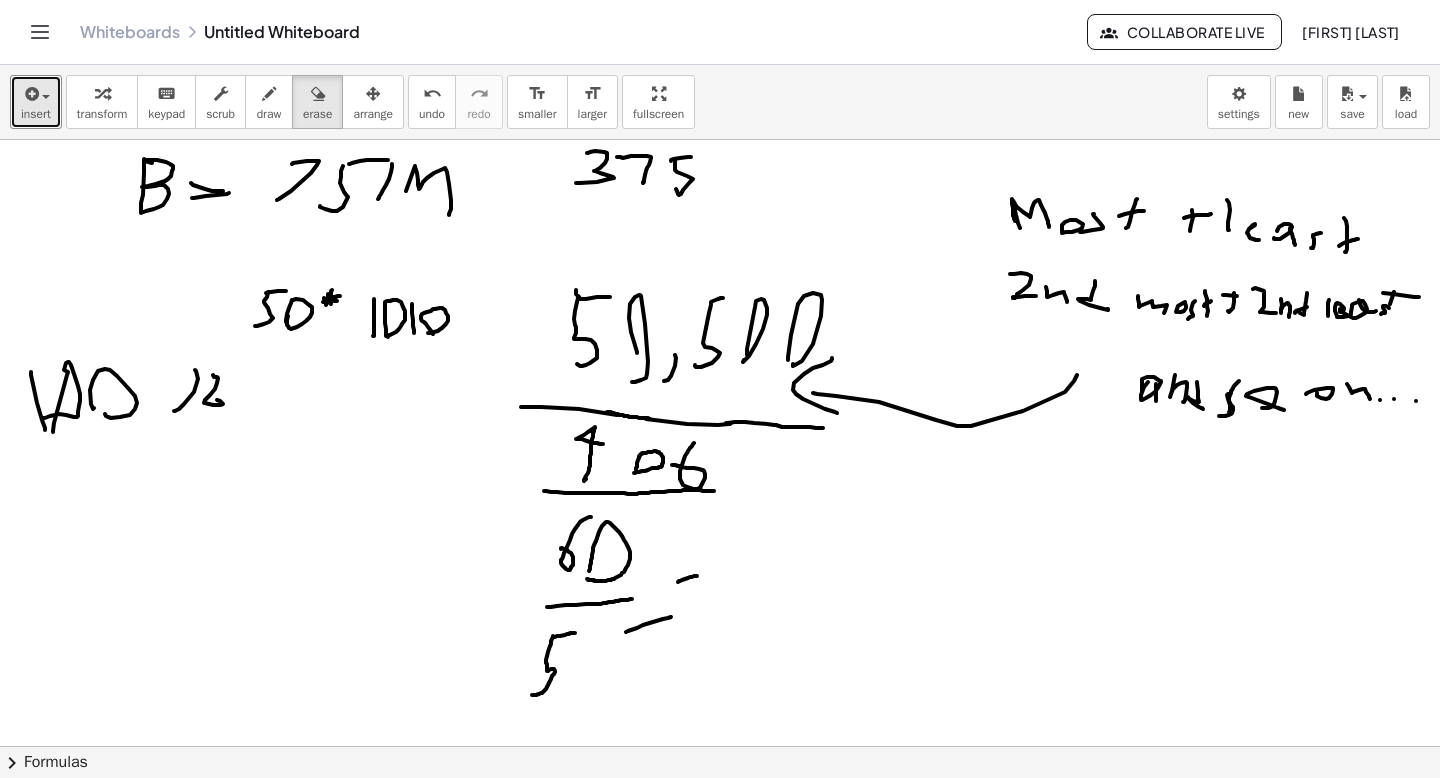 drag, startPoint x: 323, startPoint y: 110, endPoint x: 333, endPoint y: 129, distance: 21.470911 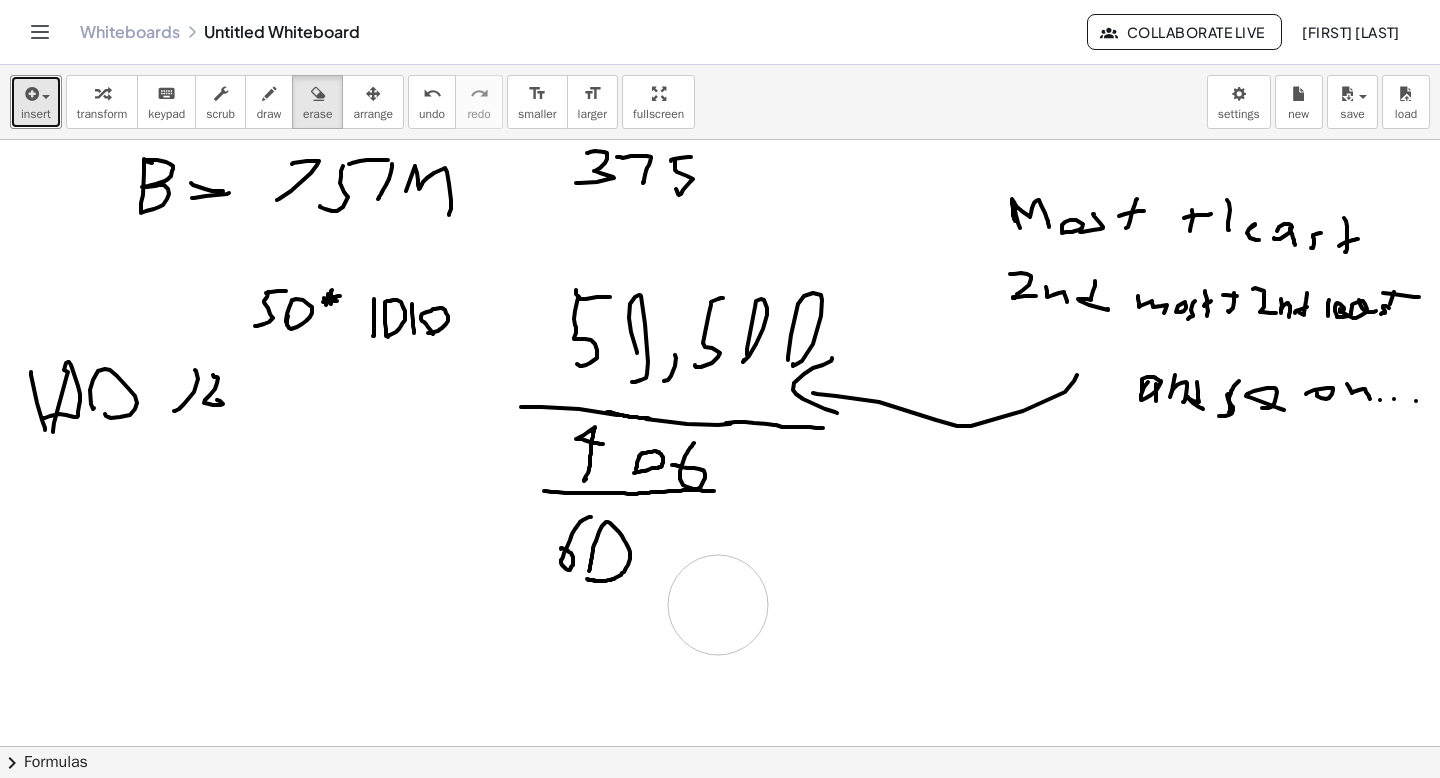 drag, startPoint x: 545, startPoint y: 662, endPoint x: 702, endPoint y: 589, distance: 173.14156 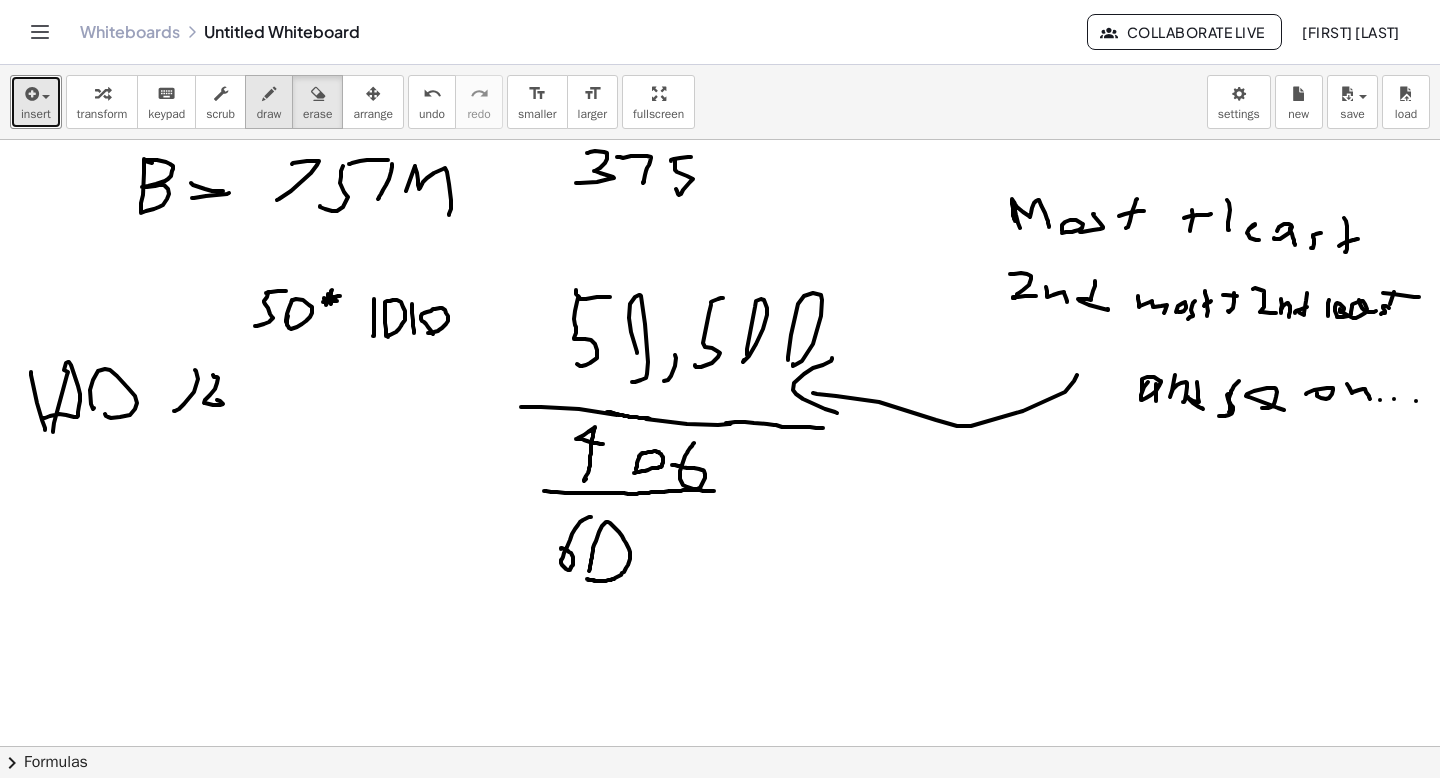 click on "draw" at bounding box center (269, 102) 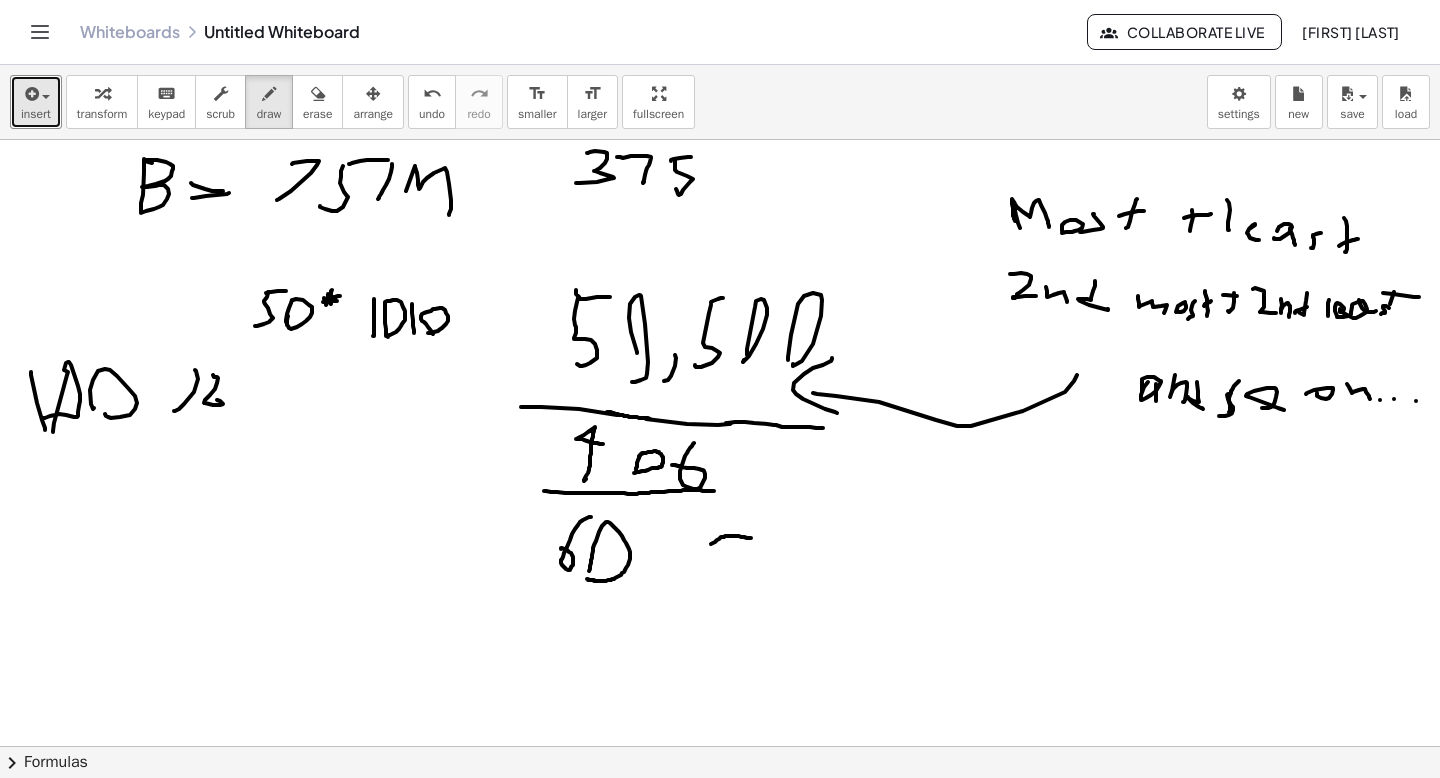 drag, startPoint x: 715, startPoint y: 542, endPoint x: 752, endPoint y: 539, distance: 37.12142 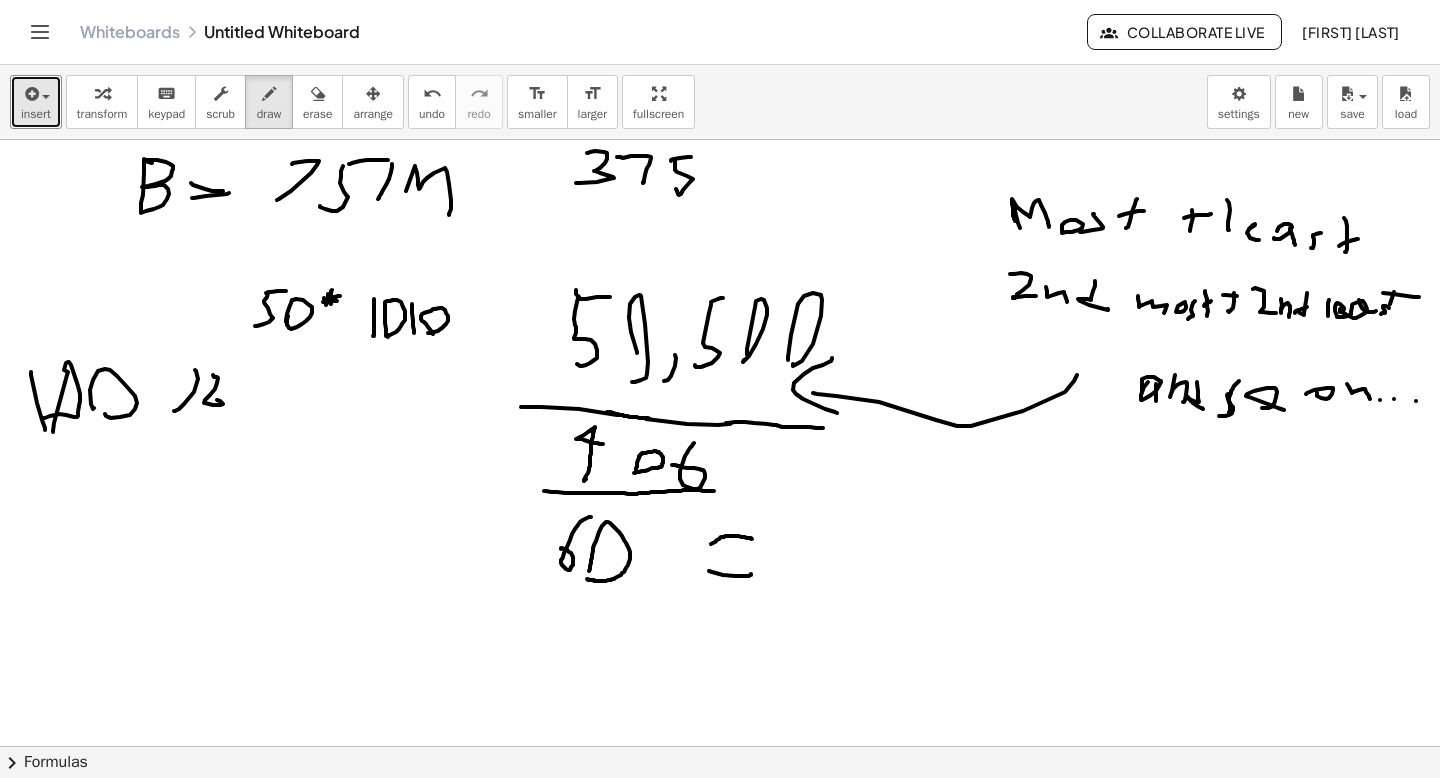 drag, startPoint x: 709, startPoint y: 571, endPoint x: 777, endPoint y: 552, distance: 70.60453 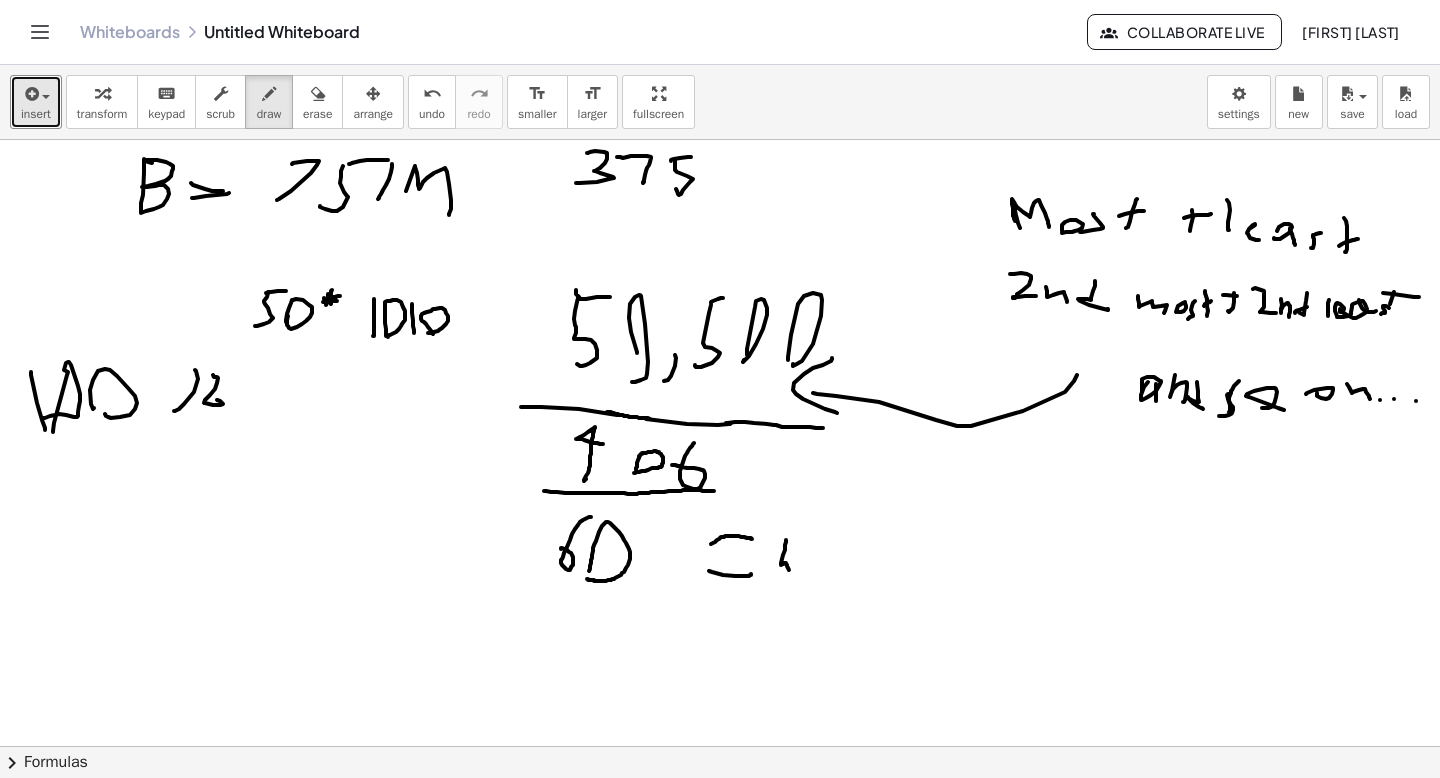drag, startPoint x: 786, startPoint y: 540, endPoint x: 779, endPoint y: 577, distance: 37.65634 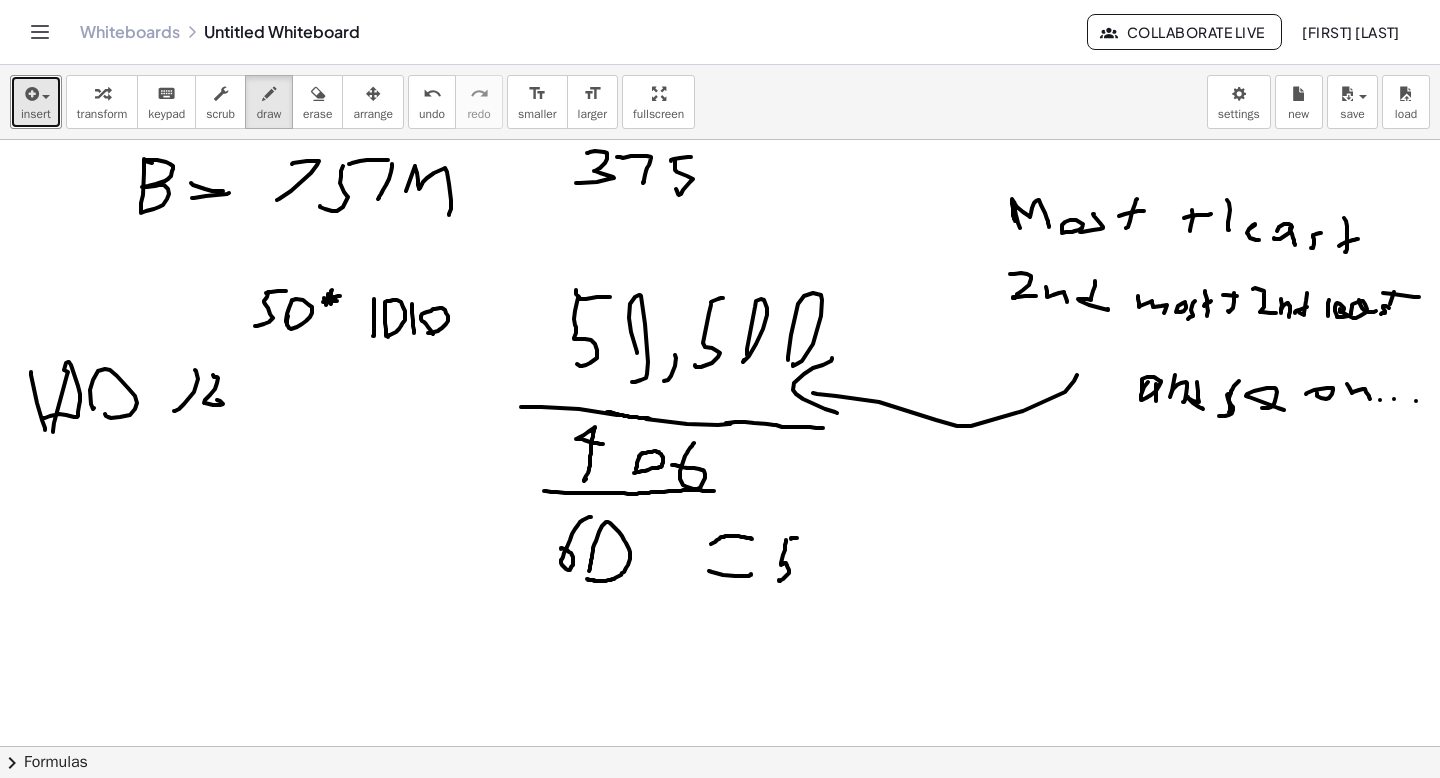 drag, startPoint x: 792, startPoint y: 538, endPoint x: 805, endPoint y: 546, distance: 15.264338 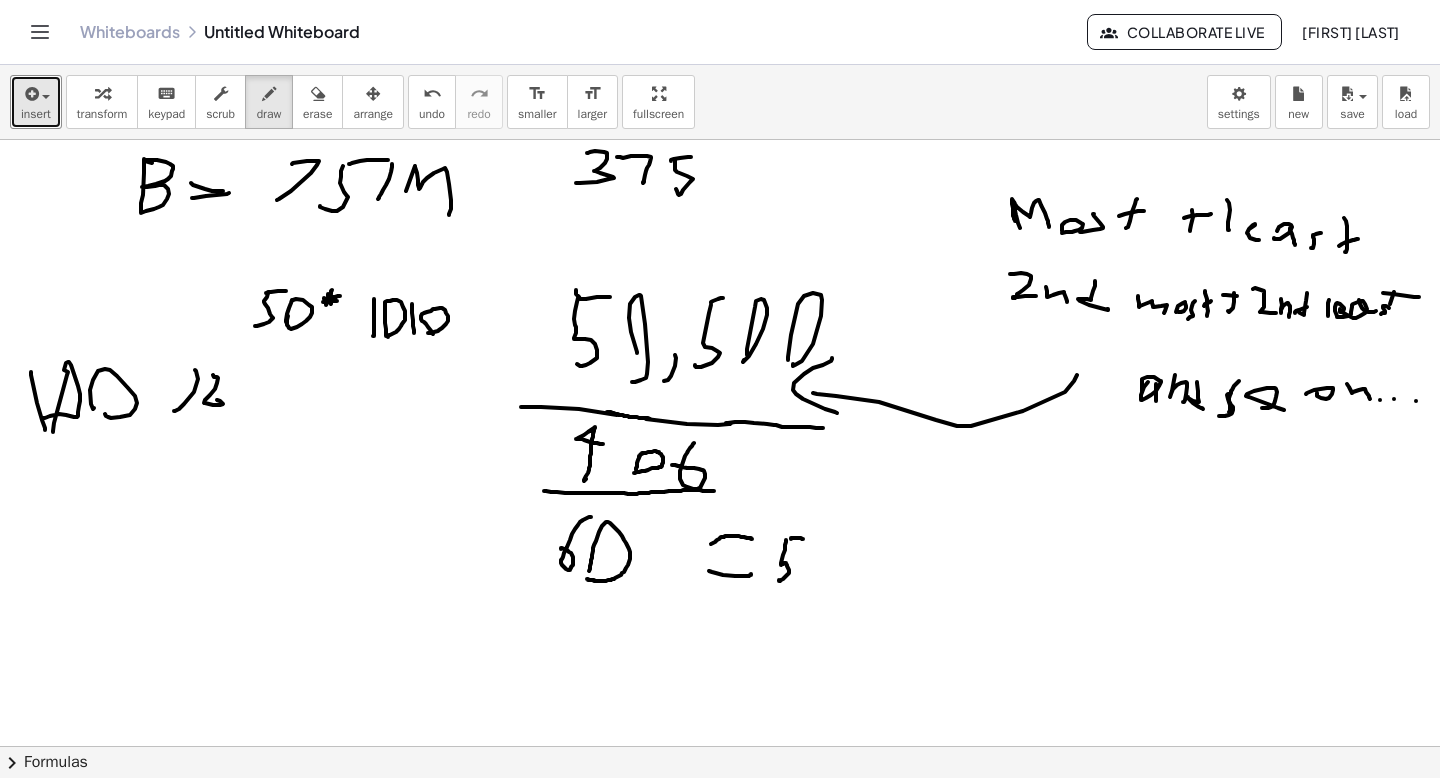 click at bounding box center [720, 622] 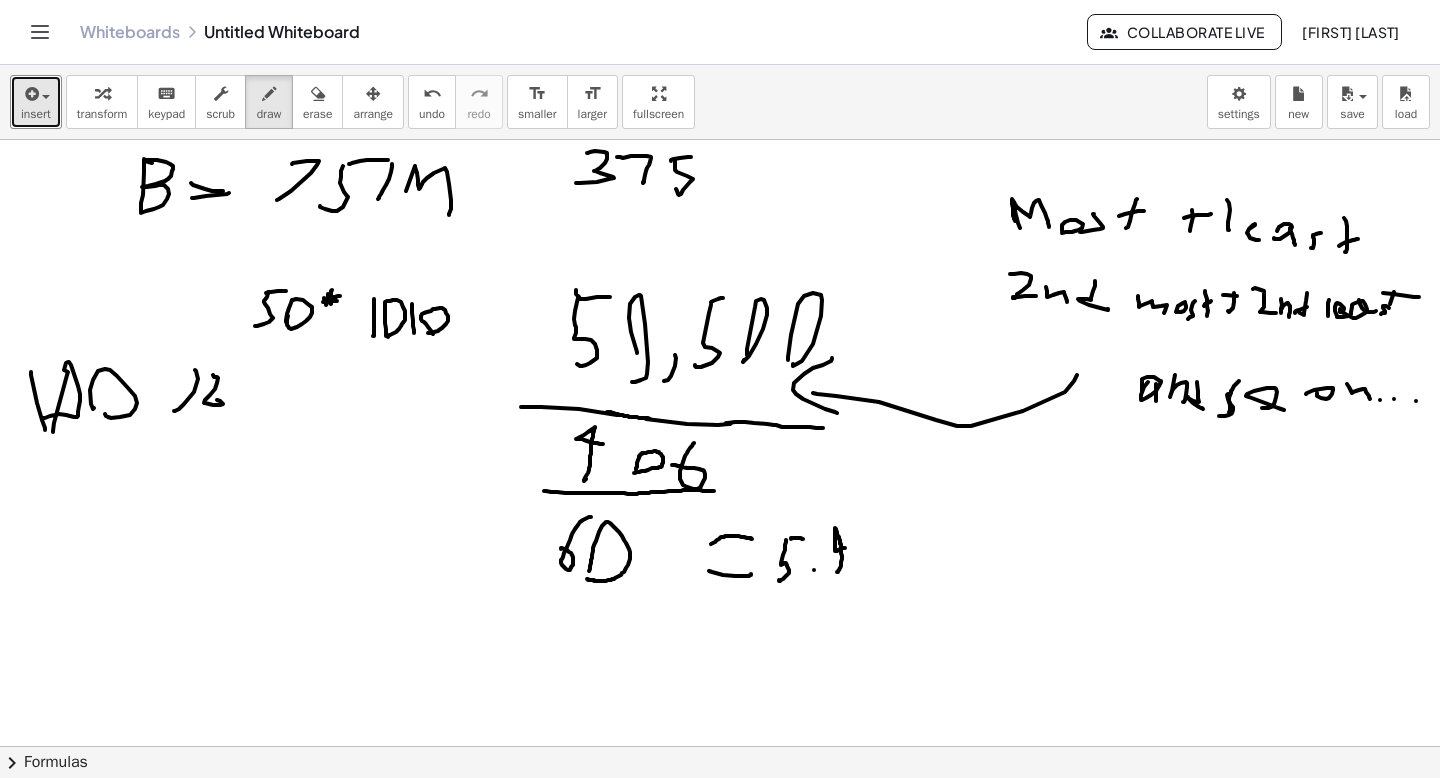 drag, startPoint x: 838, startPoint y: 572, endPoint x: 847, endPoint y: 548, distance: 25.632011 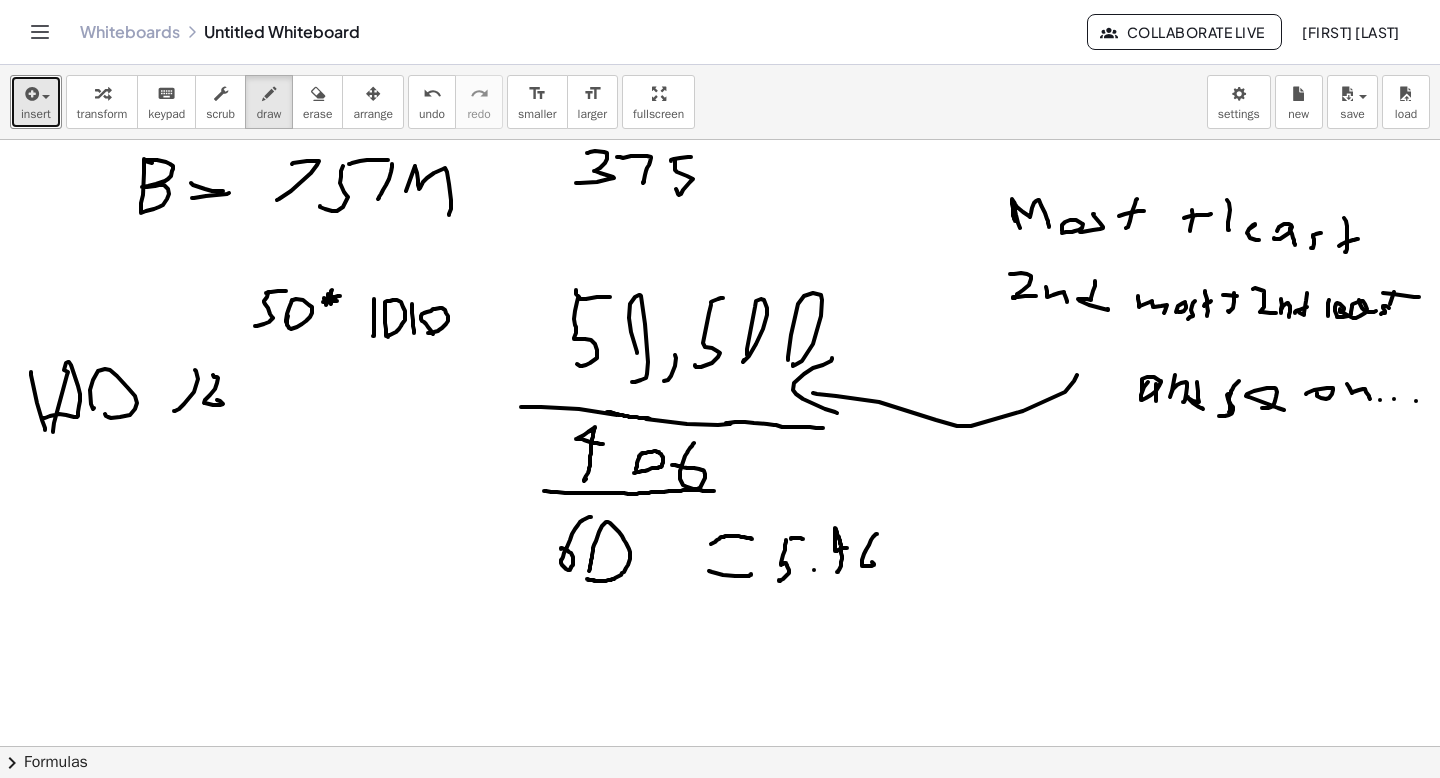drag, startPoint x: 877, startPoint y: 534, endPoint x: 866, endPoint y: 559, distance: 27.313 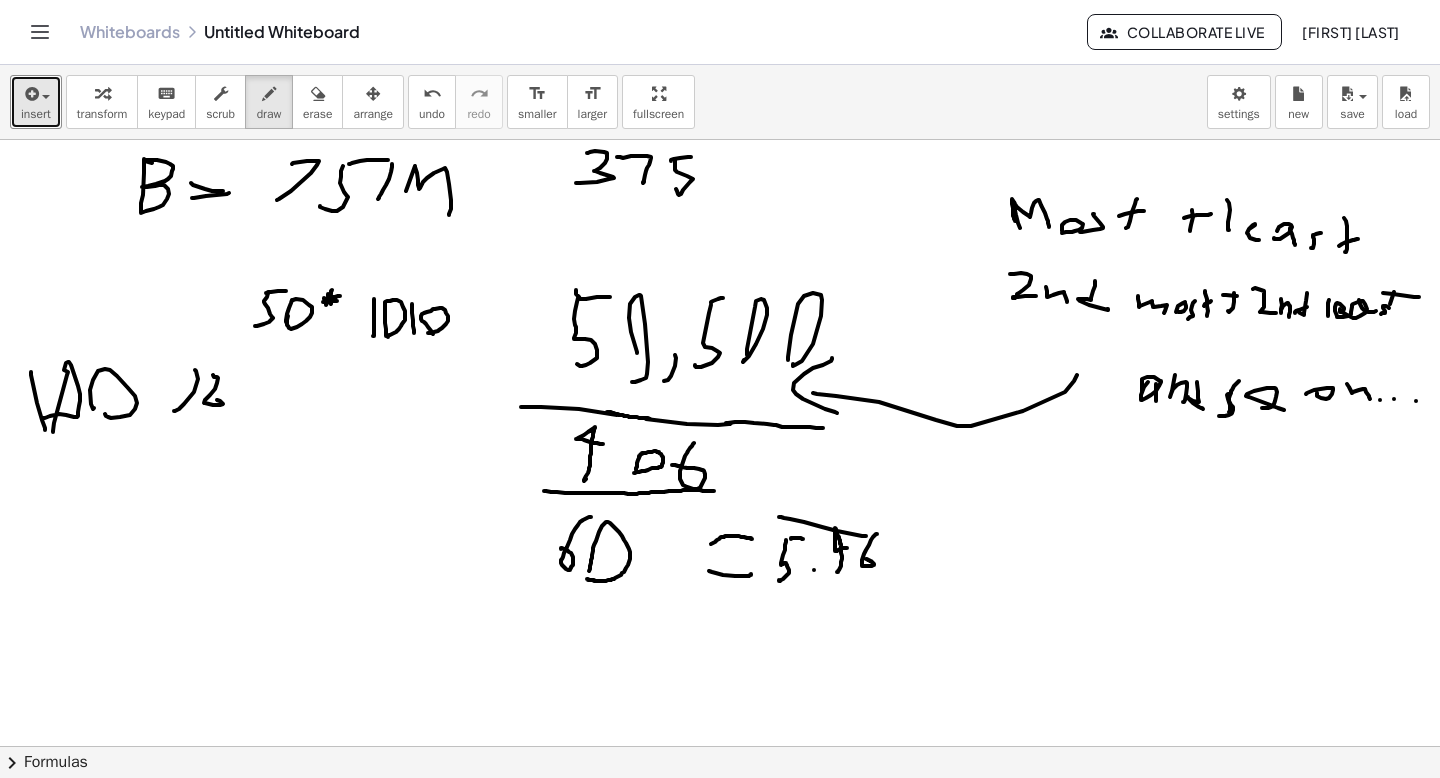 drag, startPoint x: 784, startPoint y: 518, endPoint x: 886, endPoint y: 532, distance: 102.9563 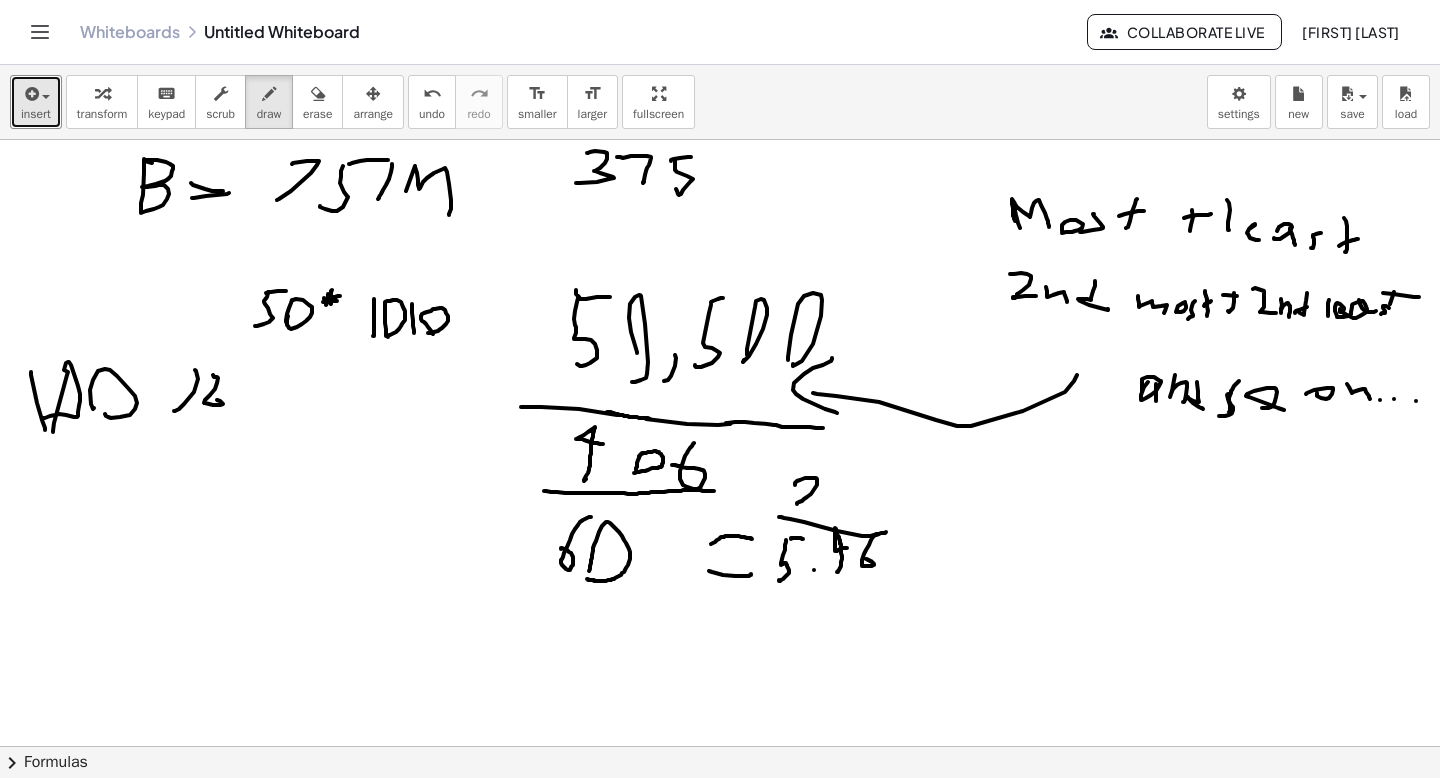 drag, startPoint x: 814, startPoint y: 478, endPoint x: 846, endPoint y: 512, distance: 46.69047 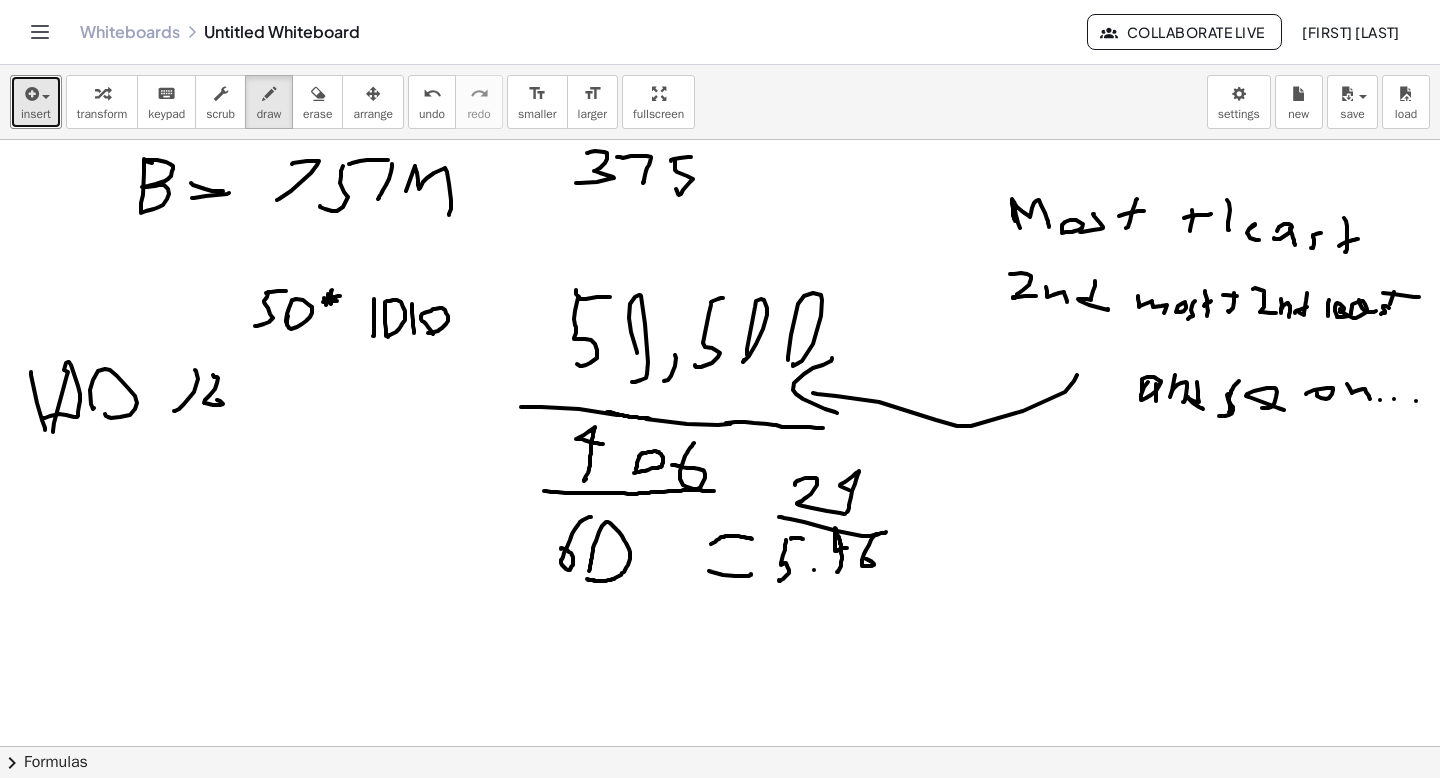 drag, startPoint x: 847, startPoint y: 512, endPoint x: 869, endPoint y: 496, distance: 27.202942 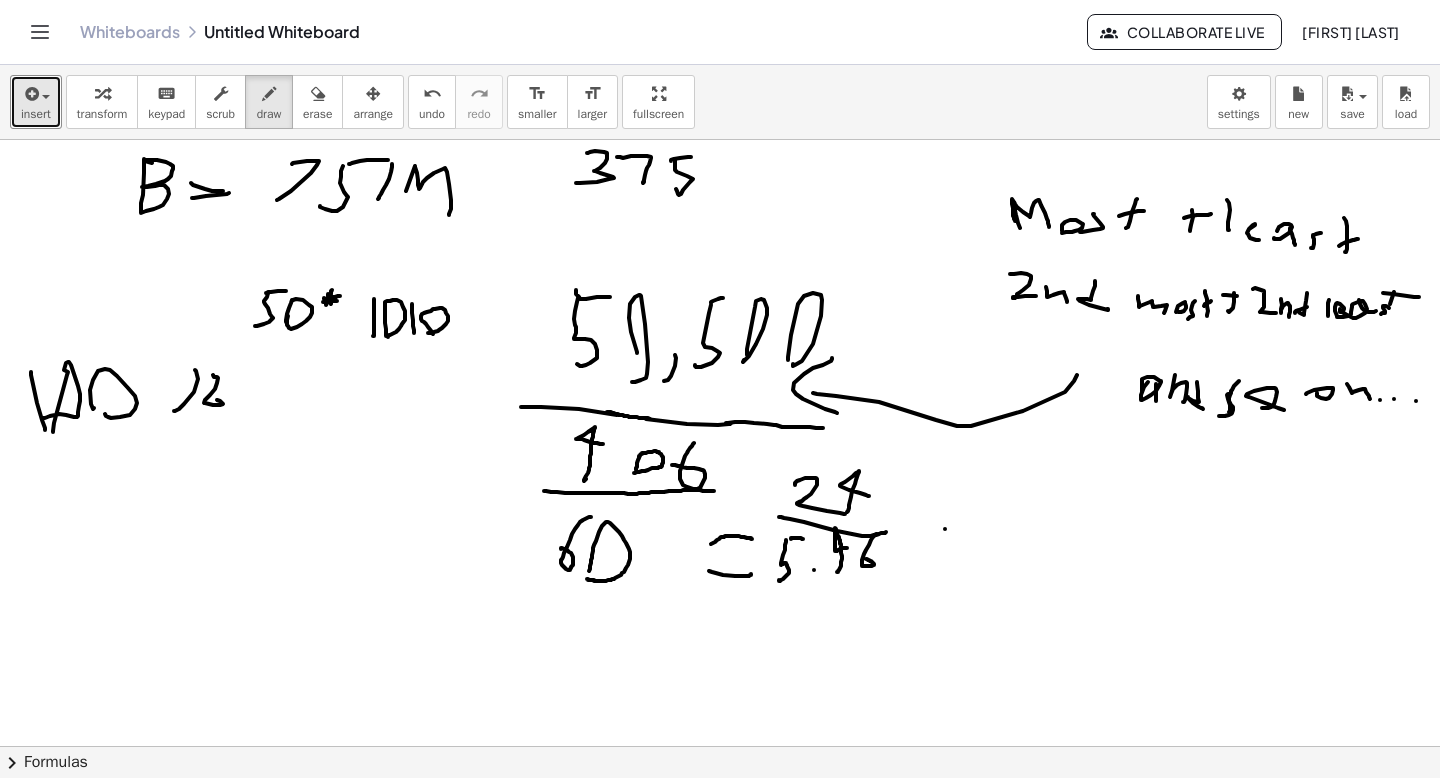 drag, startPoint x: 945, startPoint y: 529, endPoint x: 978, endPoint y: 531, distance: 33.06055 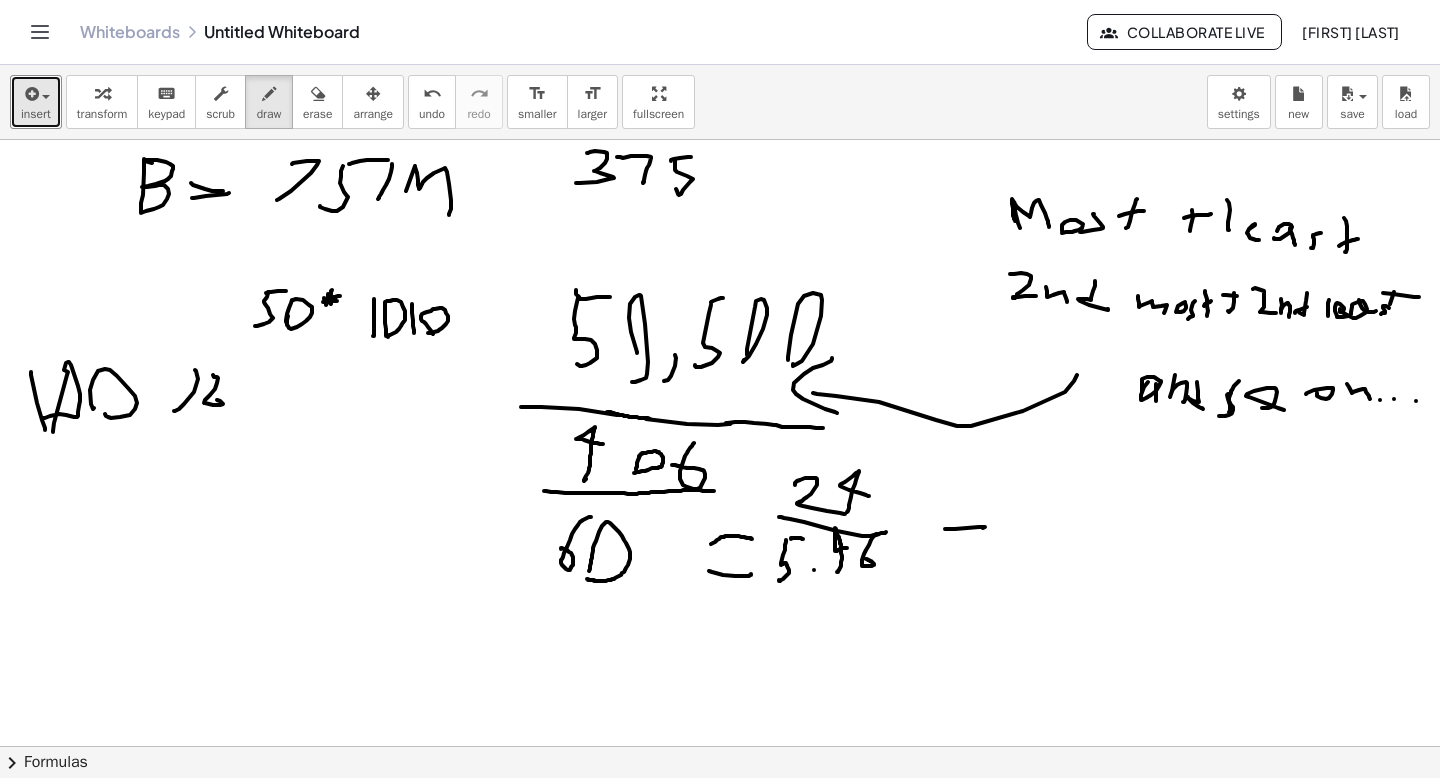 drag, startPoint x: 957, startPoint y: 554, endPoint x: 971, endPoint y: 557, distance: 14.3178215 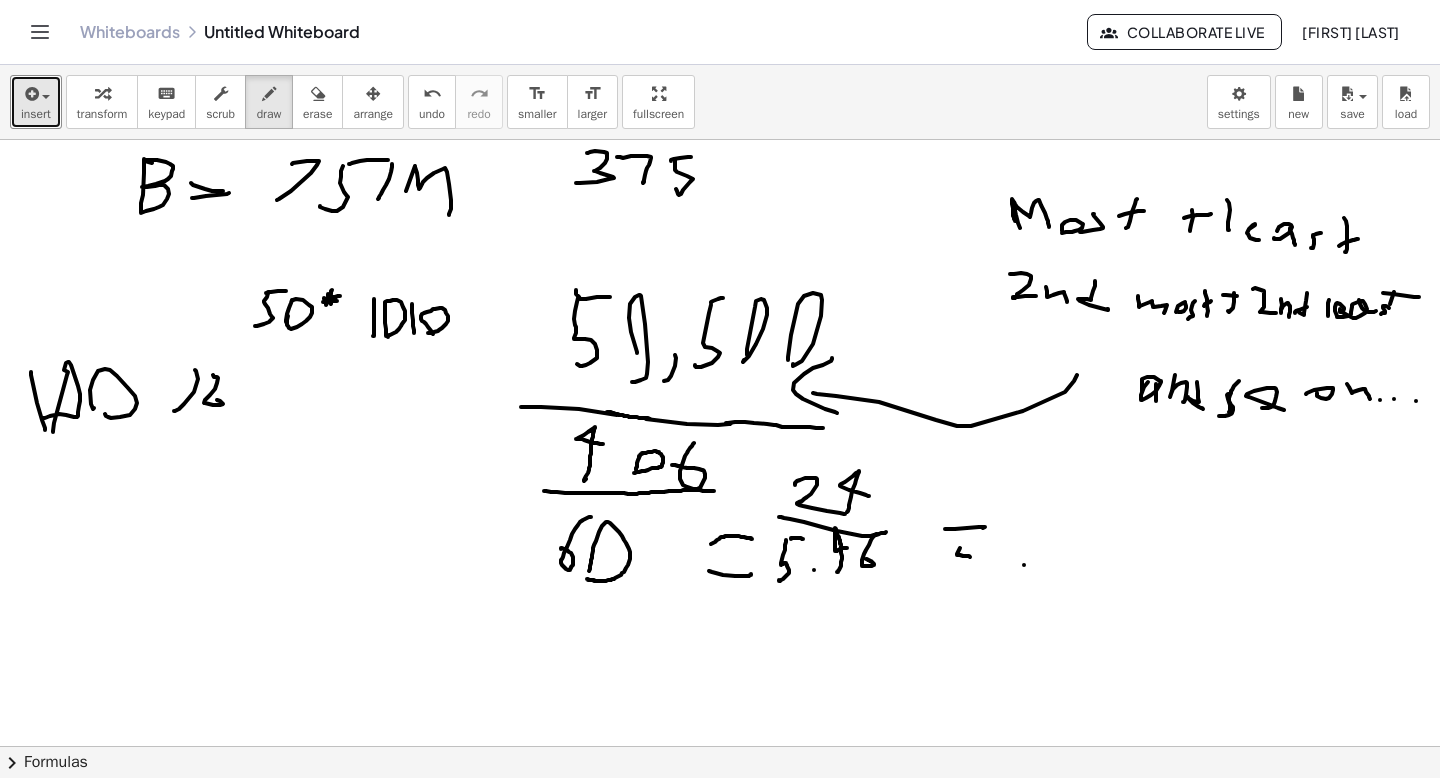 click at bounding box center [720, 622] 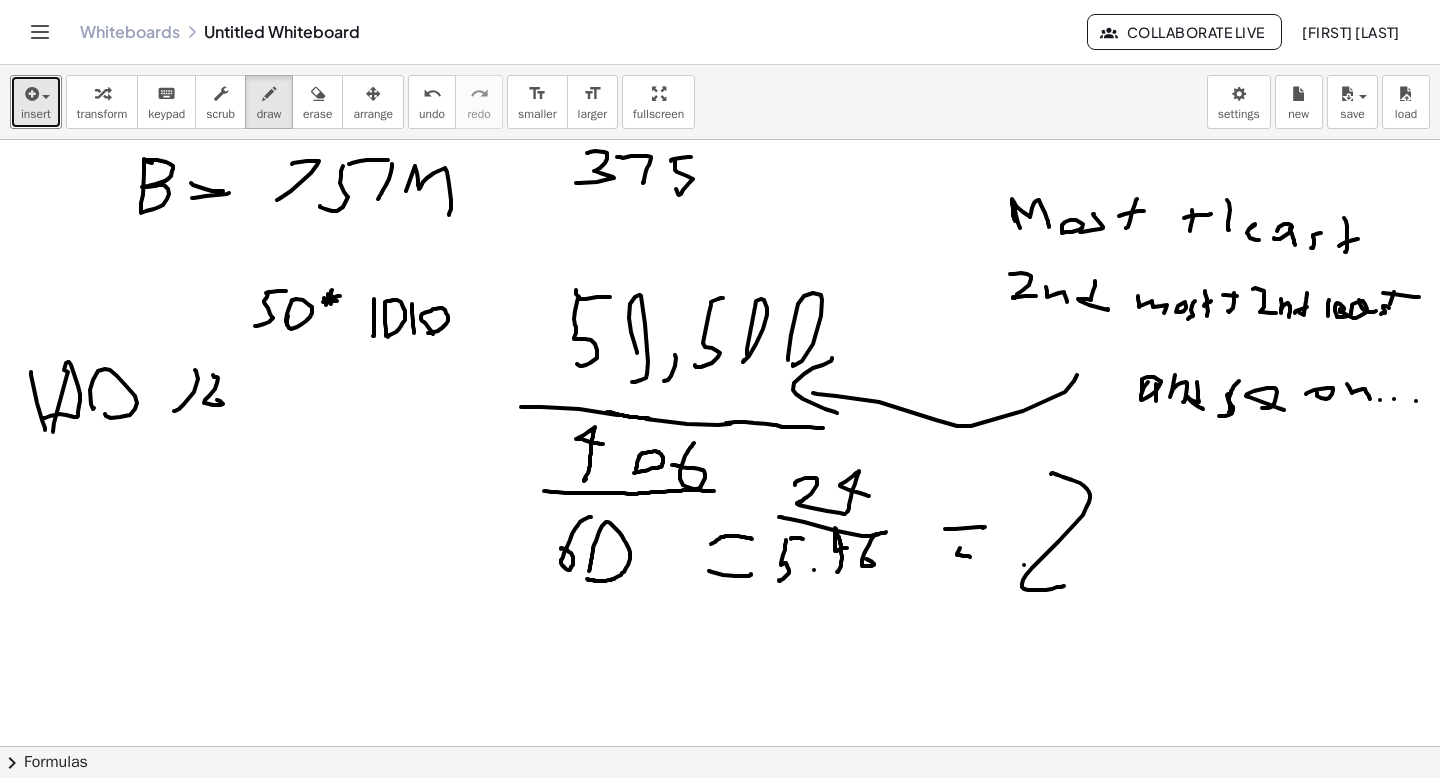 drag, startPoint x: 1052, startPoint y: 473, endPoint x: 1066, endPoint y: 585, distance: 112.871605 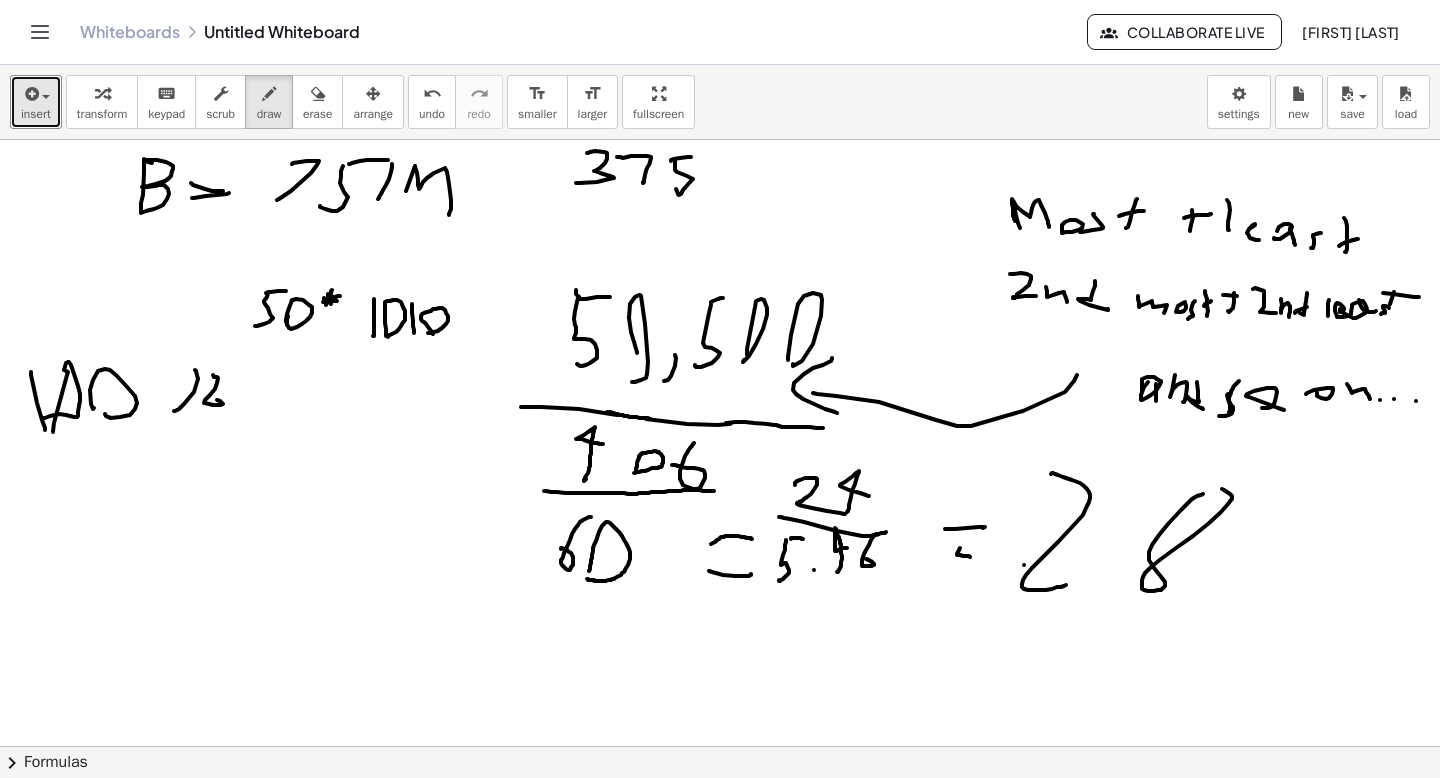 drag, startPoint x: 1181, startPoint y: 510, endPoint x: 1244, endPoint y: 517, distance: 63.387695 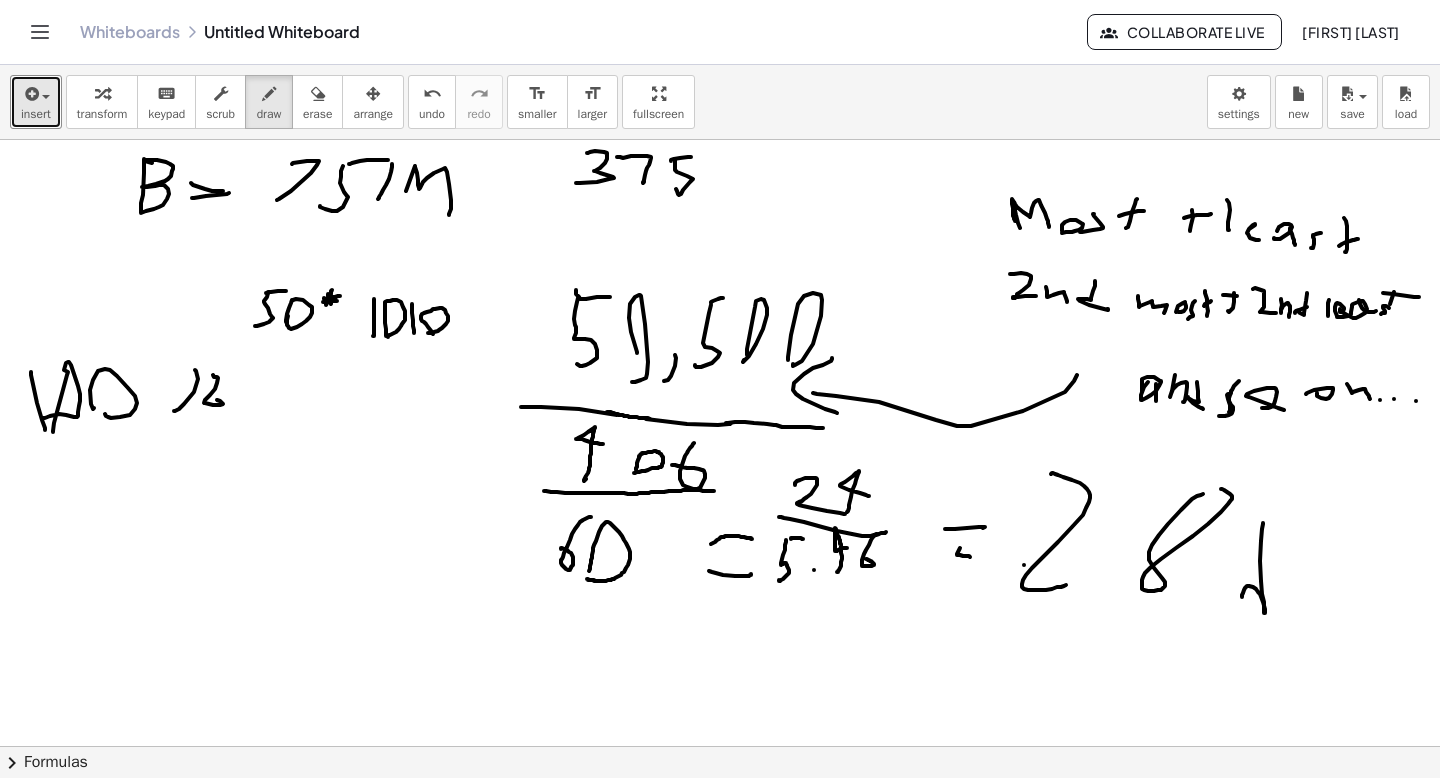 drag, startPoint x: 1263, startPoint y: 523, endPoint x: 1264, endPoint y: 604, distance: 81.00617 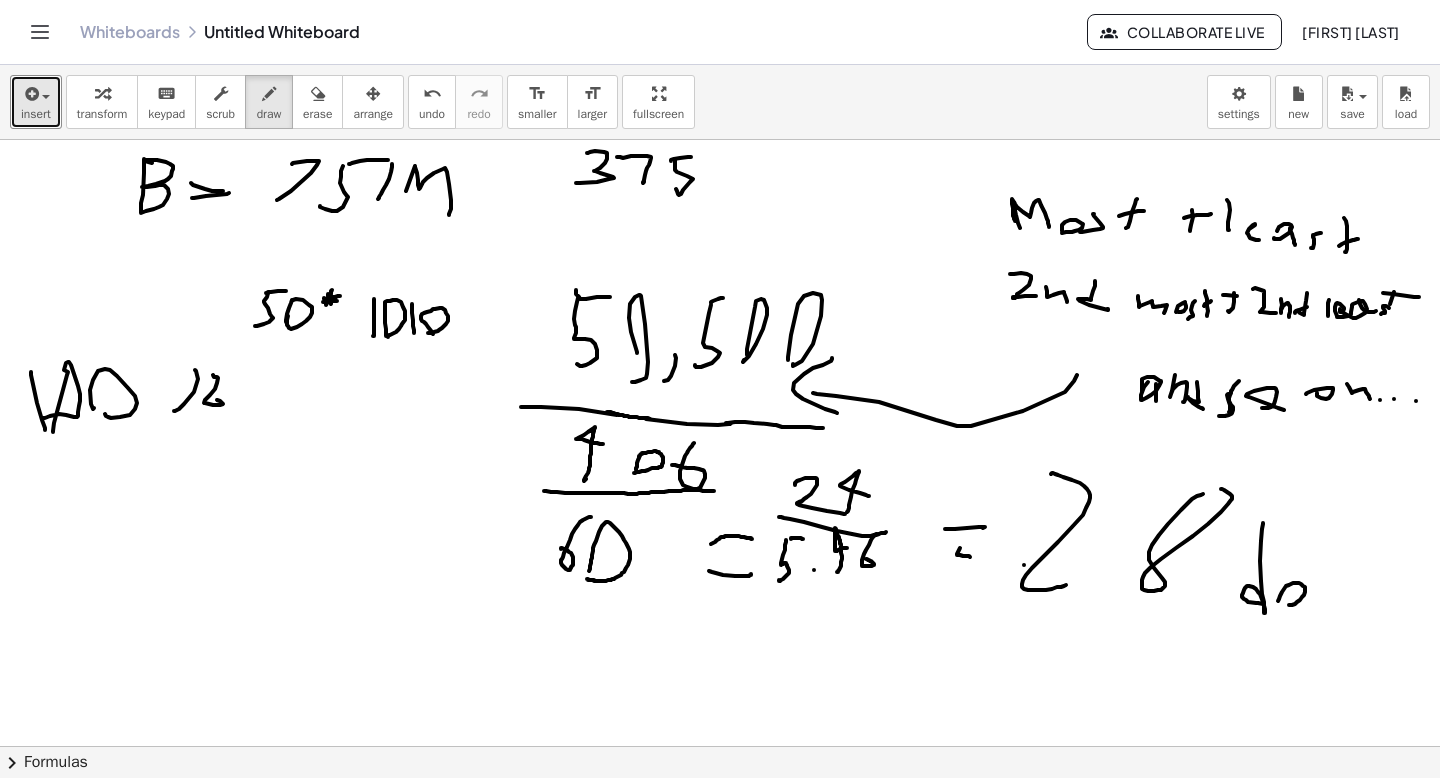 click at bounding box center [720, 622] 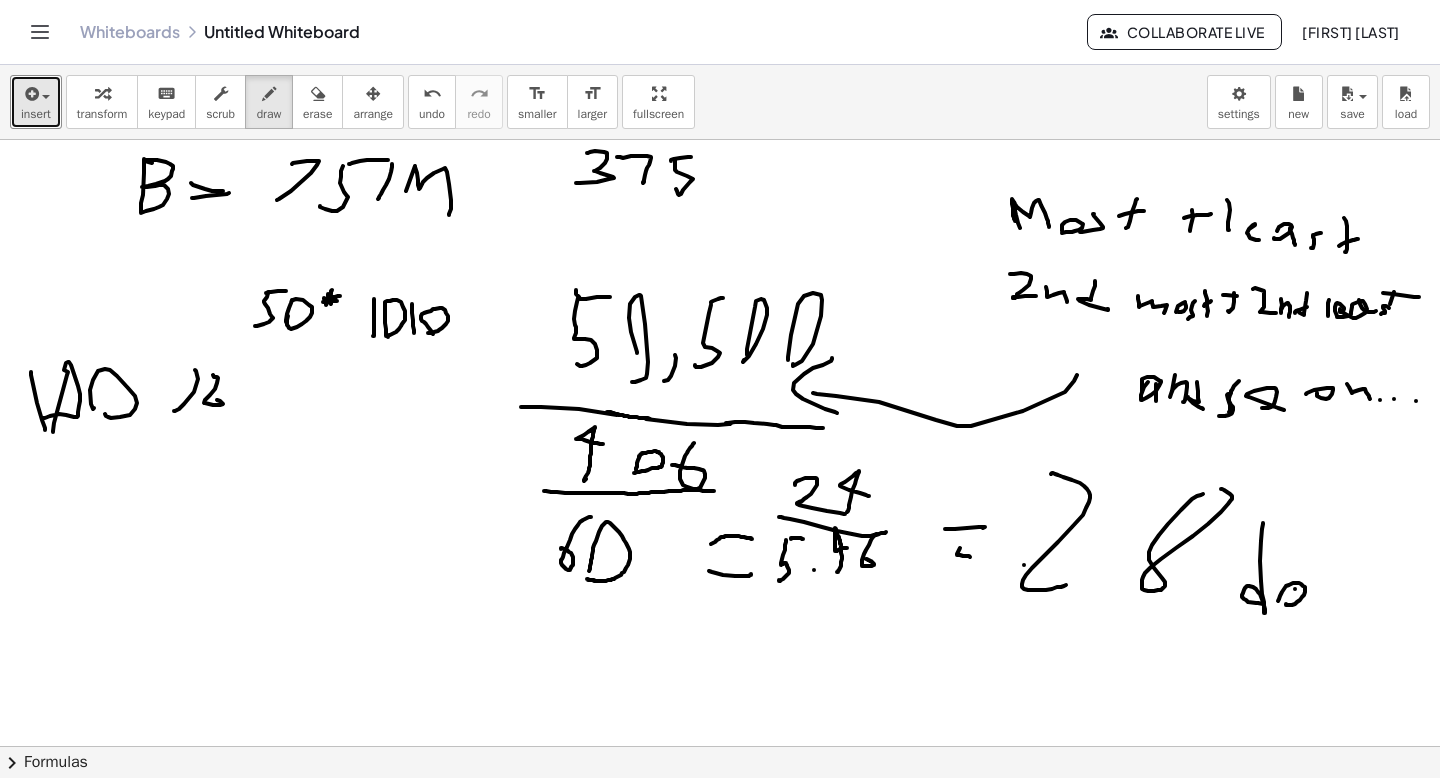 drag, startPoint x: 1295, startPoint y: 589, endPoint x: 1323, endPoint y: 602, distance: 30.870699 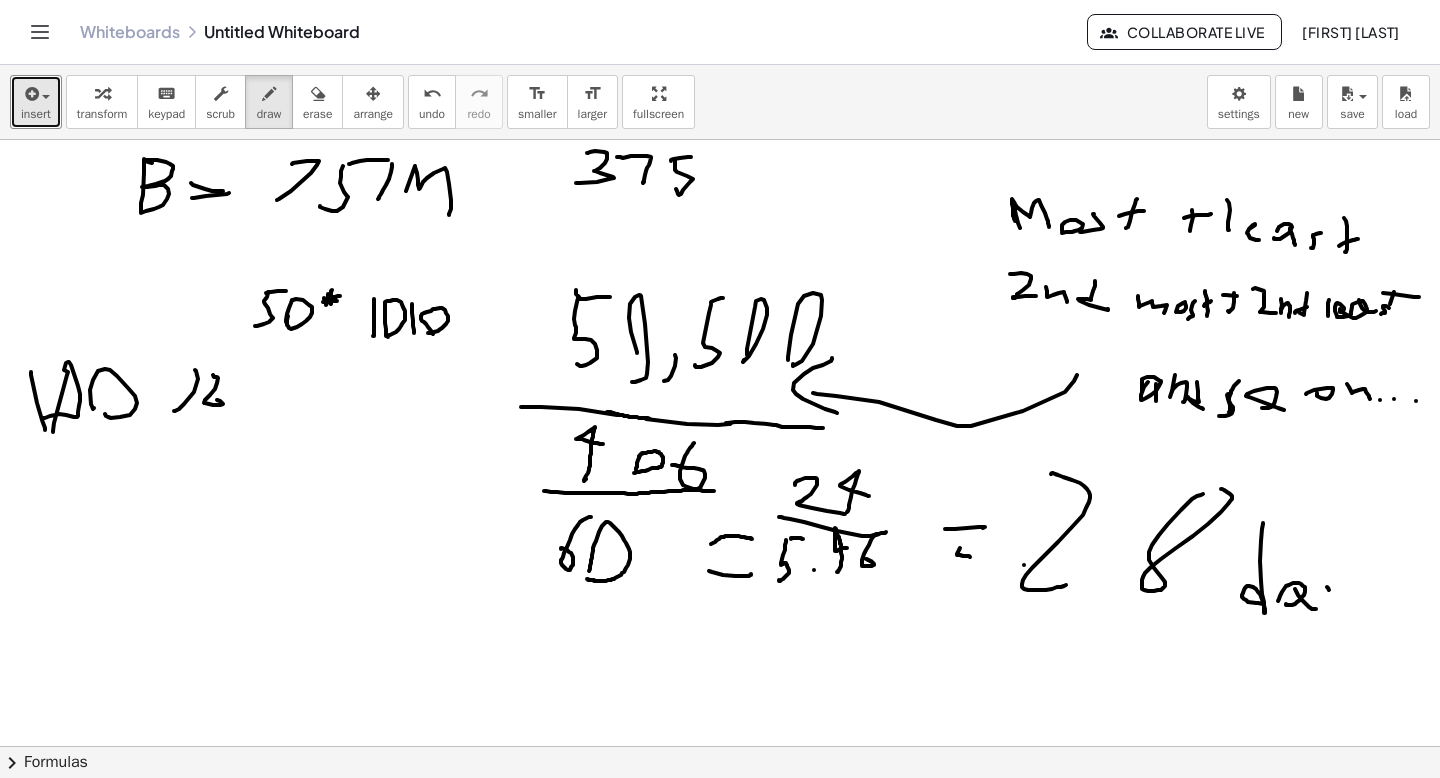 drag, startPoint x: 1327, startPoint y: 587, endPoint x: 1335, endPoint y: 604, distance: 18.788294 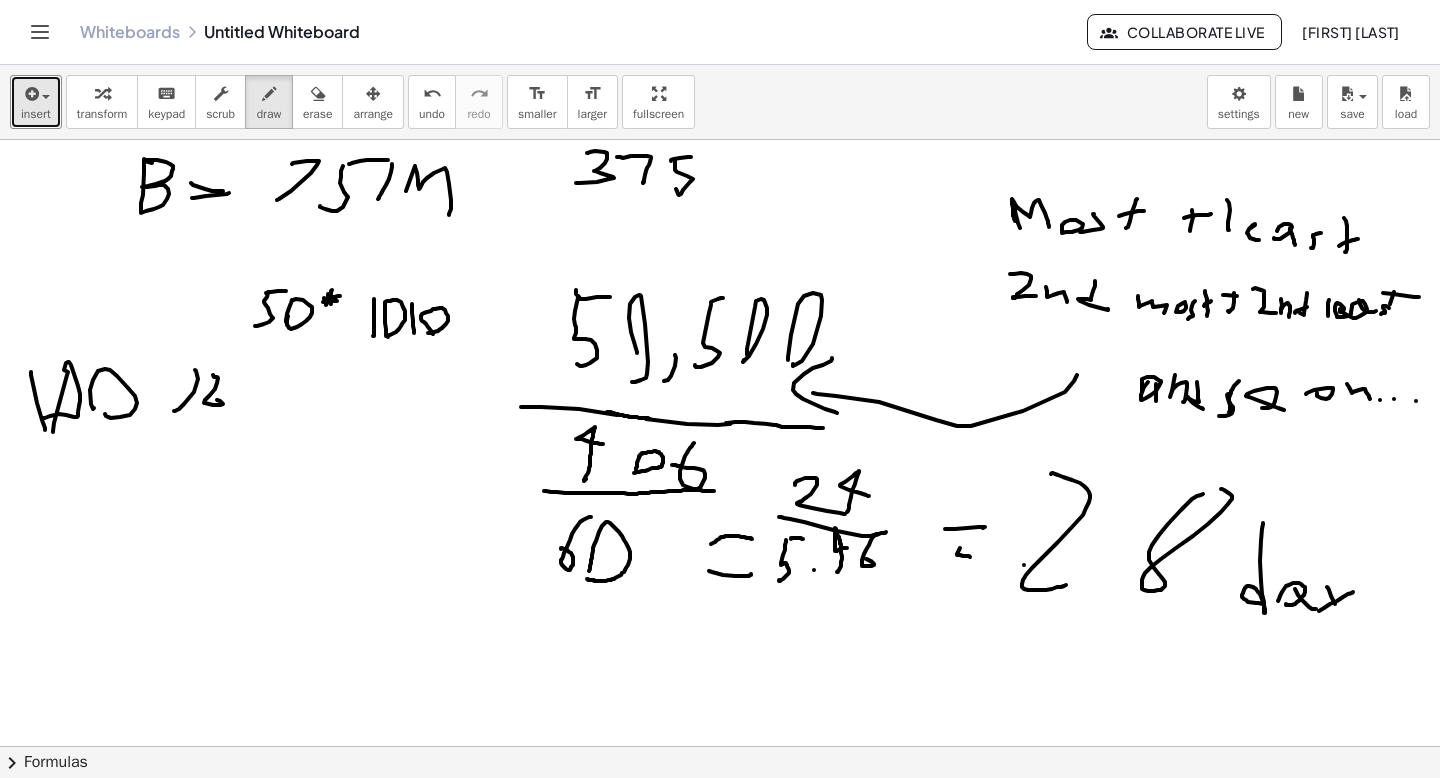 drag, startPoint x: 1353, startPoint y: 592, endPoint x: 1333, endPoint y: 602, distance: 22.36068 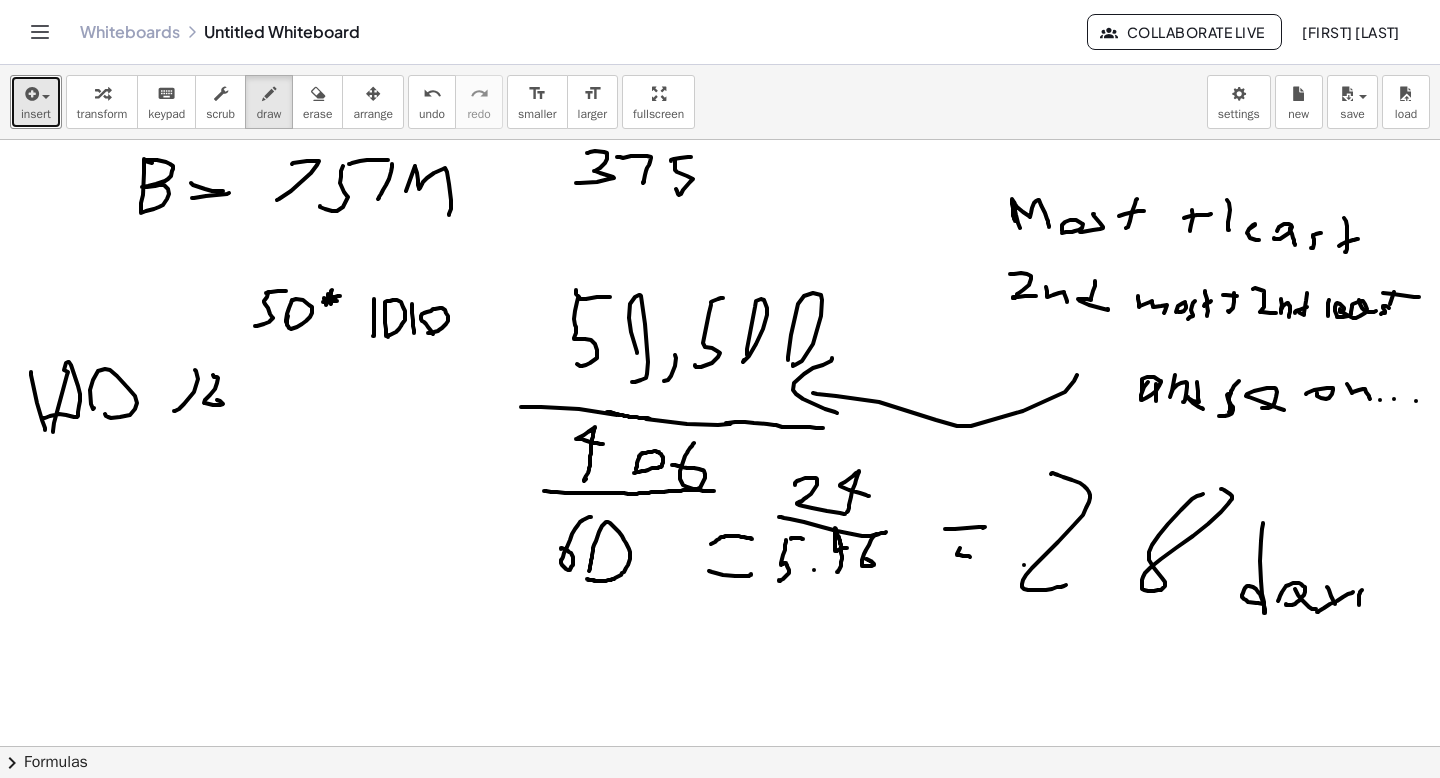 drag, startPoint x: 1362, startPoint y: 590, endPoint x: 1321, endPoint y: 624, distance: 53.263496 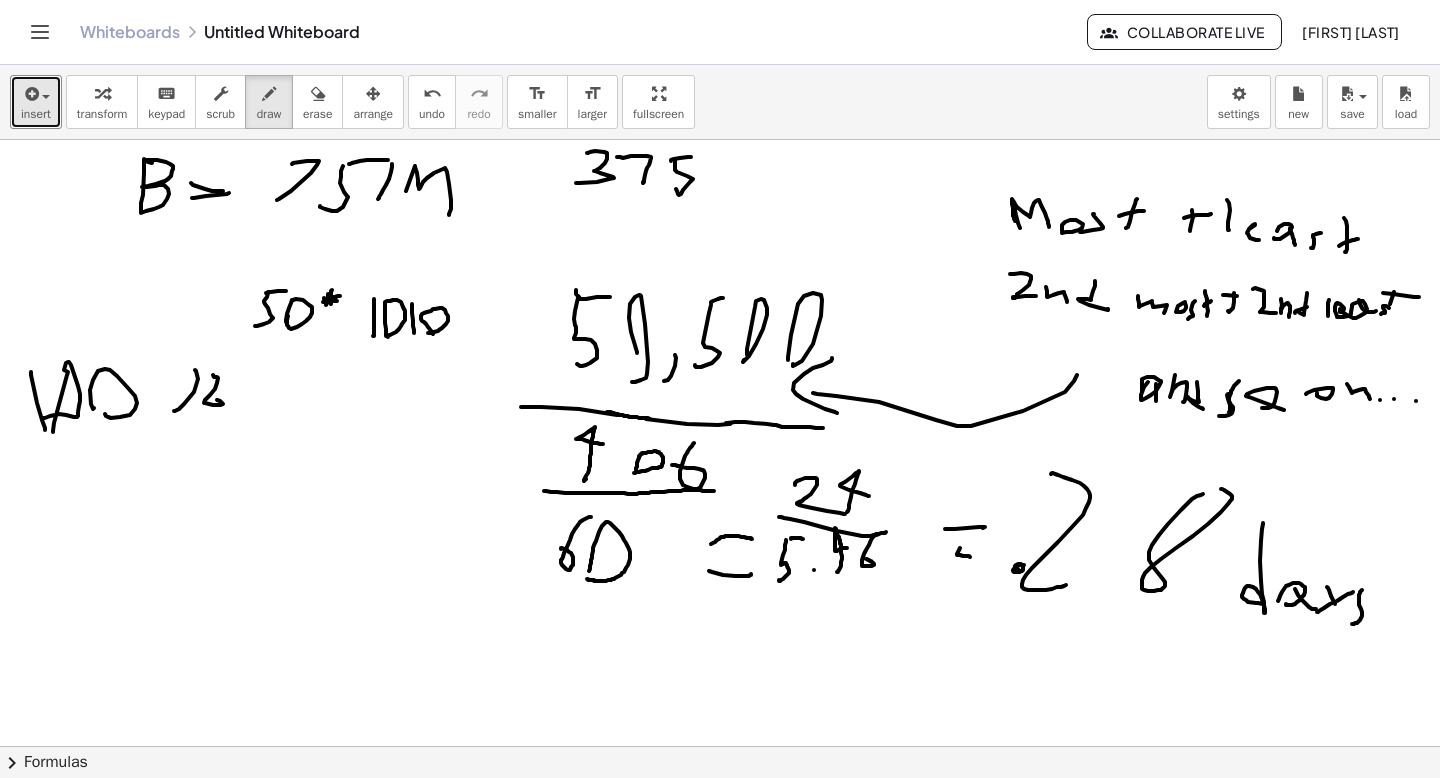 click at bounding box center [720, 622] 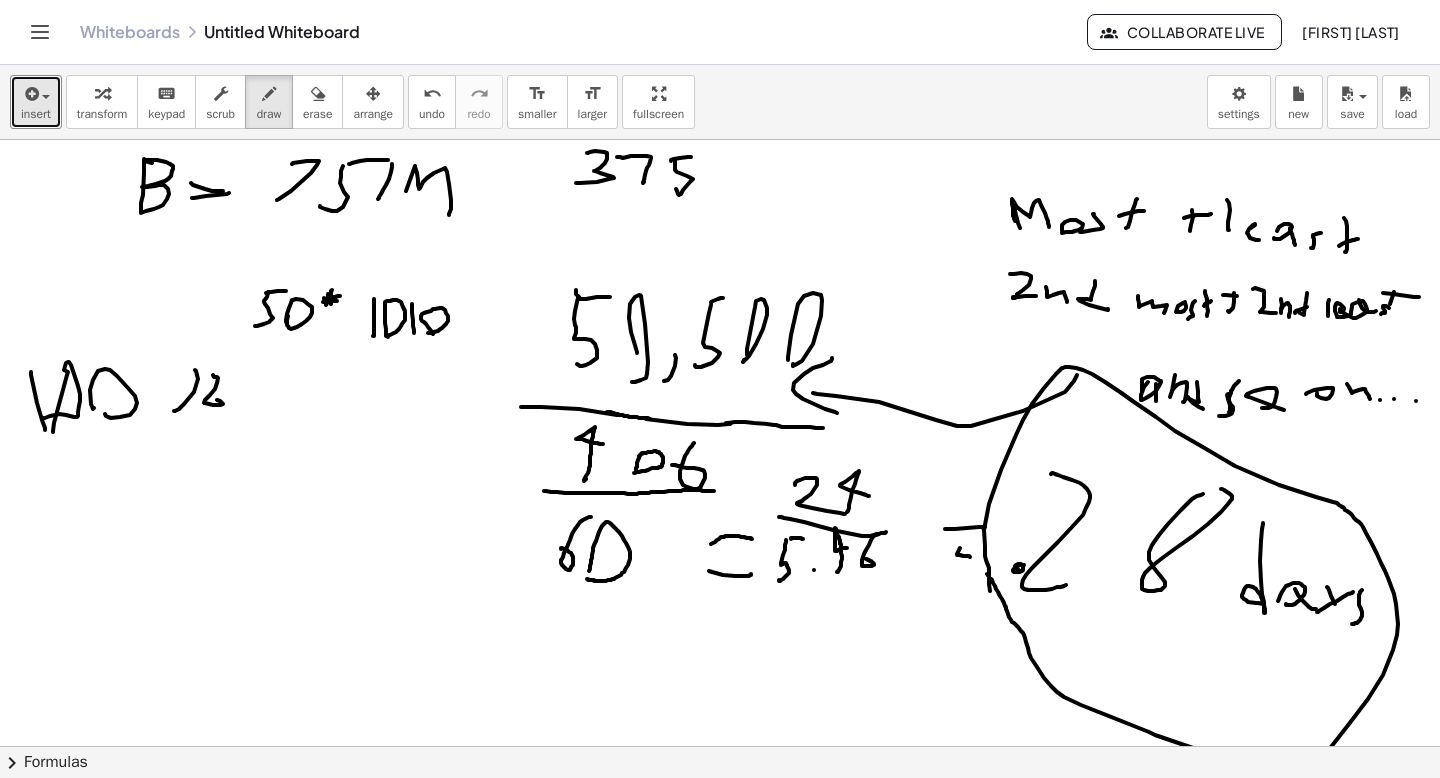 drag, startPoint x: 990, startPoint y: 591, endPoint x: 967, endPoint y: 585, distance: 23.769728 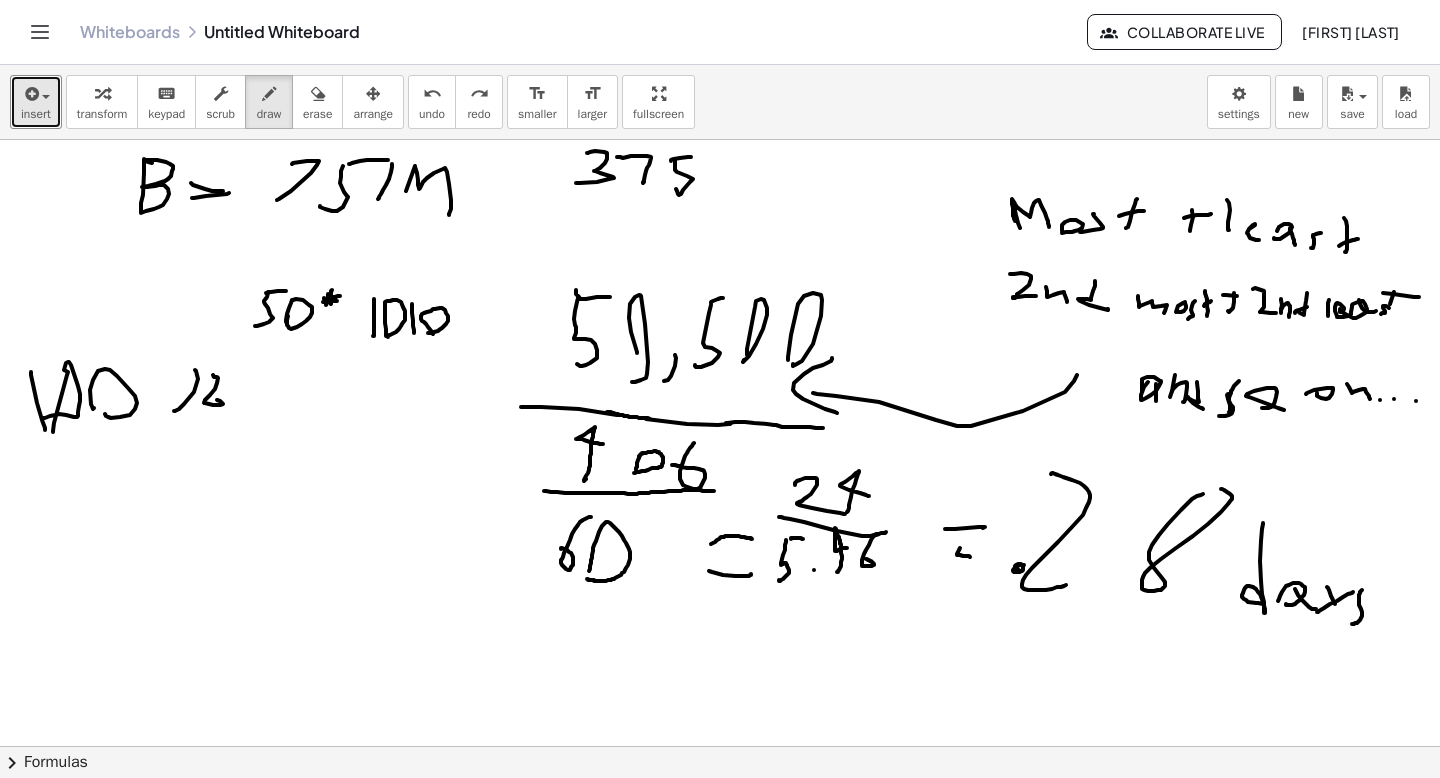 drag, startPoint x: 445, startPoint y: 103, endPoint x: 866, endPoint y: 453, distance: 547.4861 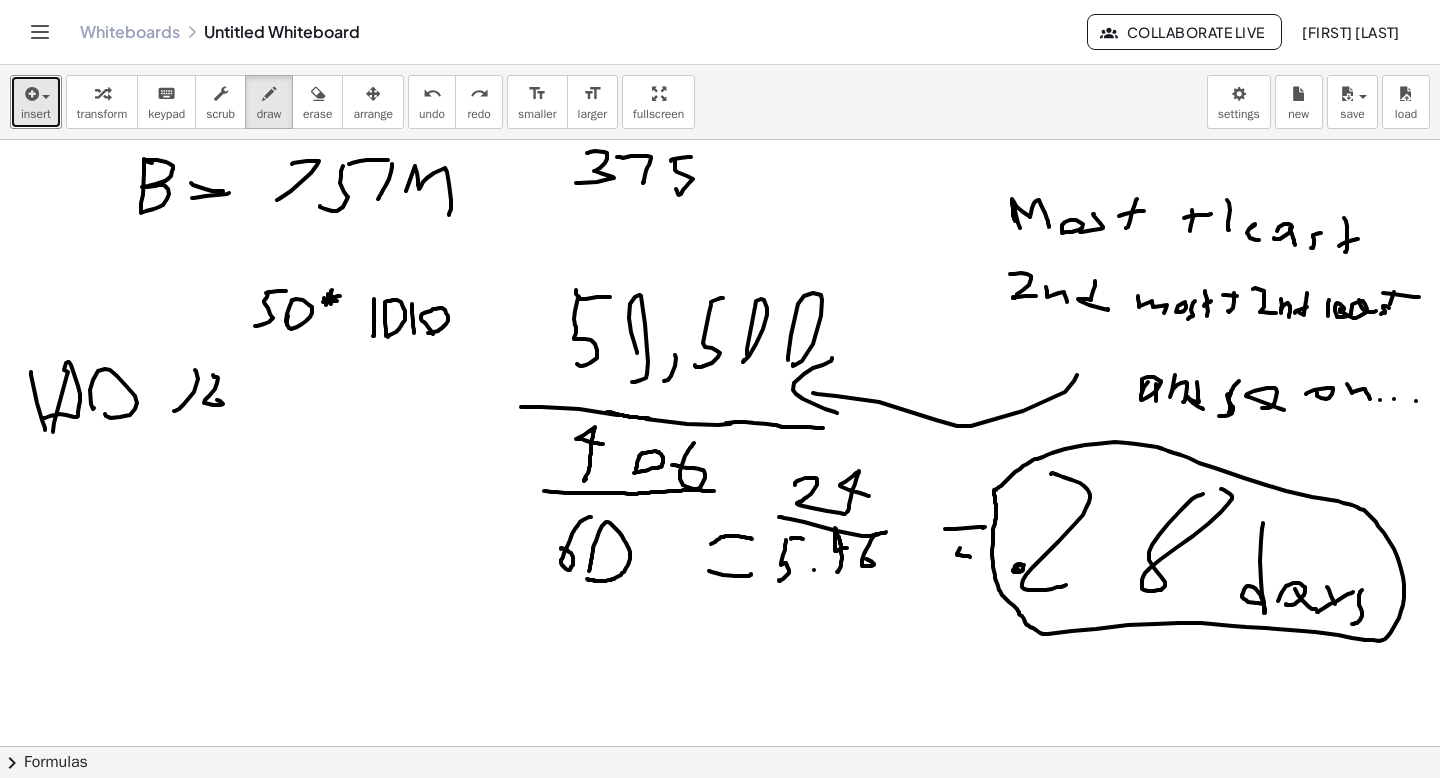 click at bounding box center (720, 622) 